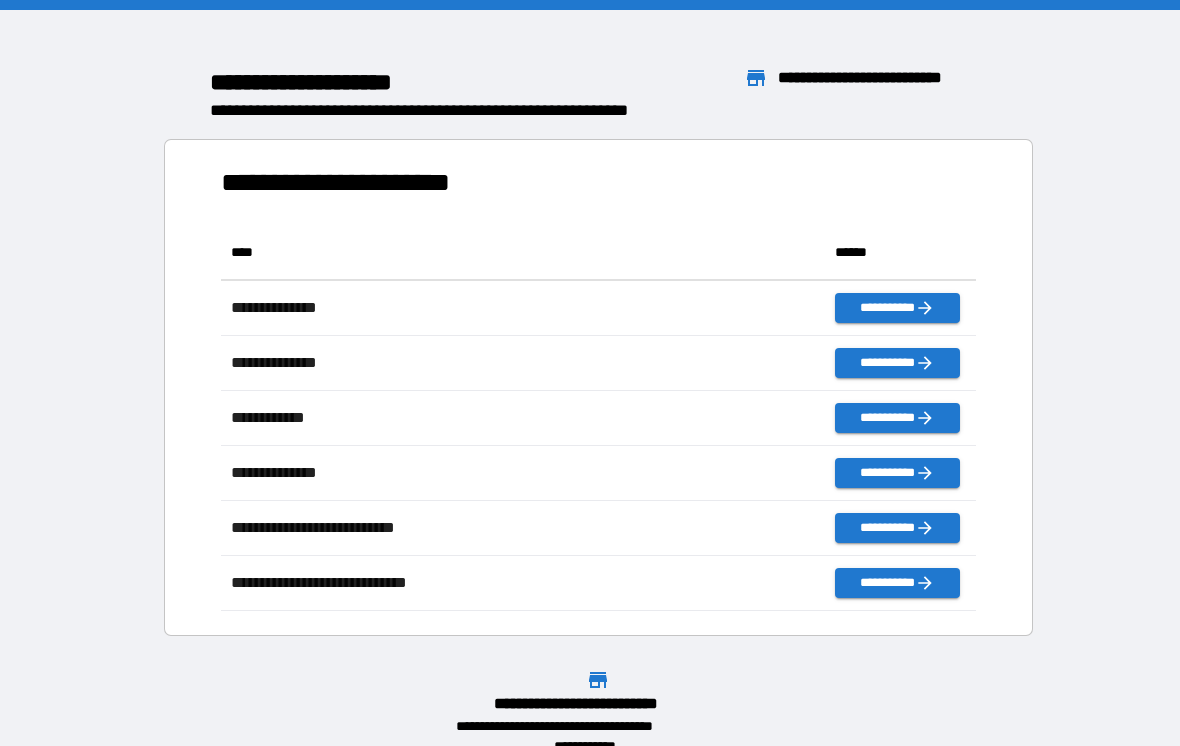 scroll, scrollTop: 0, scrollLeft: 0, axis: both 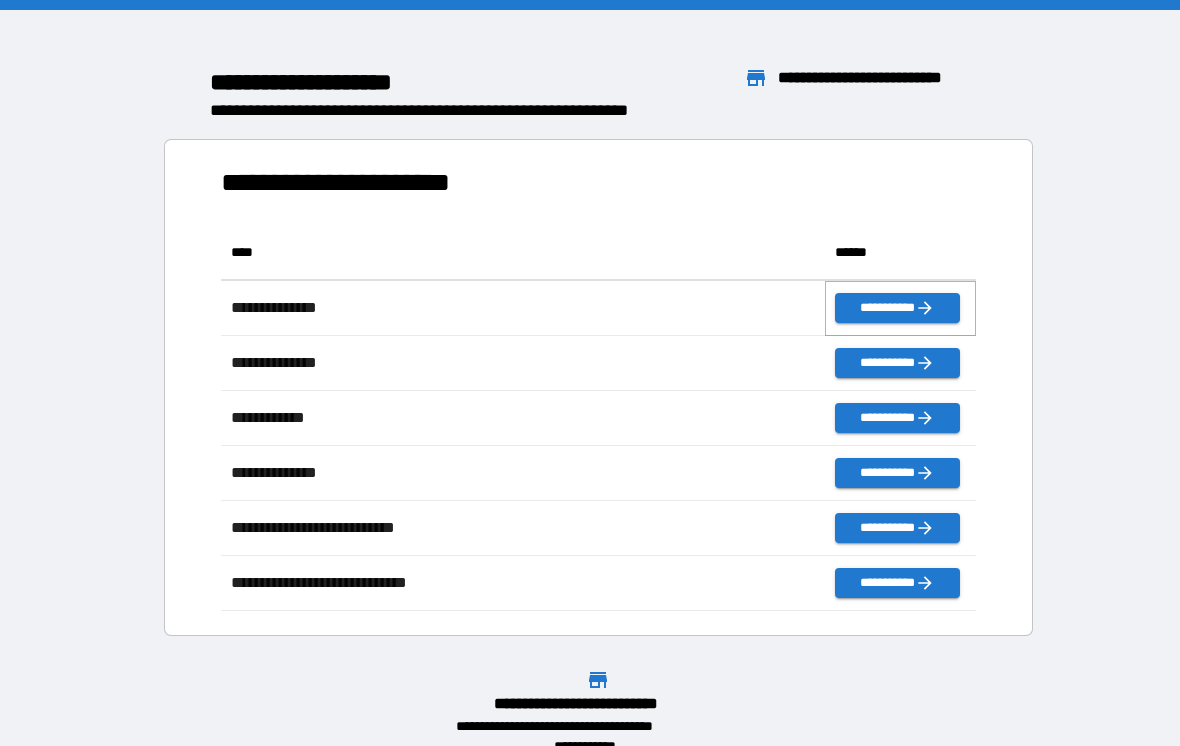click on "**********" at bounding box center (897, 308) 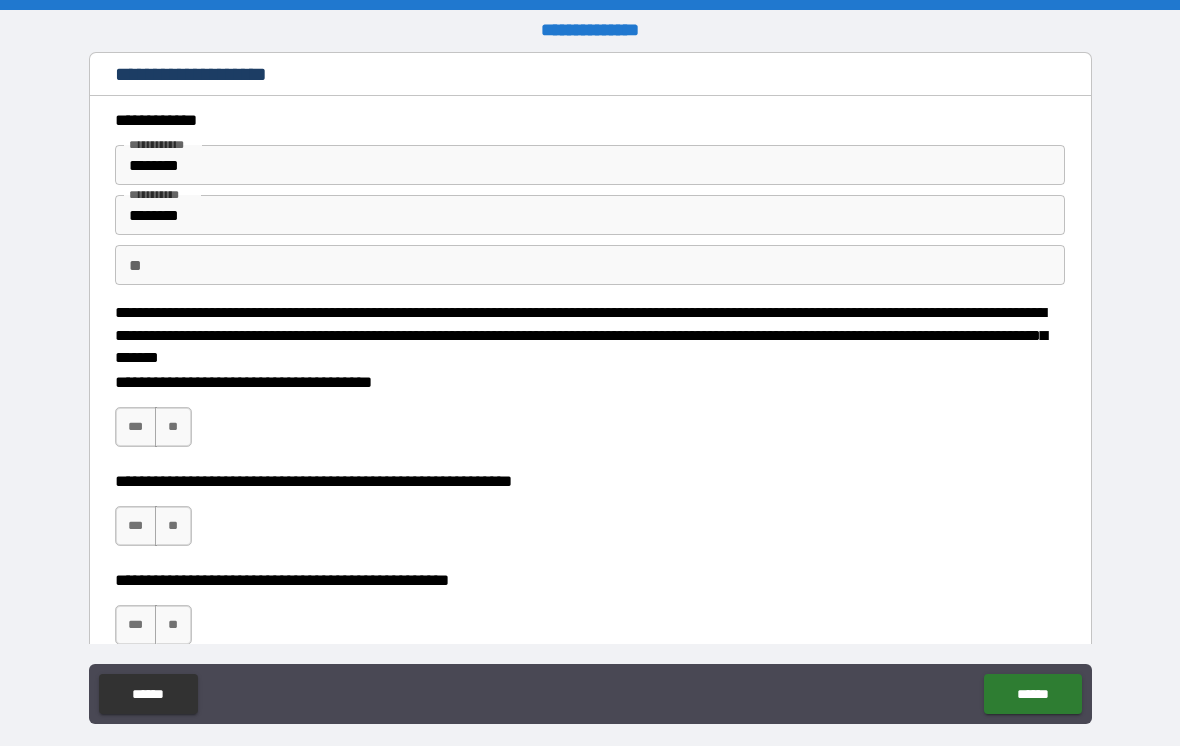 click on "**" at bounding box center (590, 265) 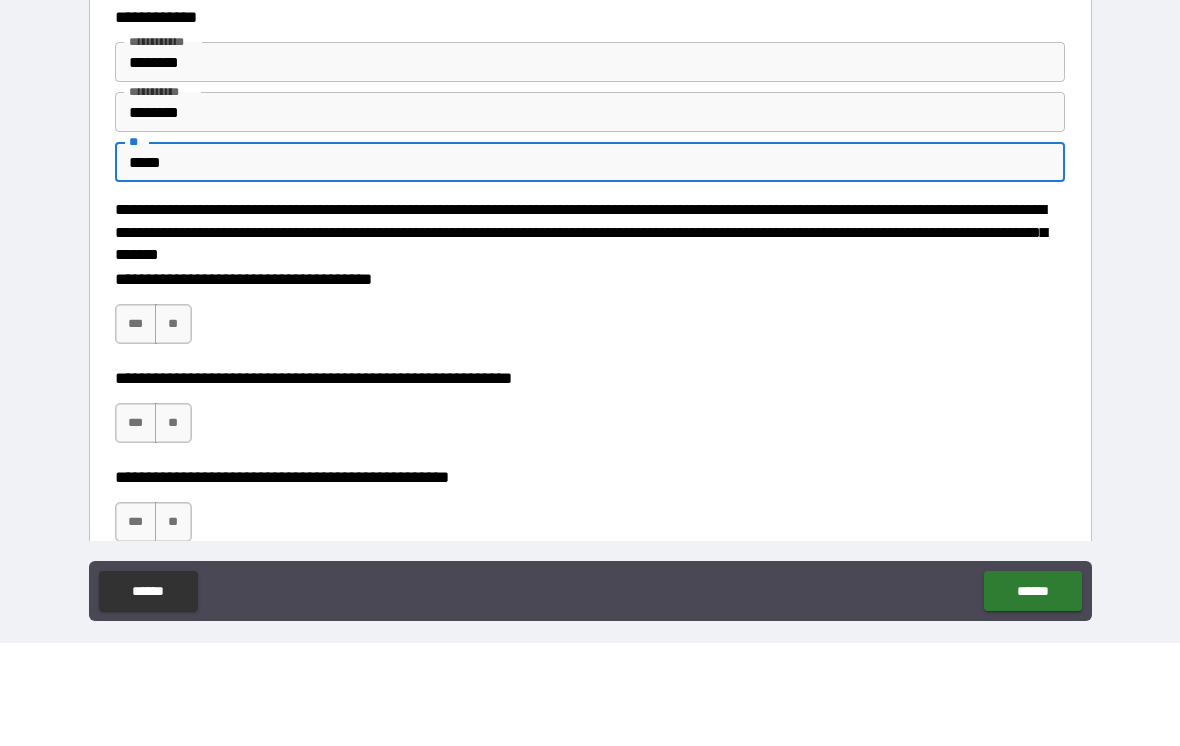 type on "*****" 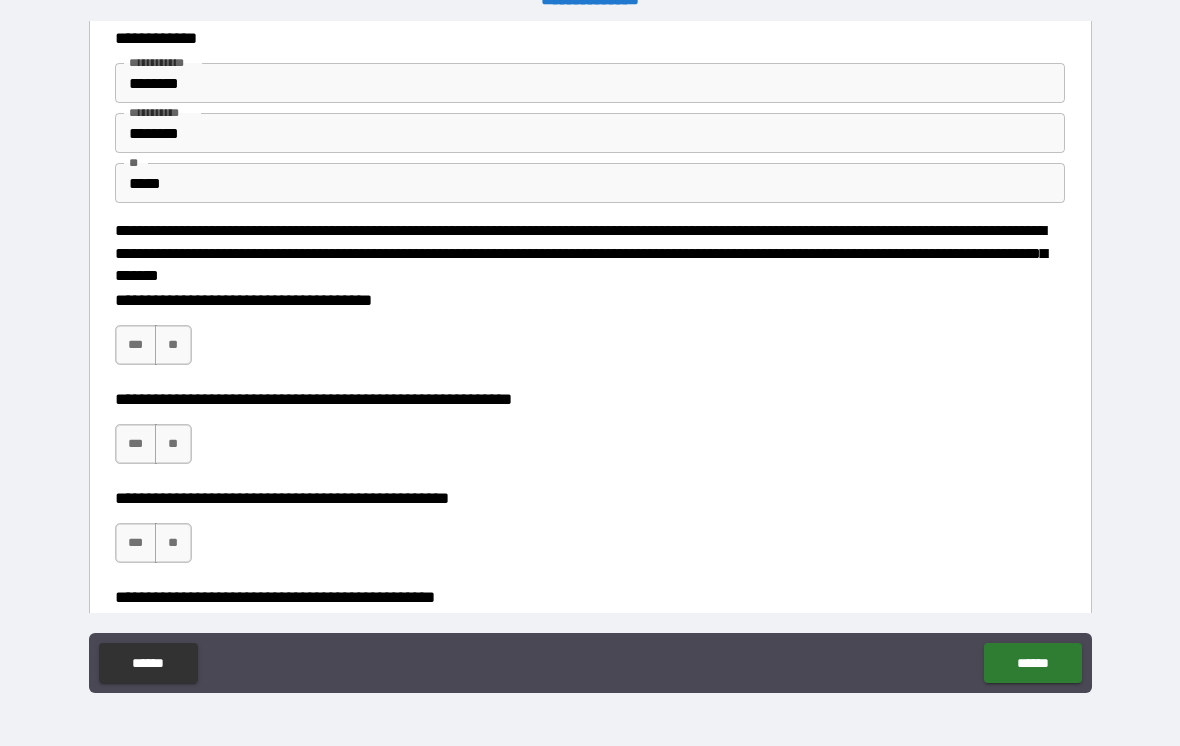 scroll, scrollTop: 55, scrollLeft: 0, axis: vertical 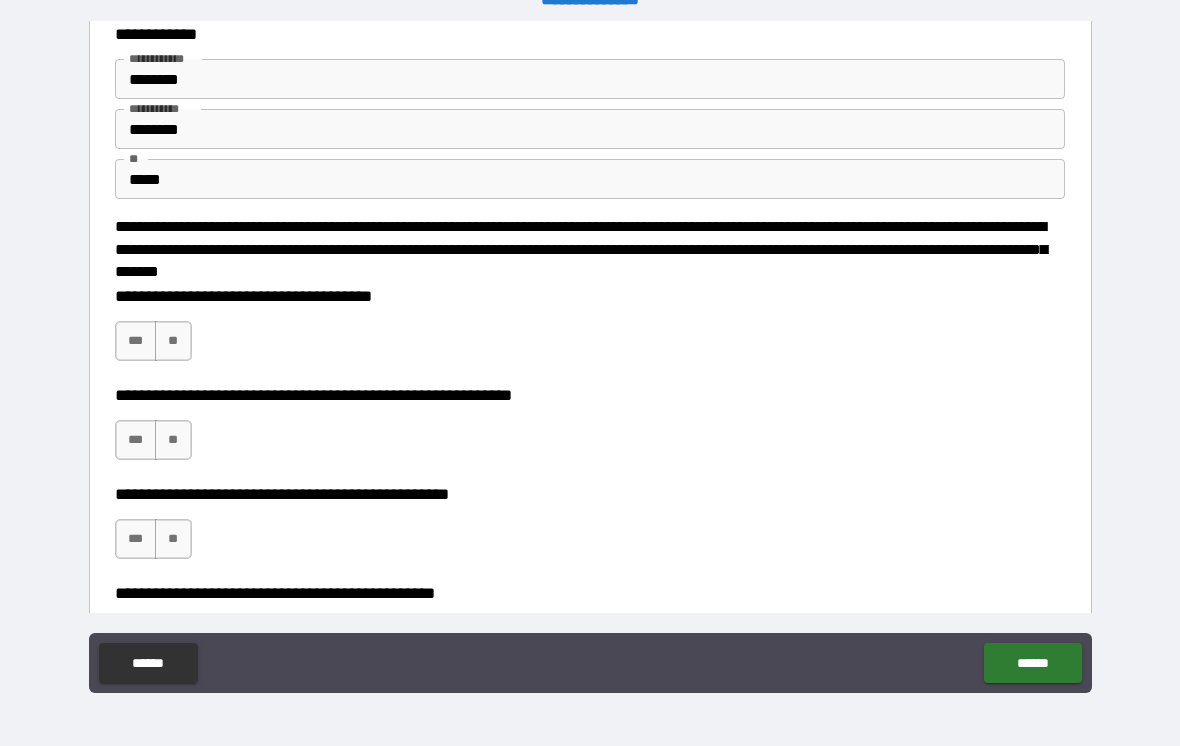 click on "***" at bounding box center (136, 341) 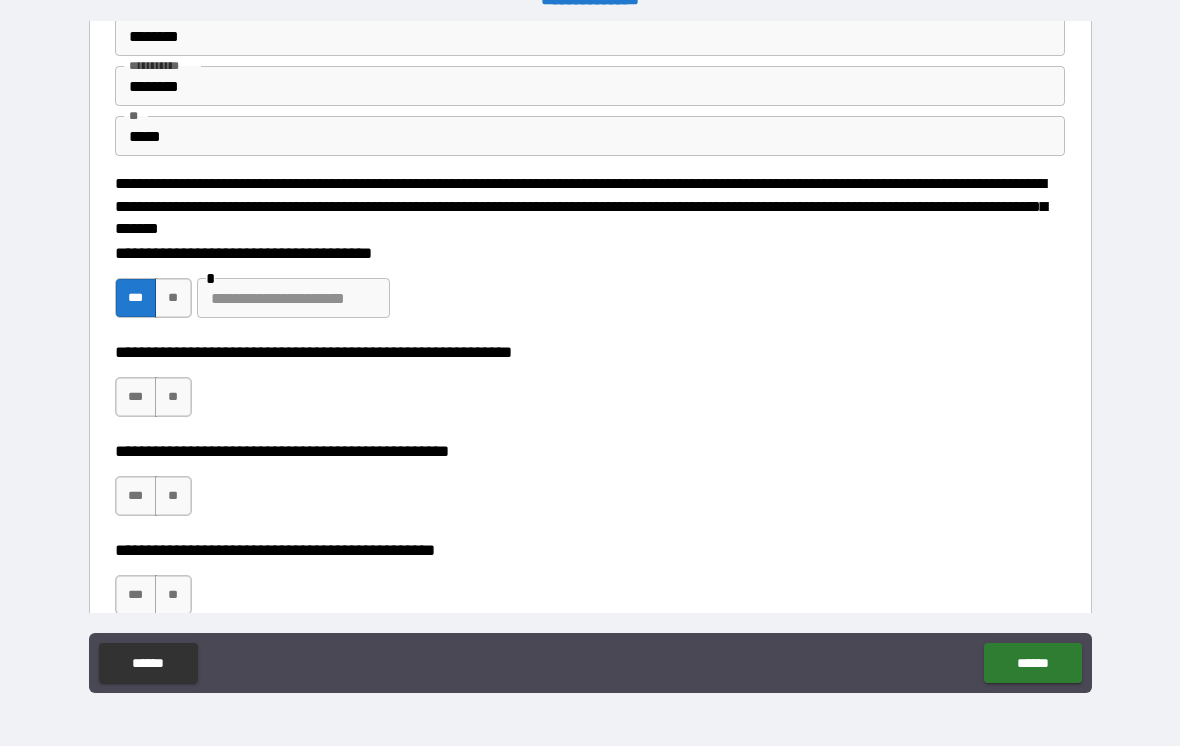 scroll, scrollTop: 99, scrollLeft: 0, axis: vertical 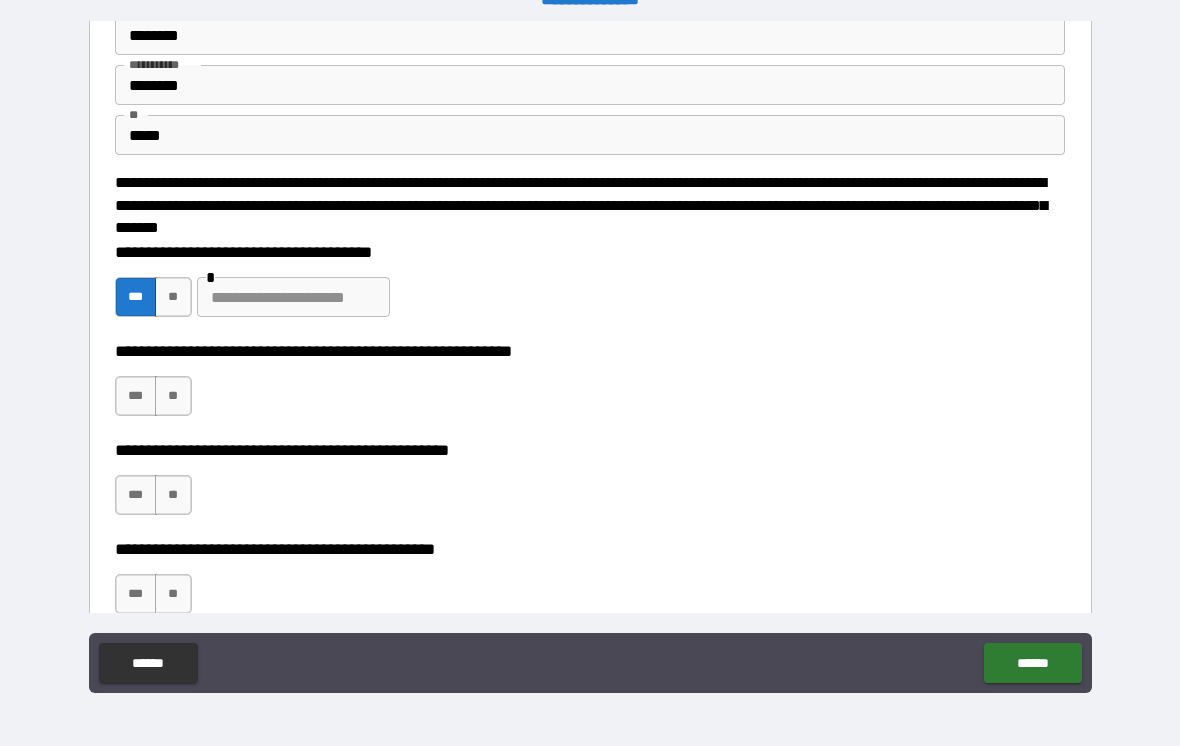 click on "**" at bounding box center [173, 396] 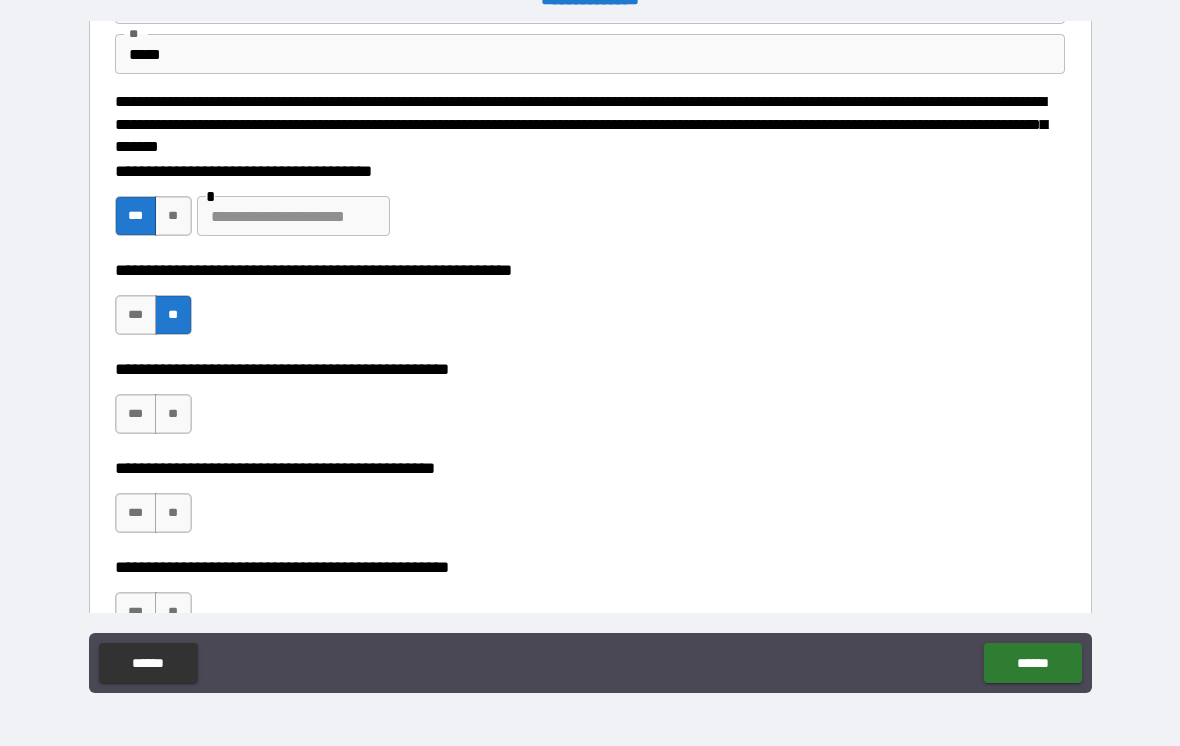 scroll, scrollTop: 182, scrollLeft: 0, axis: vertical 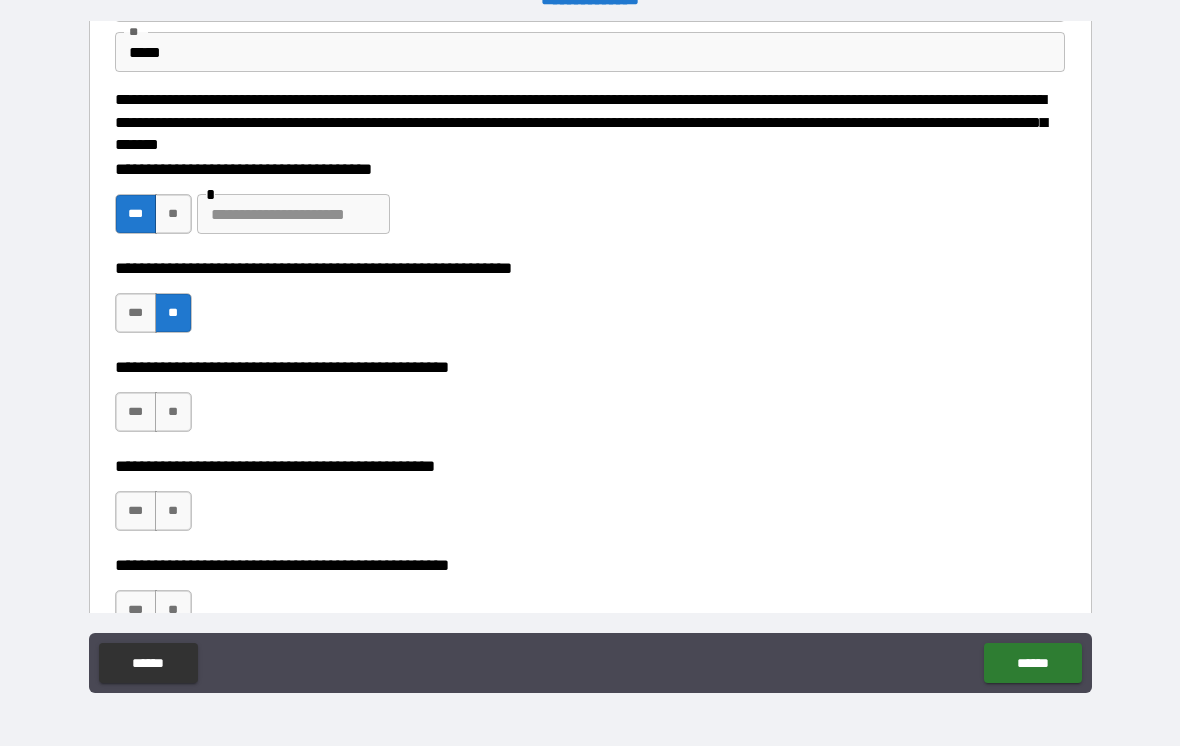 click on "**" at bounding box center [173, 412] 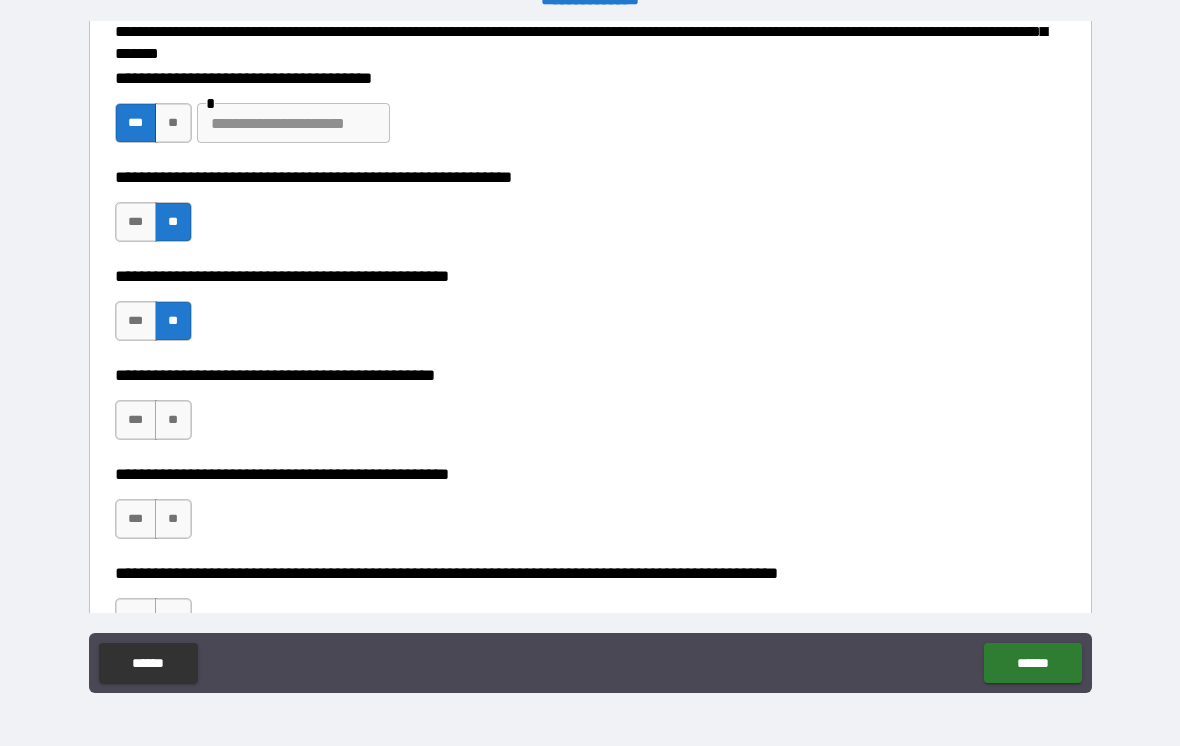 scroll, scrollTop: 274, scrollLeft: 0, axis: vertical 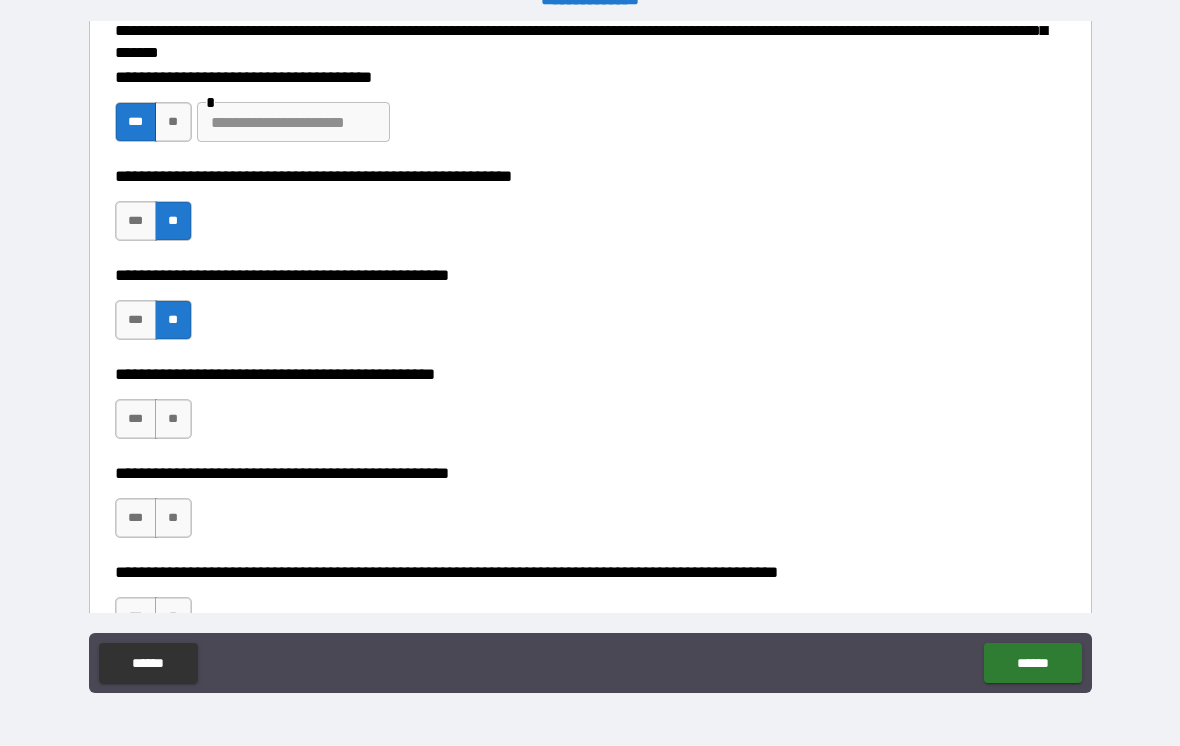 click on "**" at bounding box center (173, 419) 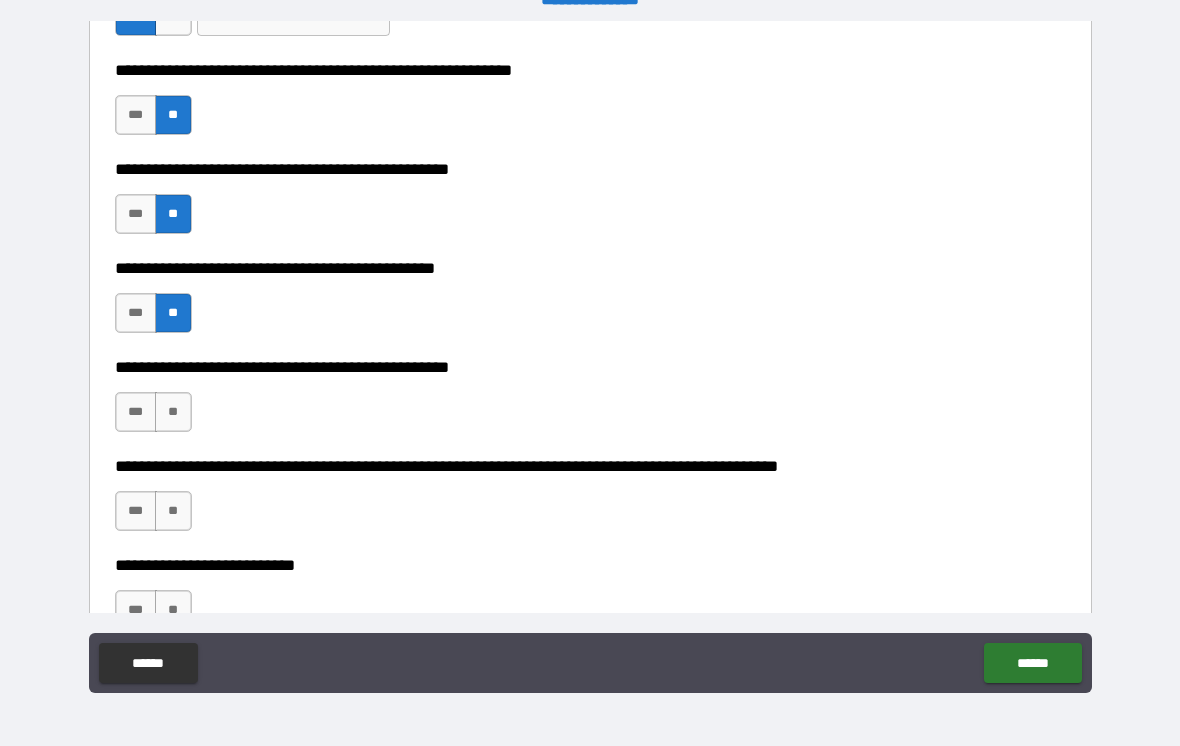 scroll, scrollTop: 385, scrollLeft: 0, axis: vertical 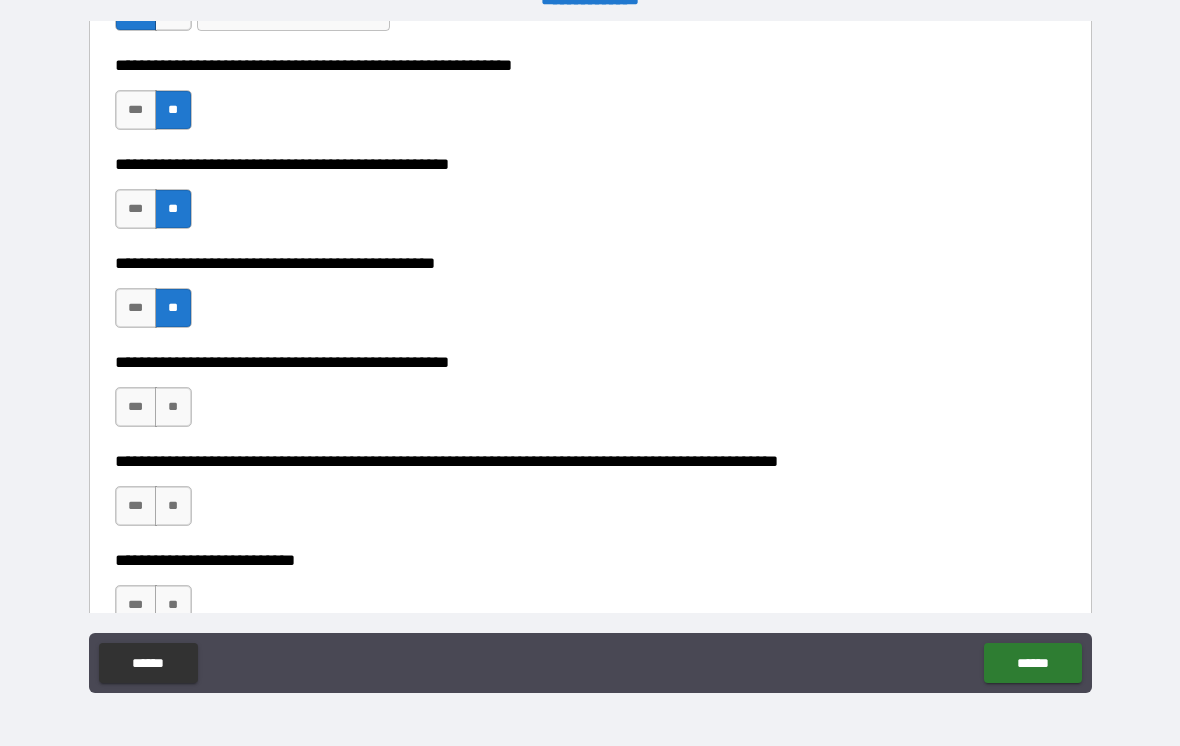 click on "**" at bounding box center [173, 407] 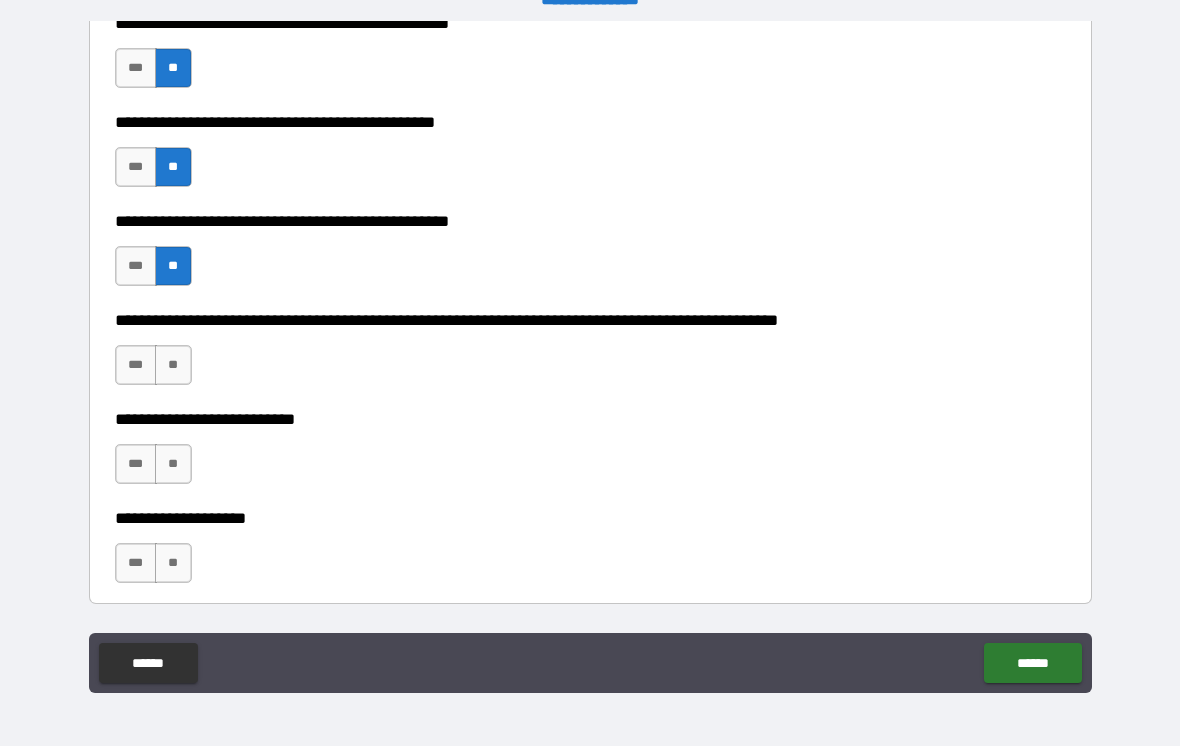 scroll, scrollTop: 527, scrollLeft: 0, axis: vertical 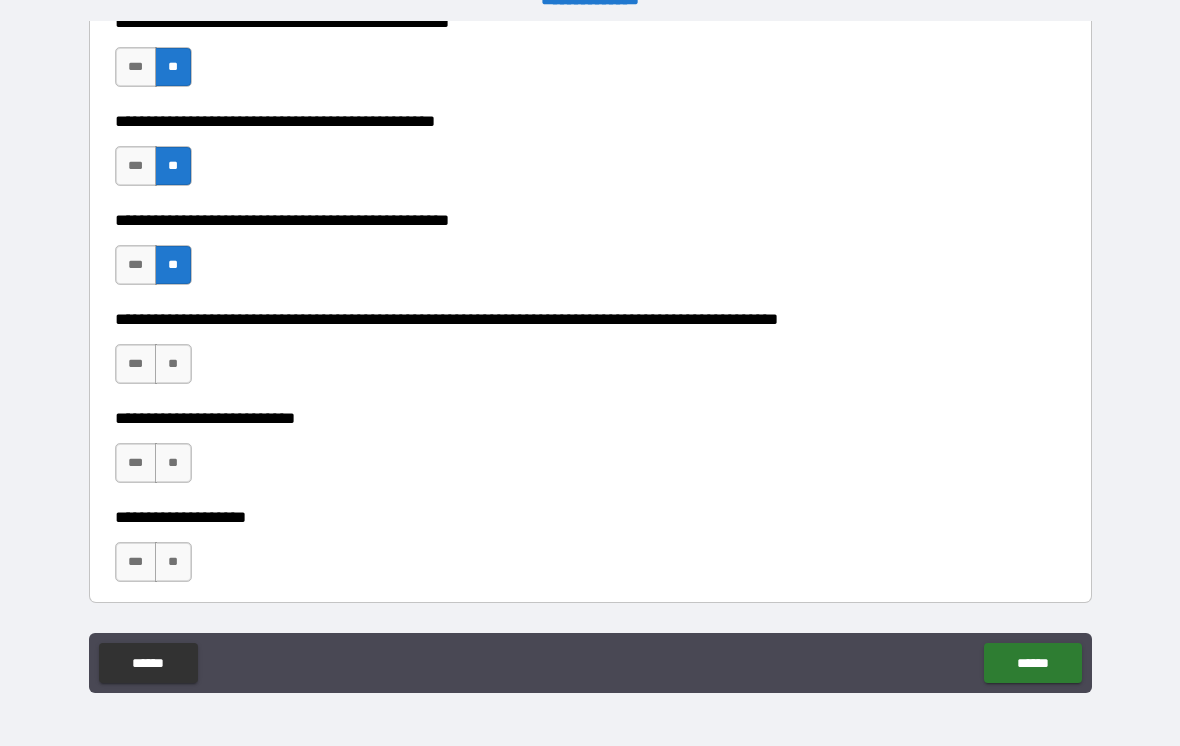 click on "**" at bounding box center (173, 364) 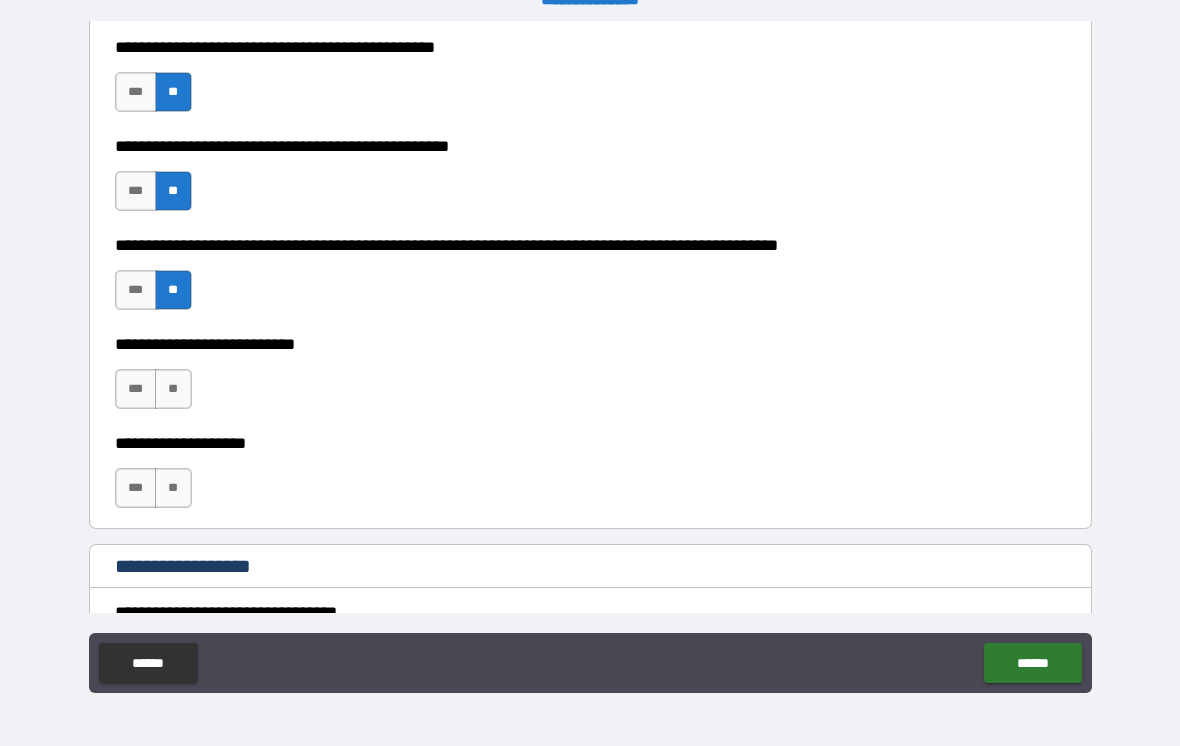 scroll, scrollTop: 607, scrollLeft: 0, axis: vertical 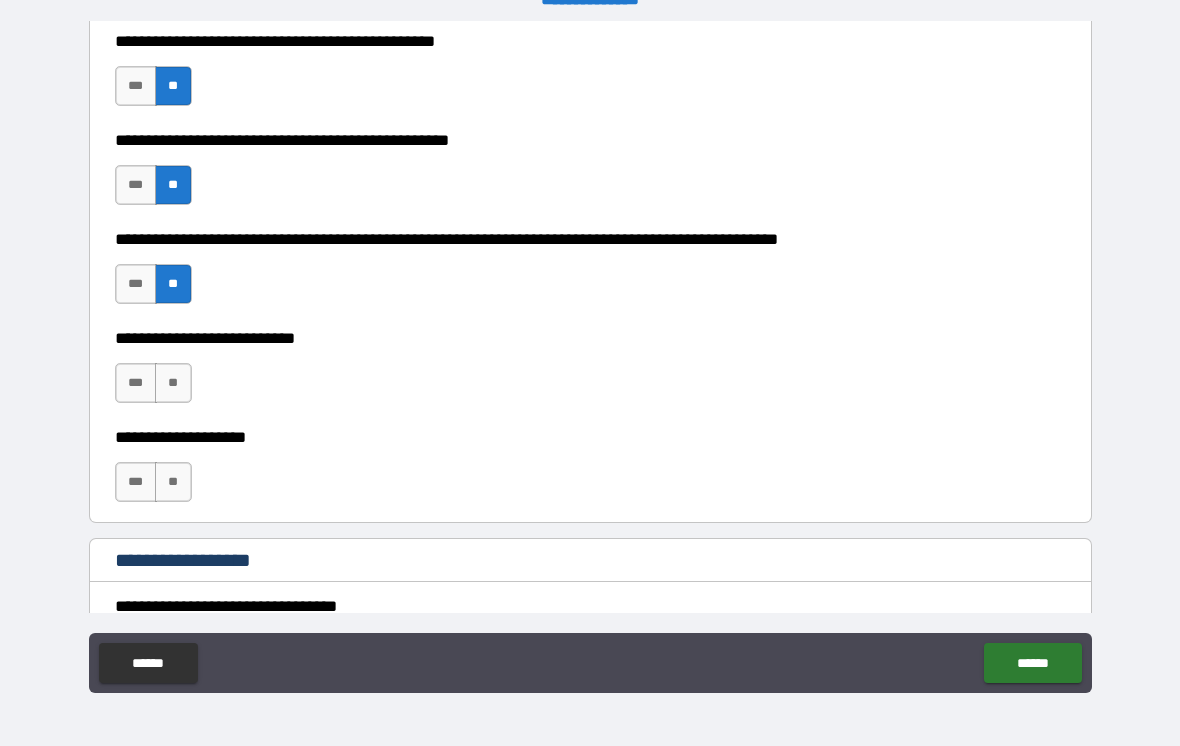 click on "**" at bounding box center [173, 383] 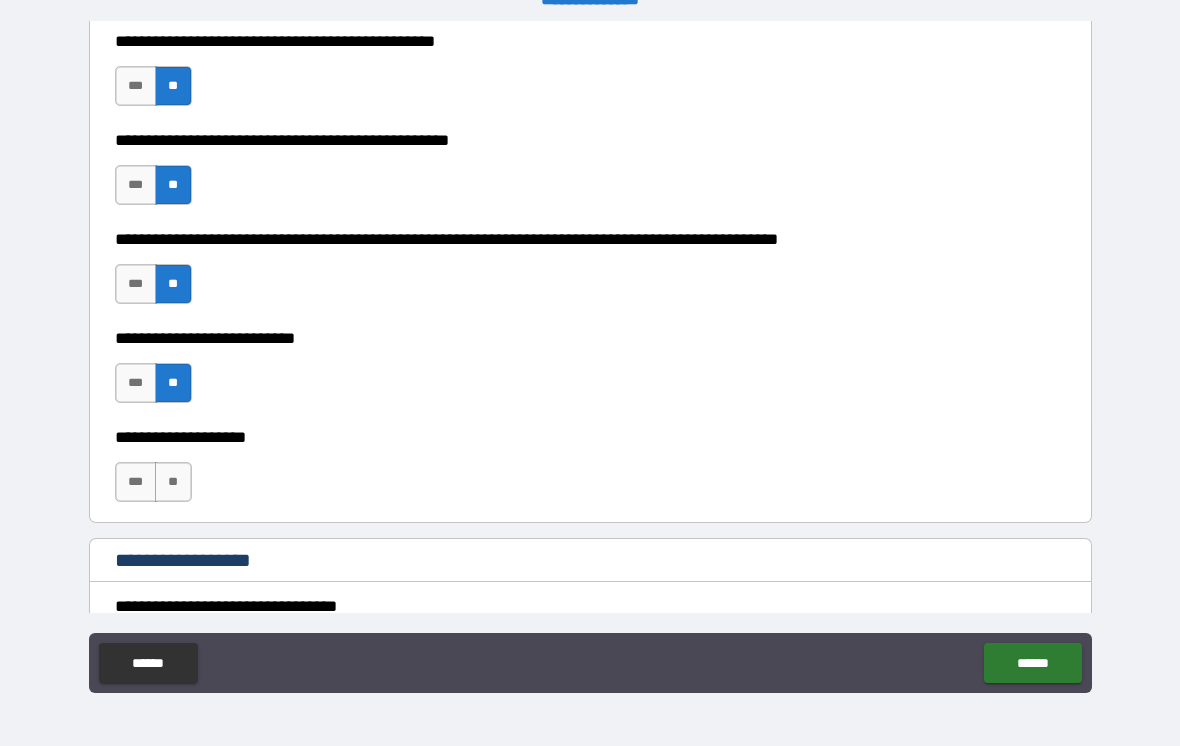 click on "**" at bounding box center (173, 482) 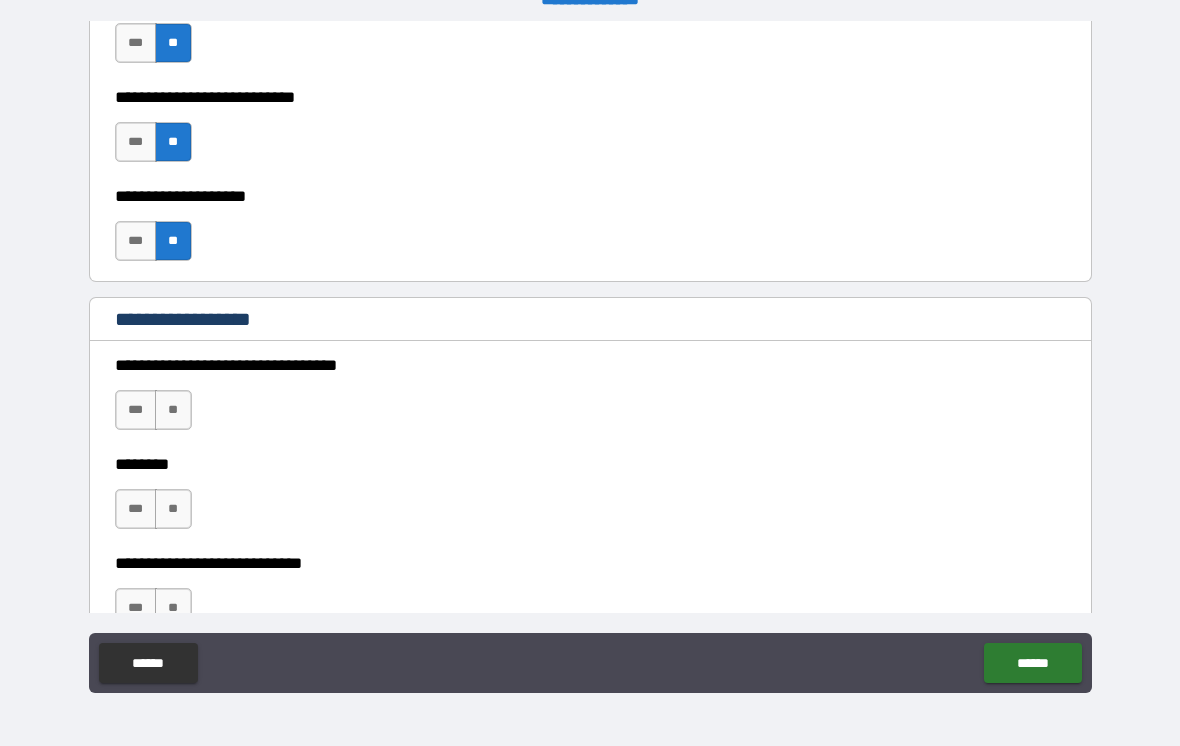 scroll, scrollTop: 856, scrollLeft: 0, axis: vertical 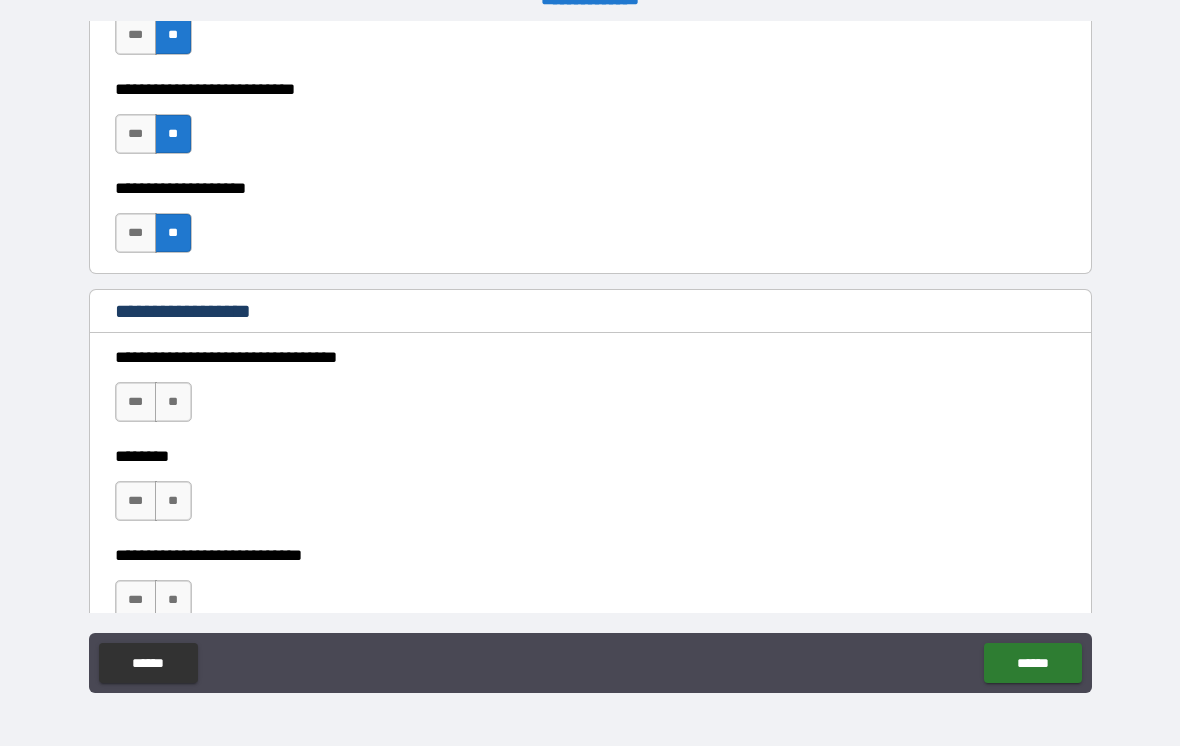 click on "**" at bounding box center (173, 402) 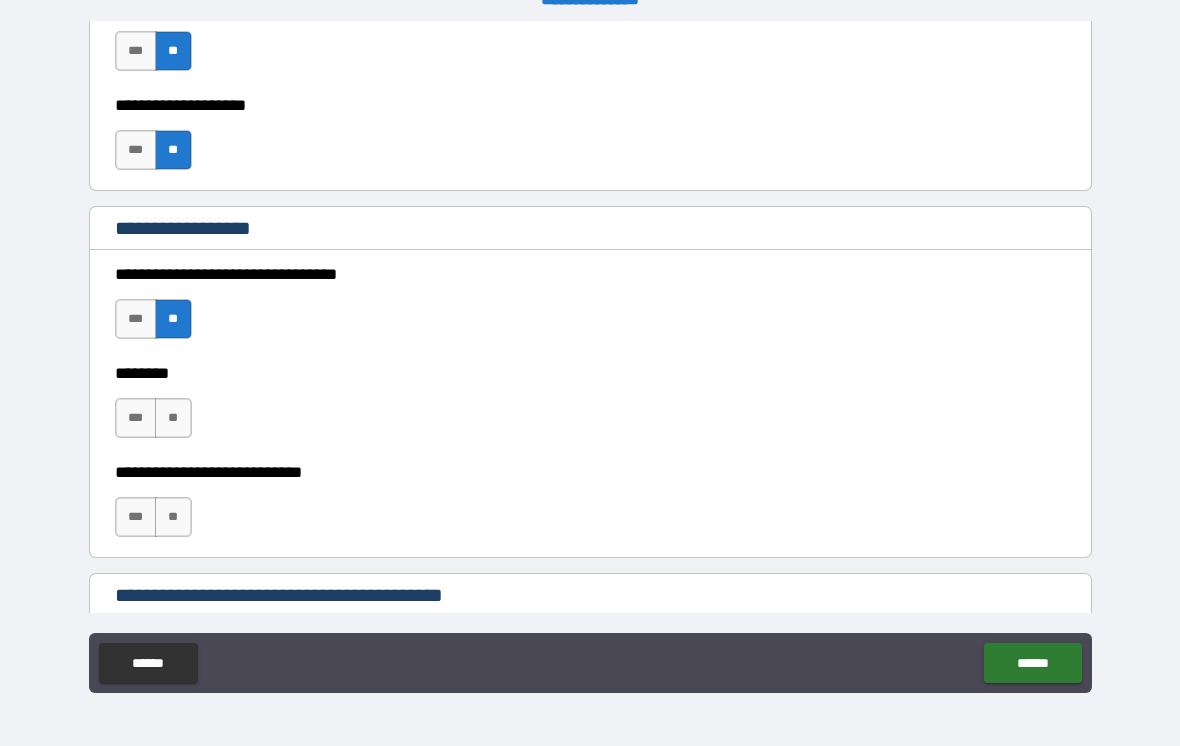 click on "**" at bounding box center [173, 418] 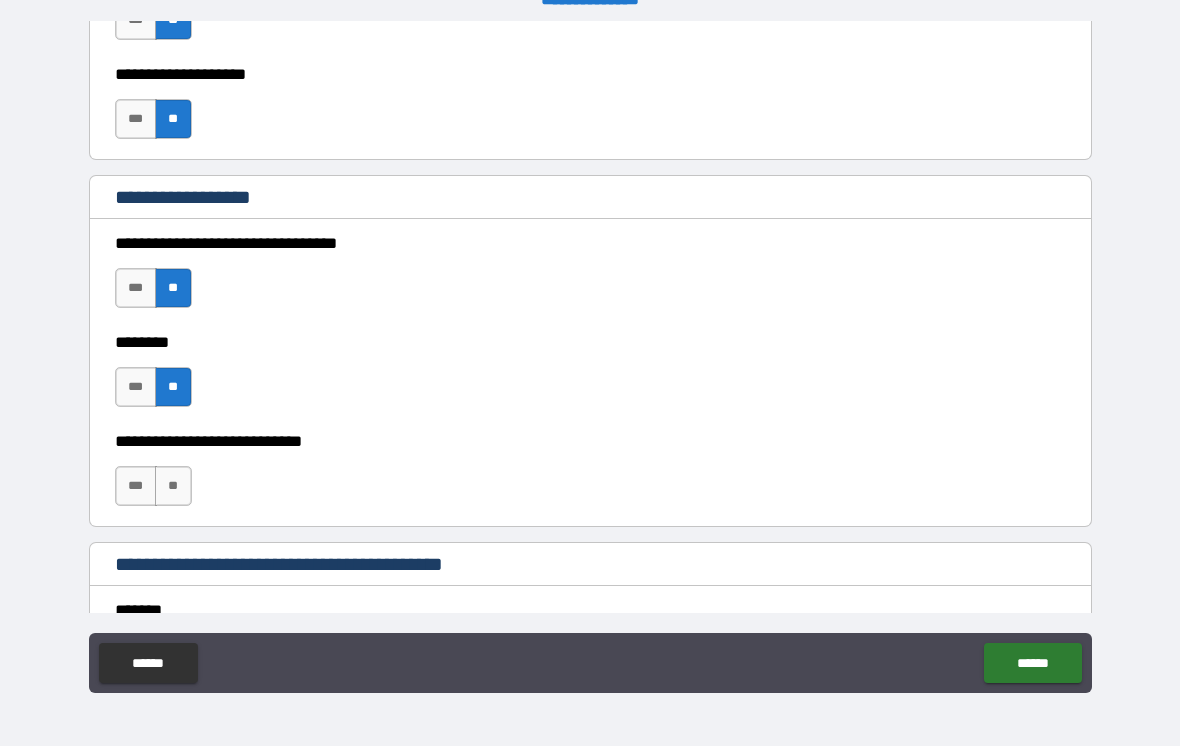 scroll, scrollTop: 996, scrollLeft: 0, axis: vertical 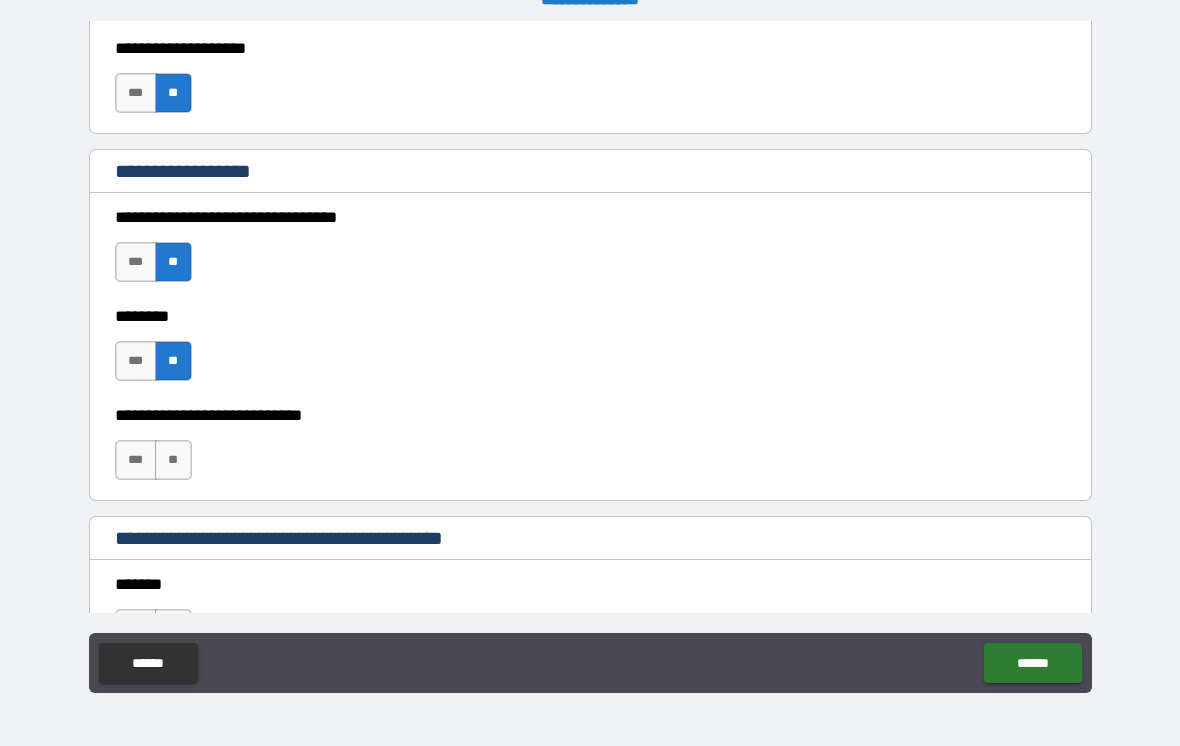 click on "**" at bounding box center [173, 460] 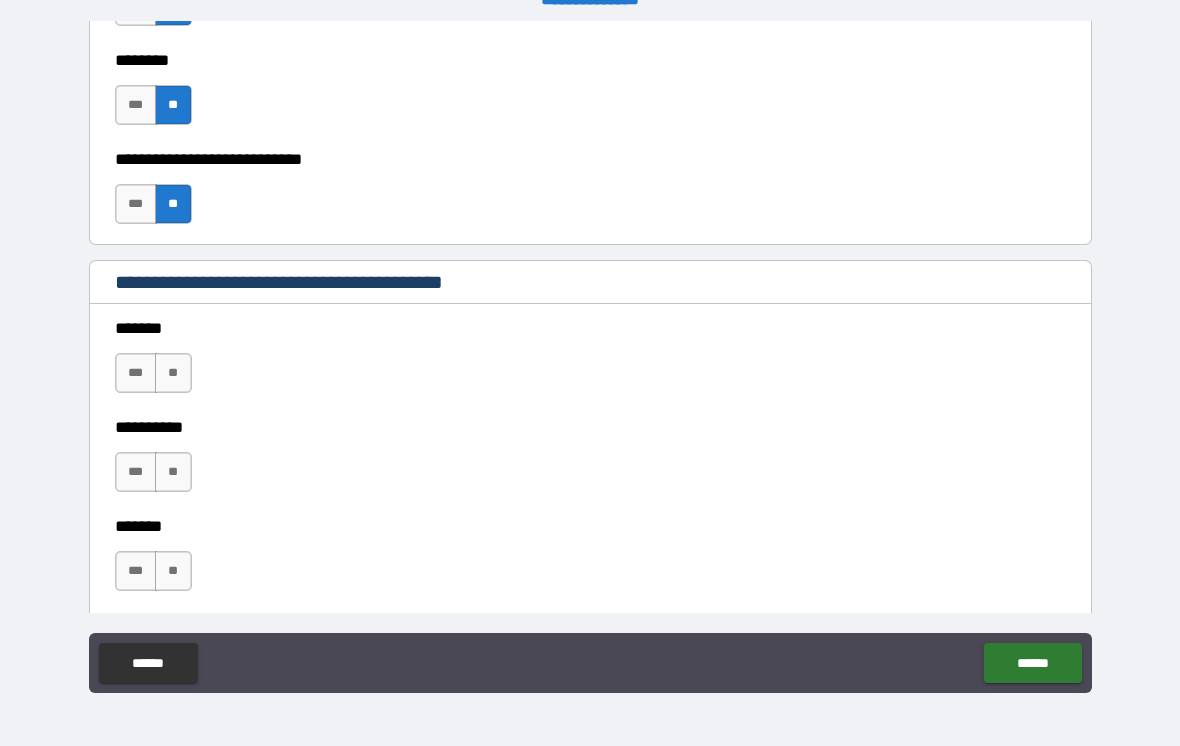 scroll, scrollTop: 1257, scrollLeft: 0, axis: vertical 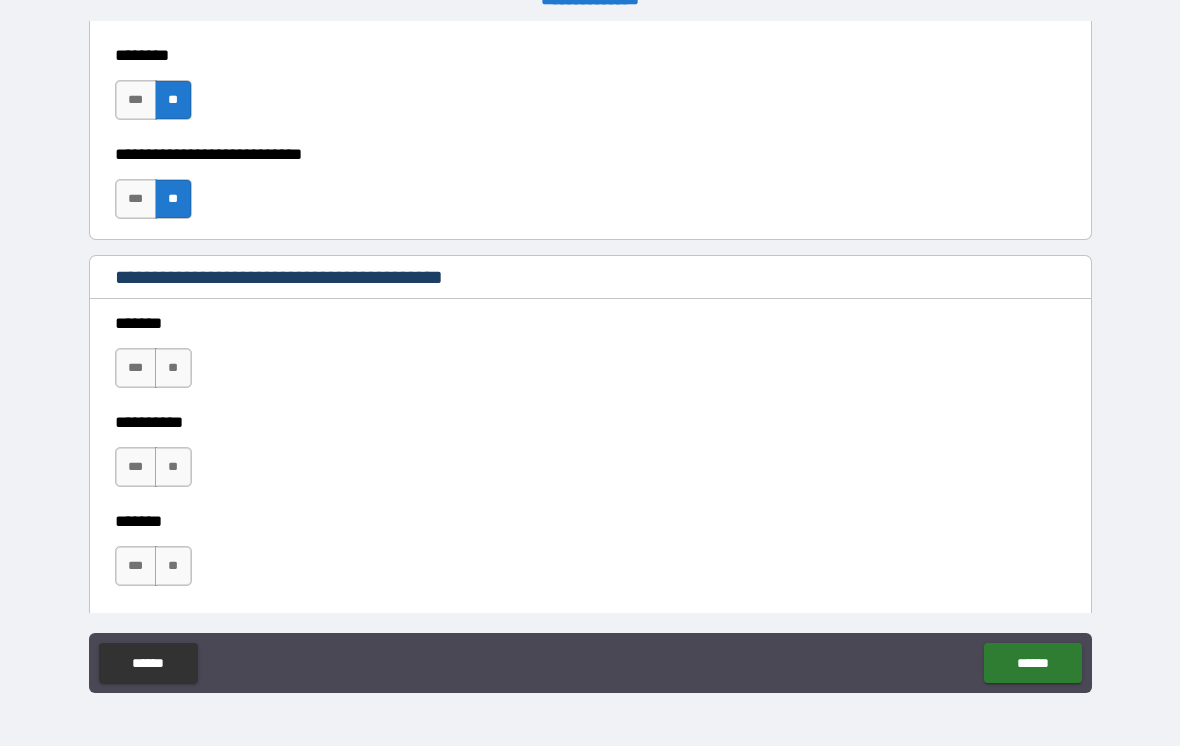 click on "**" at bounding box center [173, 368] 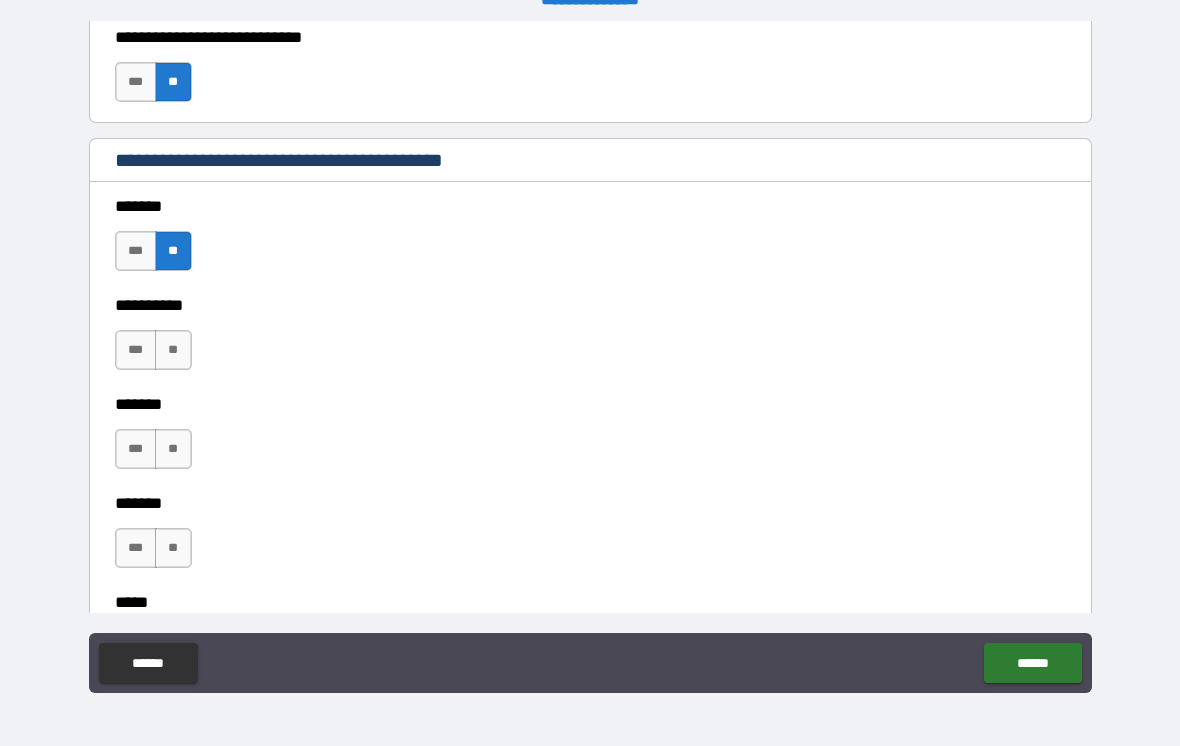 scroll, scrollTop: 1375, scrollLeft: 0, axis: vertical 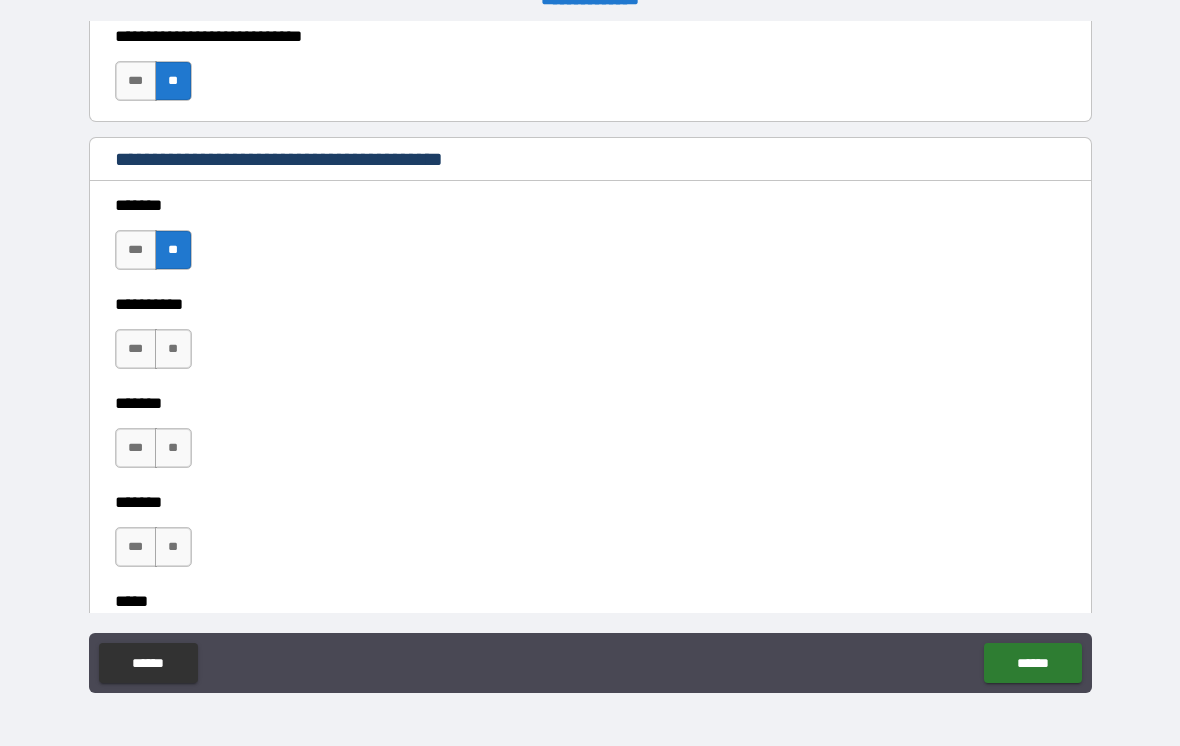 click on "***" at bounding box center [136, 349] 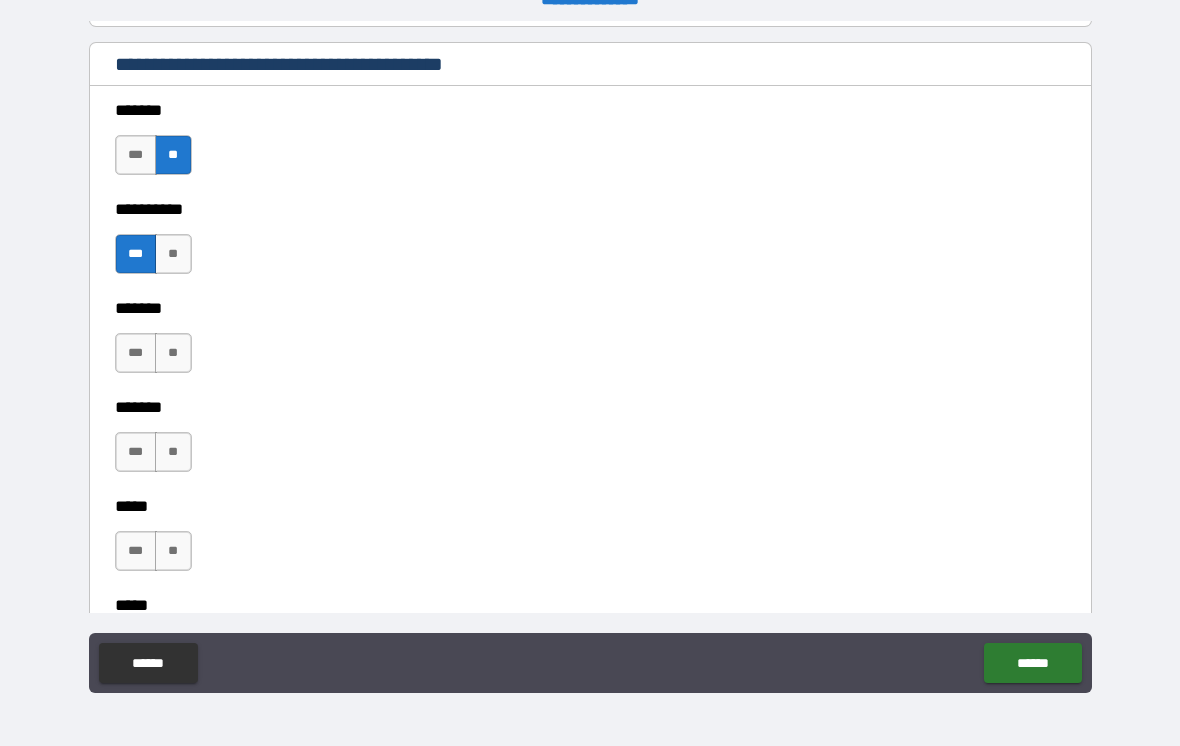 scroll, scrollTop: 1471, scrollLeft: 0, axis: vertical 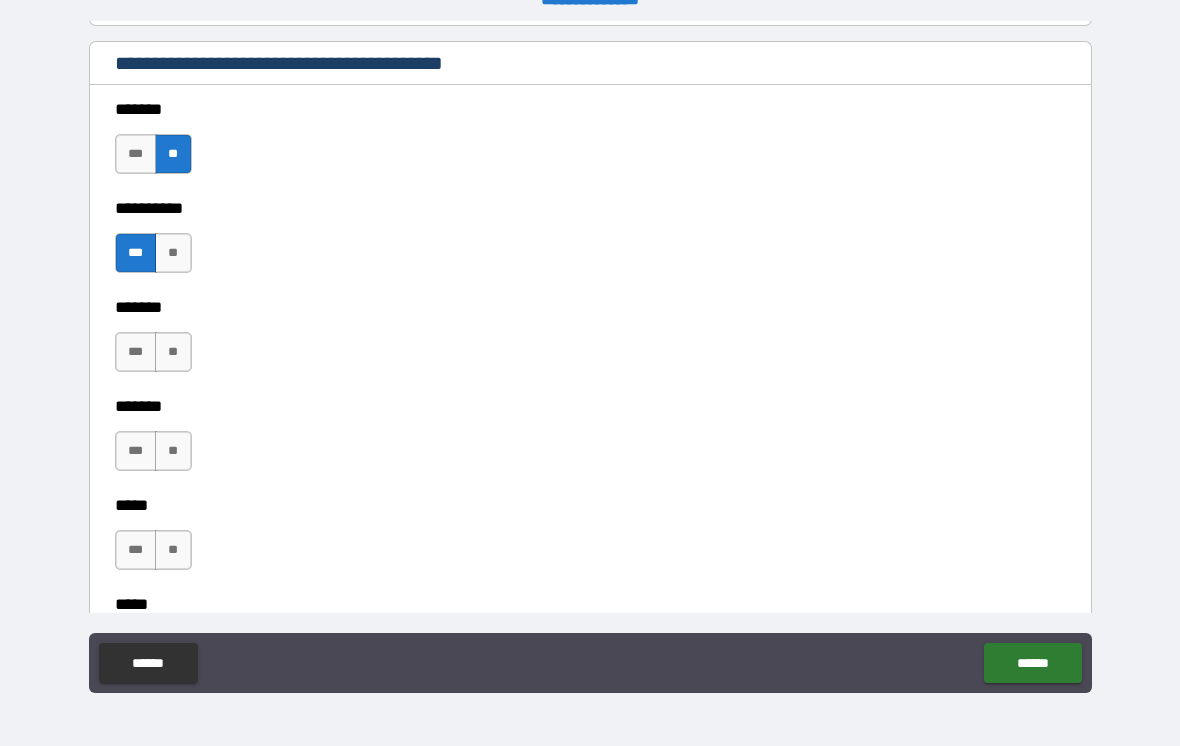 click on "**" at bounding box center [173, 352] 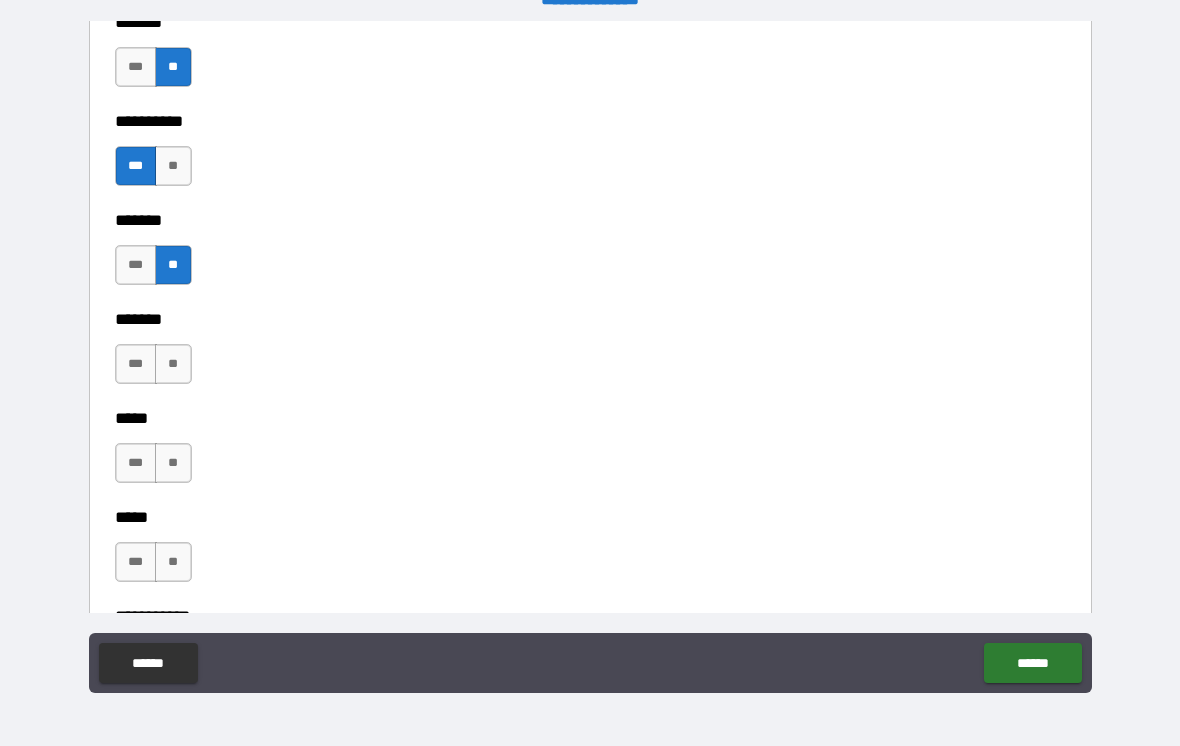 scroll, scrollTop: 1568, scrollLeft: 0, axis: vertical 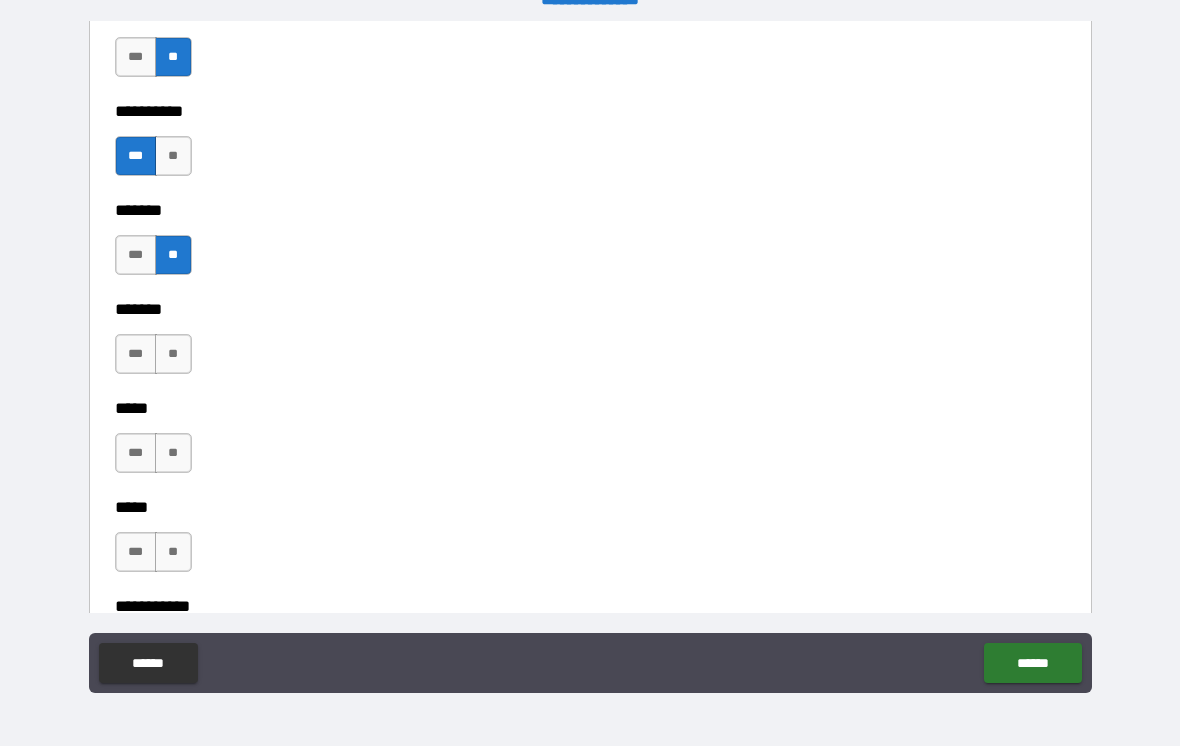 click on "**" at bounding box center [173, 354] 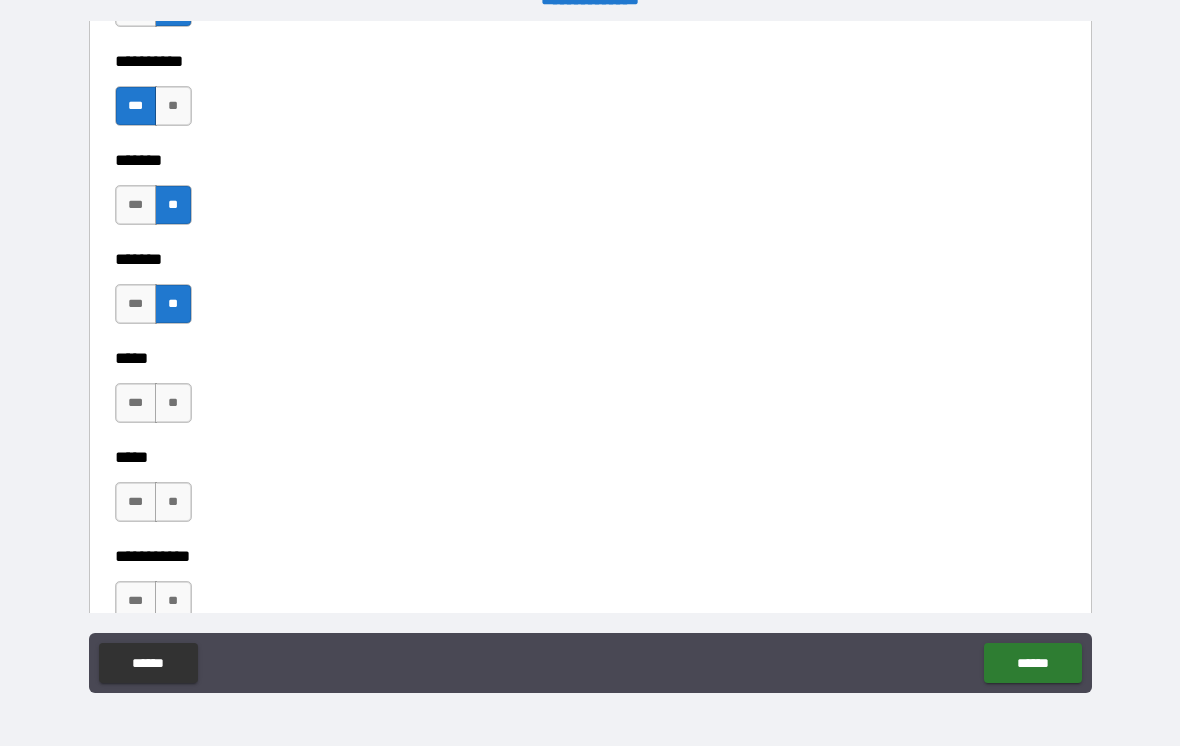 scroll, scrollTop: 1633, scrollLeft: 0, axis: vertical 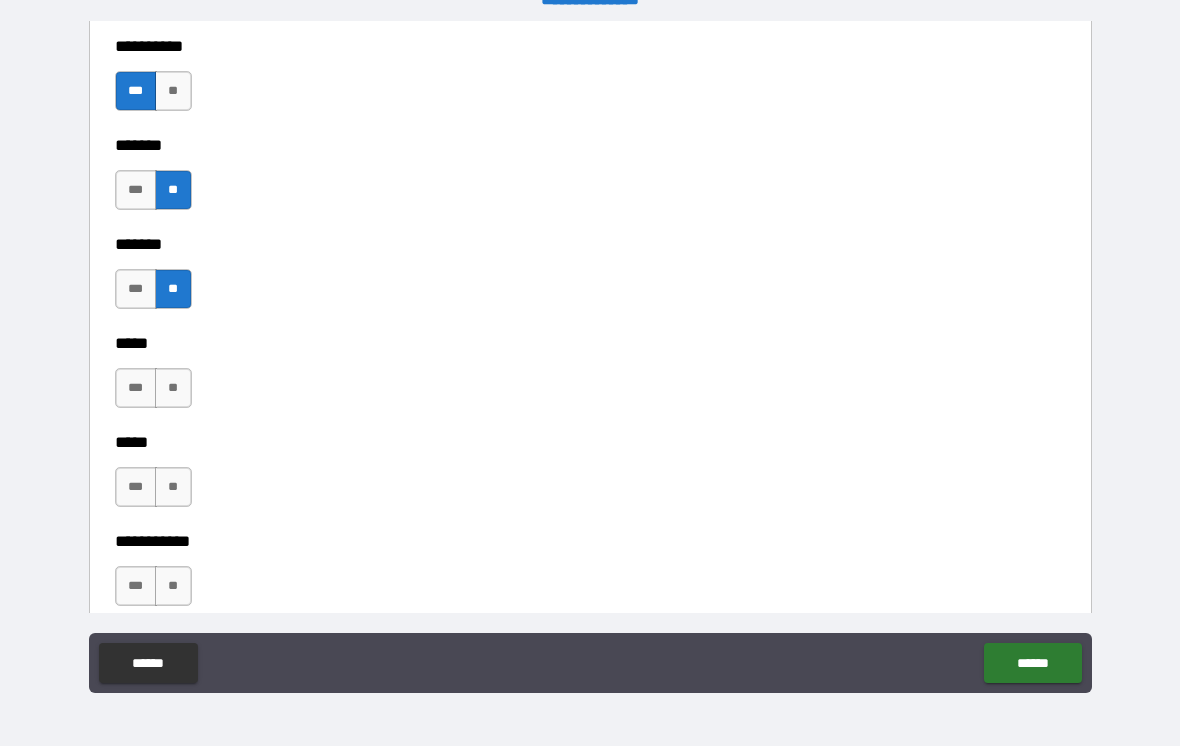 click on "**" at bounding box center [173, 388] 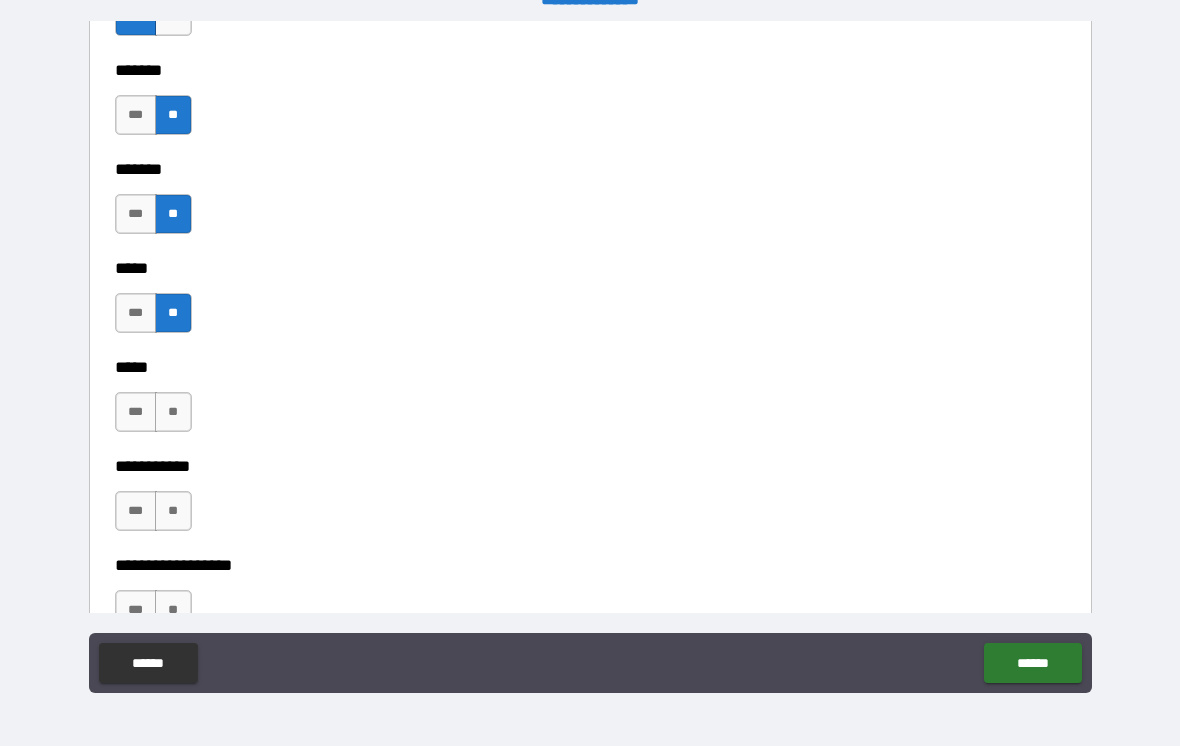 click on "**" at bounding box center (173, 412) 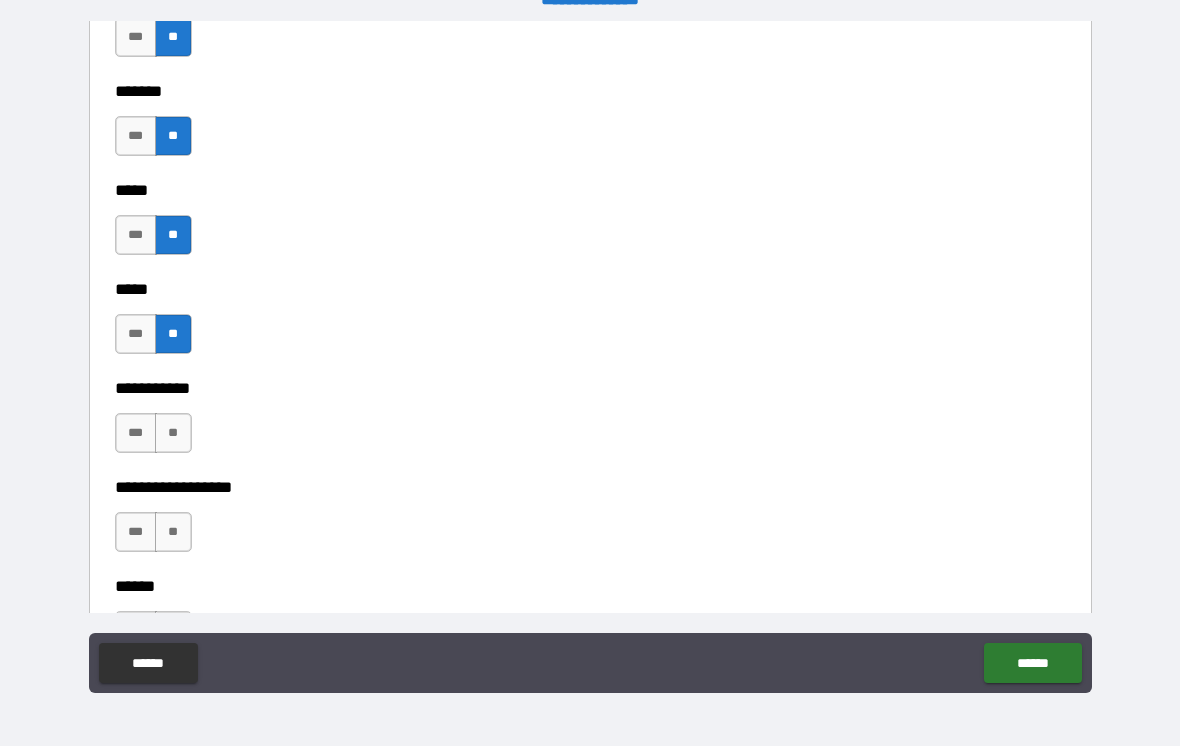 click on "**" at bounding box center [173, 433] 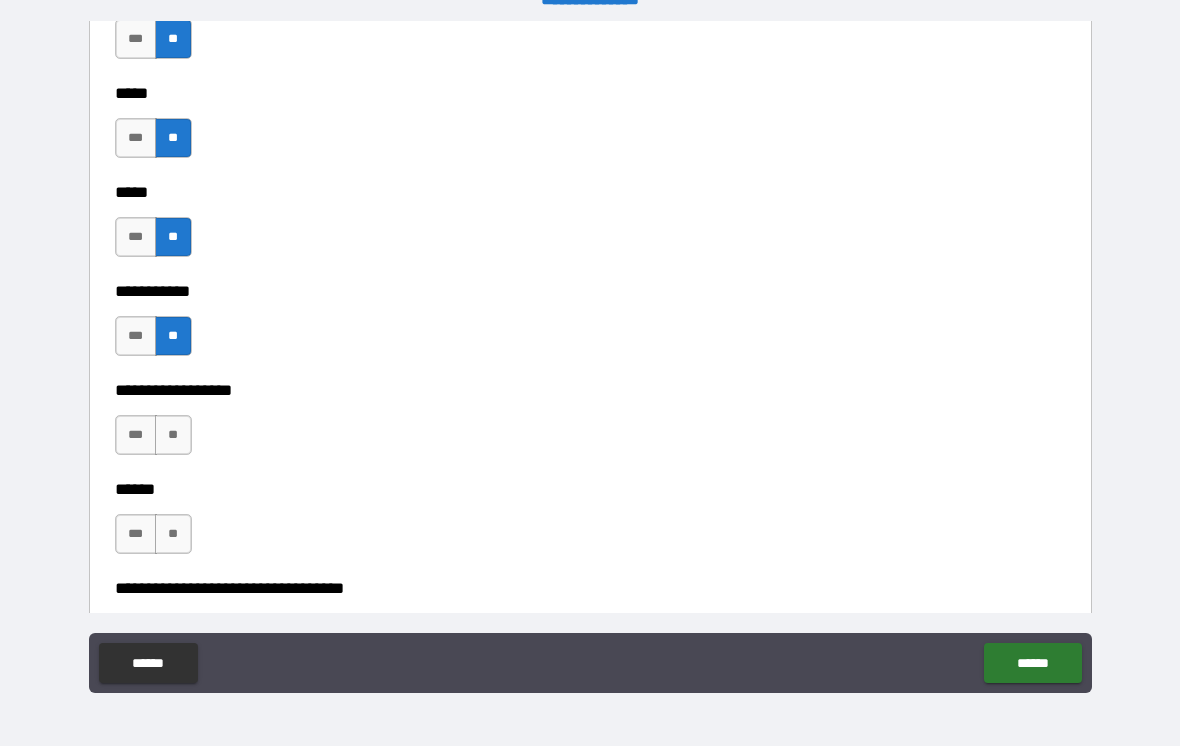 click on "**" at bounding box center [173, 435] 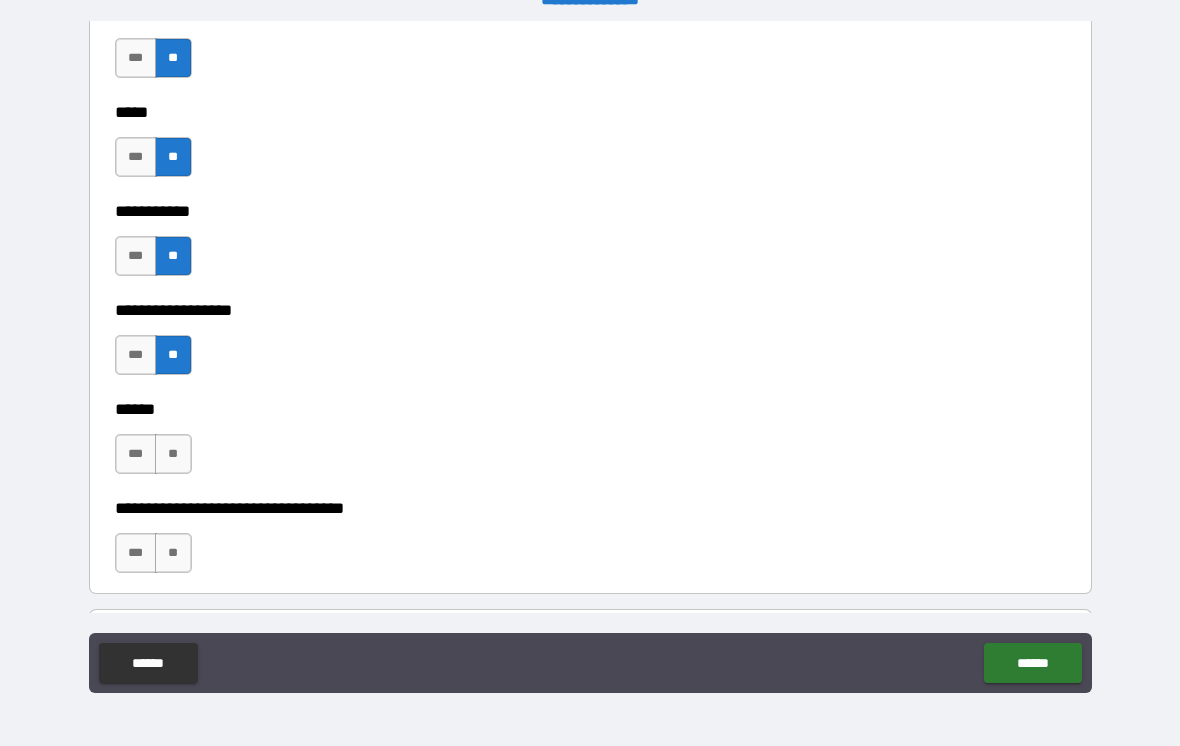 scroll, scrollTop: 1972, scrollLeft: 0, axis: vertical 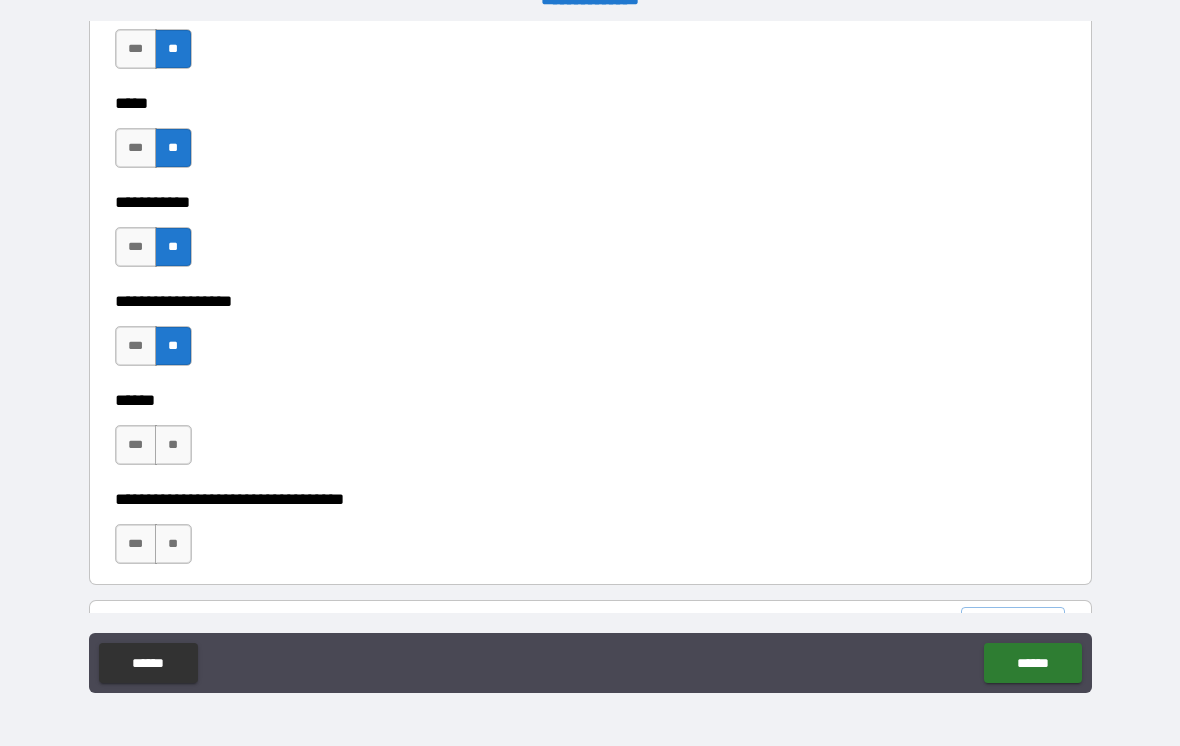 click on "***" at bounding box center (136, 445) 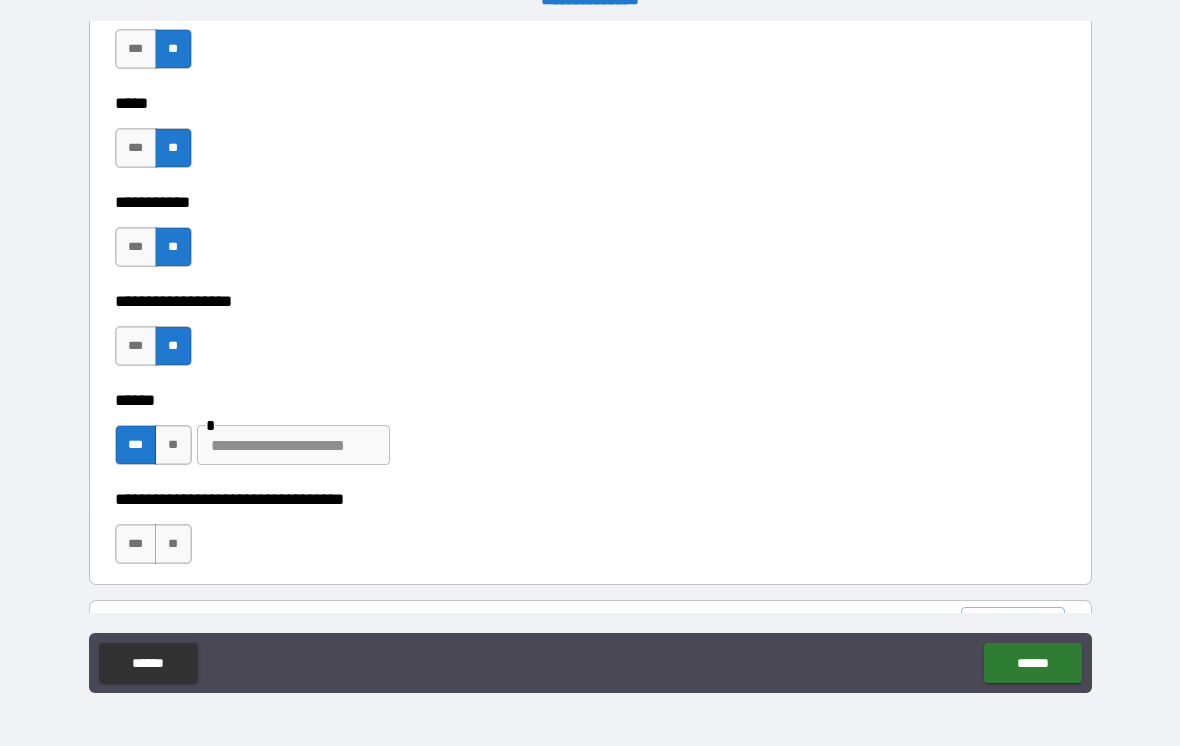 click at bounding box center [293, 445] 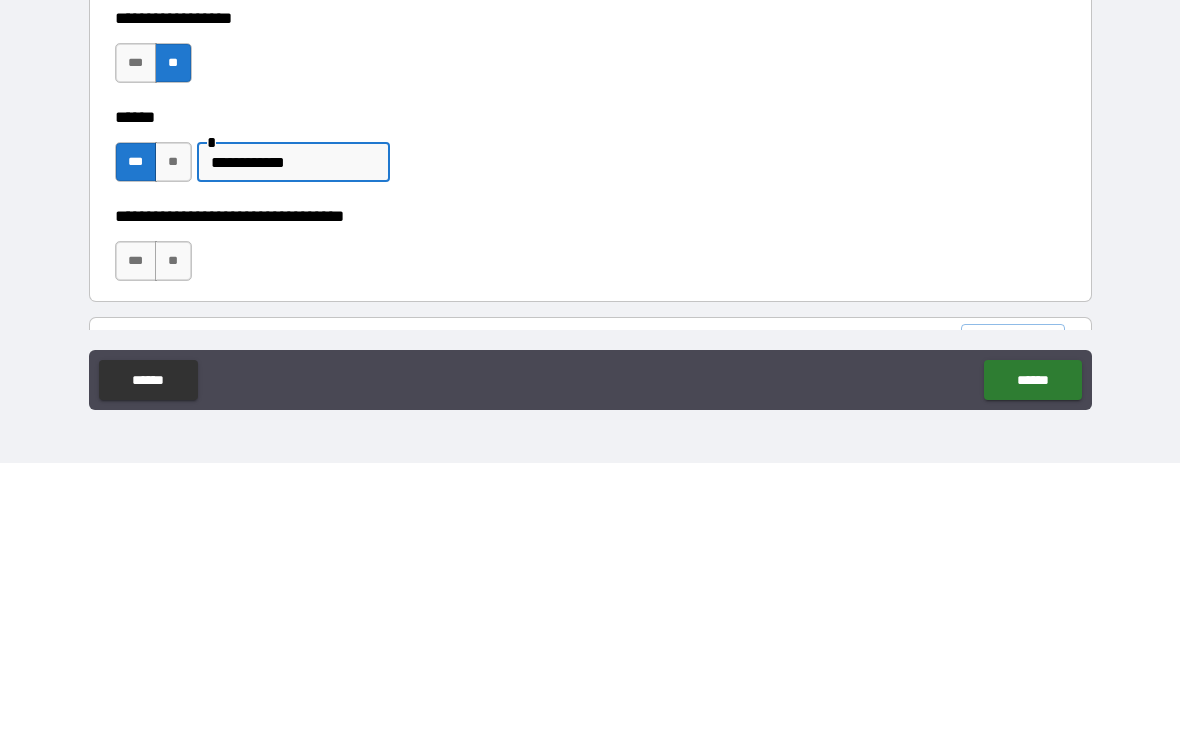 type on "**********" 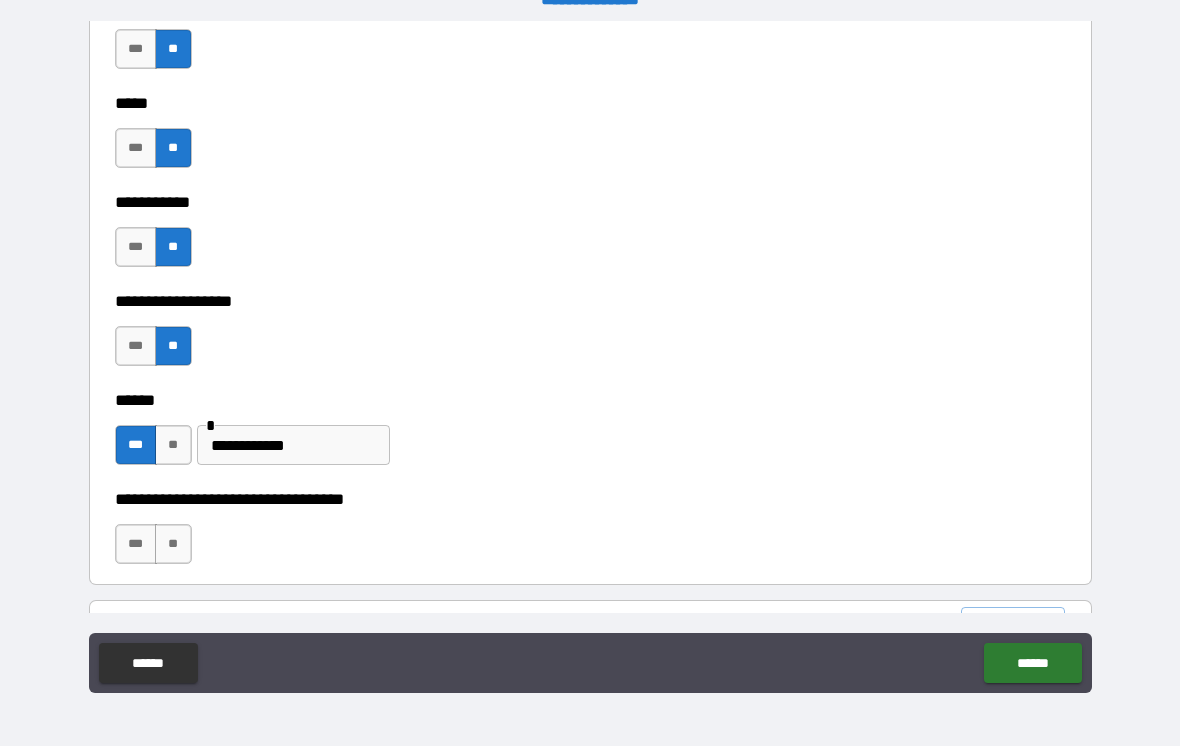 click on "**" at bounding box center (173, 544) 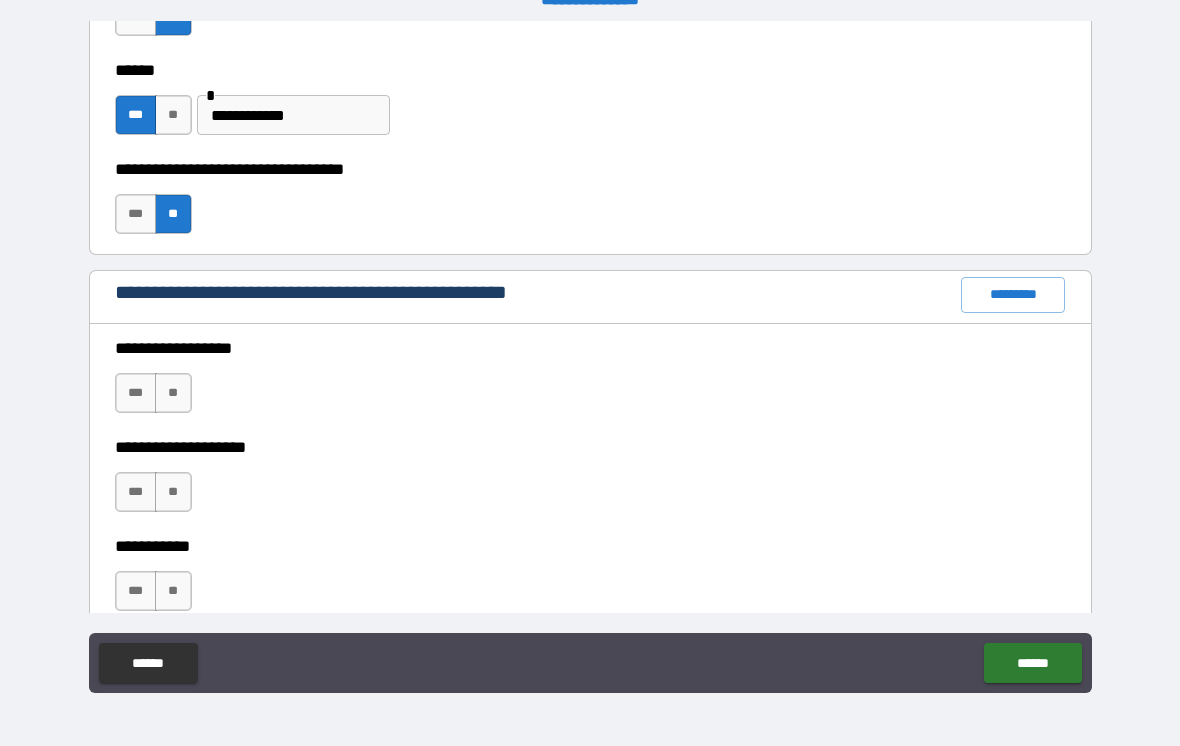 scroll, scrollTop: 2305, scrollLeft: 0, axis: vertical 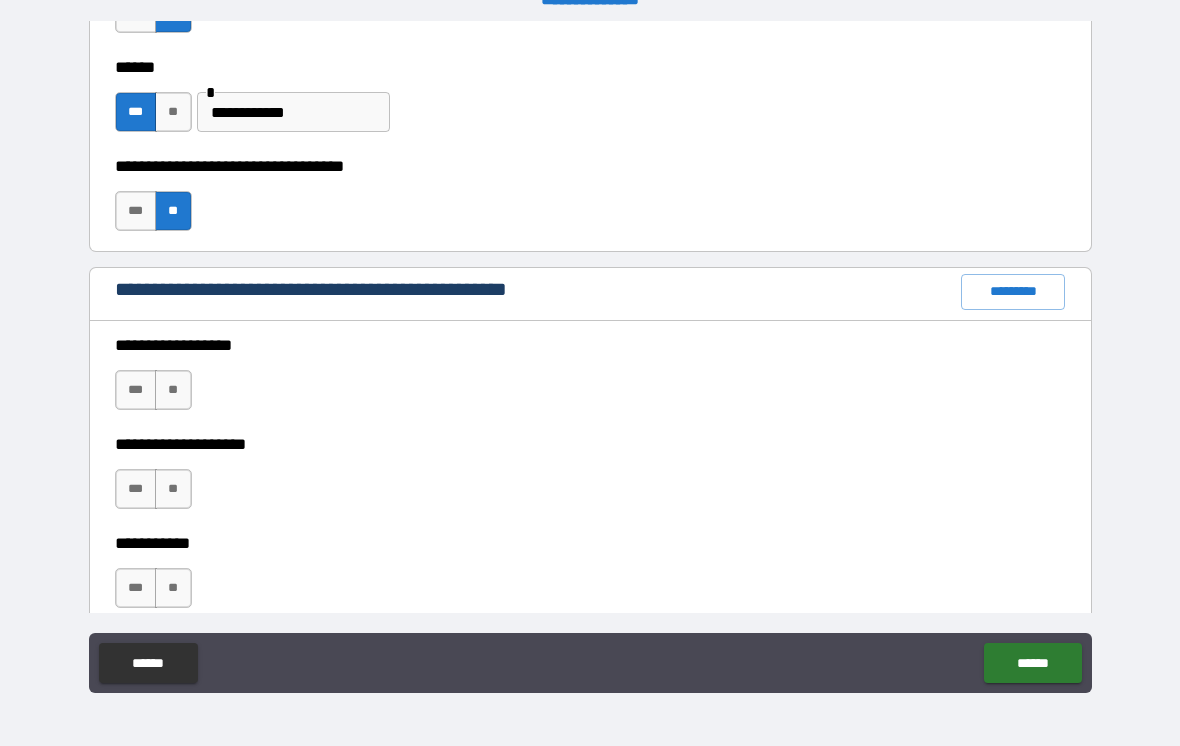 click on "**" at bounding box center (173, 390) 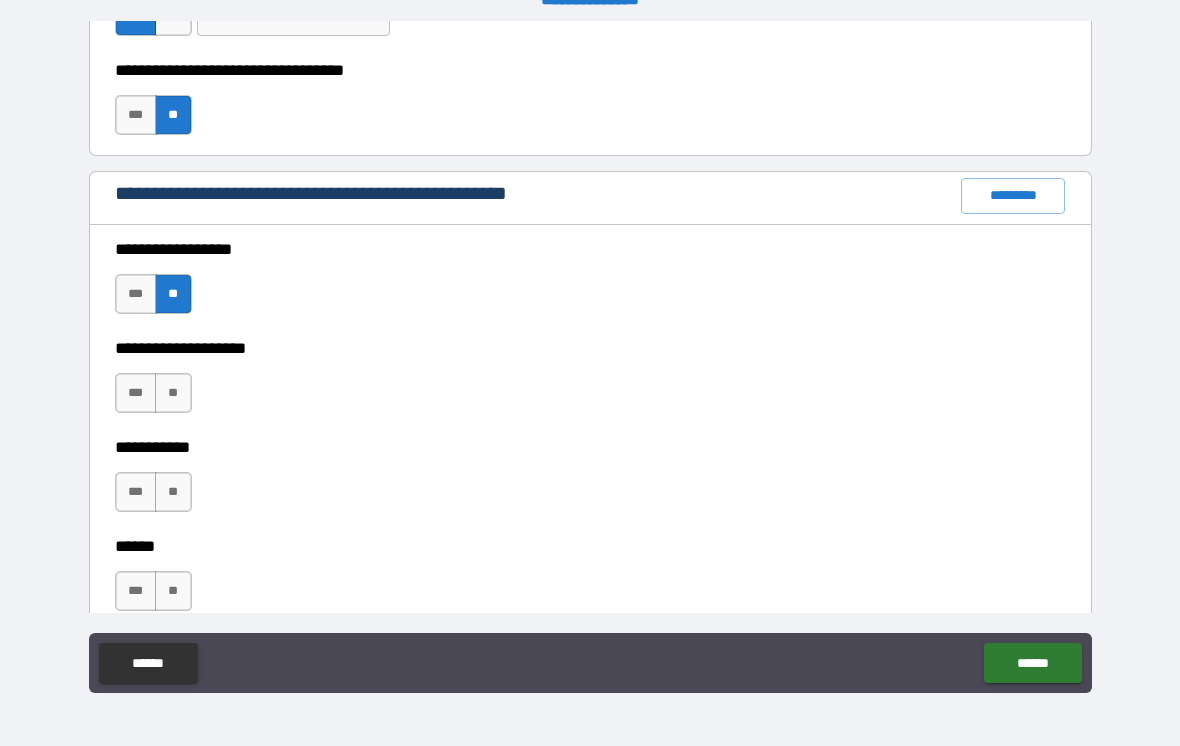 click on "**" at bounding box center (173, 393) 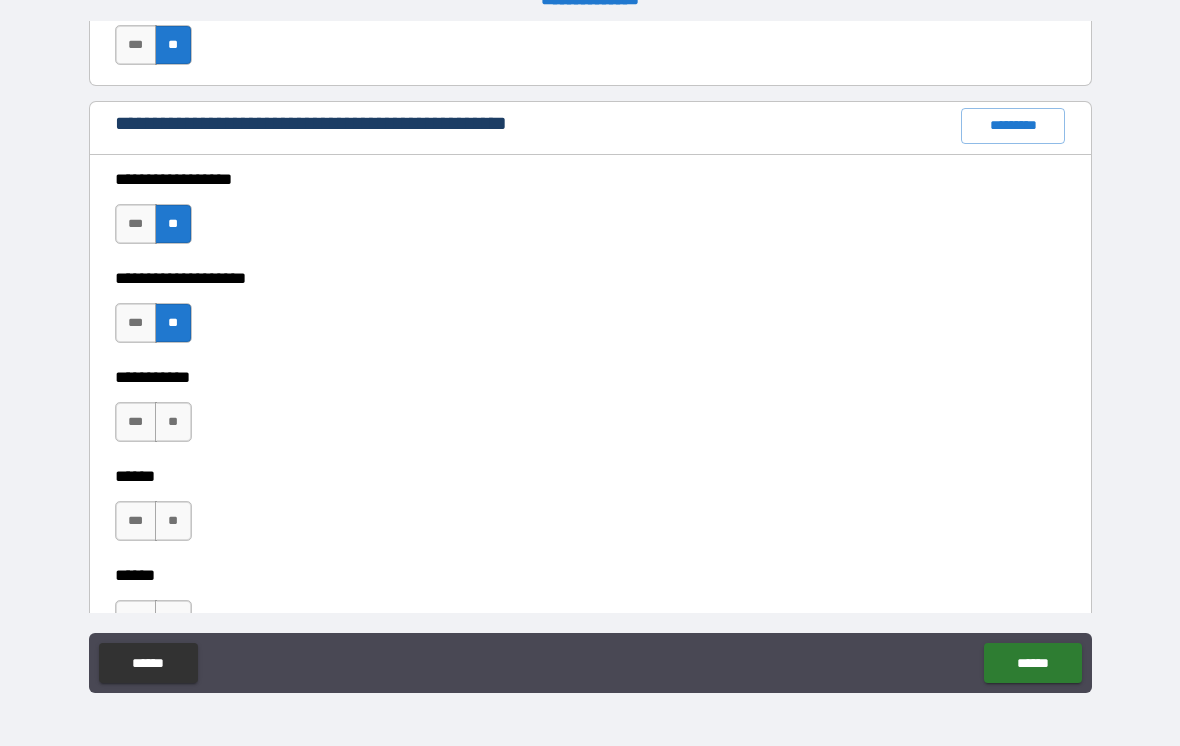 click on "**" at bounding box center [173, 422] 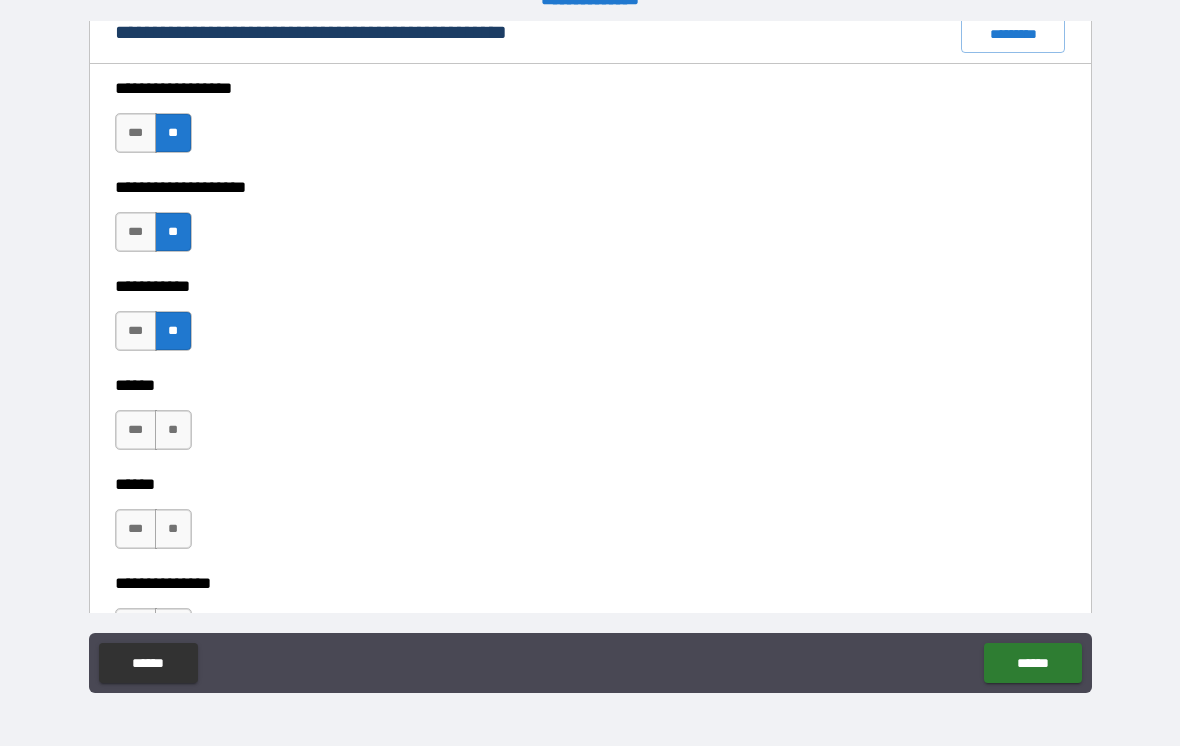 click on "**" at bounding box center [173, 430] 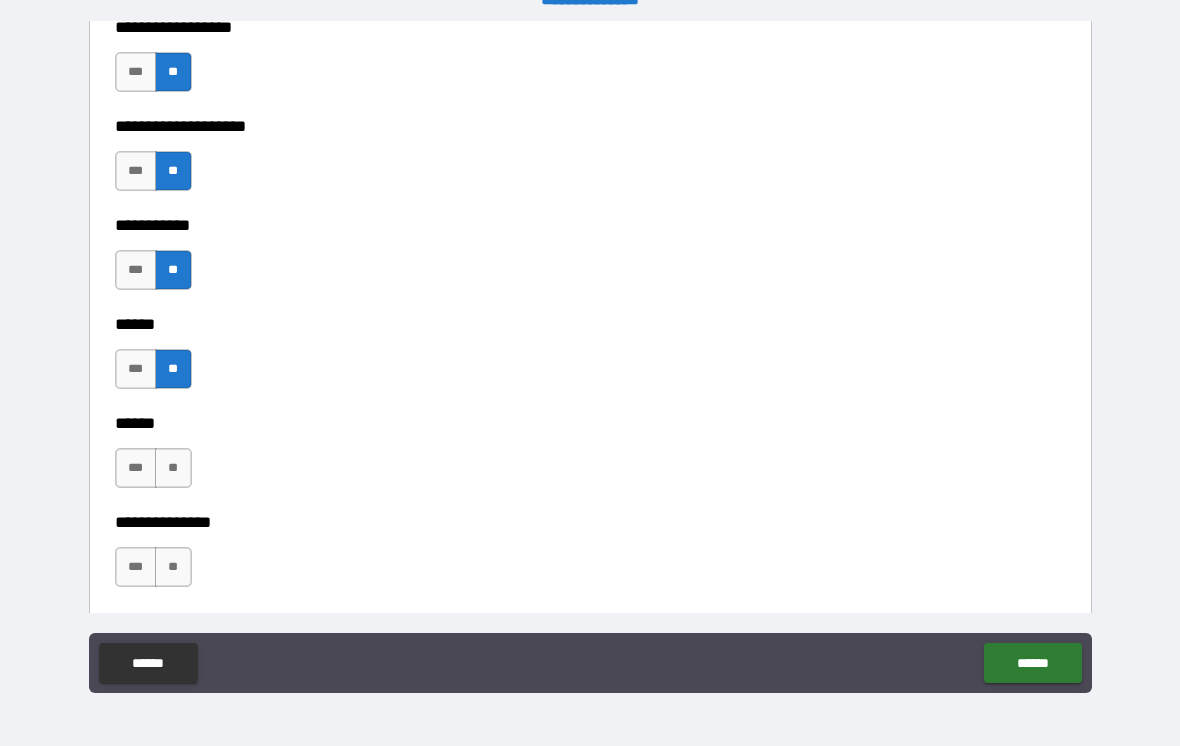click on "**" at bounding box center (173, 468) 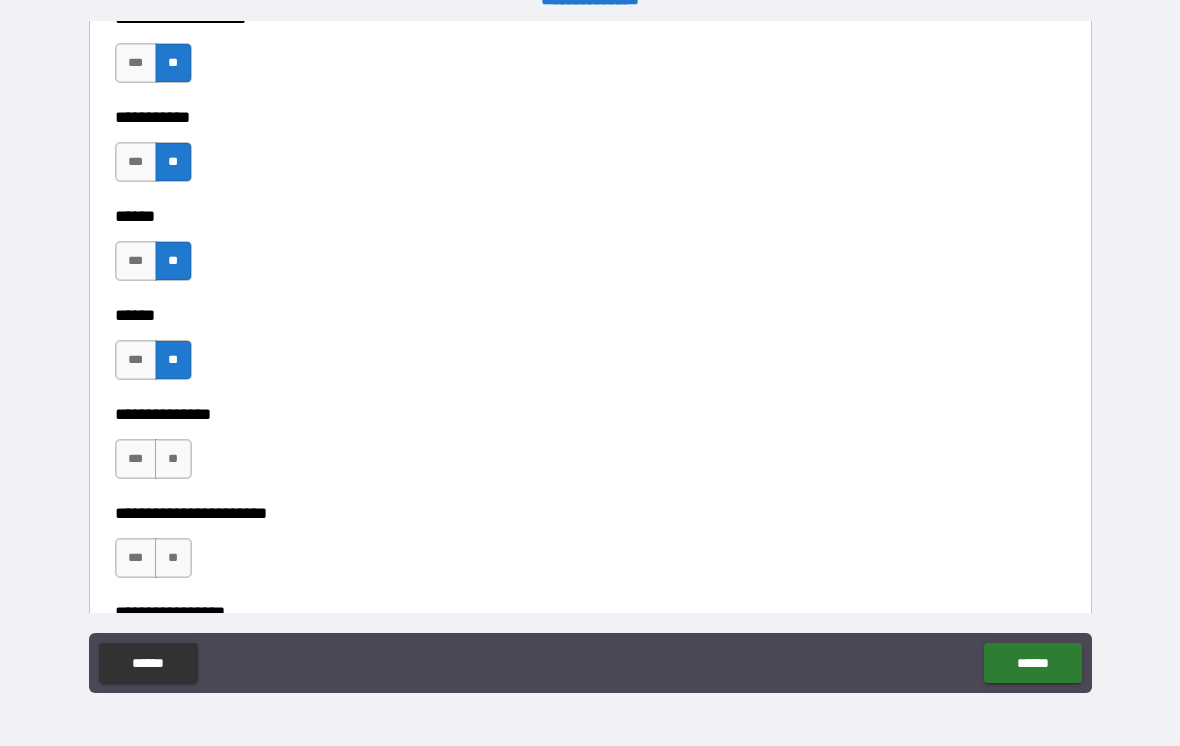 click on "**" at bounding box center [173, 459] 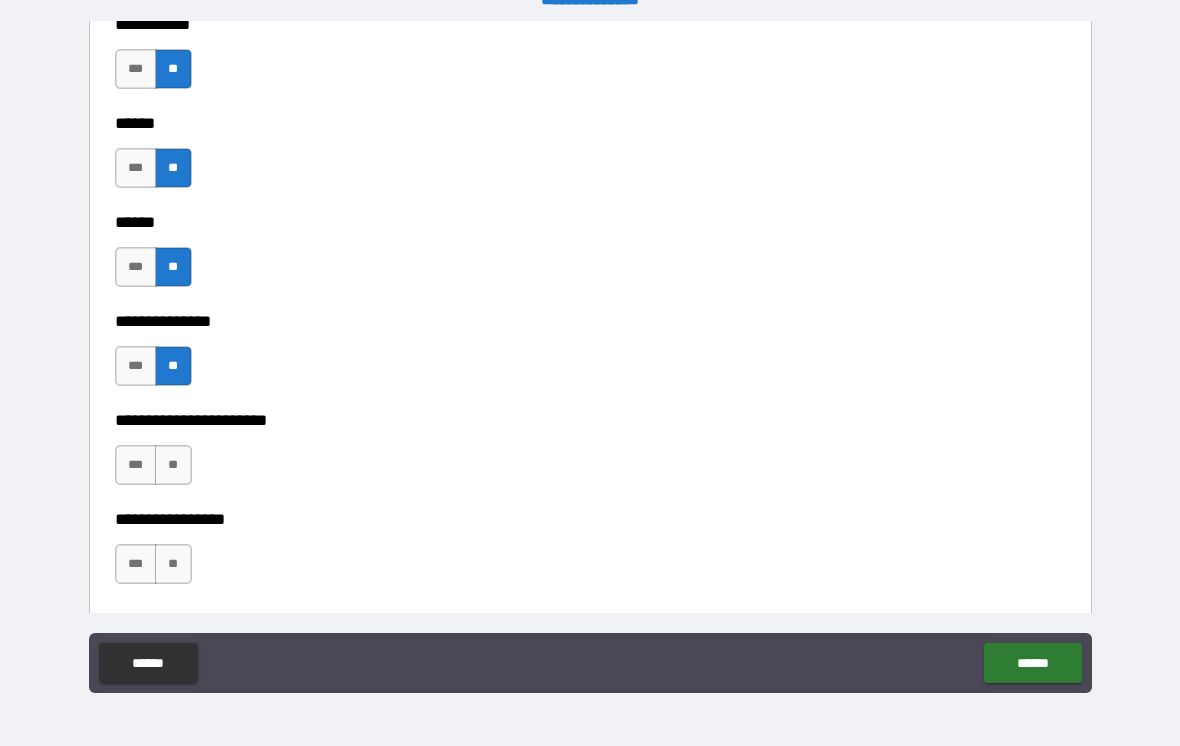 click on "**" at bounding box center (173, 465) 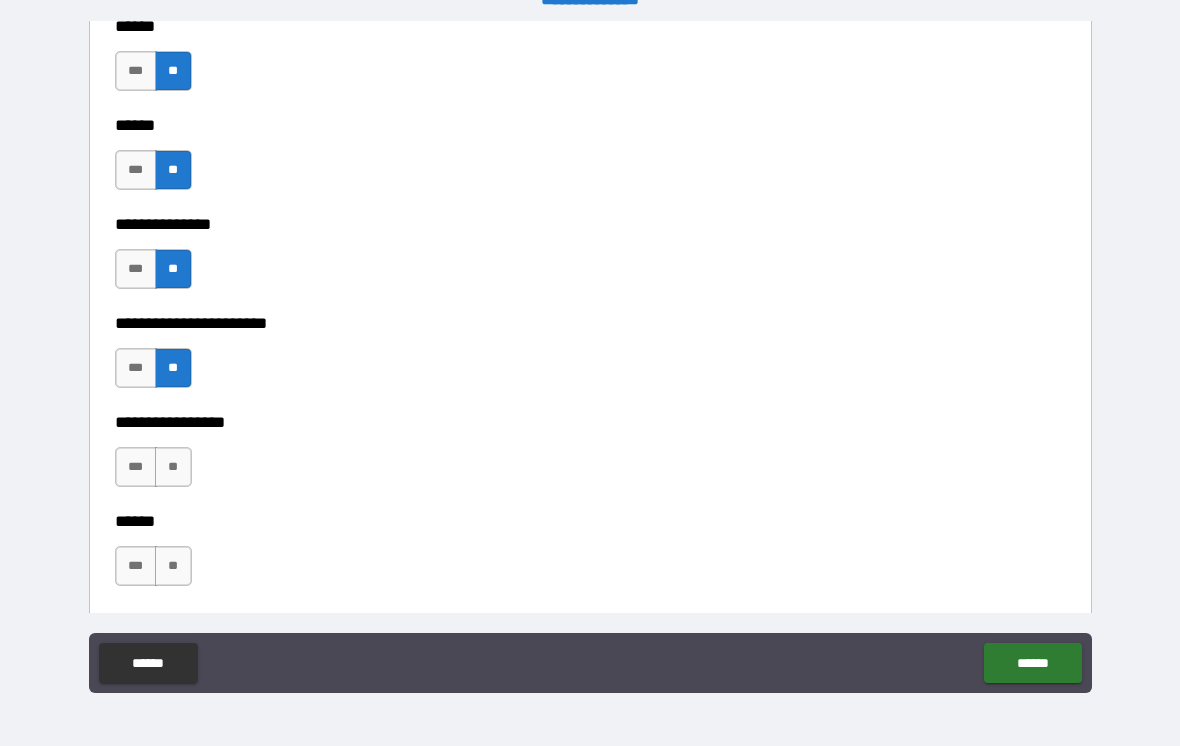 click on "**" at bounding box center [173, 467] 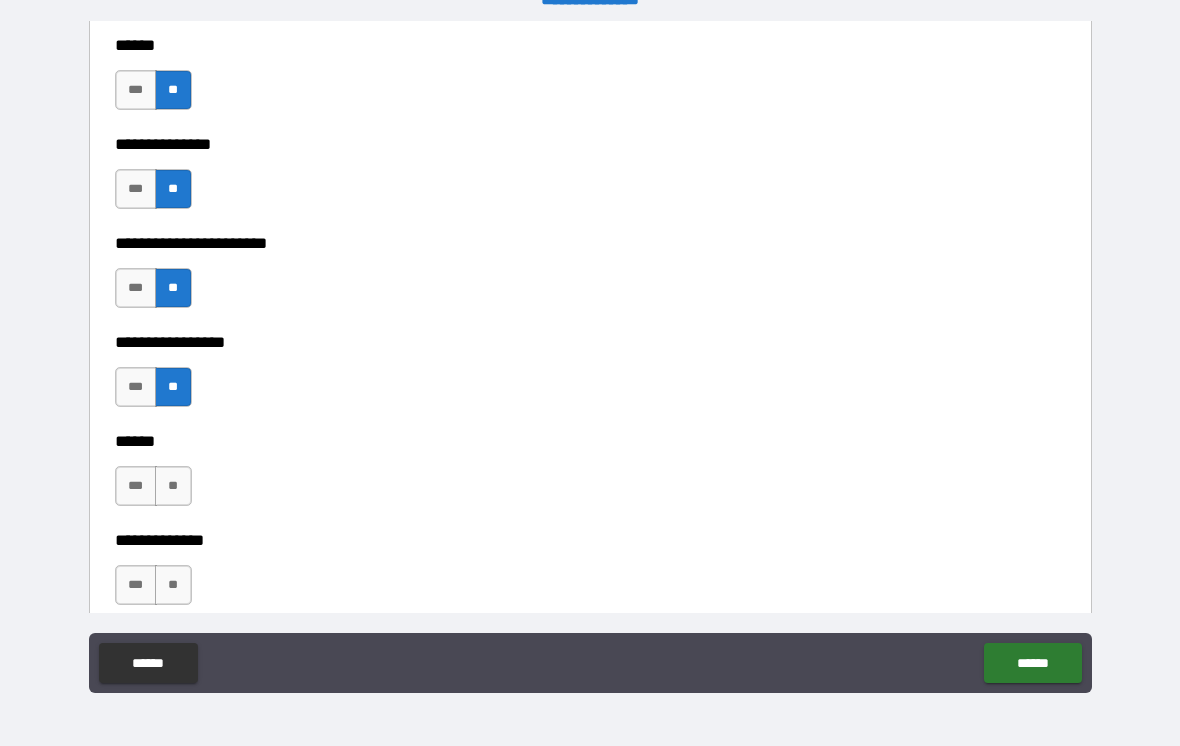 click on "**" at bounding box center [173, 486] 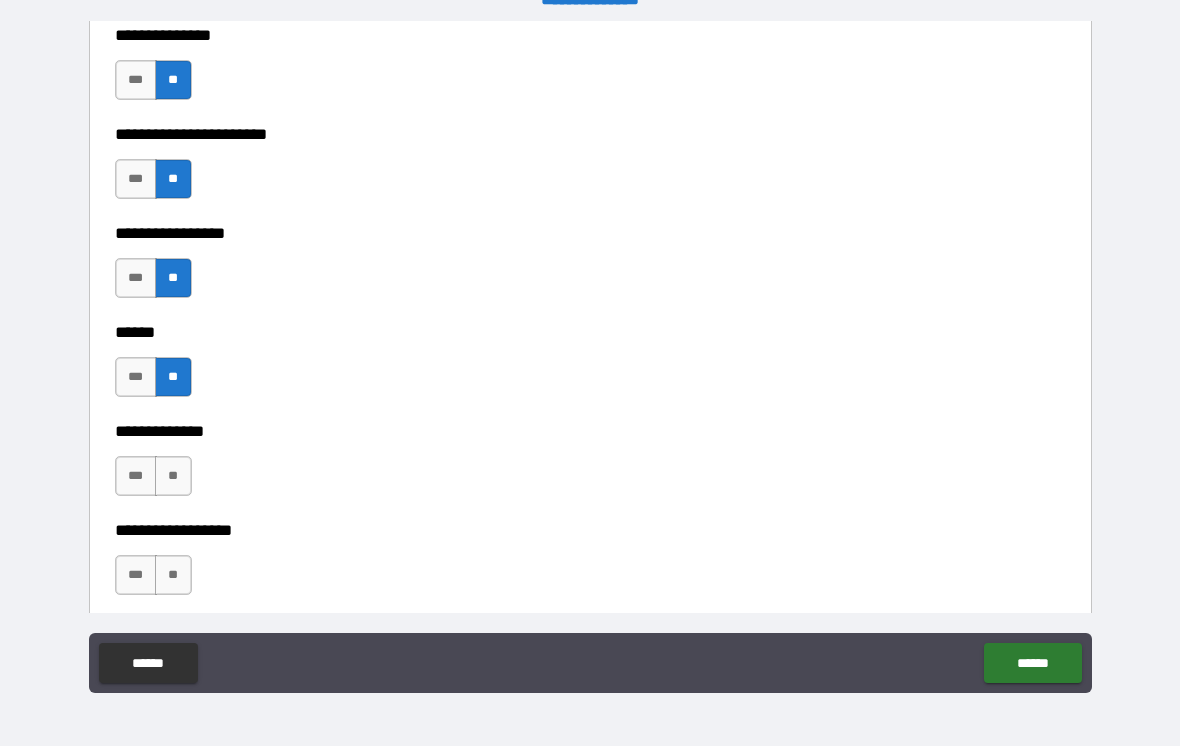 click on "**" at bounding box center (173, 476) 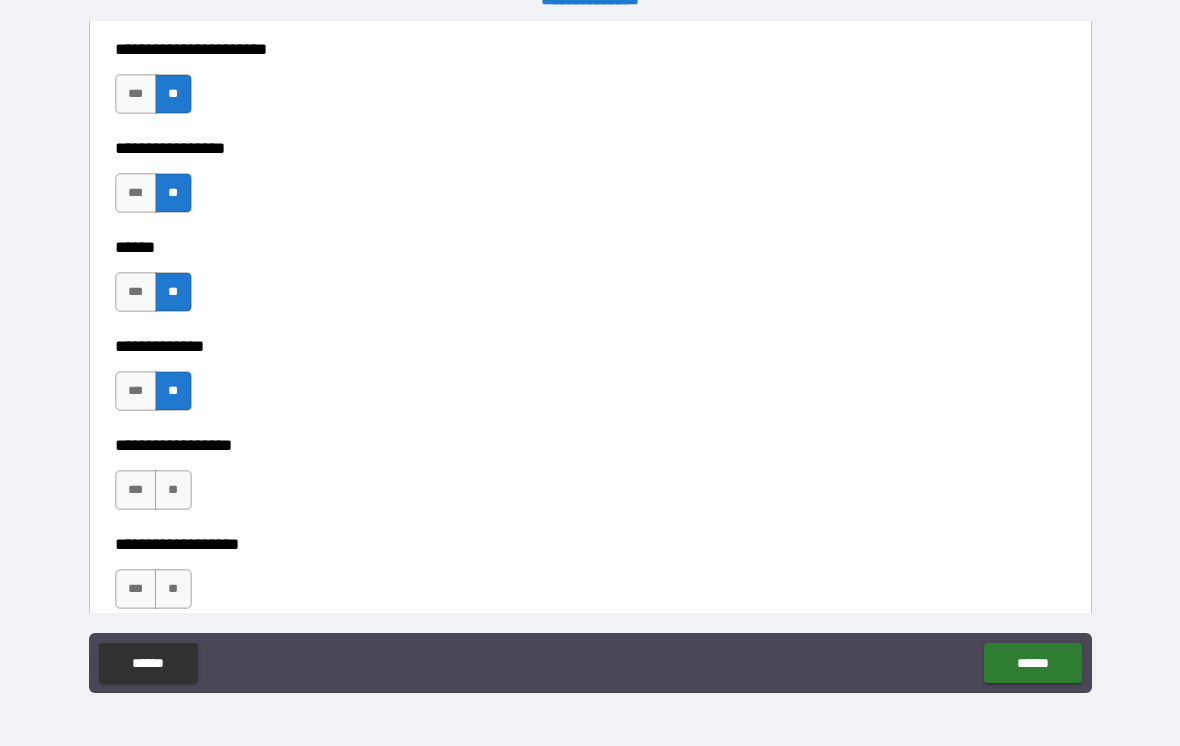 click on "**" at bounding box center [173, 490] 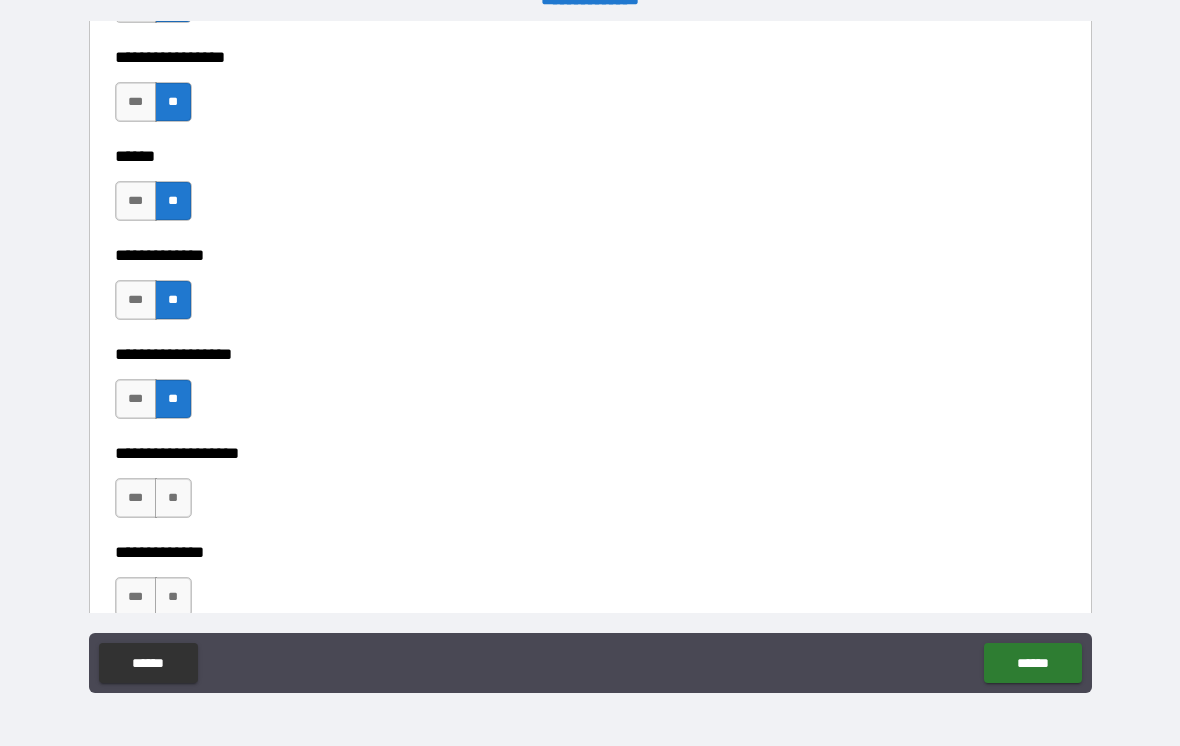 click on "**" at bounding box center [173, 498] 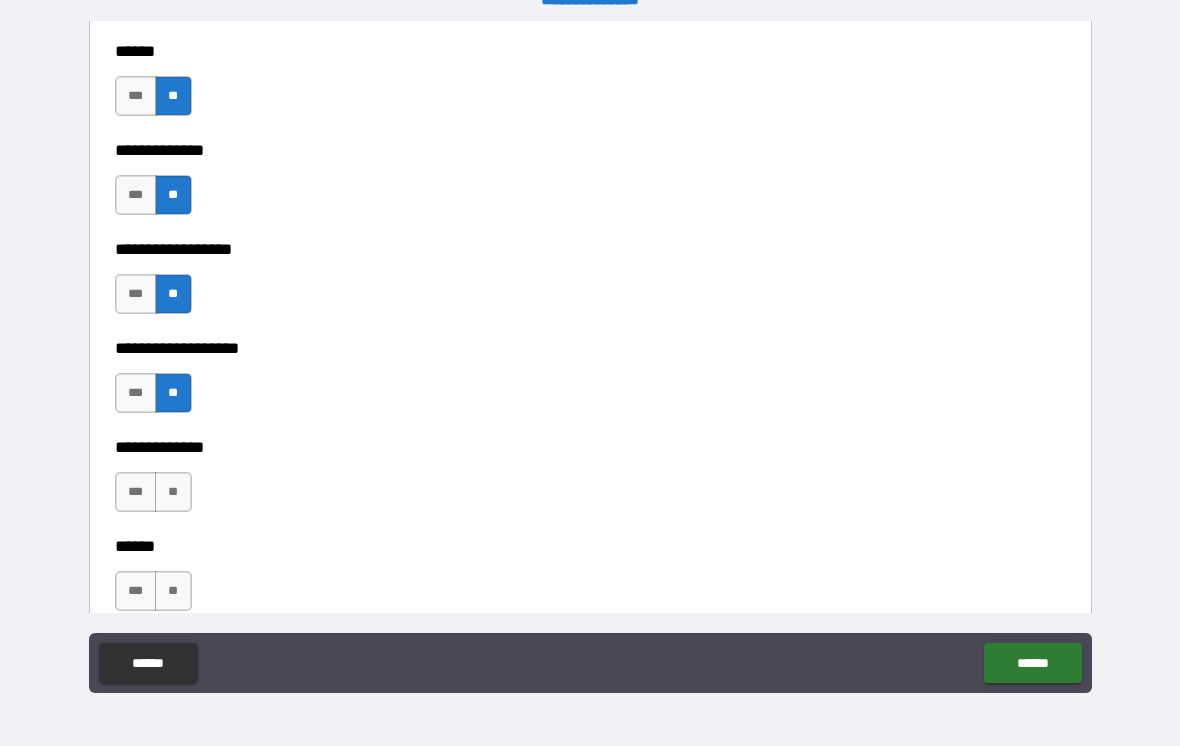 click on "**" at bounding box center (173, 492) 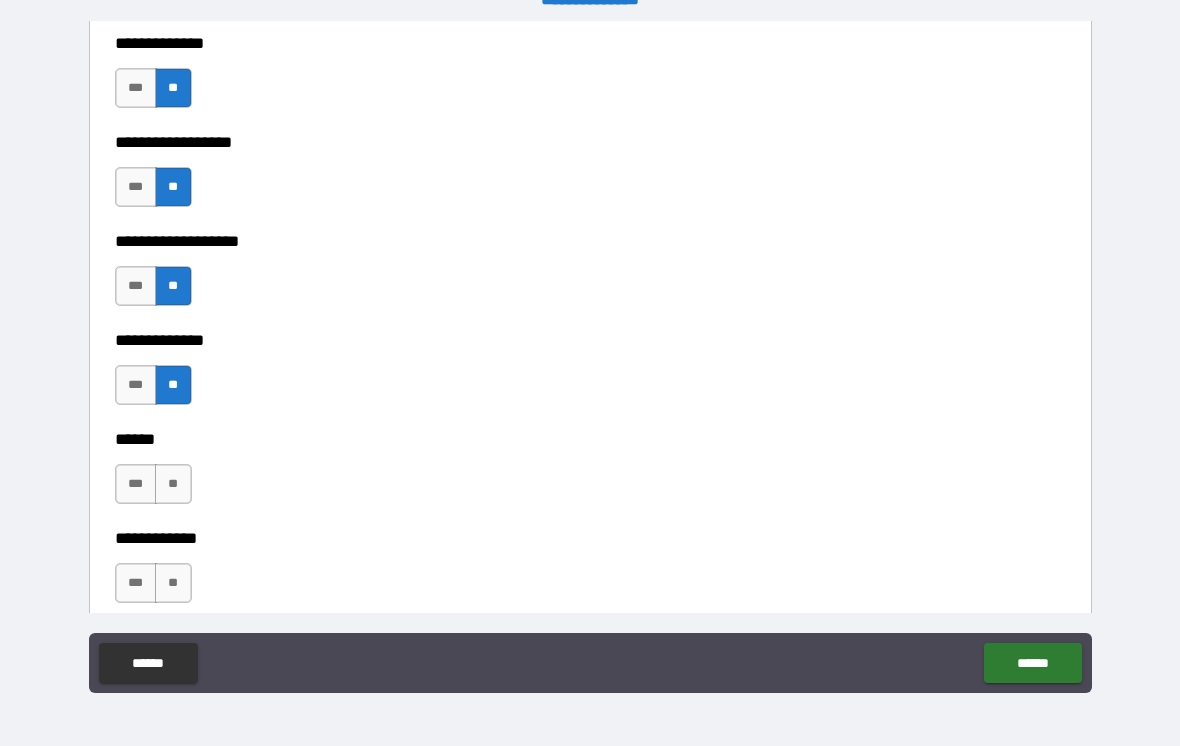 click on "**" at bounding box center [173, 484] 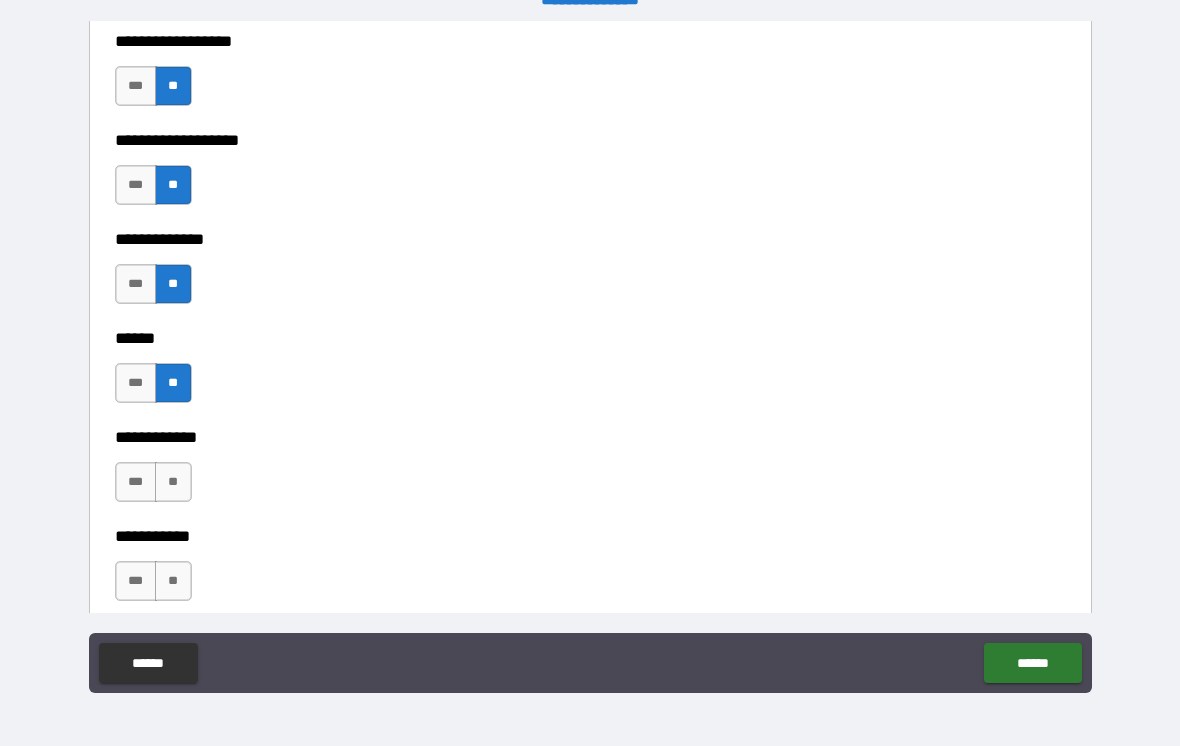 click on "**" at bounding box center [173, 482] 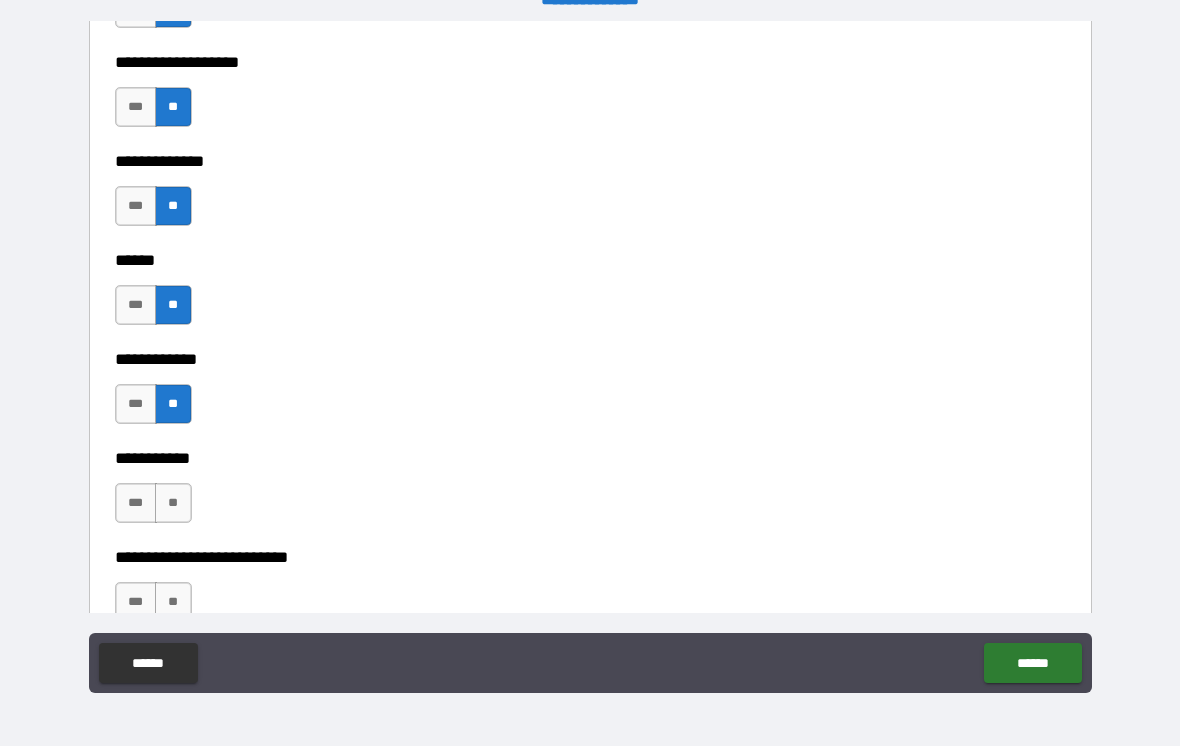 click on "**" at bounding box center (173, 503) 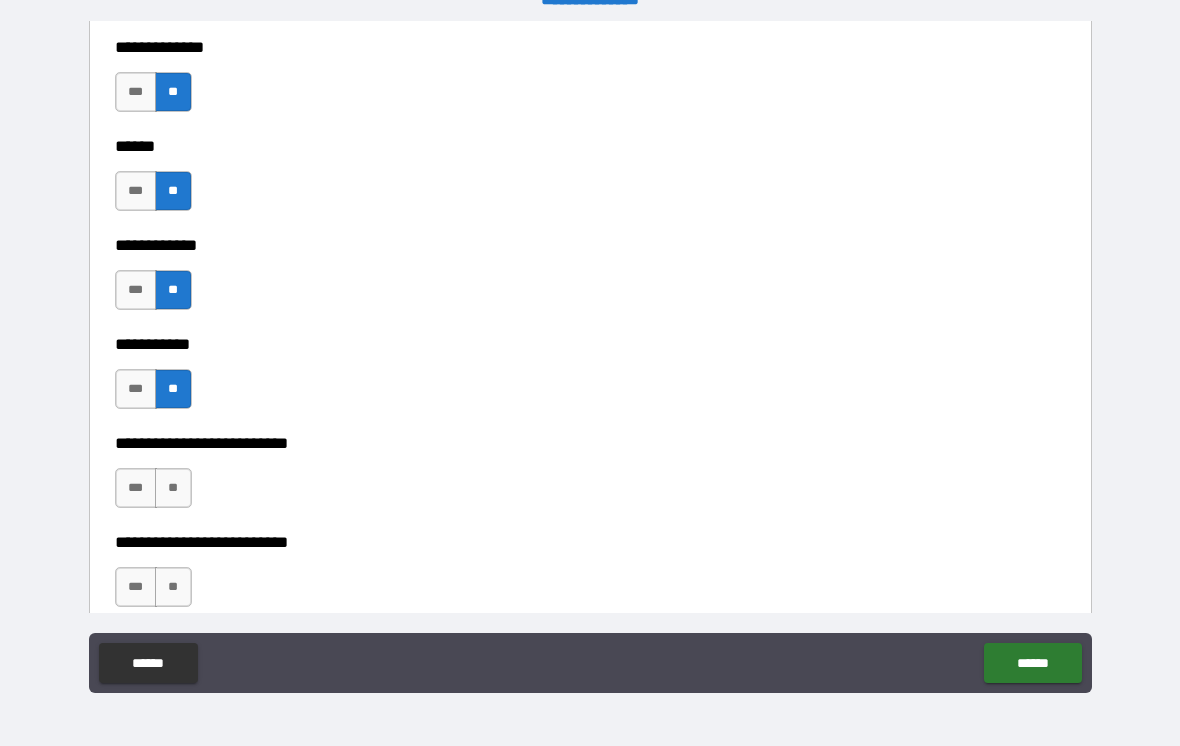 click on "**" at bounding box center (173, 488) 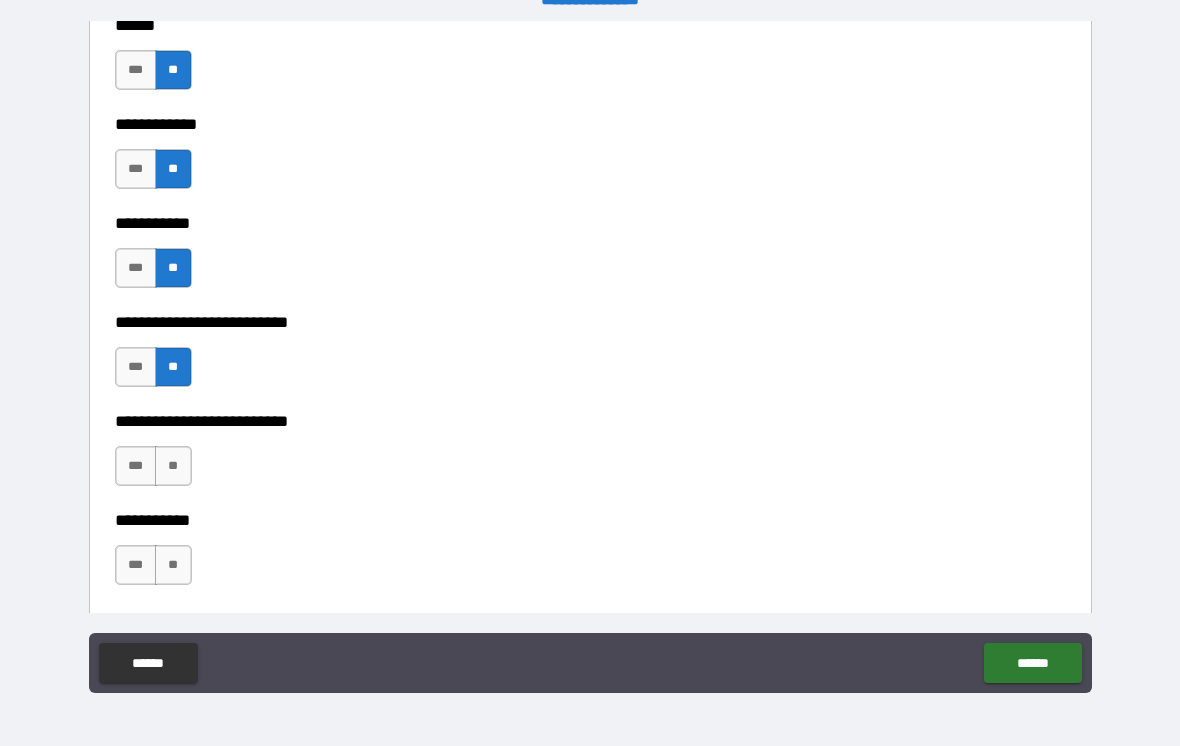 click on "**" at bounding box center [173, 466] 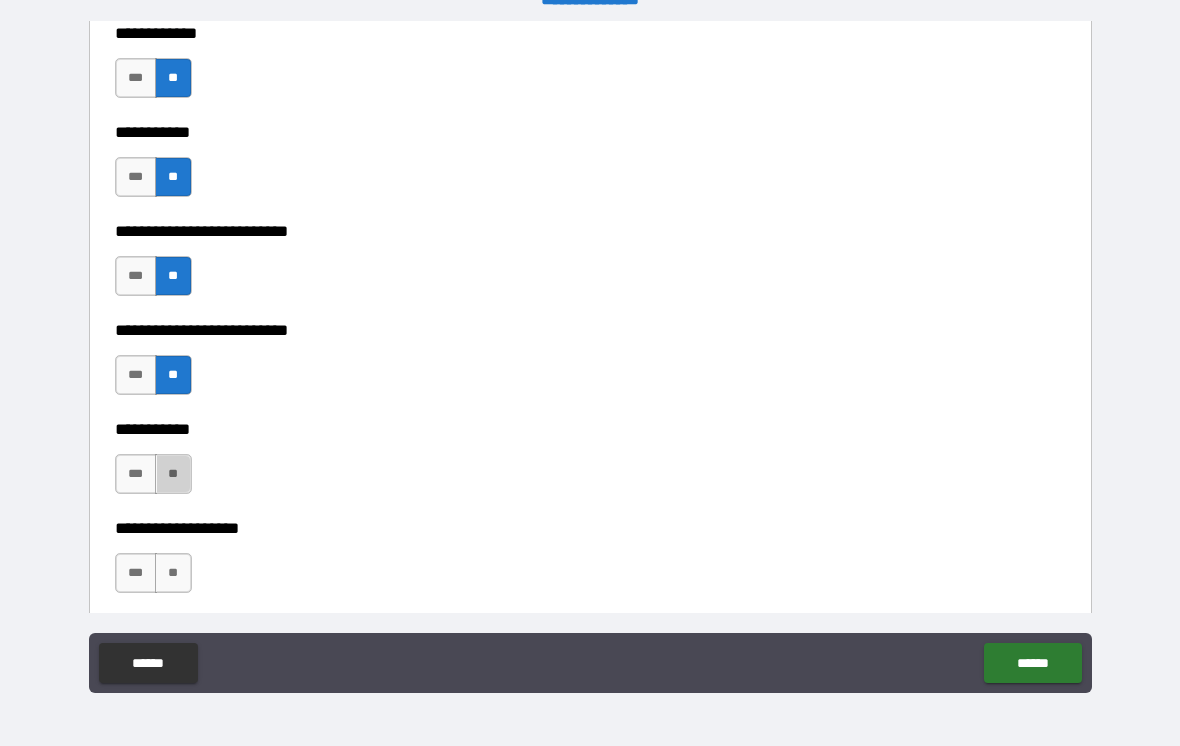 click on "**" at bounding box center (173, 474) 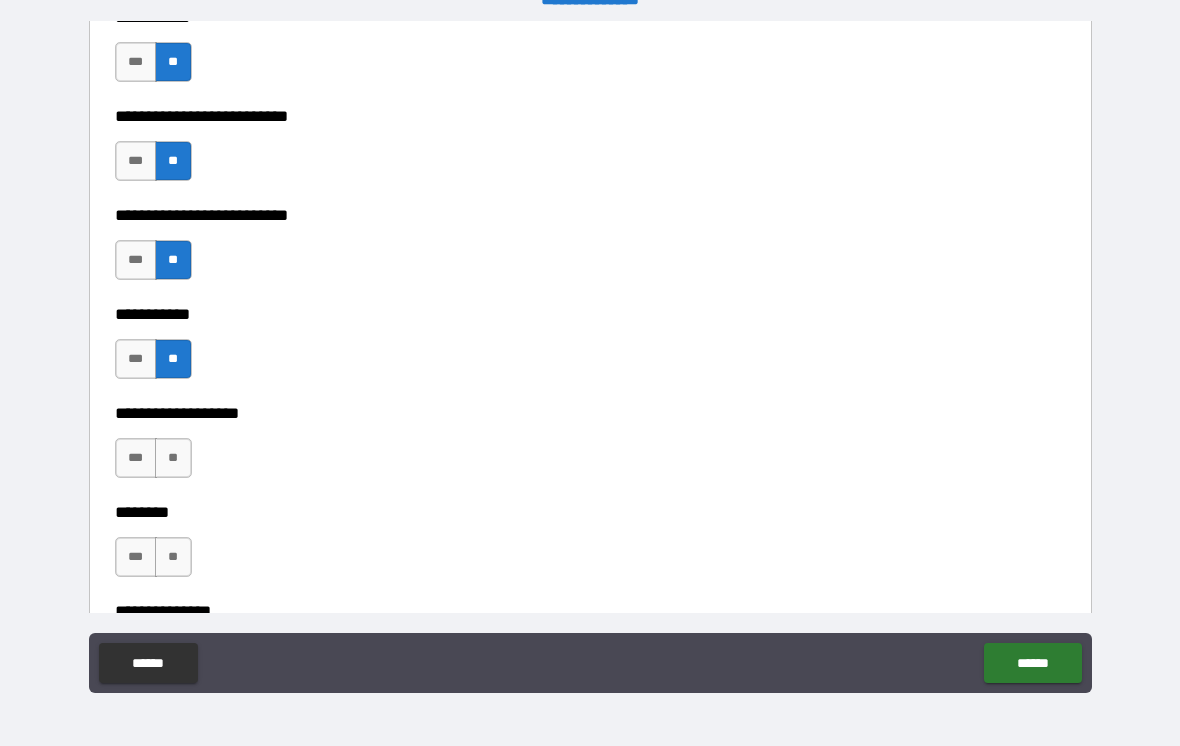 click on "**" at bounding box center [173, 458] 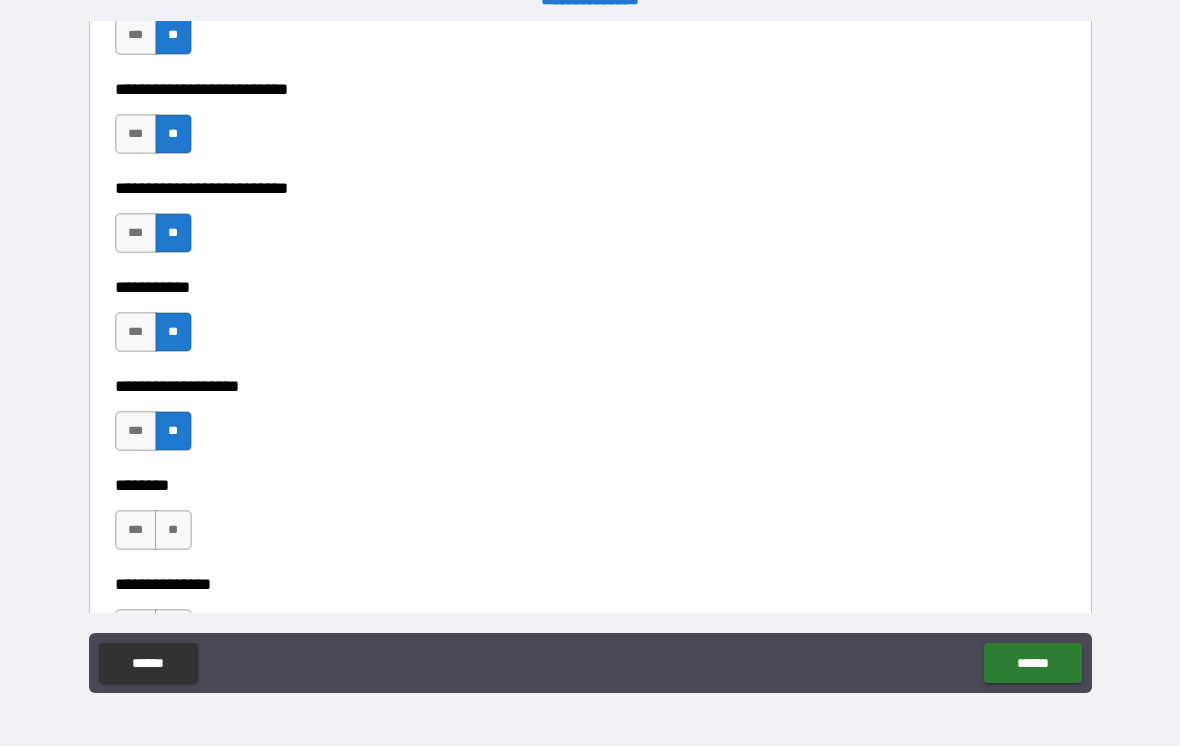 scroll, scrollTop: 4198, scrollLeft: 0, axis: vertical 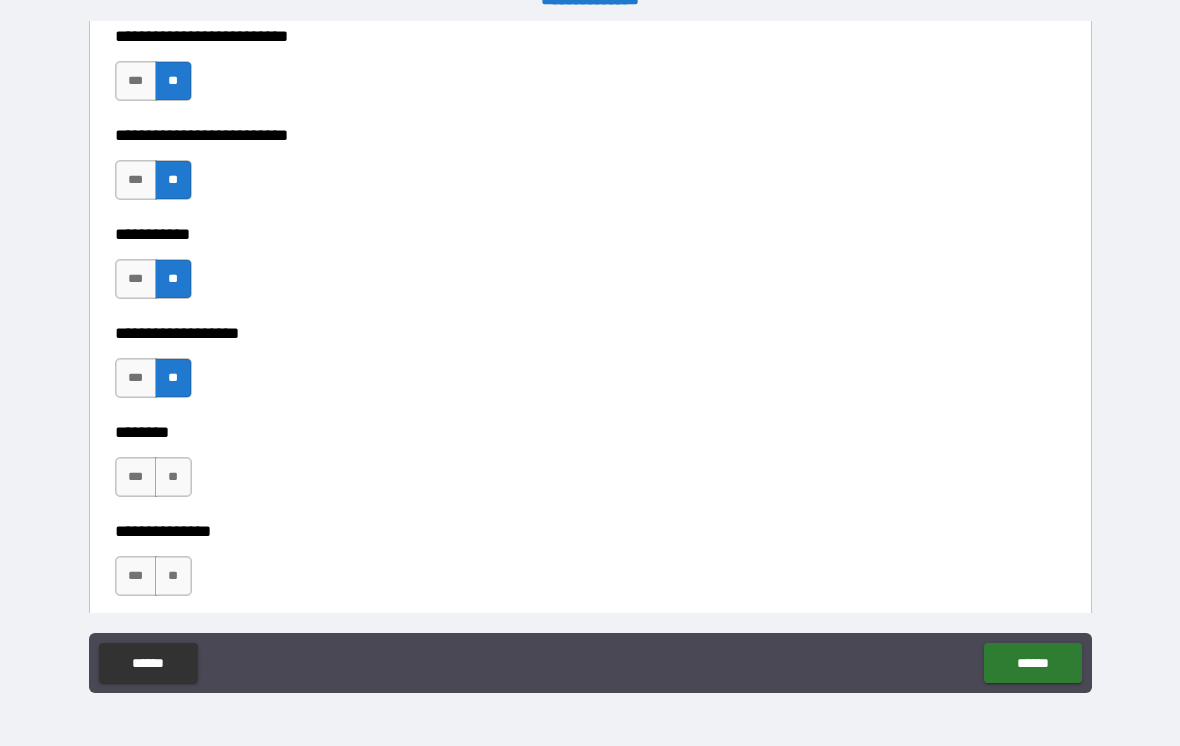 click on "**" at bounding box center [173, 477] 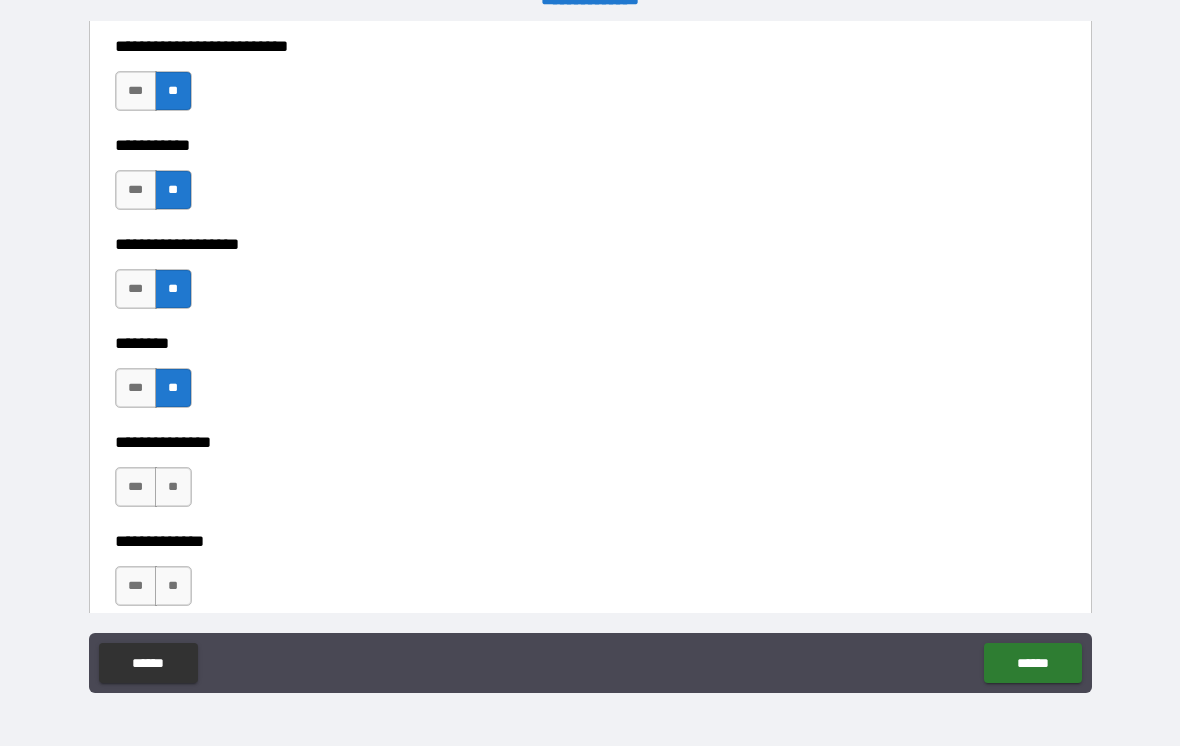 scroll, scrollTop: 4290, scrollLeft: 0, axis: vertical 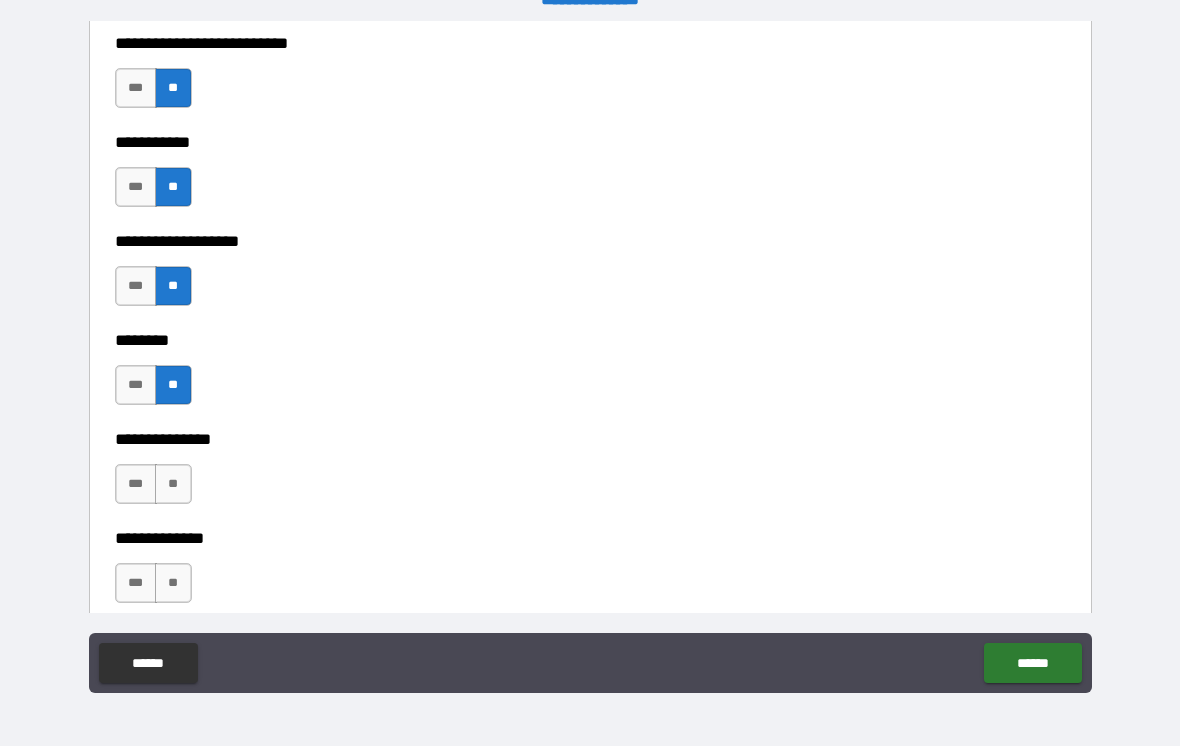 click on "**" at bounding box center [173, 484] 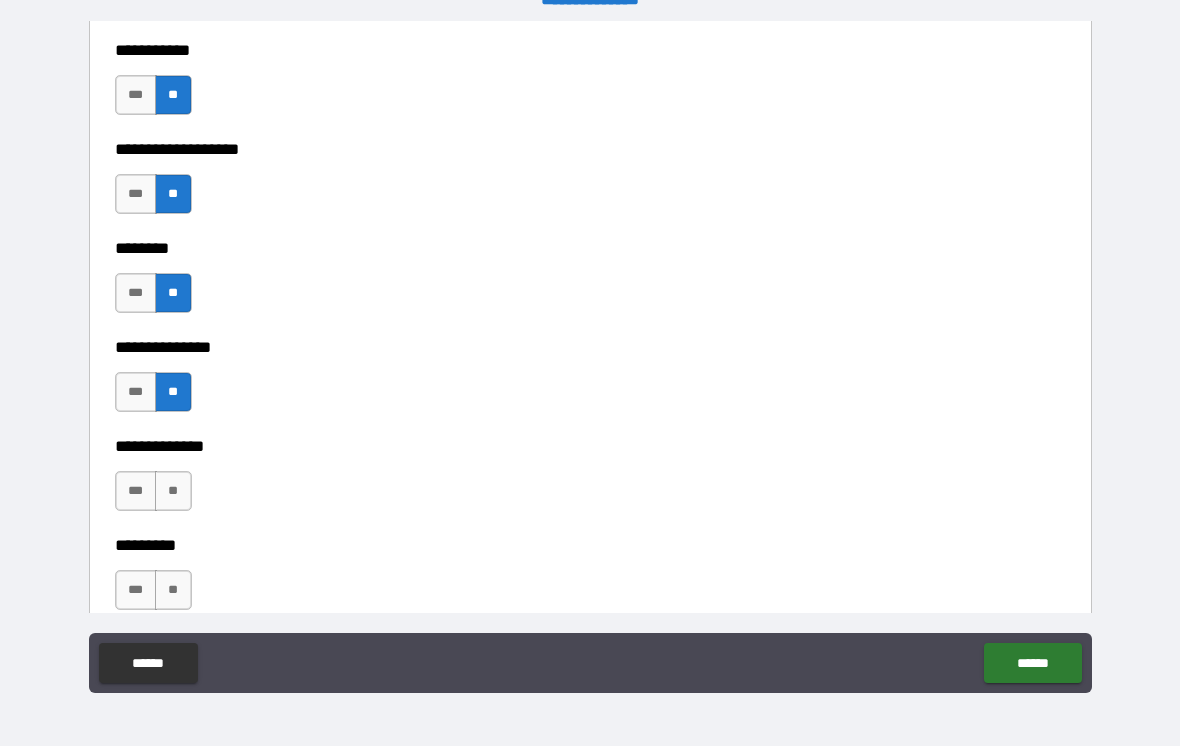 click on "**" at bounding box center [173, 491] 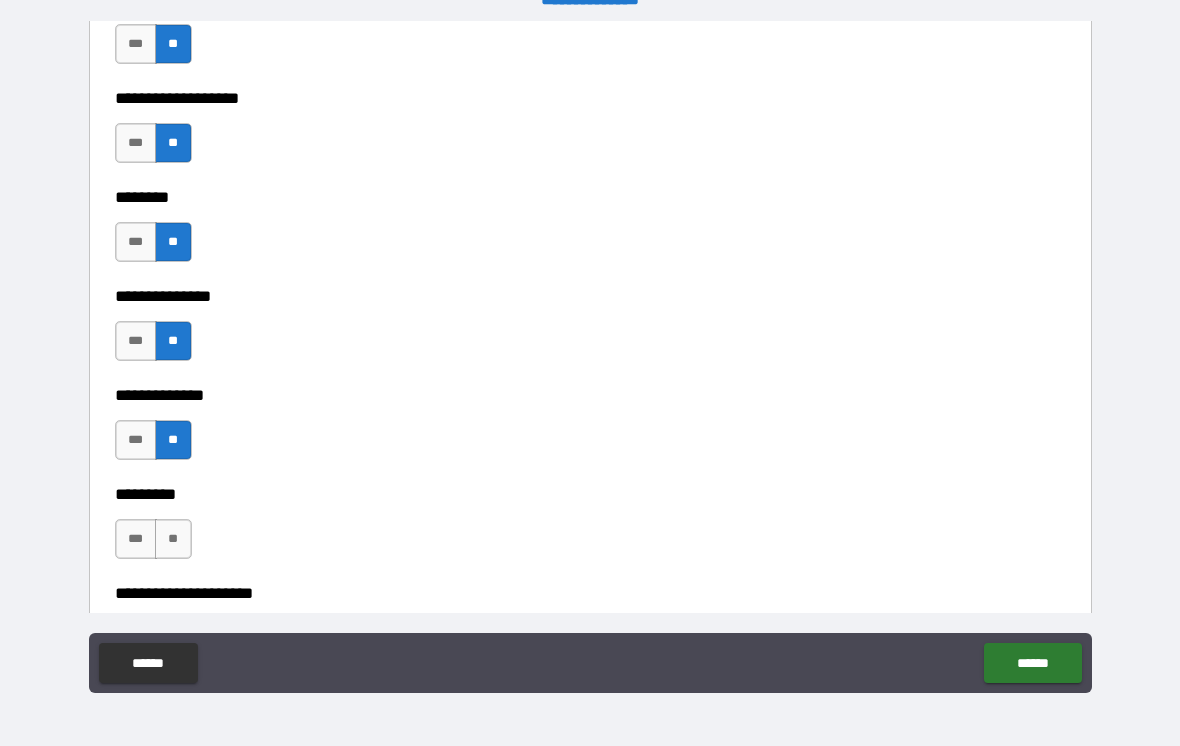scroll, scrollTop: 4500, scrollLeft: 0, axis: vertical 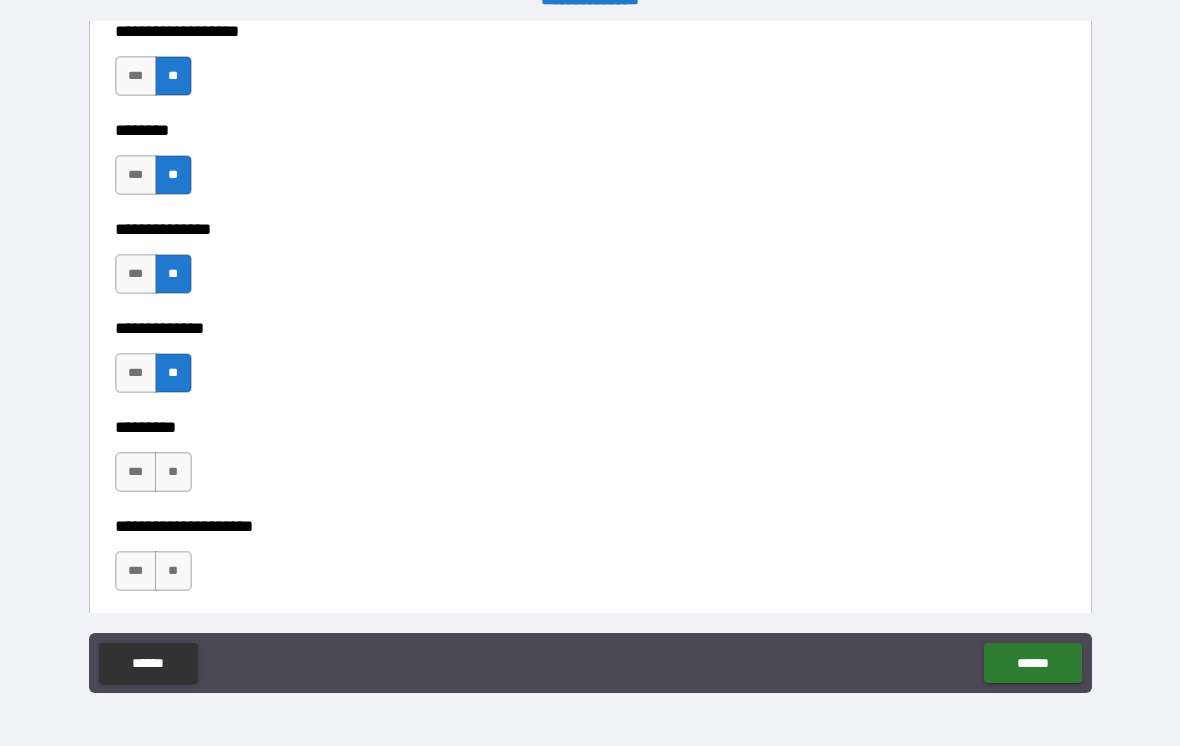 click on "**" at bounding box center [173, 472] 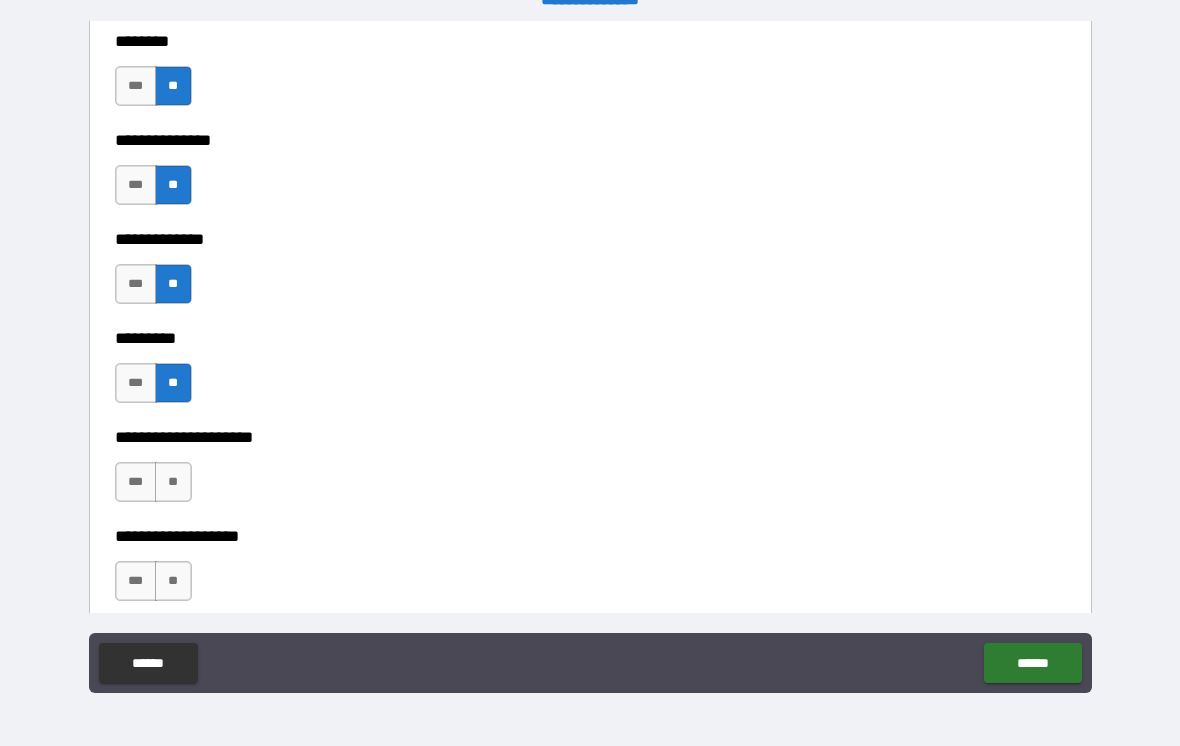 click on "**" at bounding box center [173, 482] 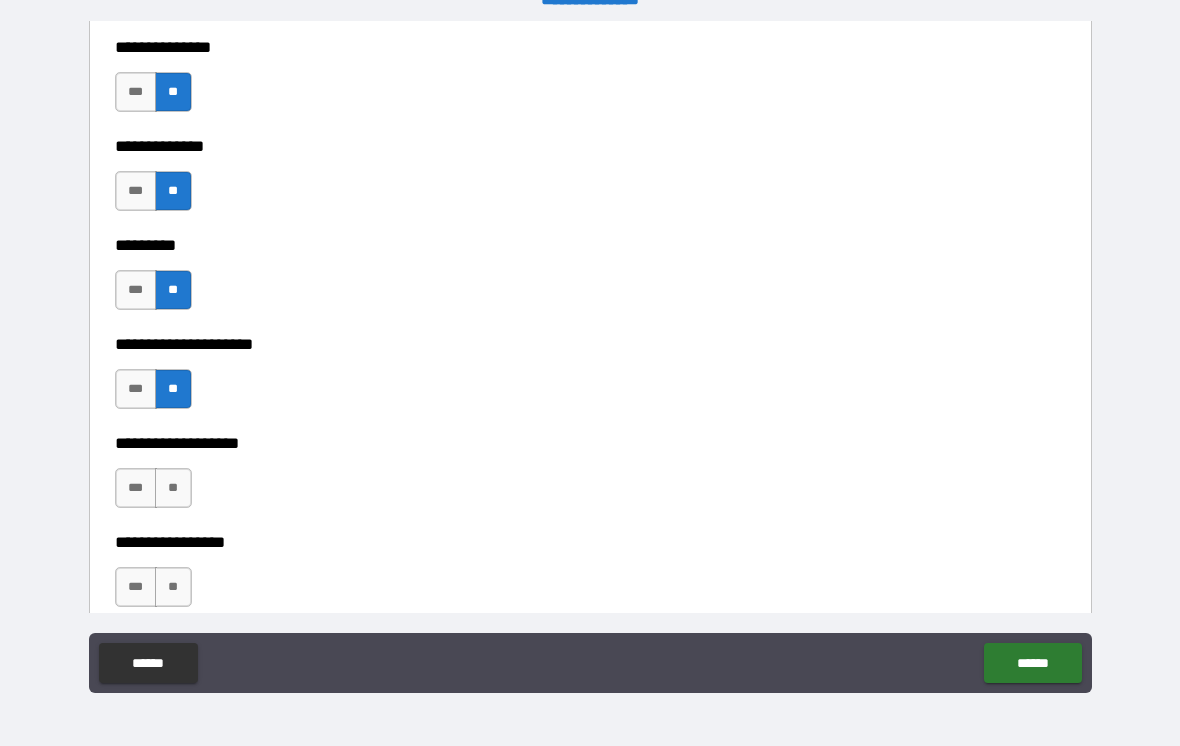 click on "**" at bounding box center (173, 488) 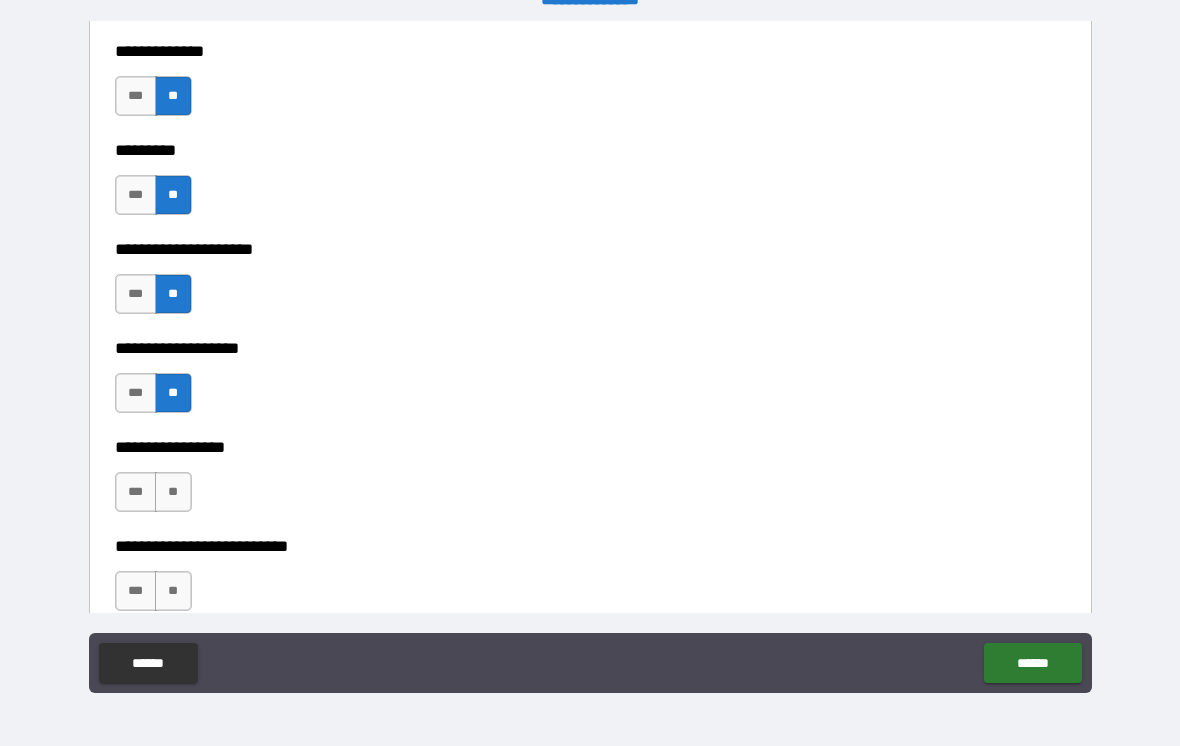 click on "**" at bounding box center (173, 492) 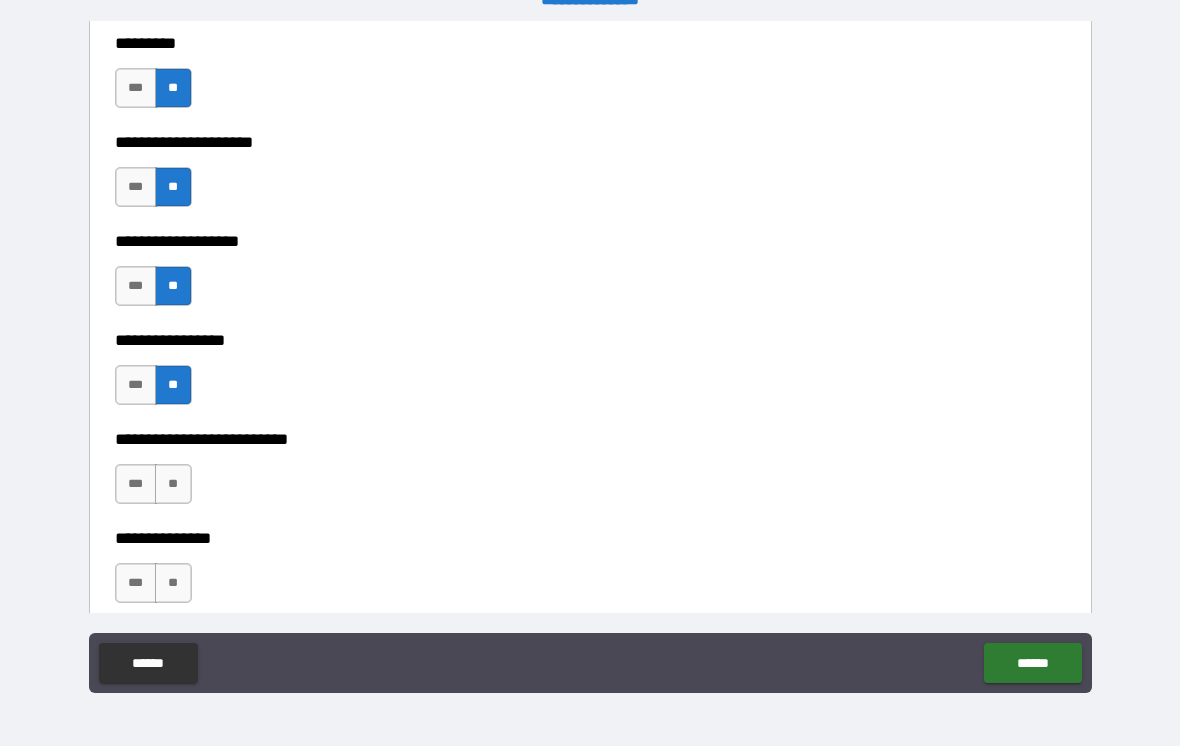 click on "**" at bounding box center [173, 484] 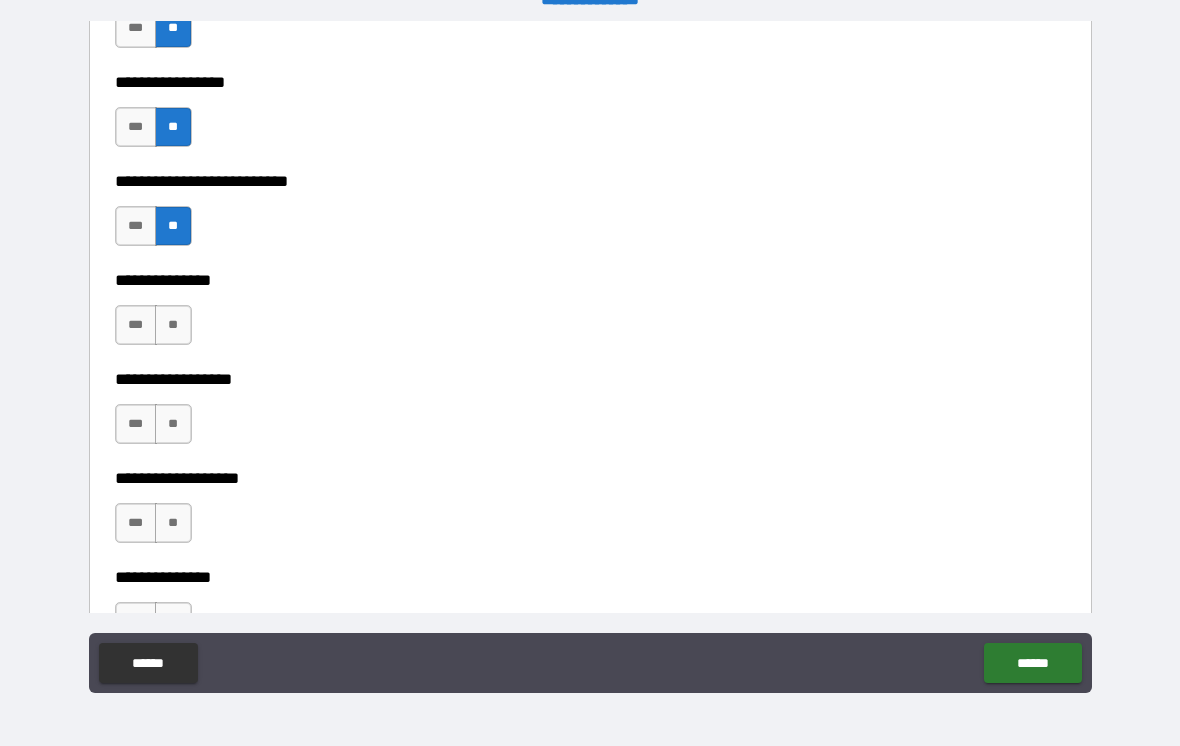 scroll, scrollTop: 5145, scrollLeft: 0, axis: vertical 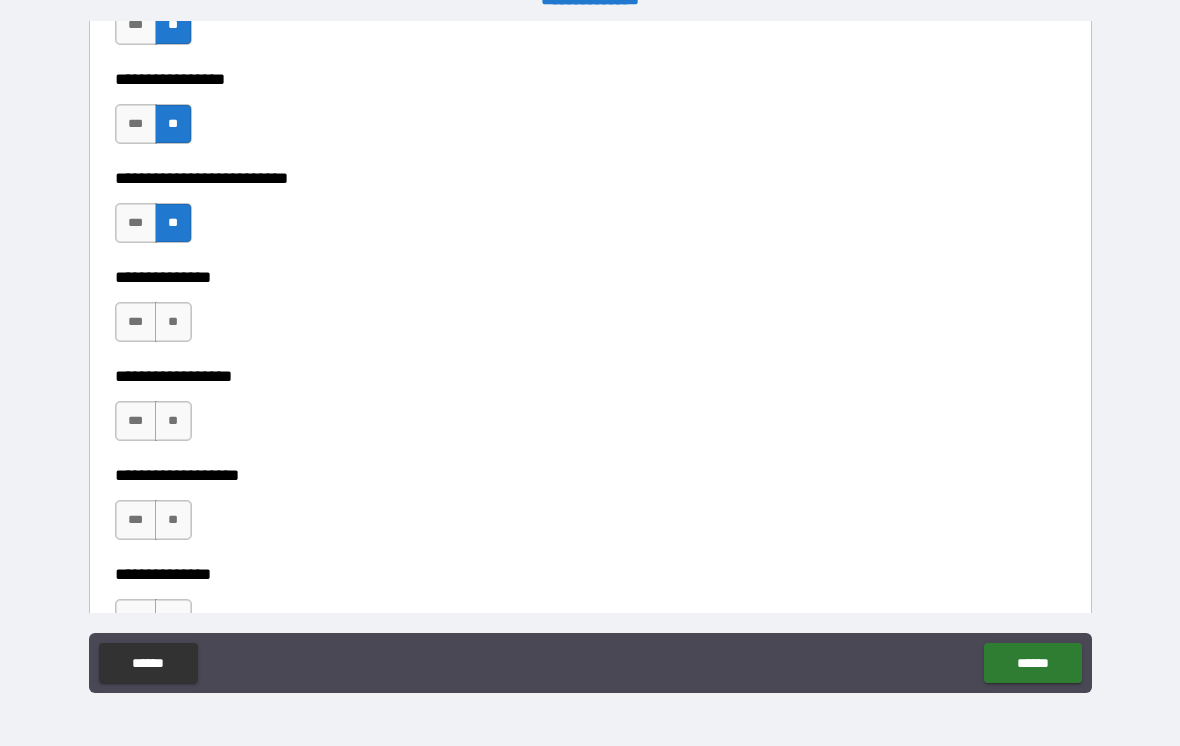 click on "**" at bounding box center [173, 322] 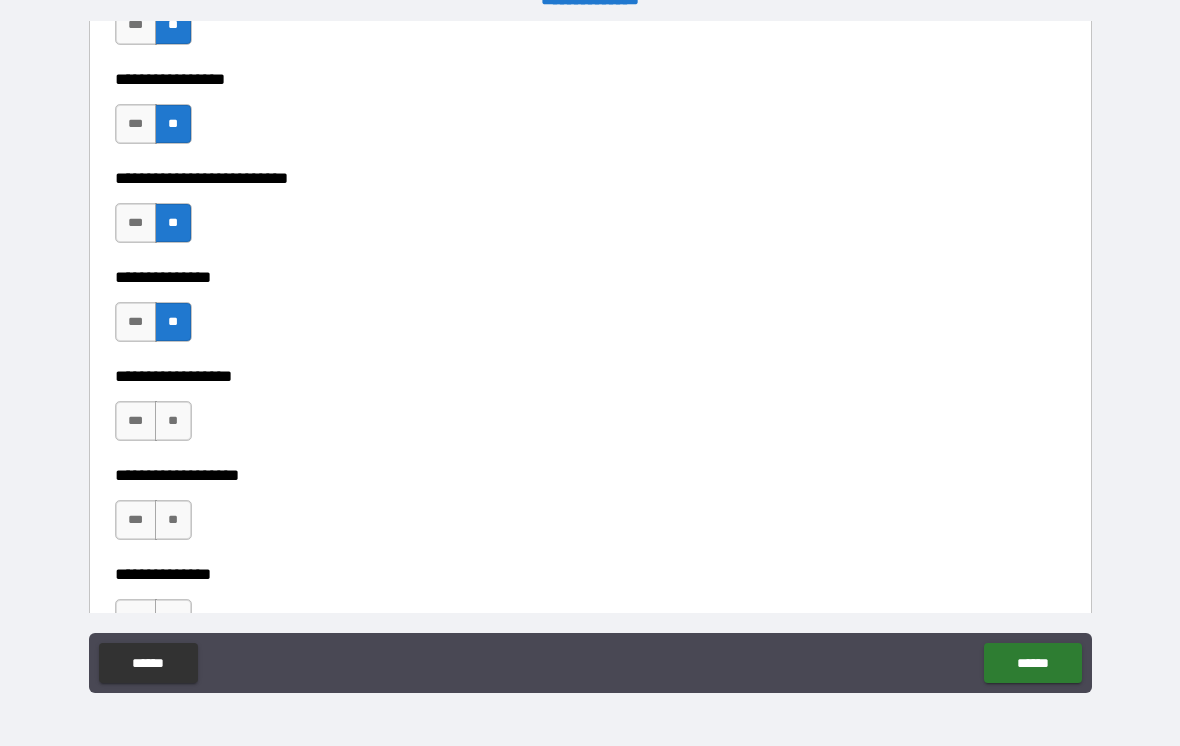 click on "**" at bounding box center [173, 421] 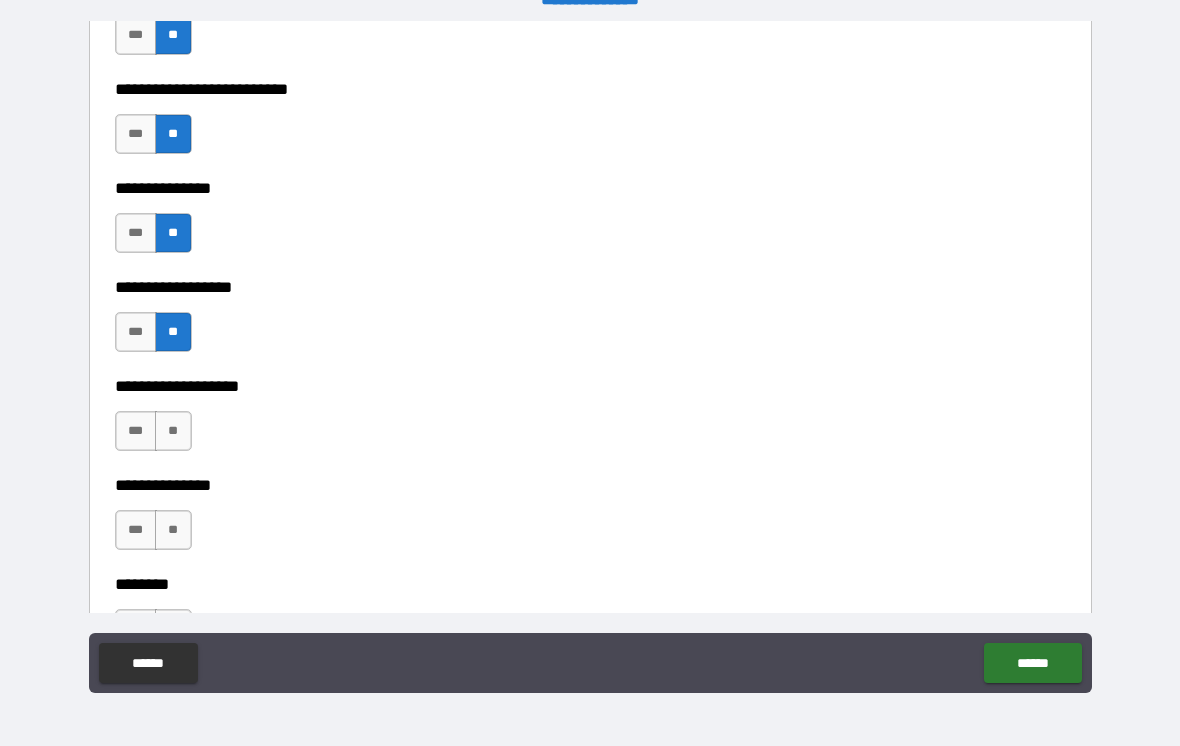 scroll, scrollTop: 5275, scrollLeft: 0, axis: vertical 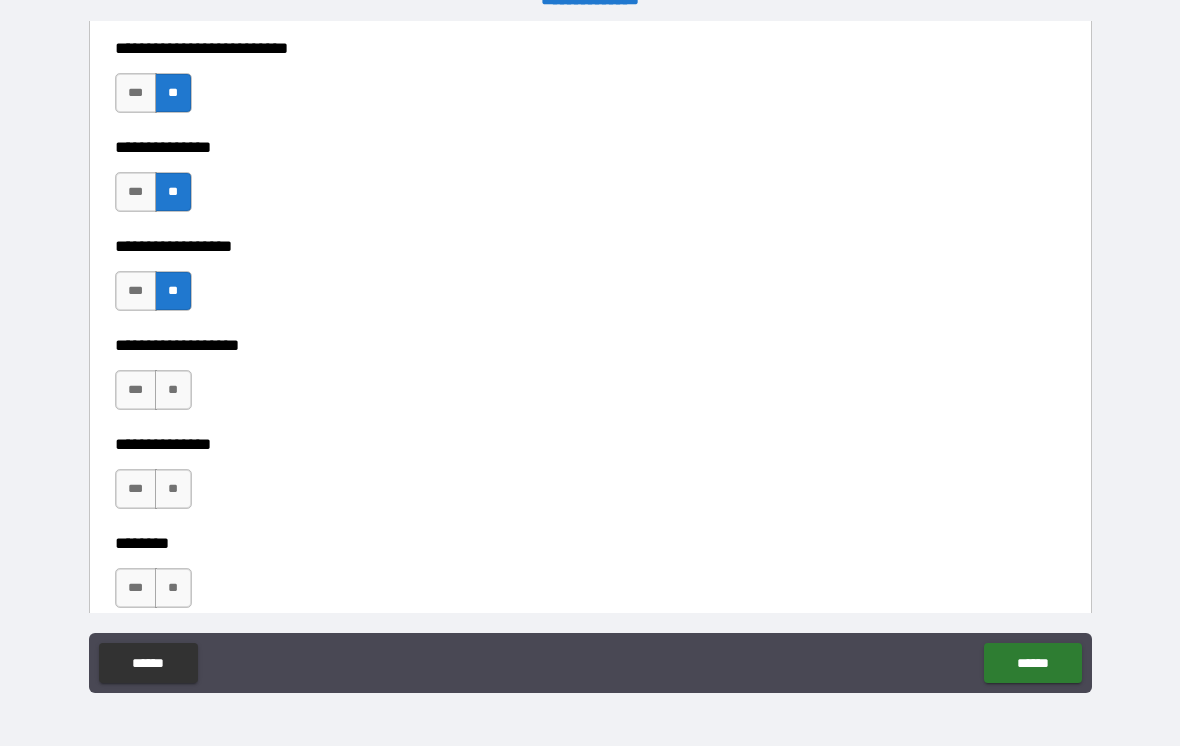 click on "**" at bounding box center (173, 390) 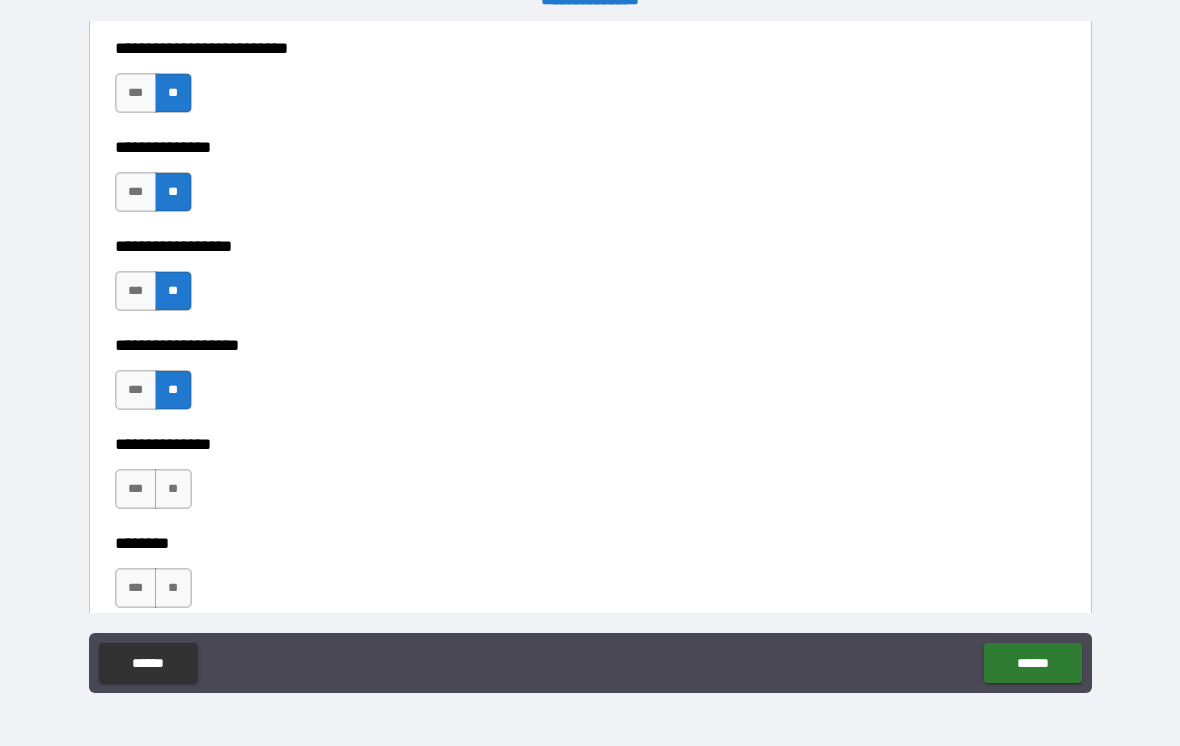 click on "**" at bounding box center [173, 489] 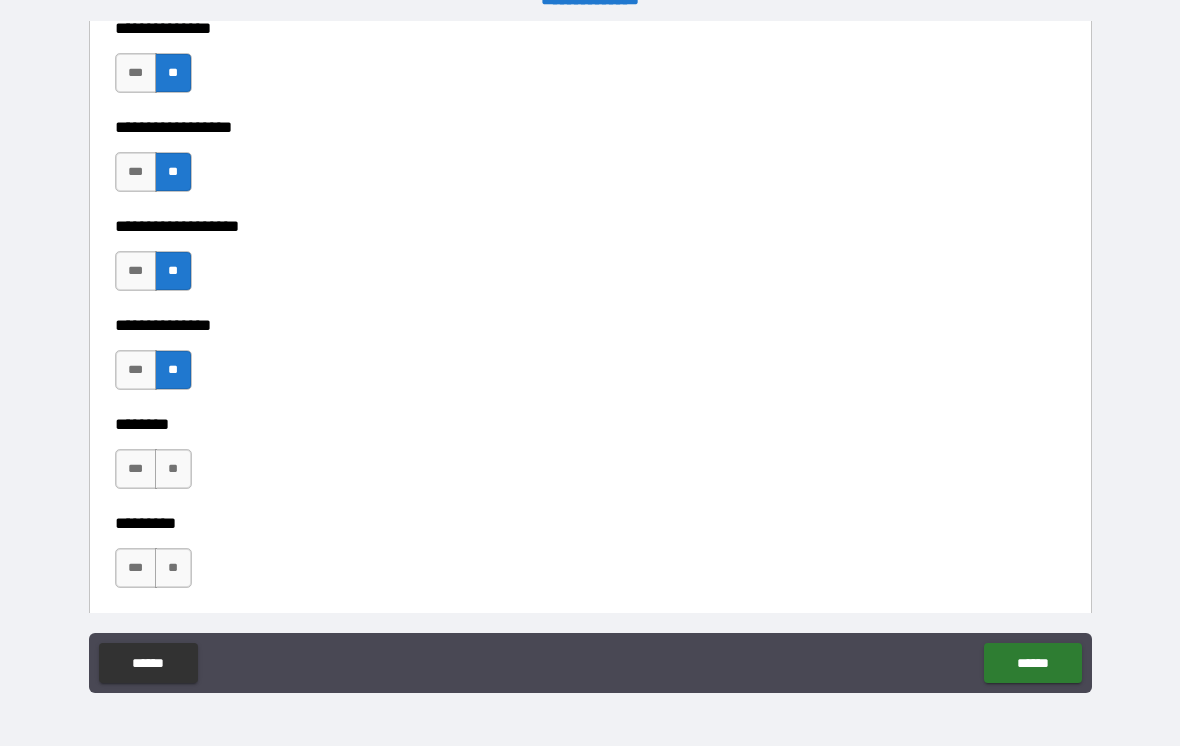 scroll, scrollTop: 5414, scrollLeft: 0, axis: vertical 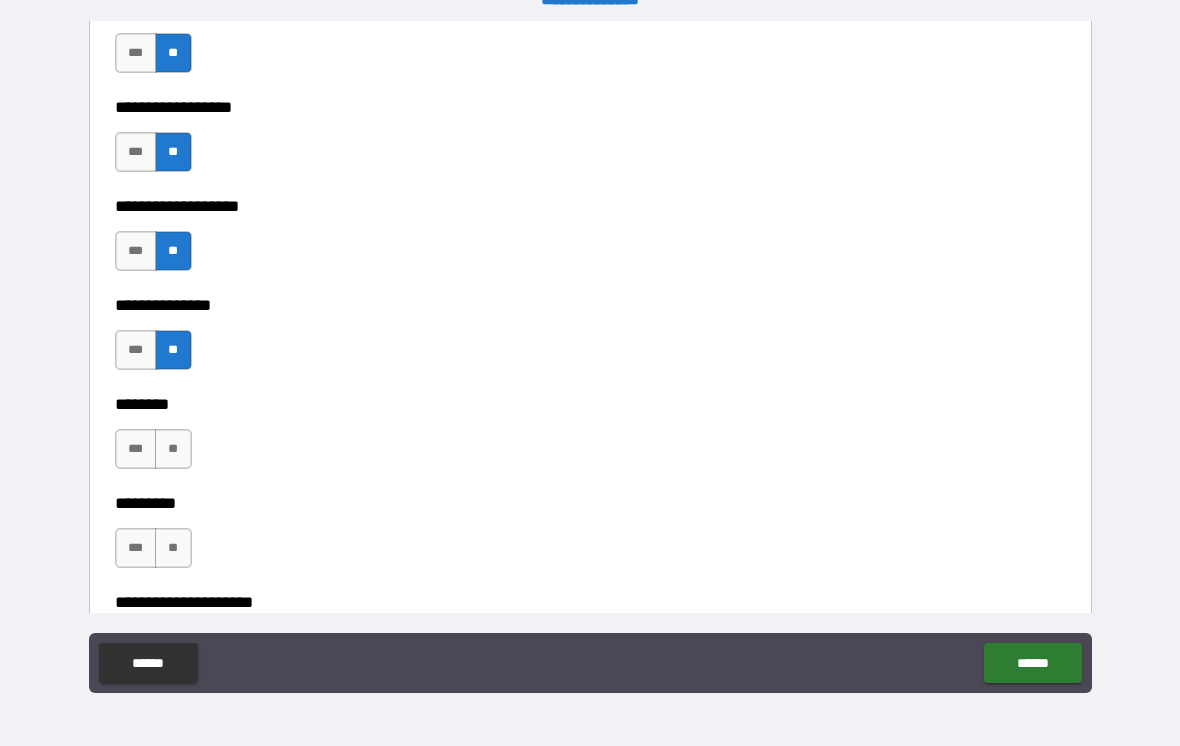click on "**" at bounding box center [173, 449] 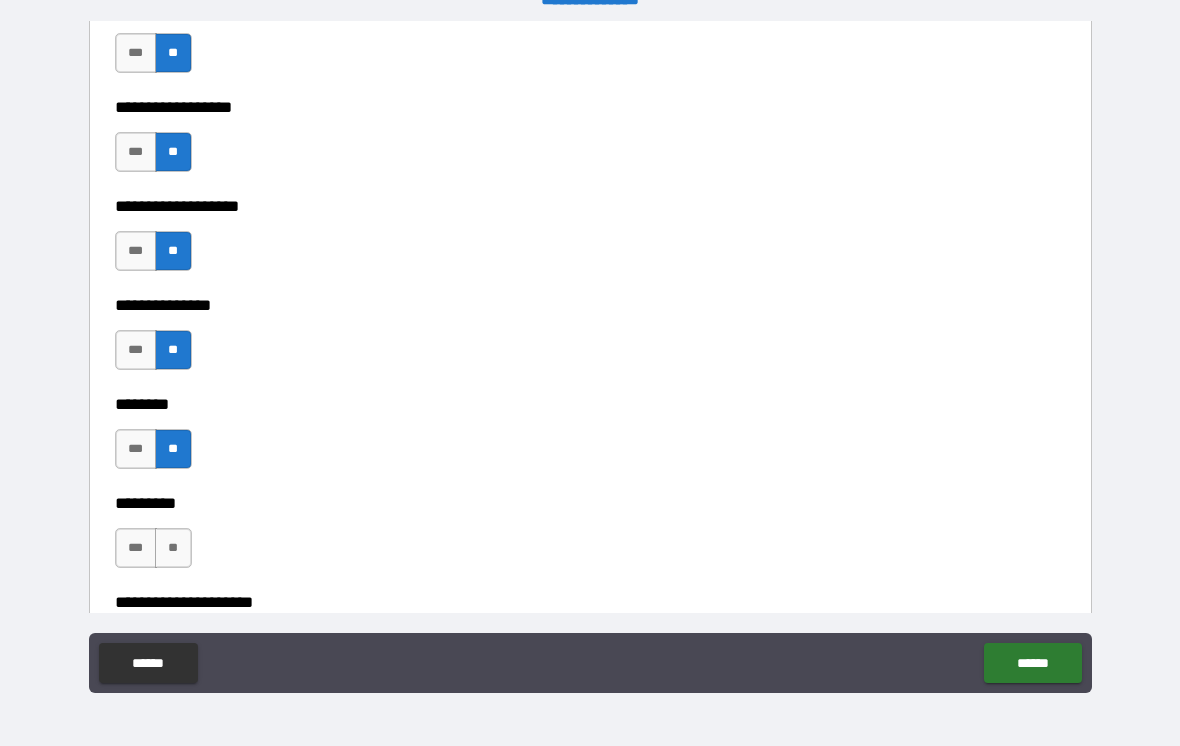 click on "**" at bounding box center (173, 548) 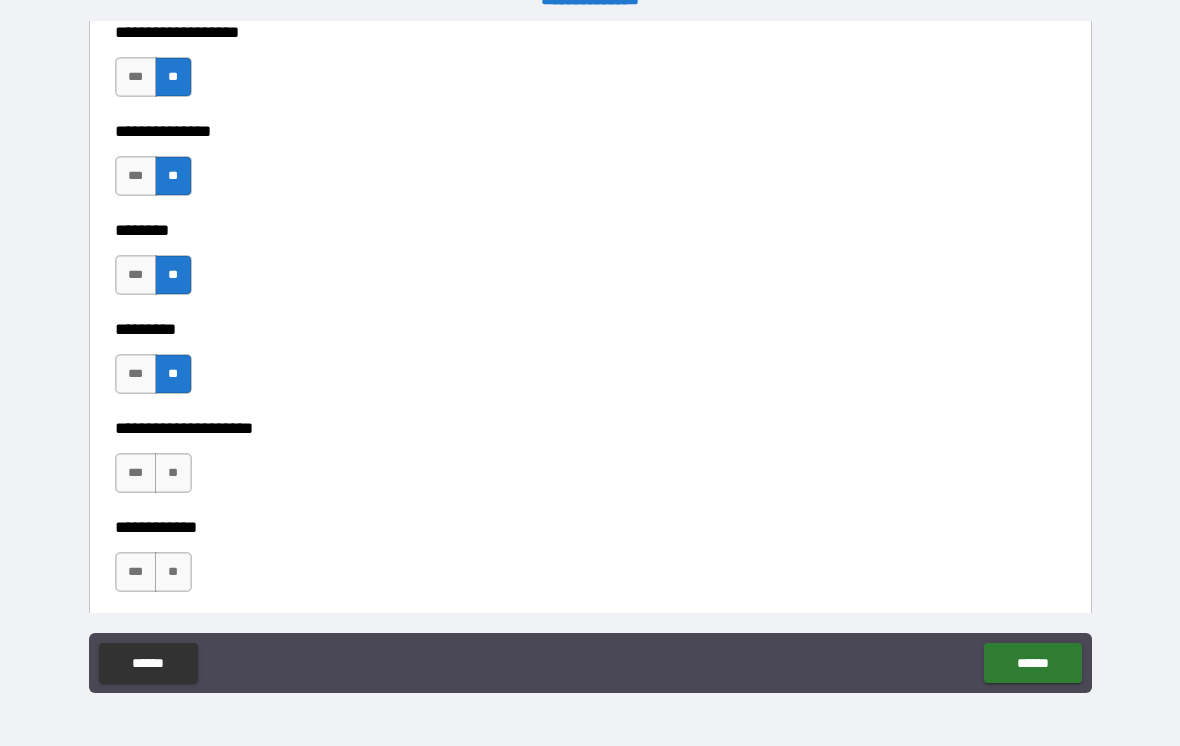 scroll, scrollTop: 5593, scrollLeft: 0, axis: vertical 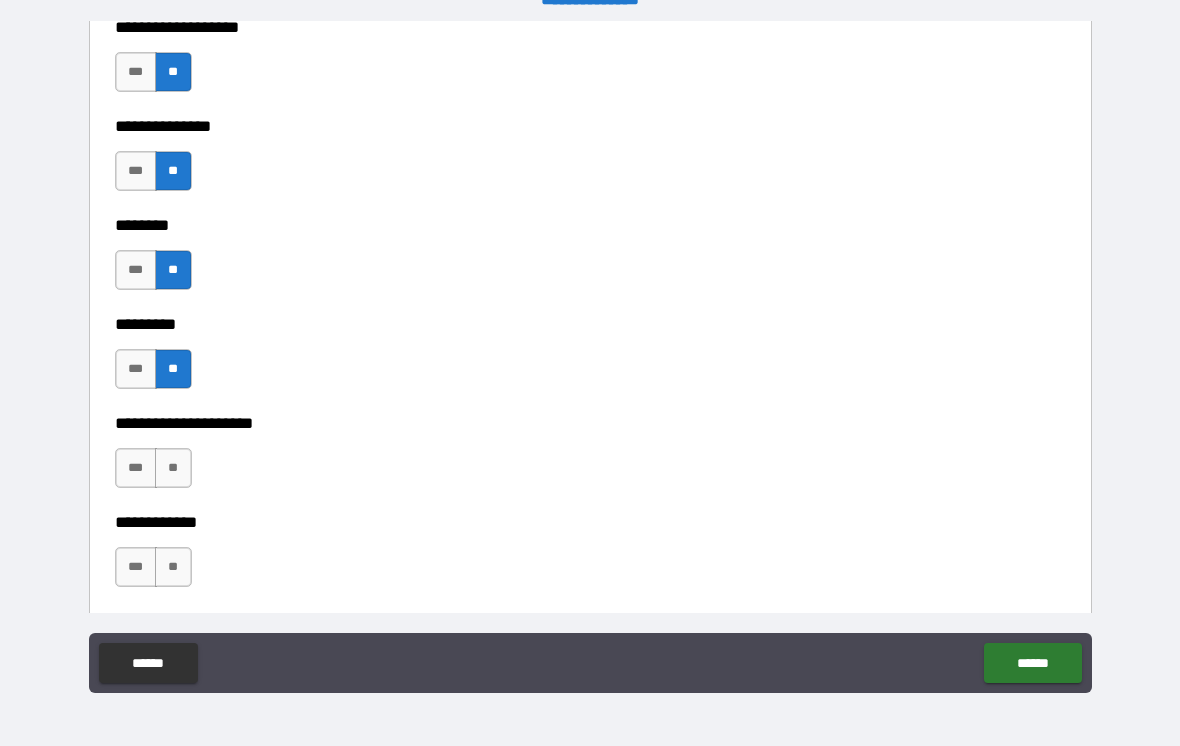 click on "**" at bounding box center [173, 468] 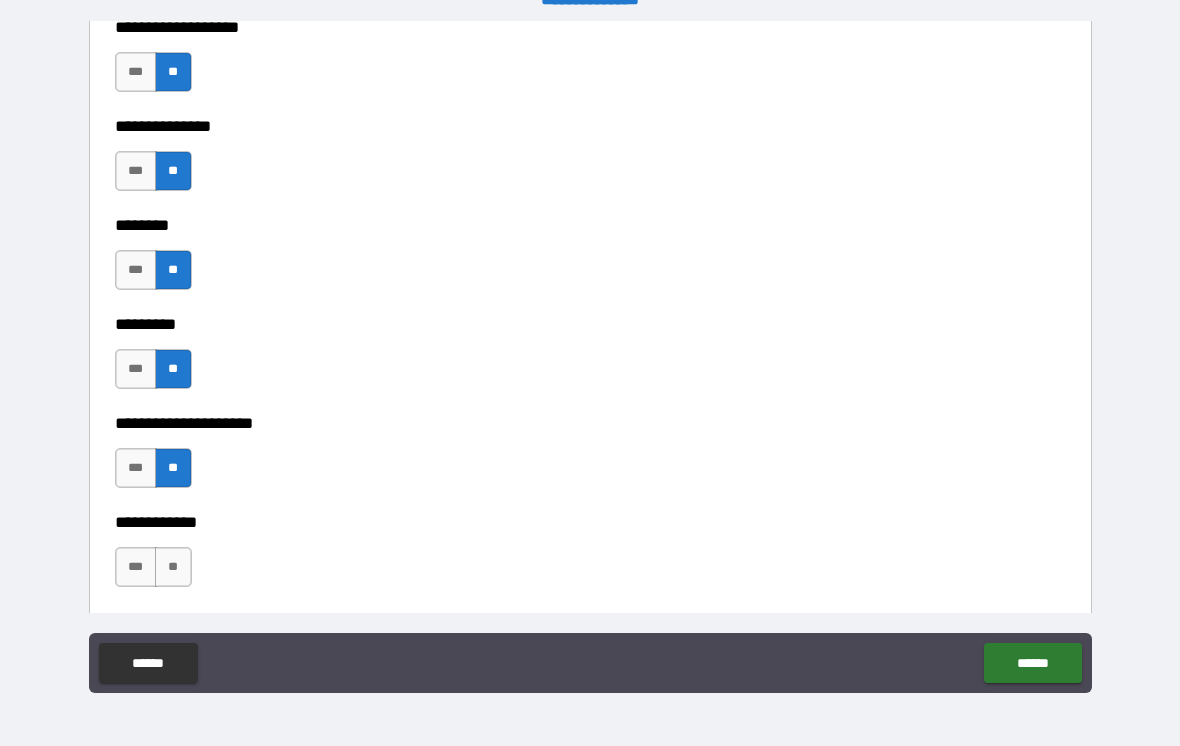 click on "**" at bounding box center [173, 567] 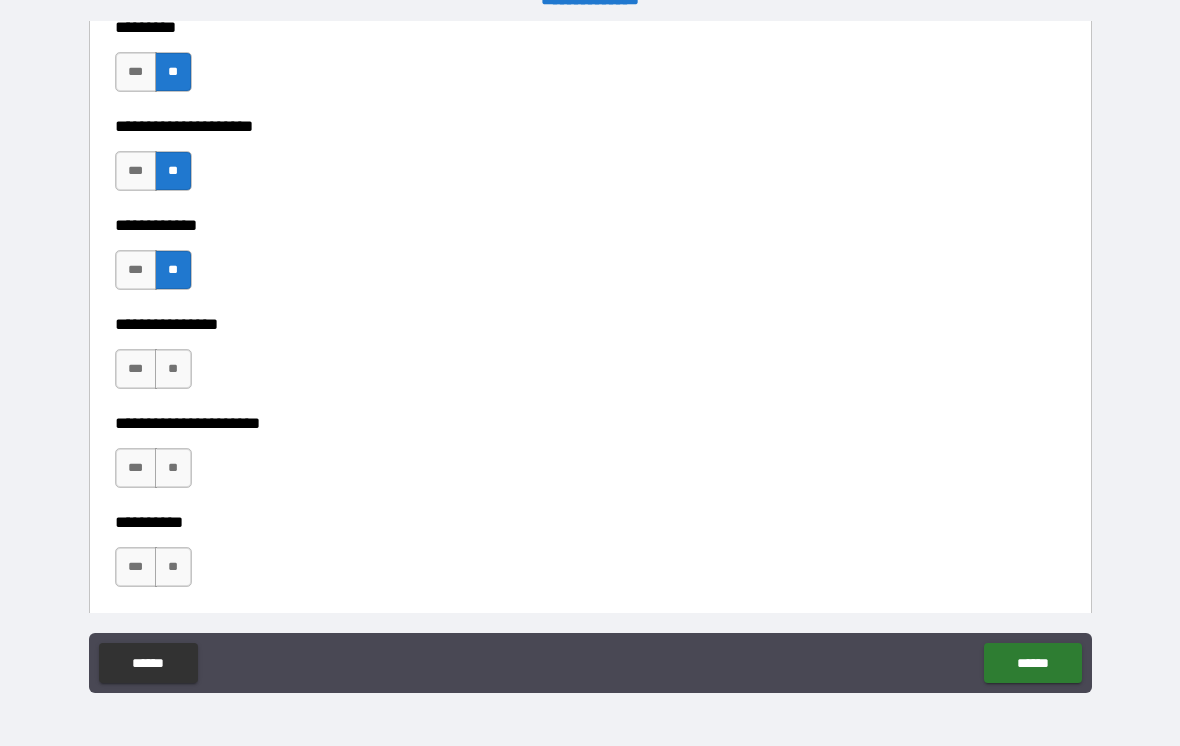 scroll, scrollTop: 5899, scrollLeft: 0, axis: vertical 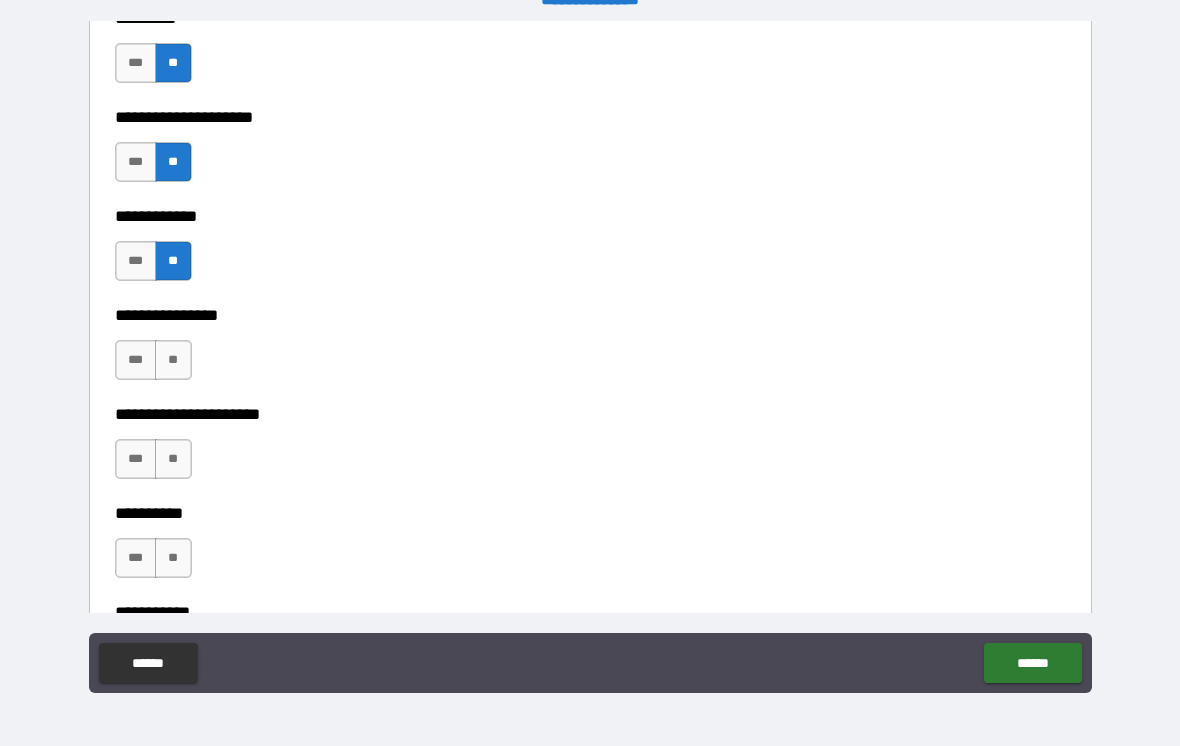 click on "**" at bounding box center [173, 360] 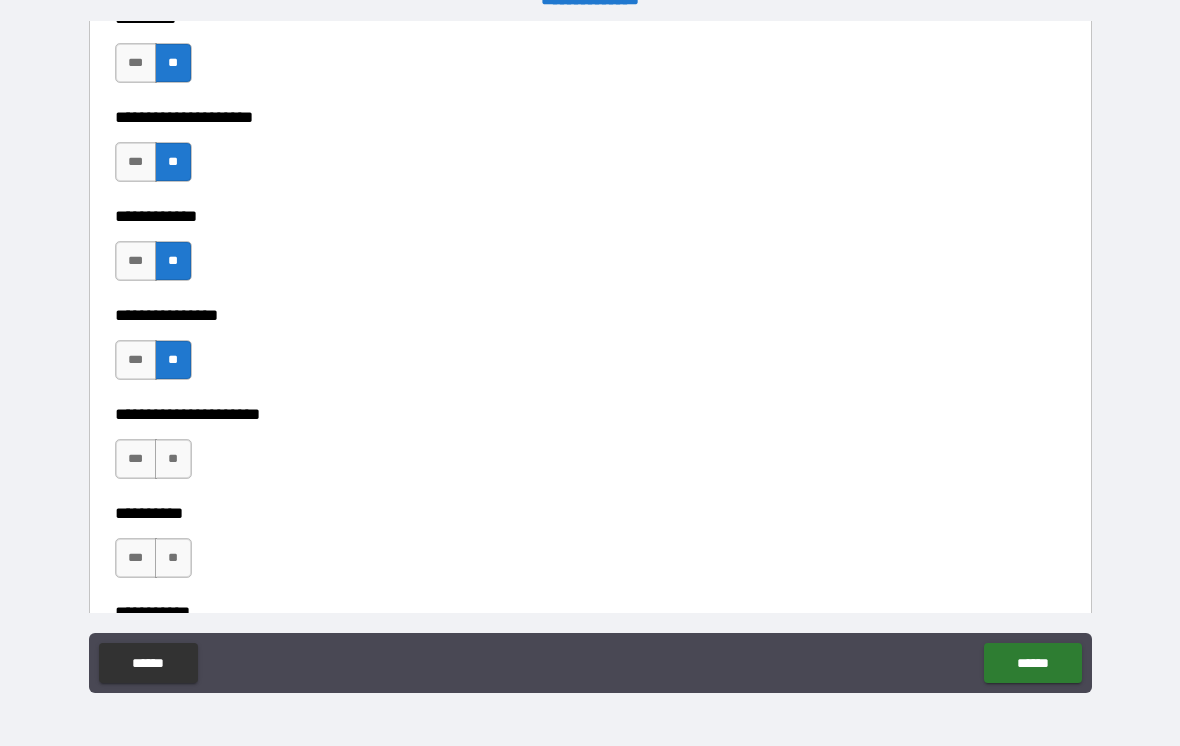 click on "**" at bounding box center (173, 459) 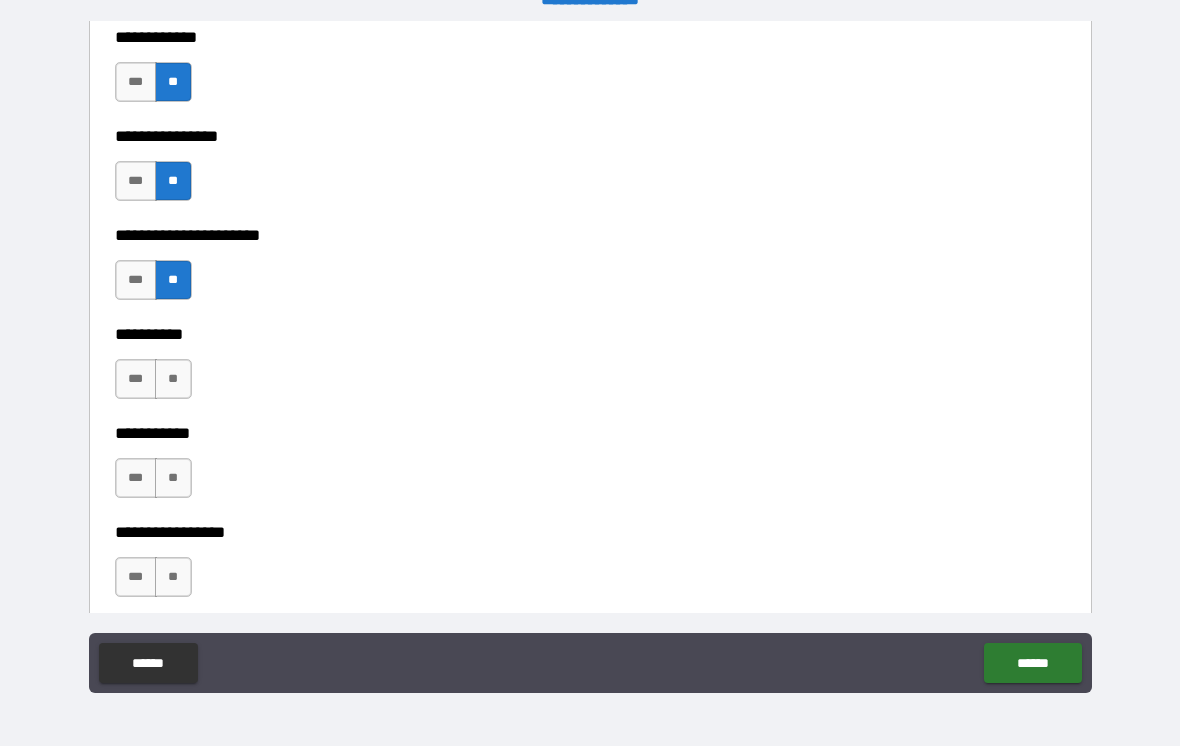 scroll, scrollTop: 6083, scrollLeft: 0, axis: vertical 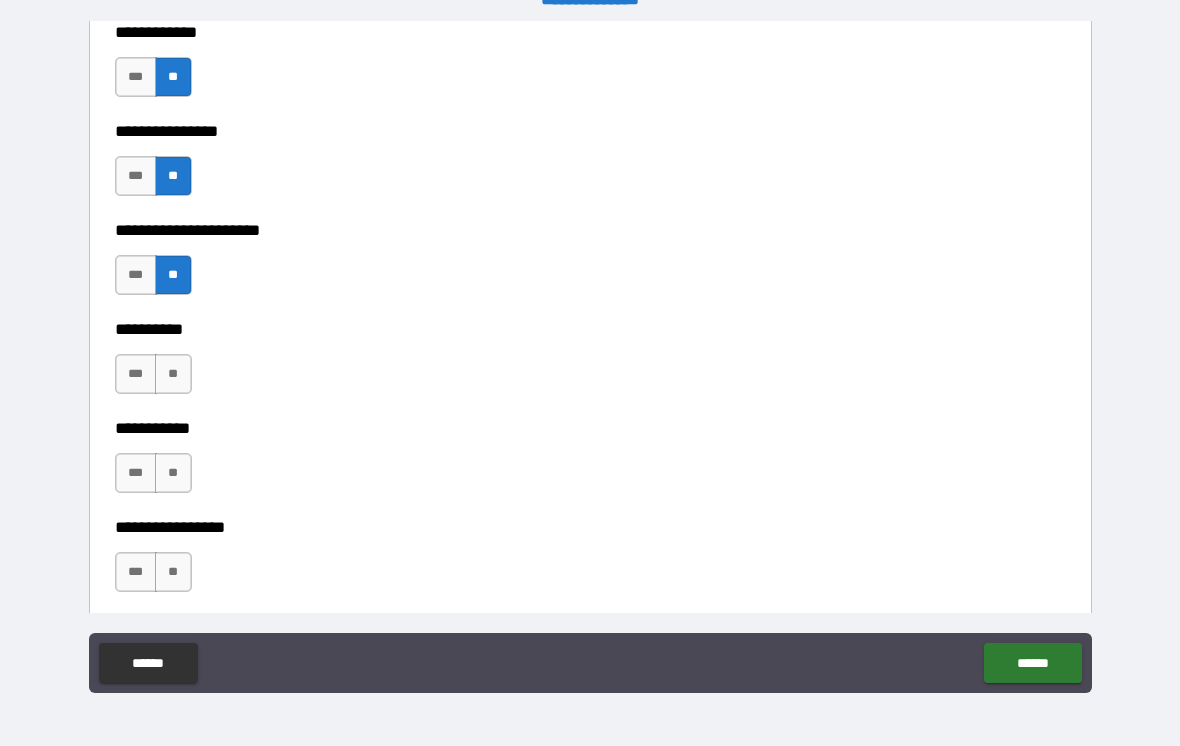 click on "**" at bounding box center (173, 374) 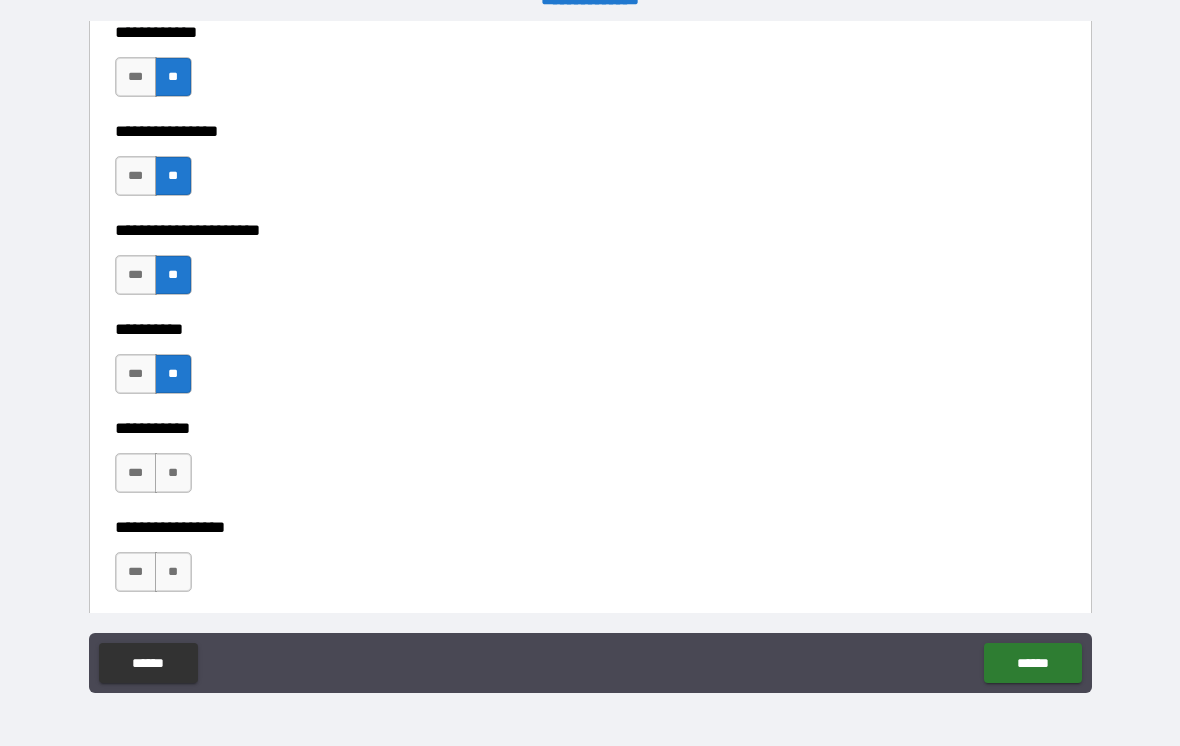 click on "**" at bounding box center (173, 473) 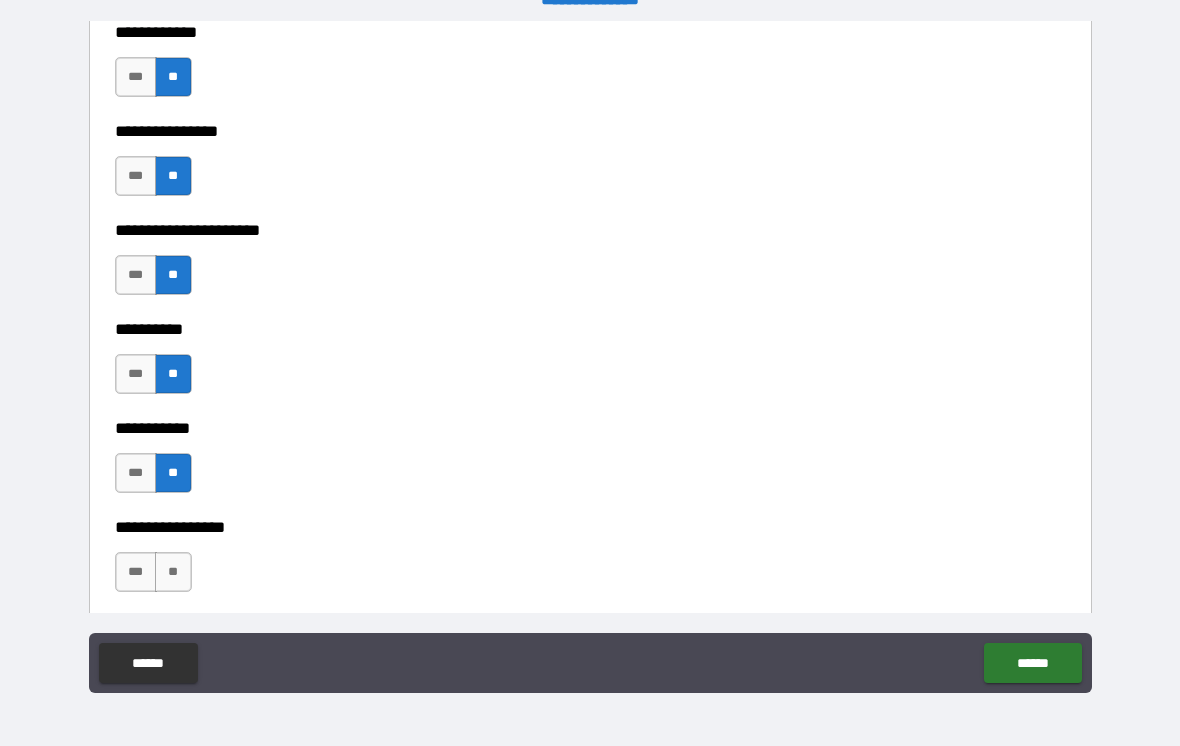 click on "**" at bounding box center [173, 572] 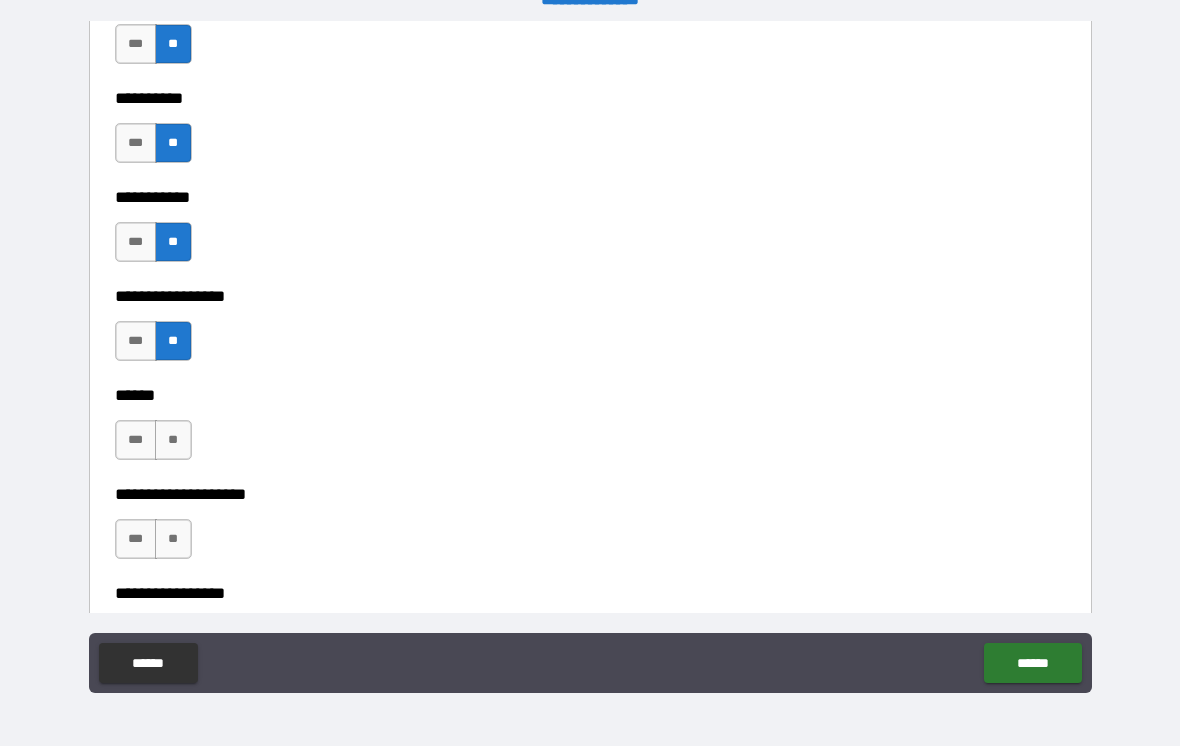 scroll, scrollTop: 6309, scrollLeft: 0, axis: vertical 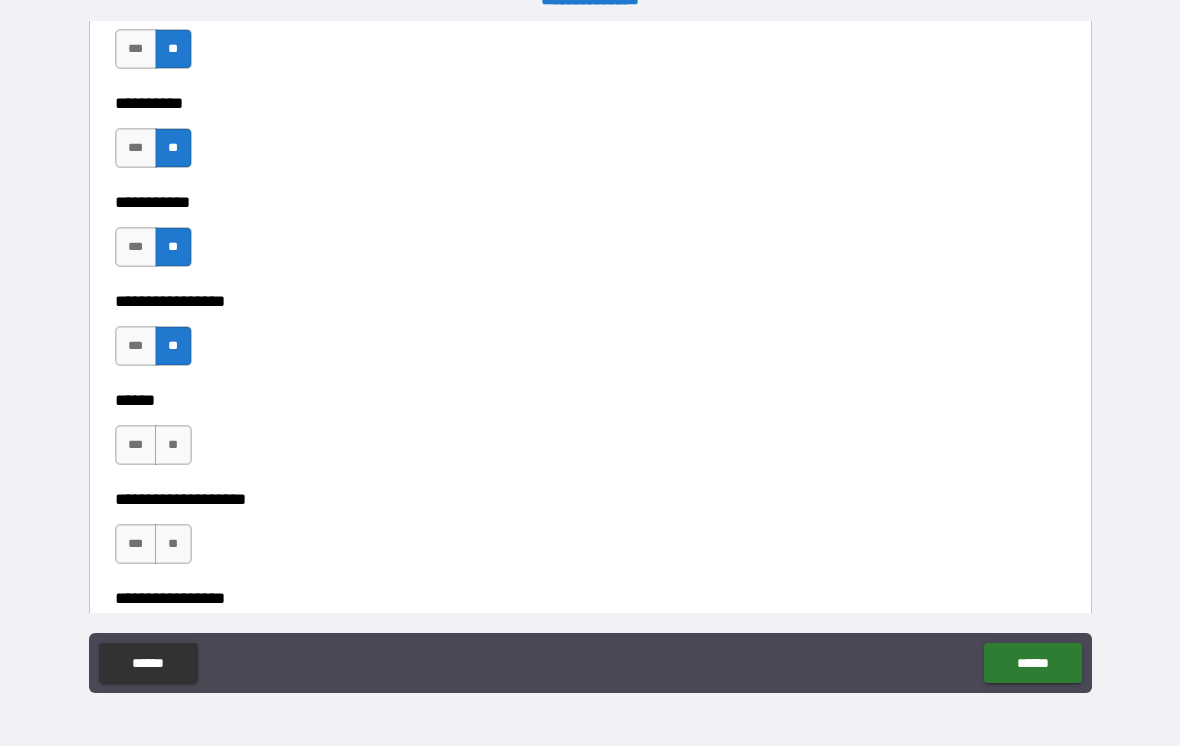 click on "**" at bounding box center [173, 445] 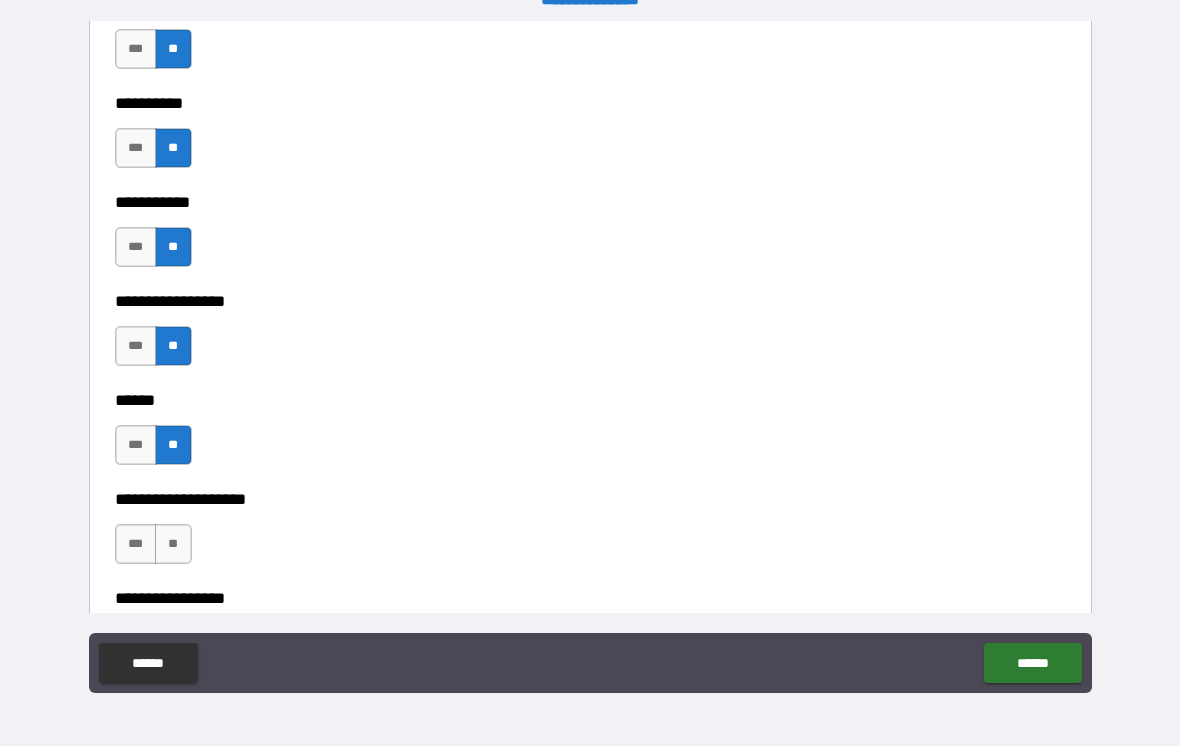 click on "**" at bounding box center [173, 544] 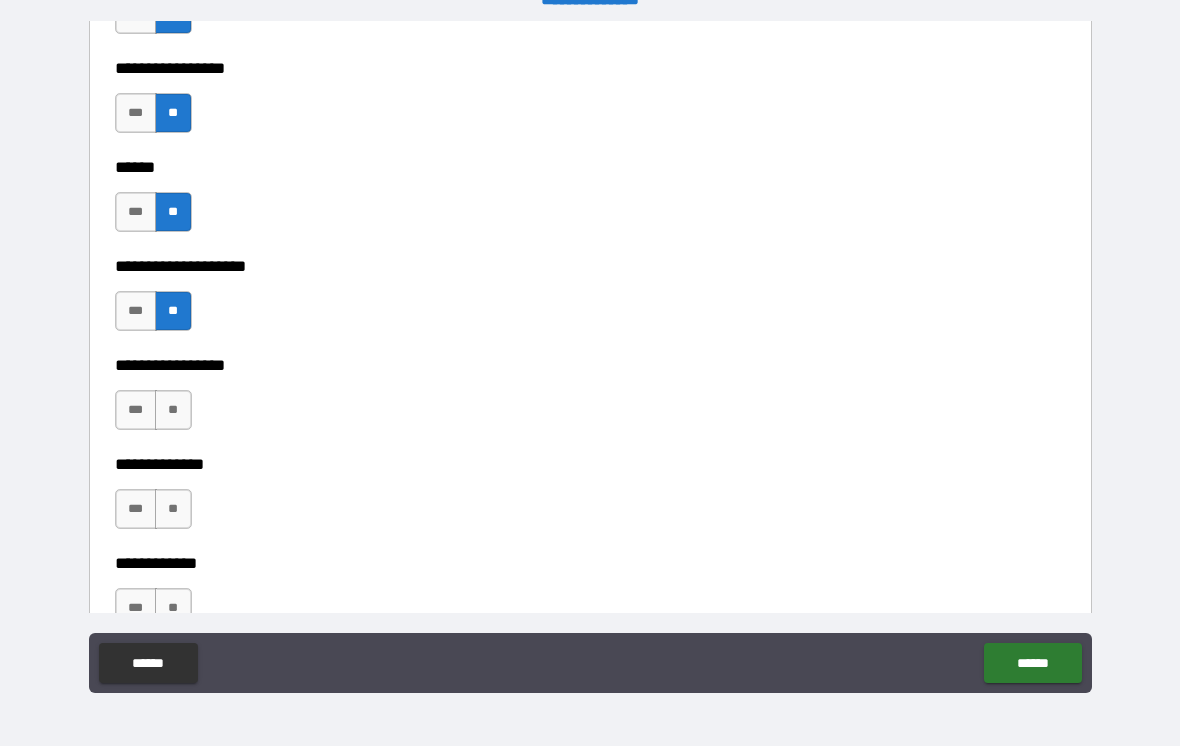 scroll, scrollTop: 6541, scrollLeft: 0, axis: vertical 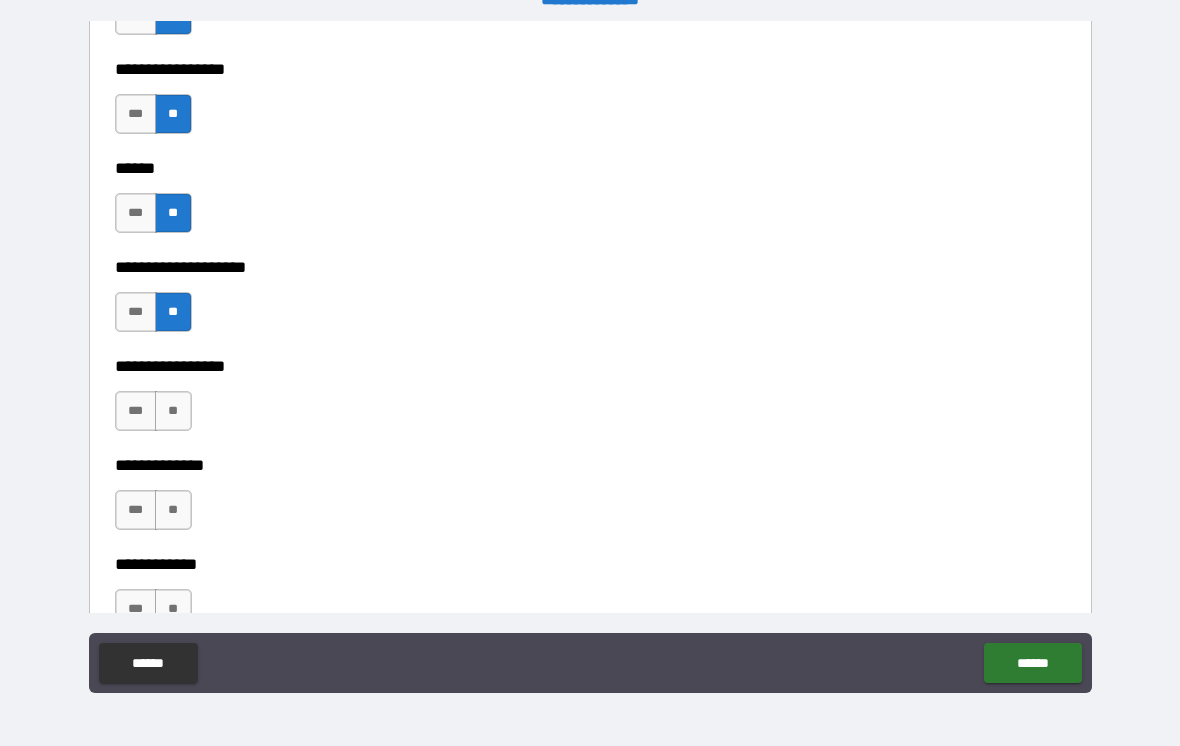 click on "**" at bounding box center [173, 411] 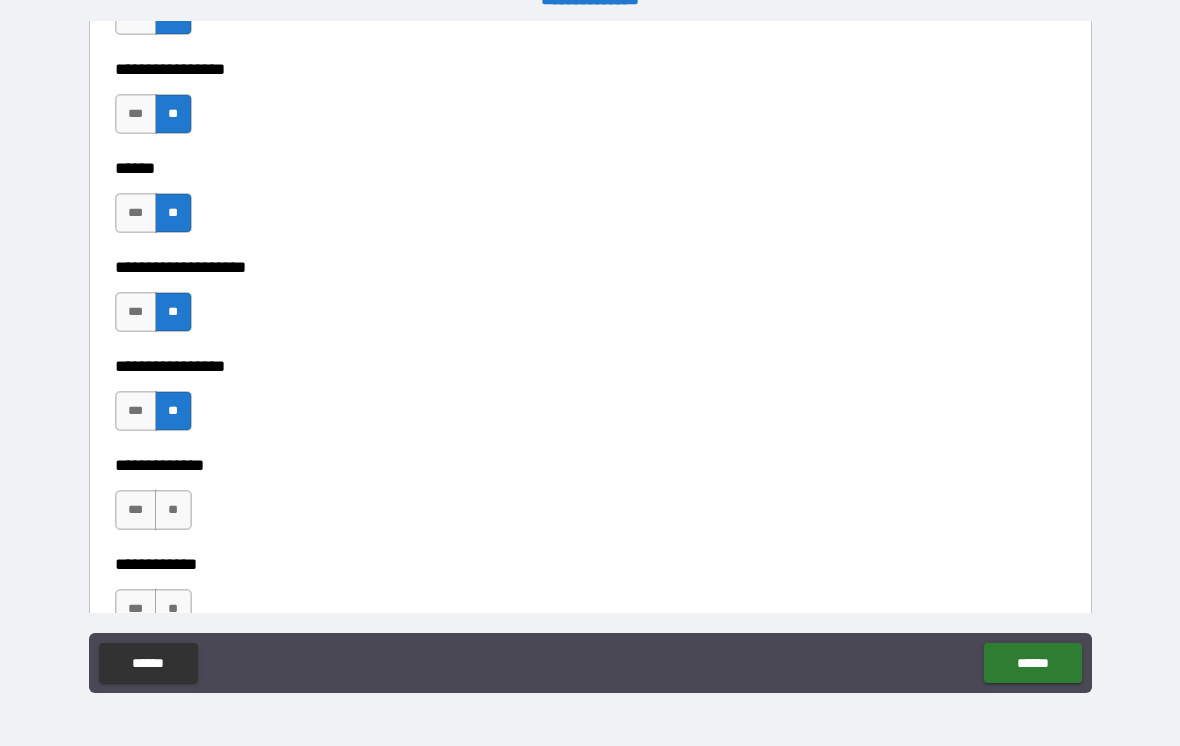 click on "**" at bounding box center (173, 510) 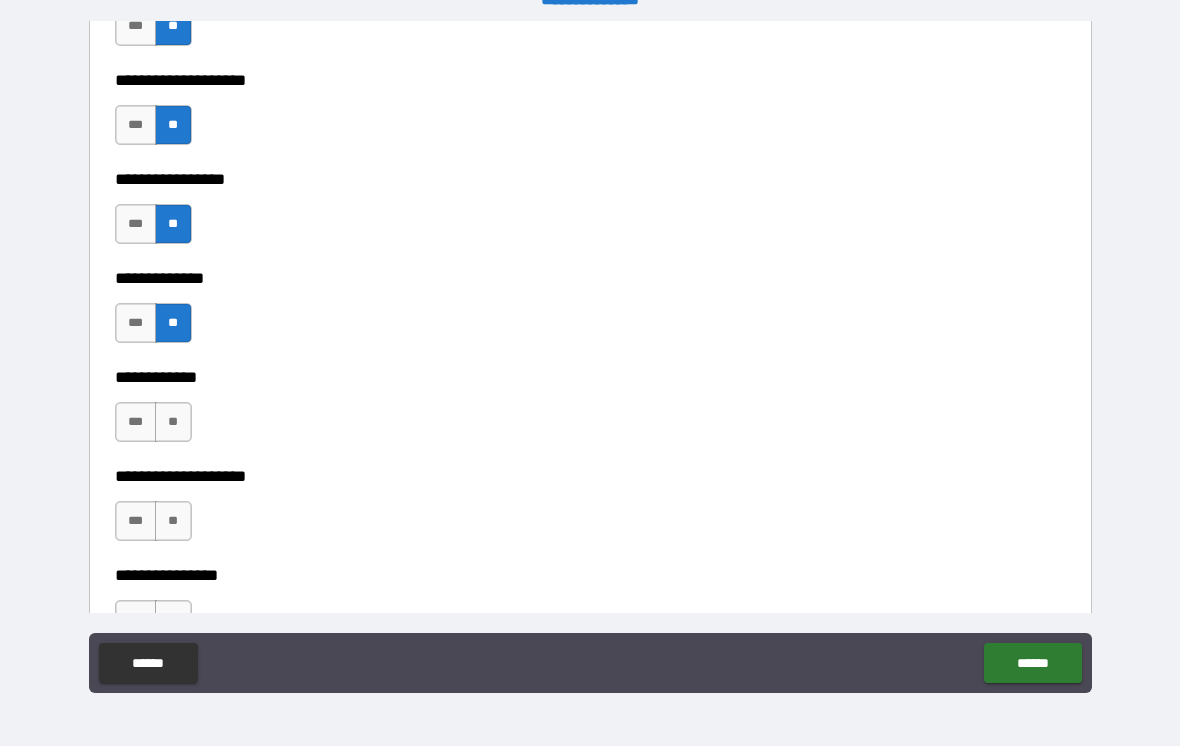 scroll, scrollTop: 6739, scrollLeft: 0, axis: vertical 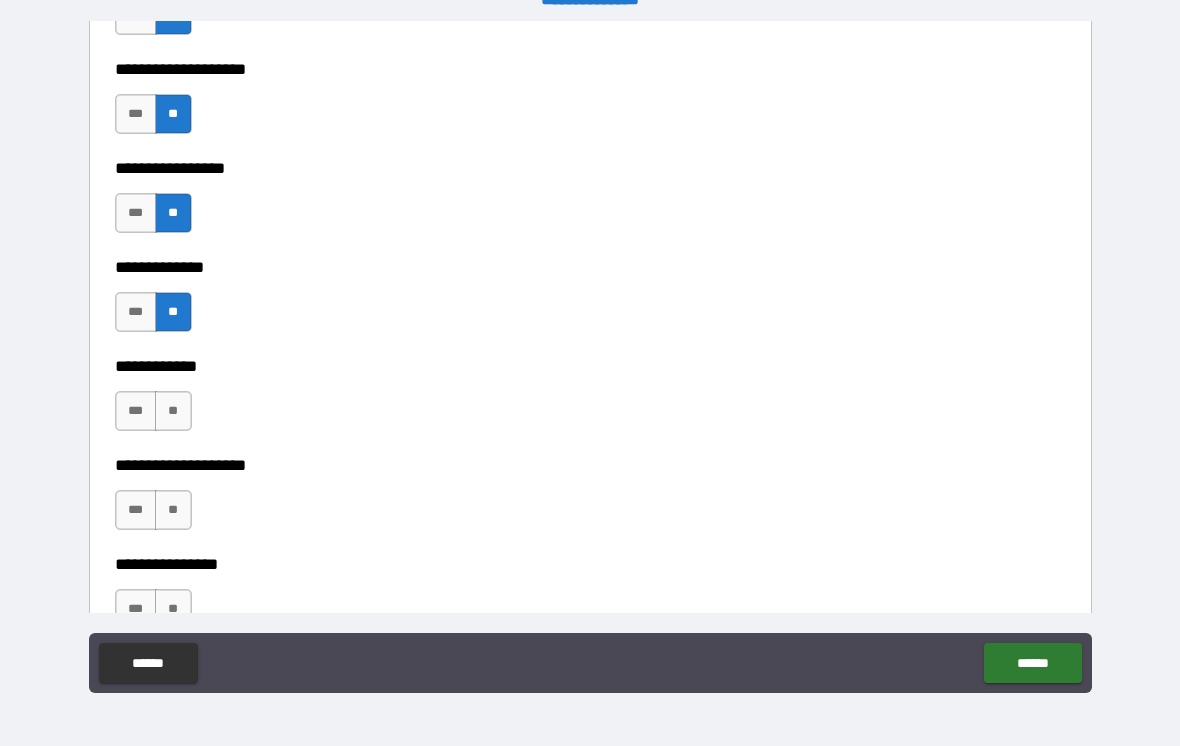 click on "**" at bounding box center (173, 411) 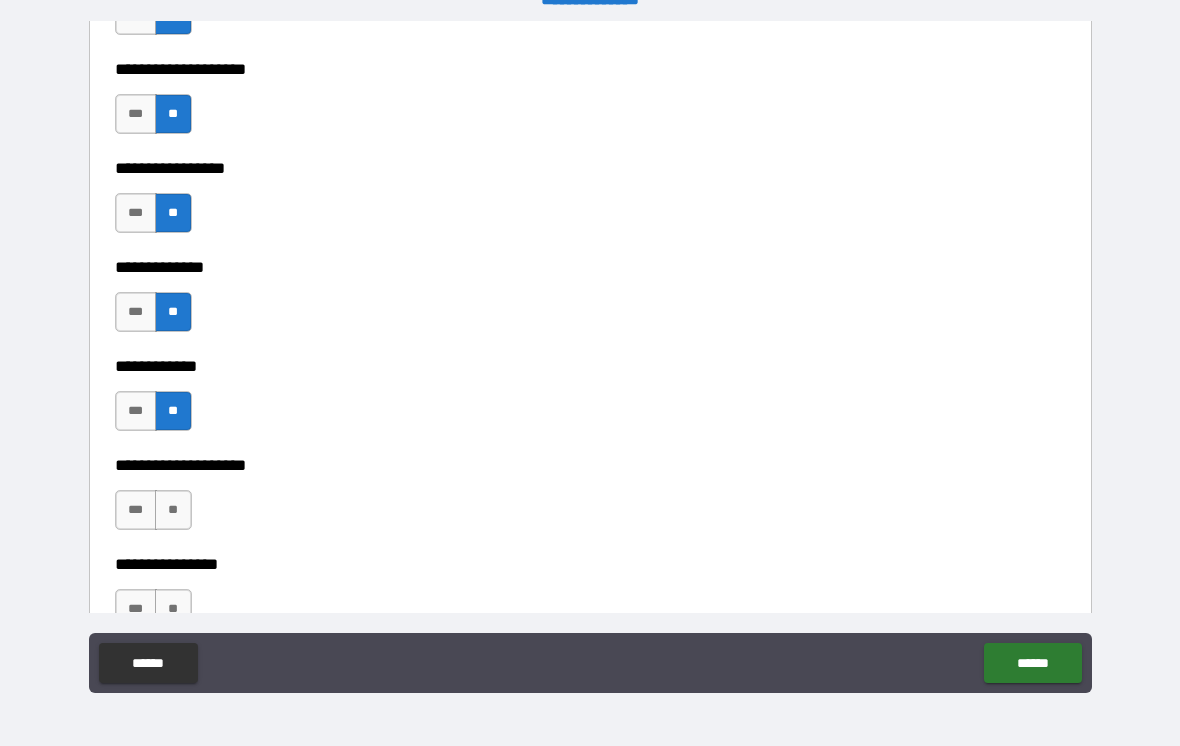 click on "**" at bounding box center [173, 510] 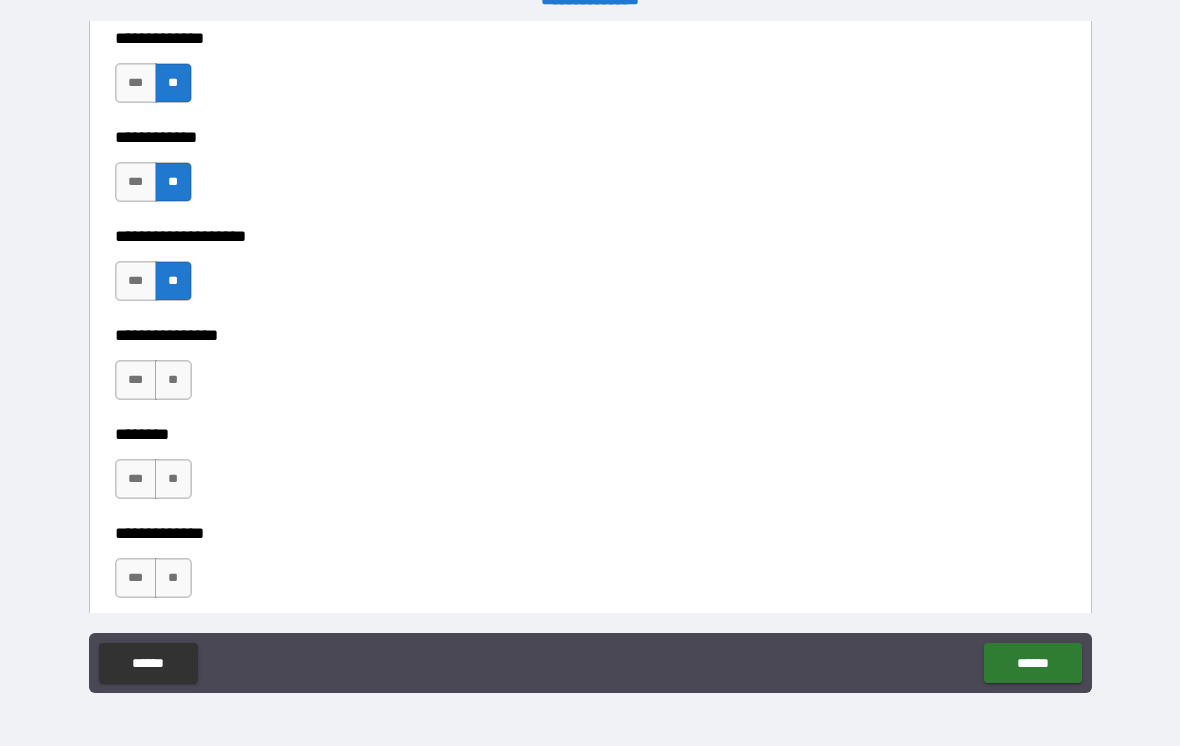 scroll, scrollTop: 6971, scrollLeft: 0, axis: vertical 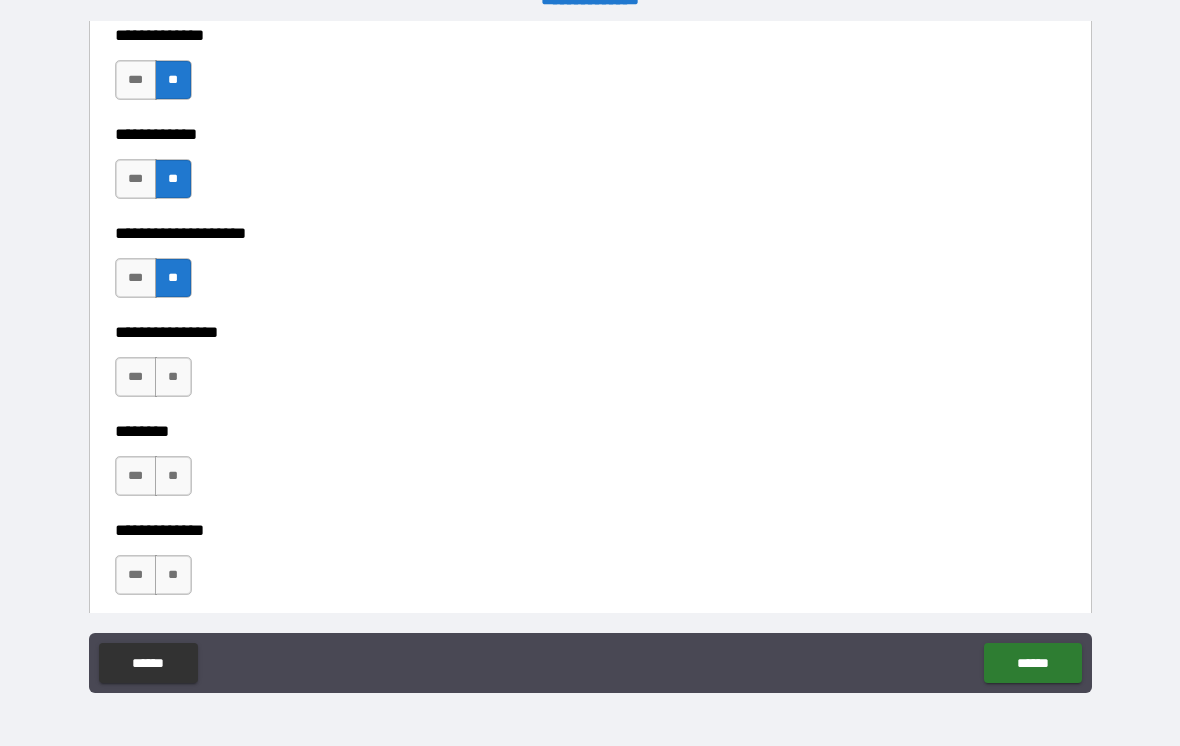 click on "**" at bounding box center (173, 377) 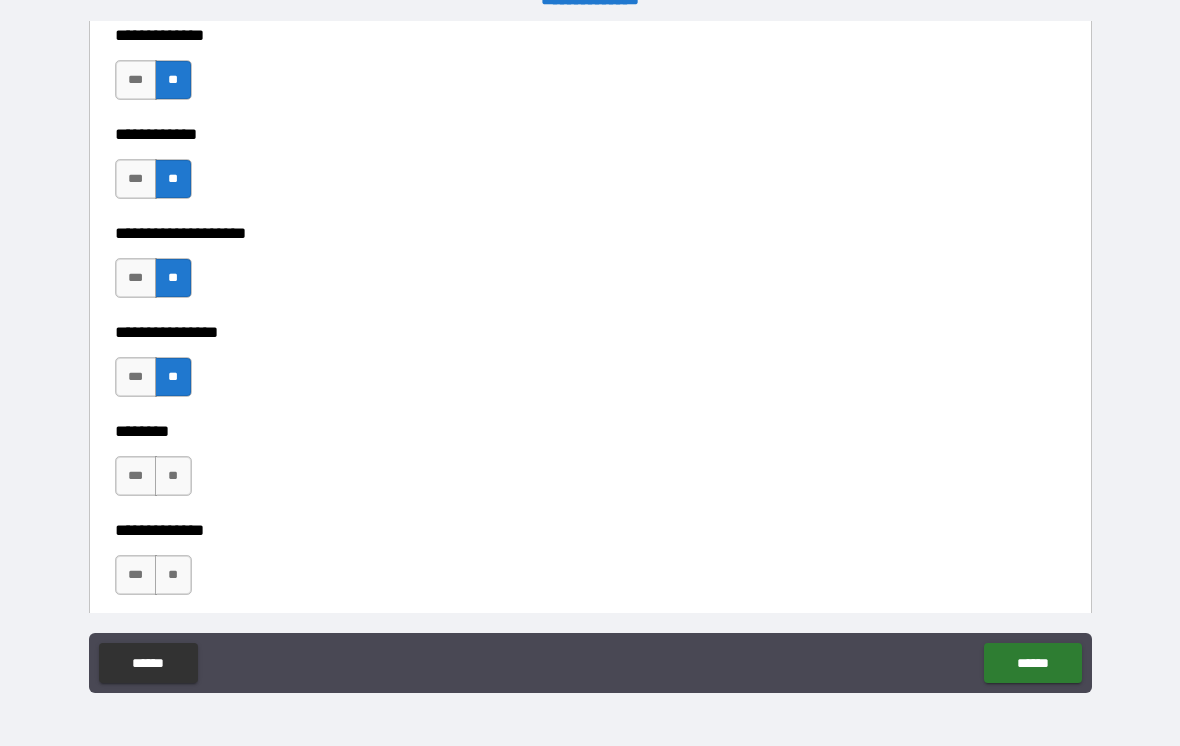 click on "**" at bounding box center (173, 476) 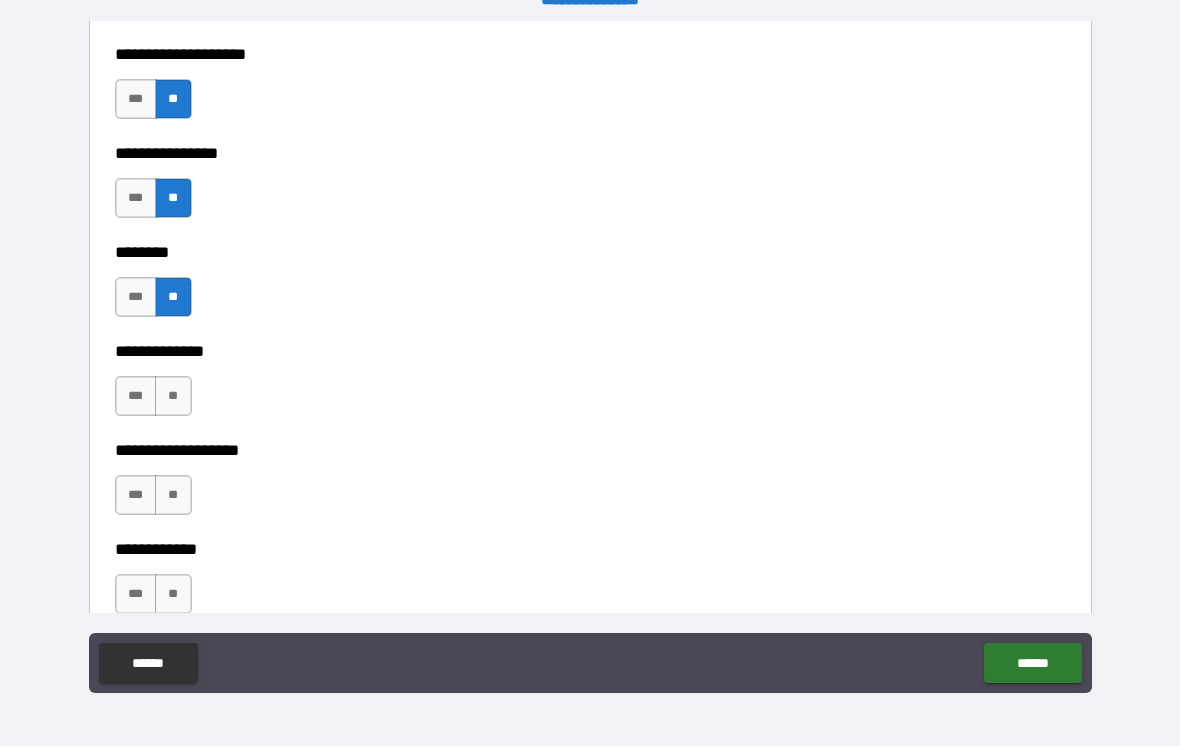 scroll, scrollTop: 7150, scrollLeft: 0, axis: vertical 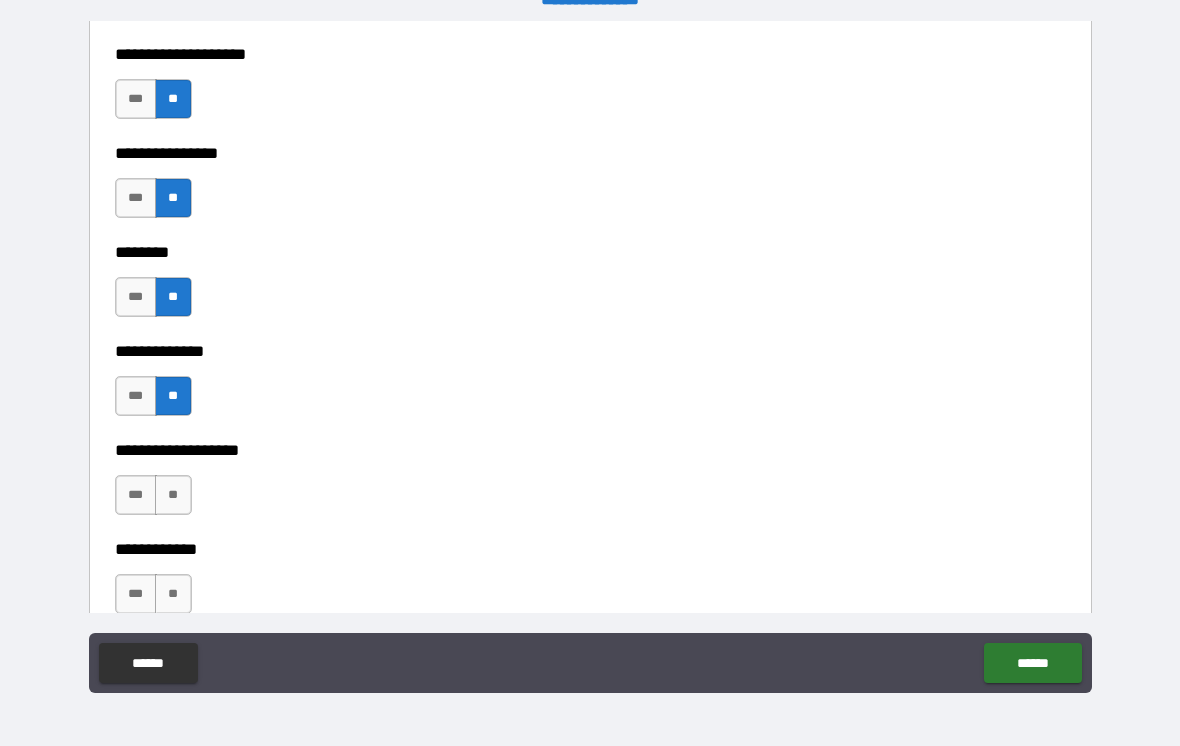 click on "**" at bounding box center [173, 495] 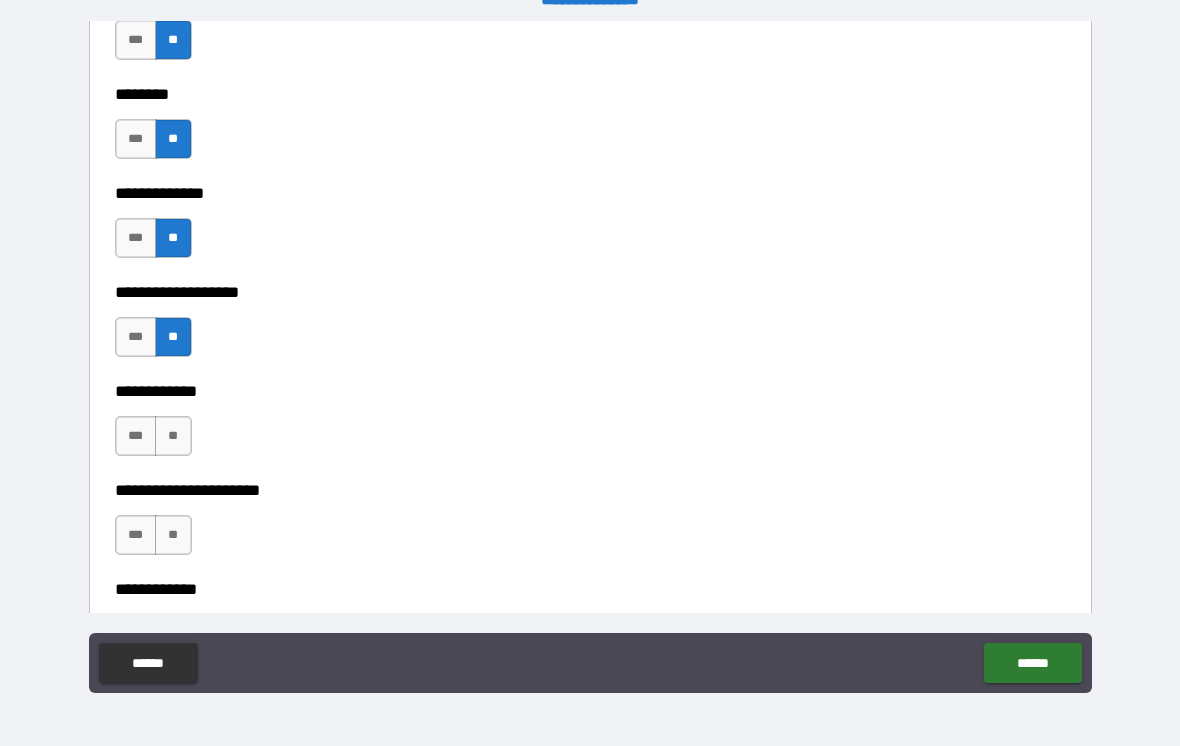 scroll, scrollTop: 7318, scrollLeft: 0, axis: vertical 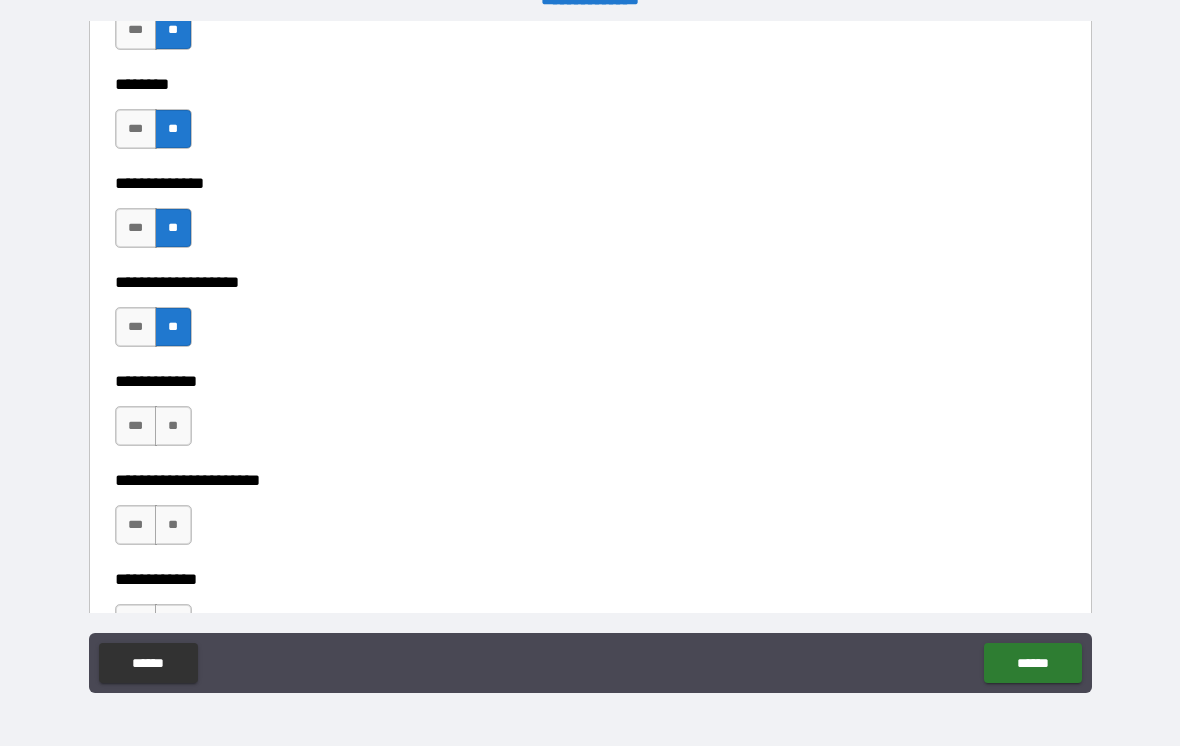 click on "**" at bounding box center (173, 426) 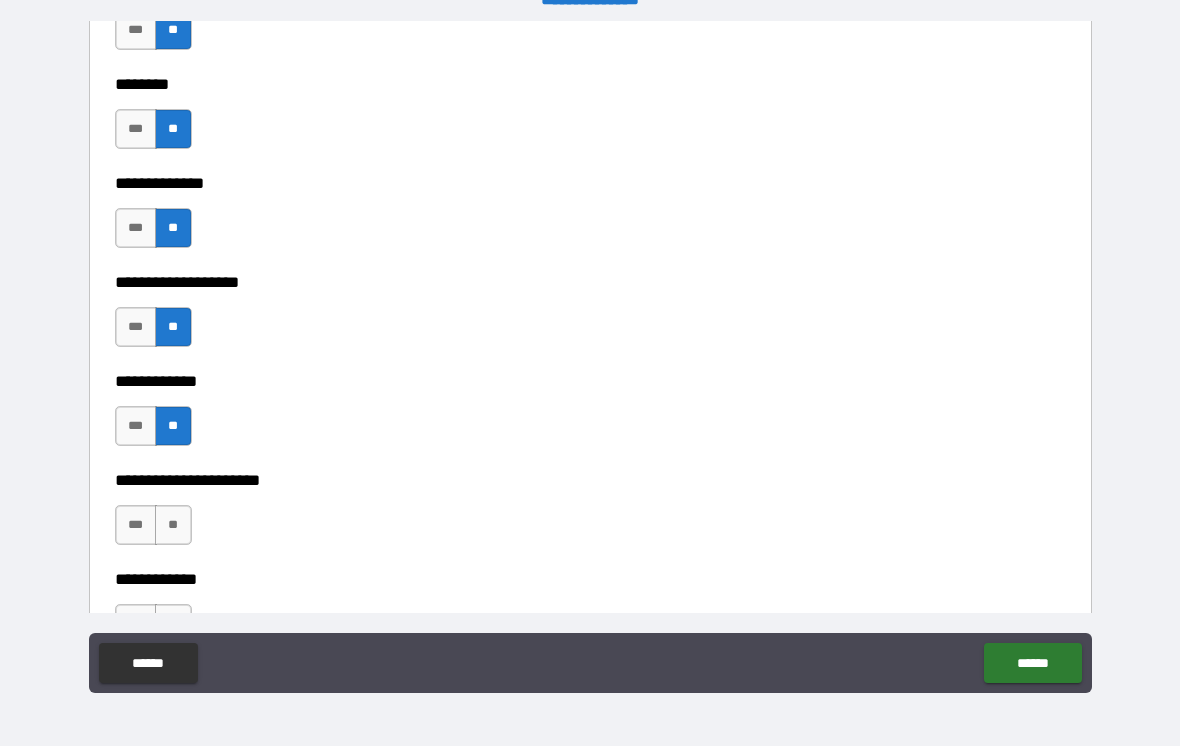 click on "**" at bounding box center (173, 525) 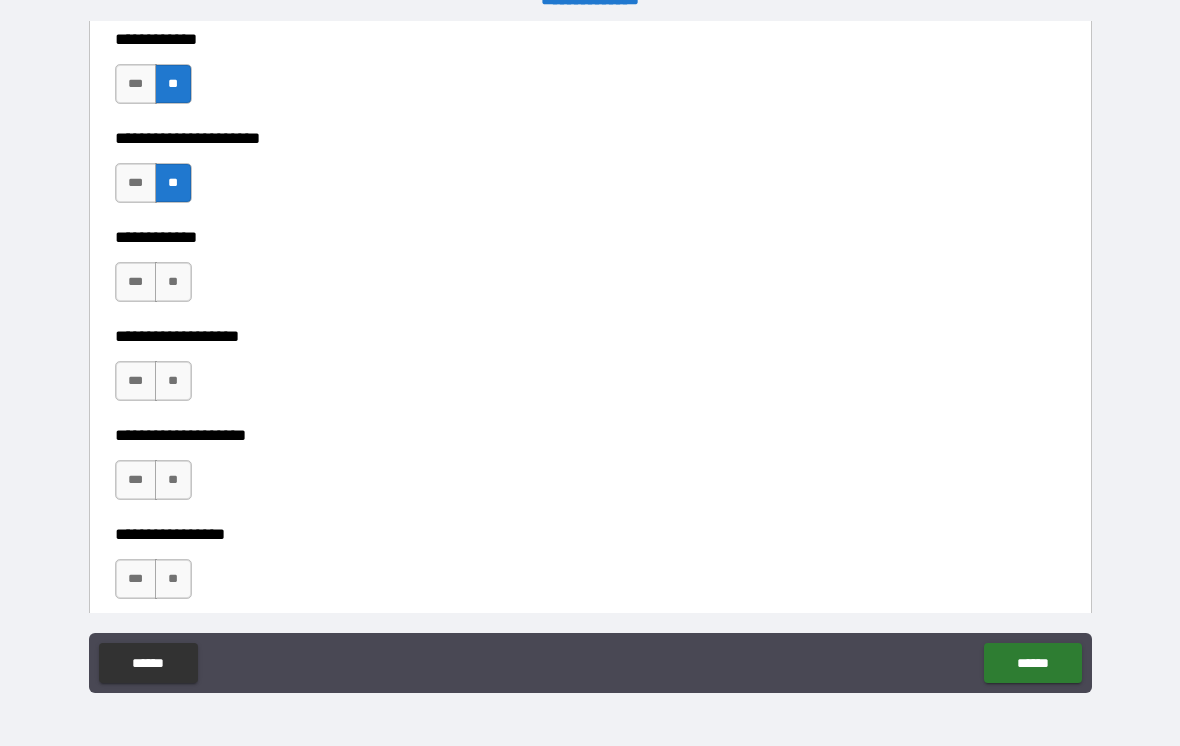 scroll, scrollTop: 7683, scrollLeft: 0, axis: vertical 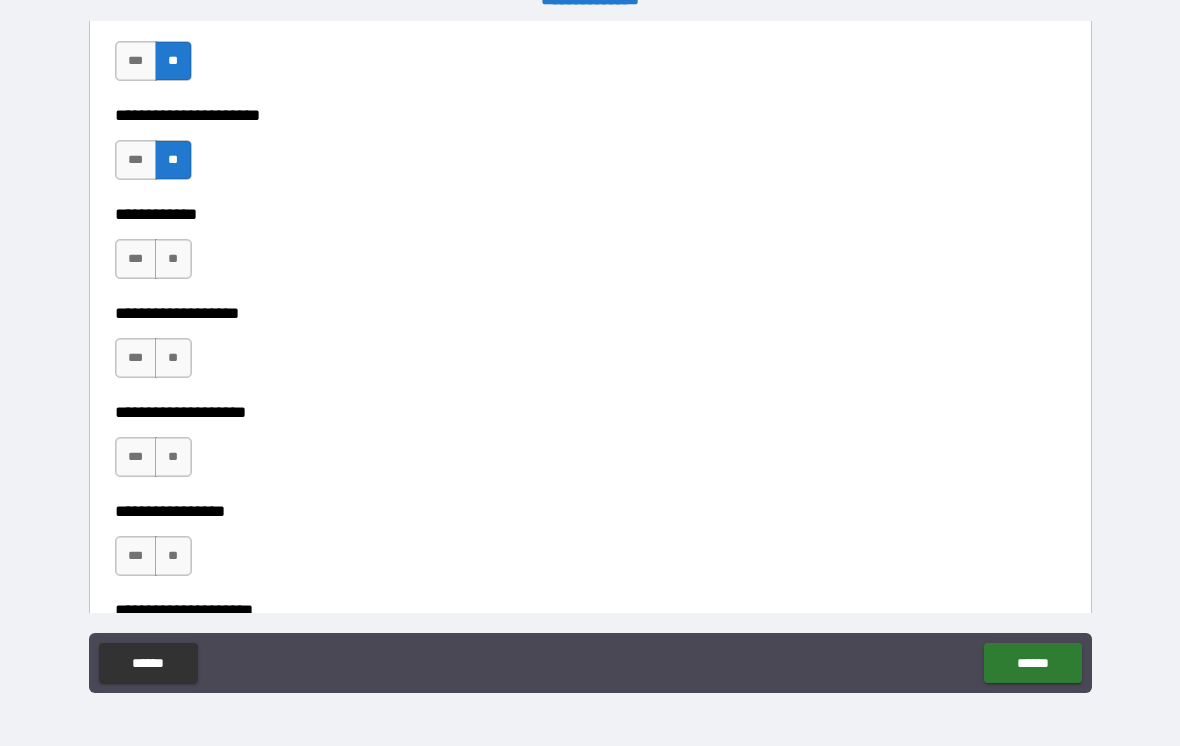 click on "**" at bounding box center [173, 259] 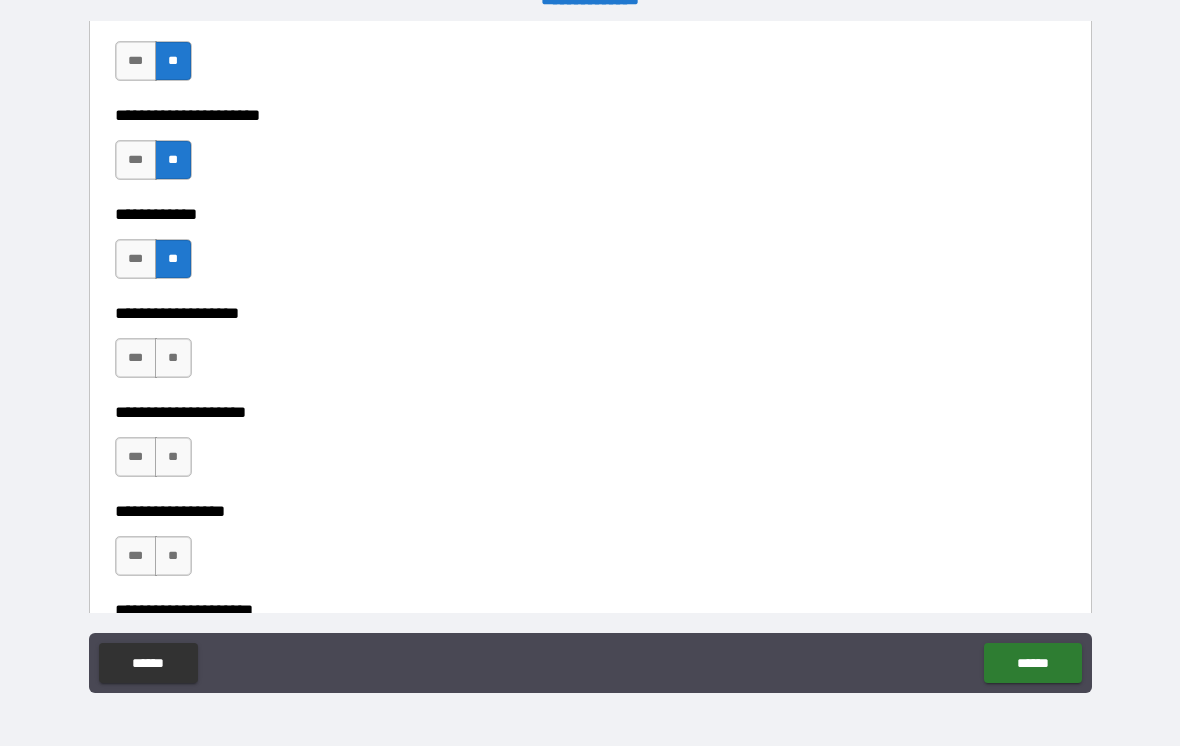 click on "**" at bounding box center (173, 358) 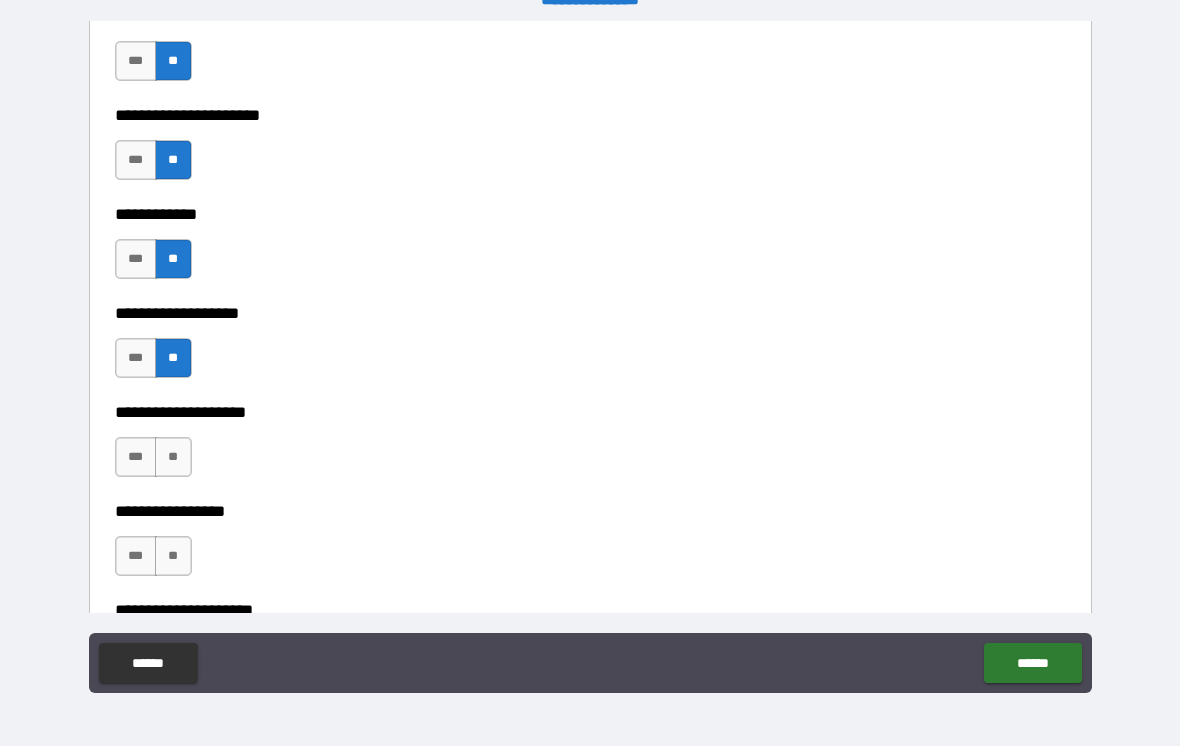 click on "**" at bounding box center (173, 457) 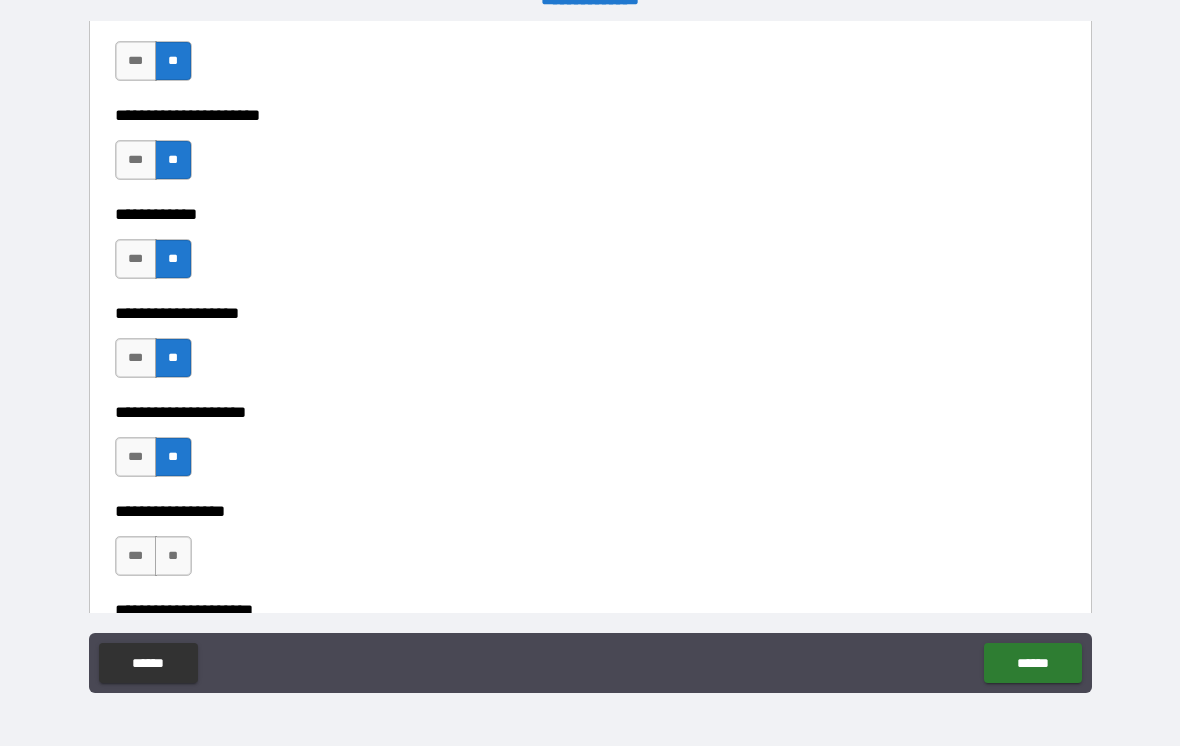 click on "**" at bounding box center [173, 556] 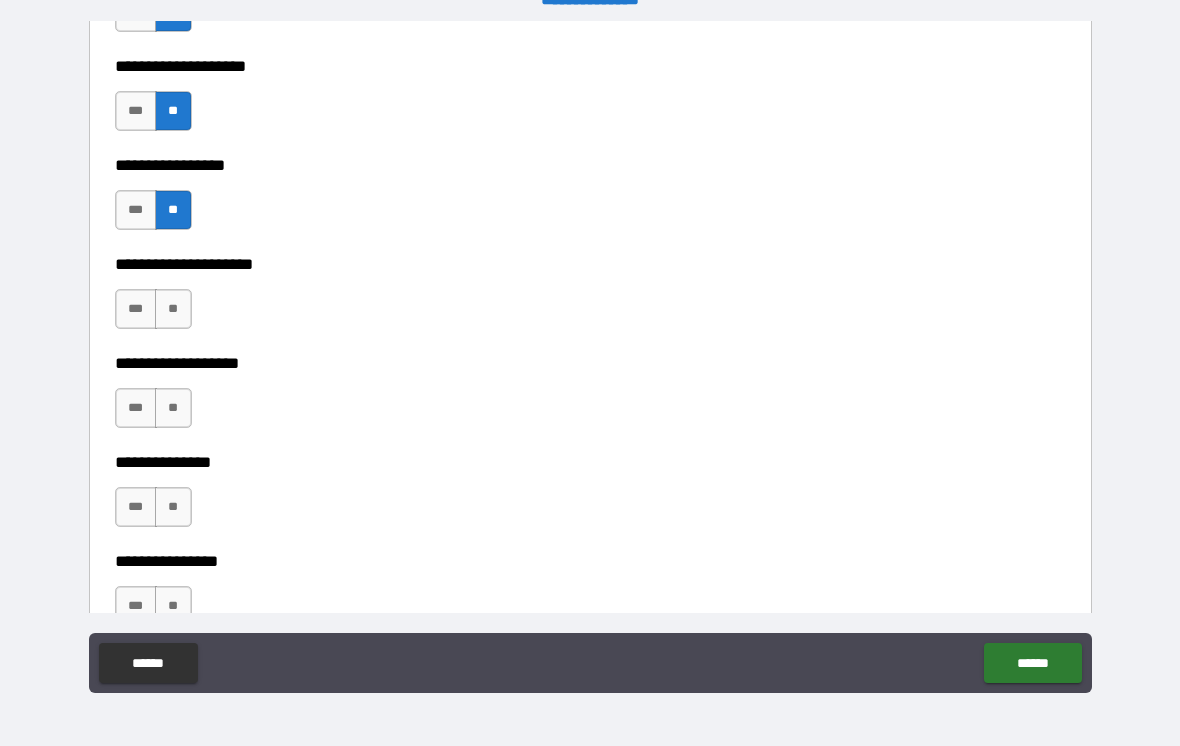 scroll, scrollTop: 8026, scrollLeft: 0, axis: vertical 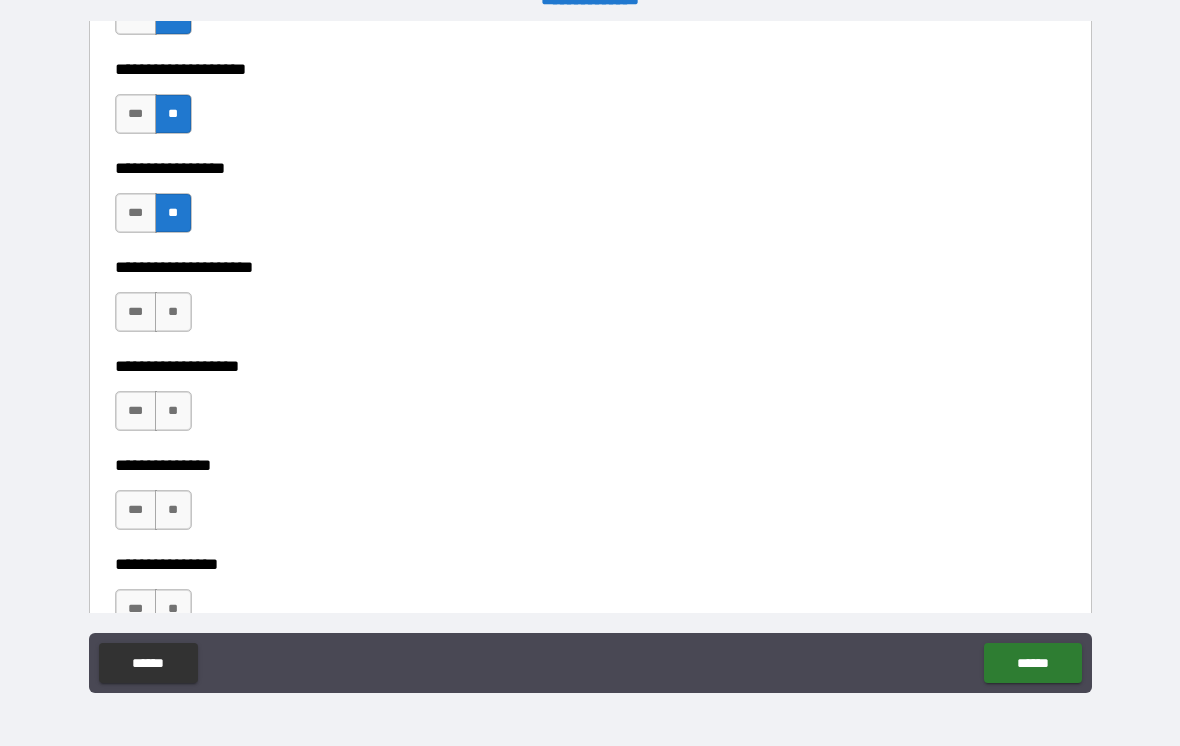 click on "**" at bounding box center [173, 312] 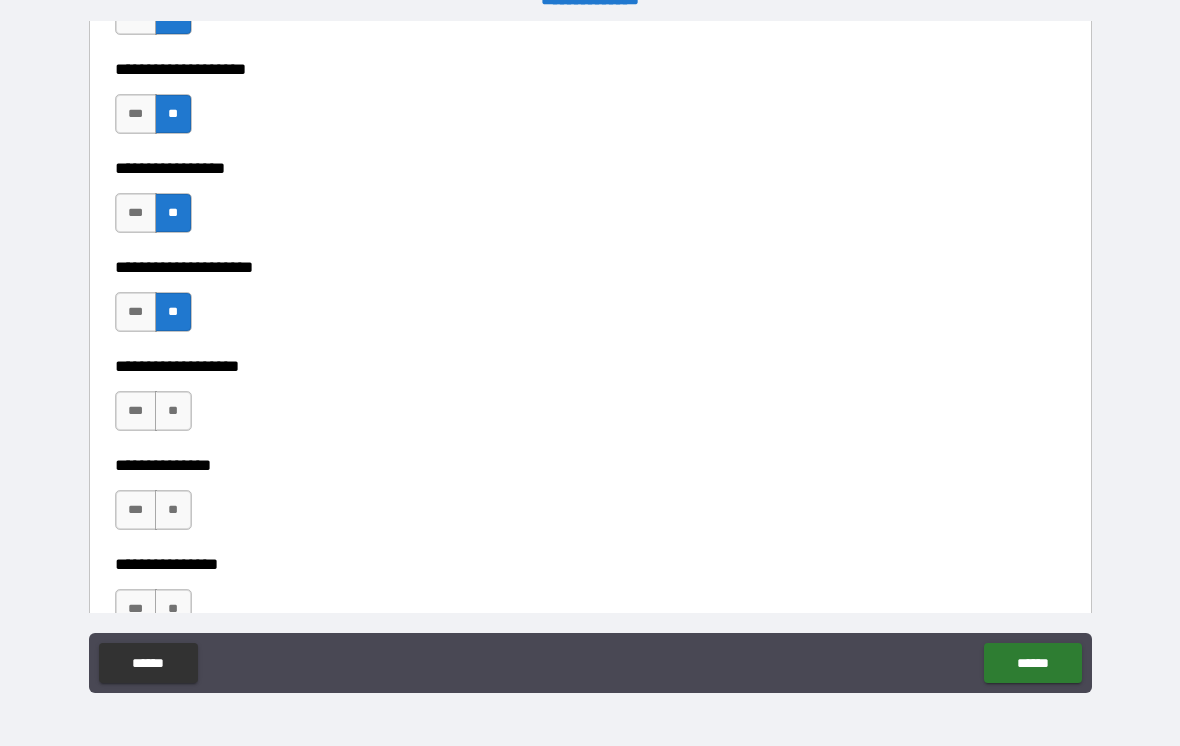 click on "**" at bounding box center (173, 411) 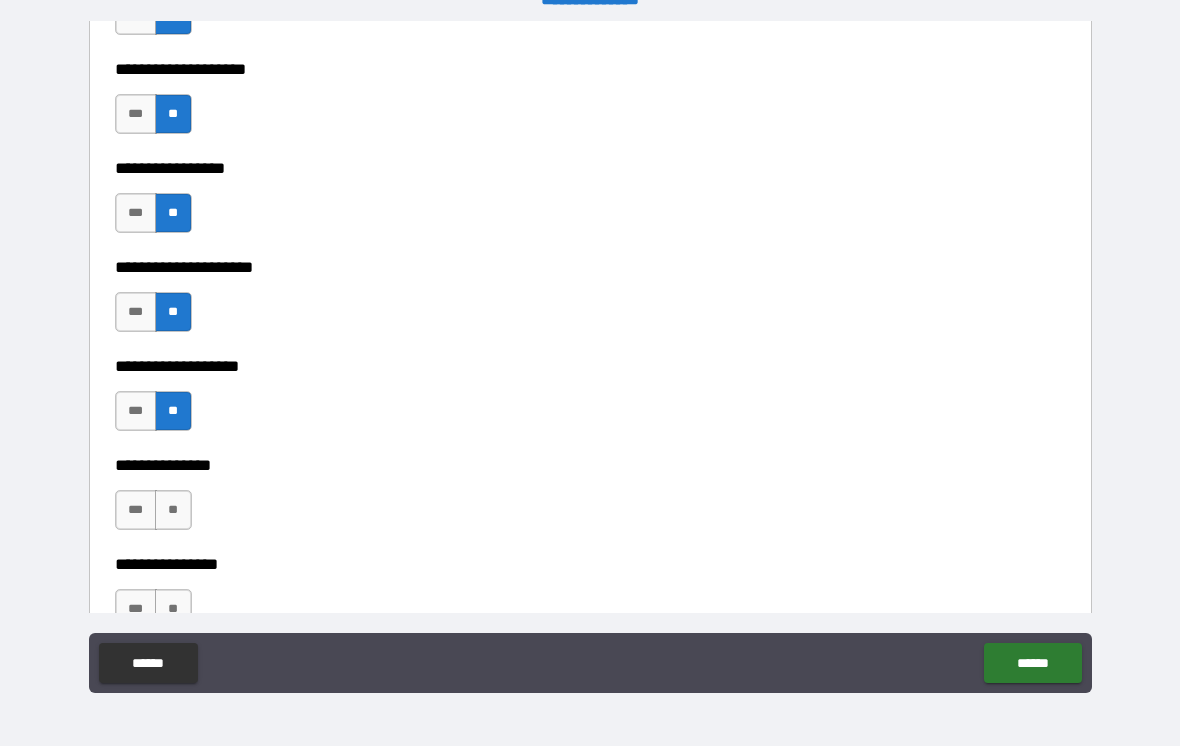 click on "**" at bounding box center (173, 510) 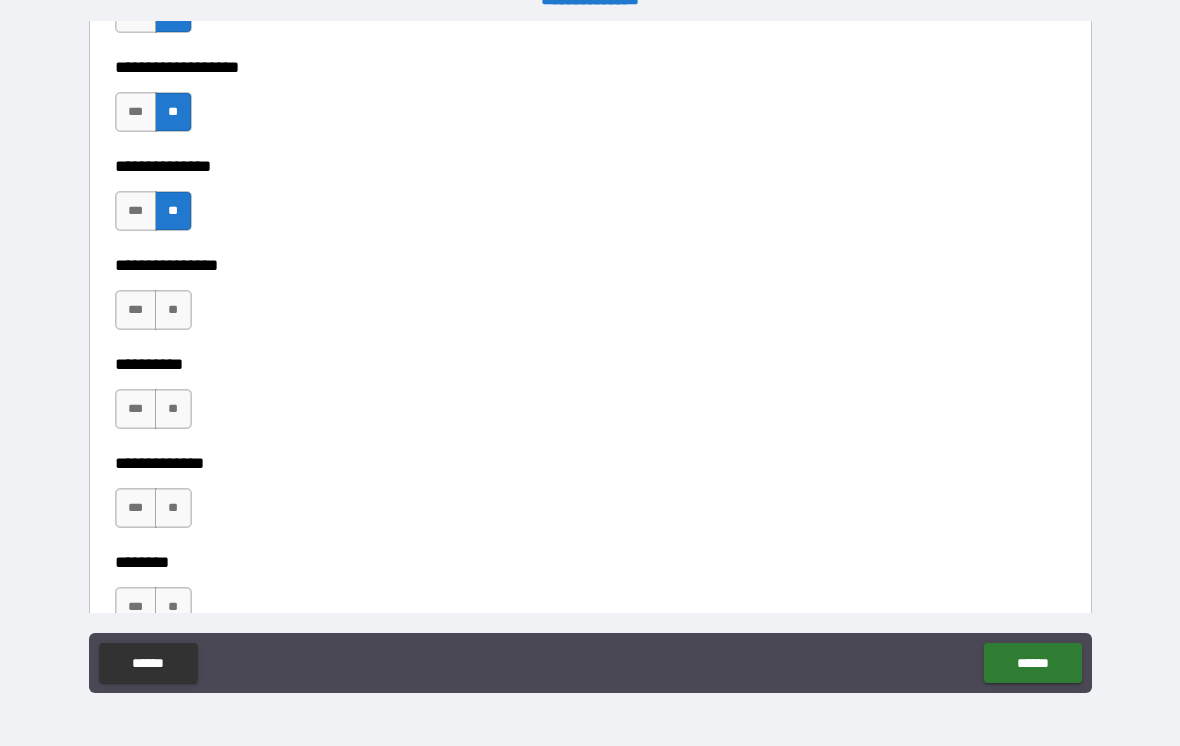 scroll, scrollTop: 8318, scrollLeft: 0, axis: vertical 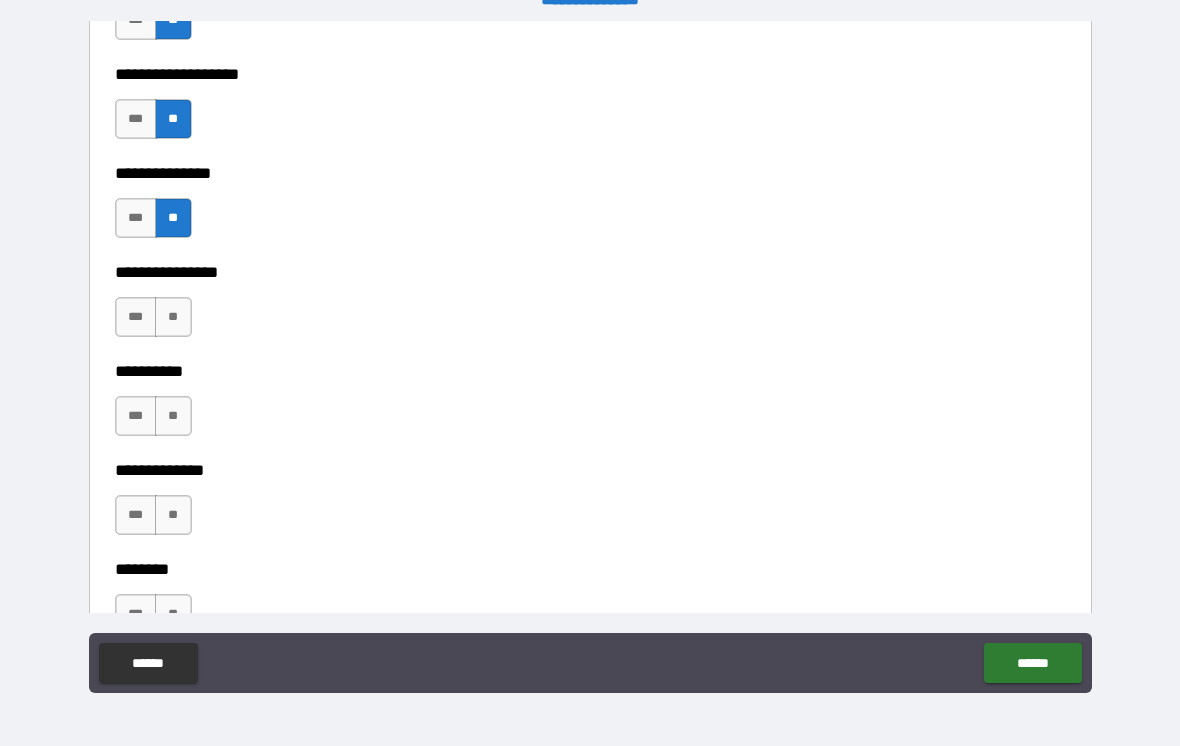click on "**" at bounding box center (173, 317) 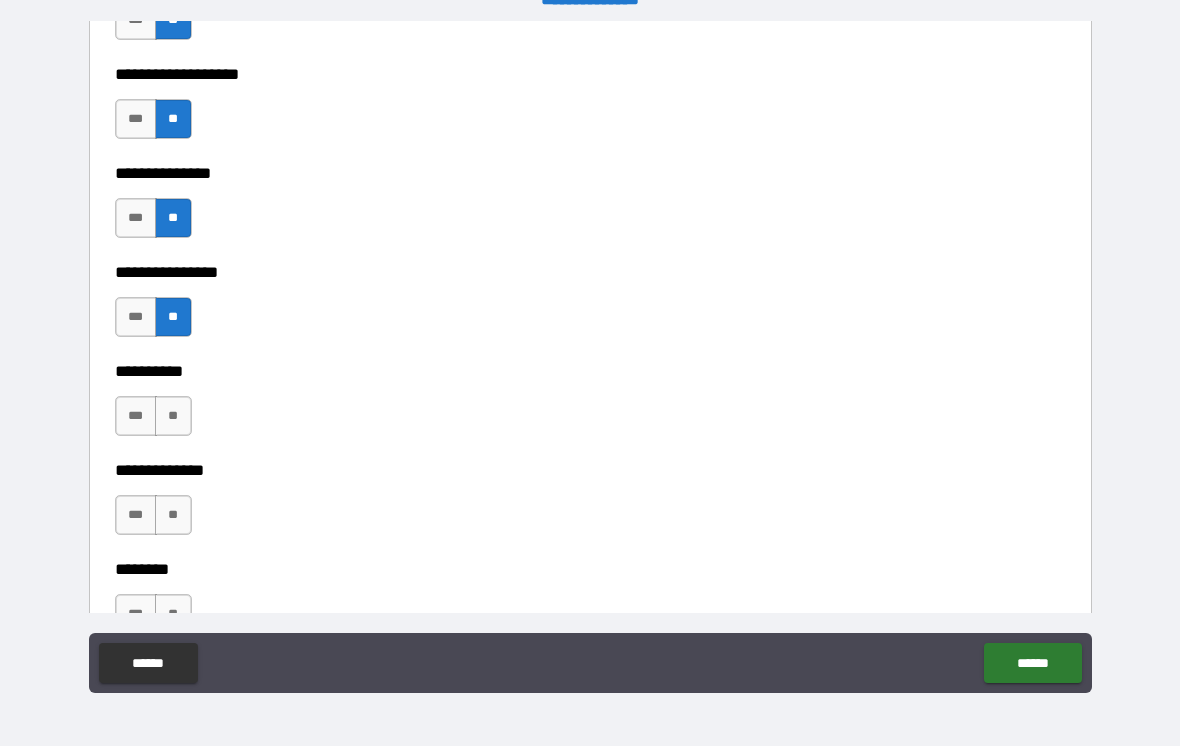 click on "**" at bounding box center [173, 416] 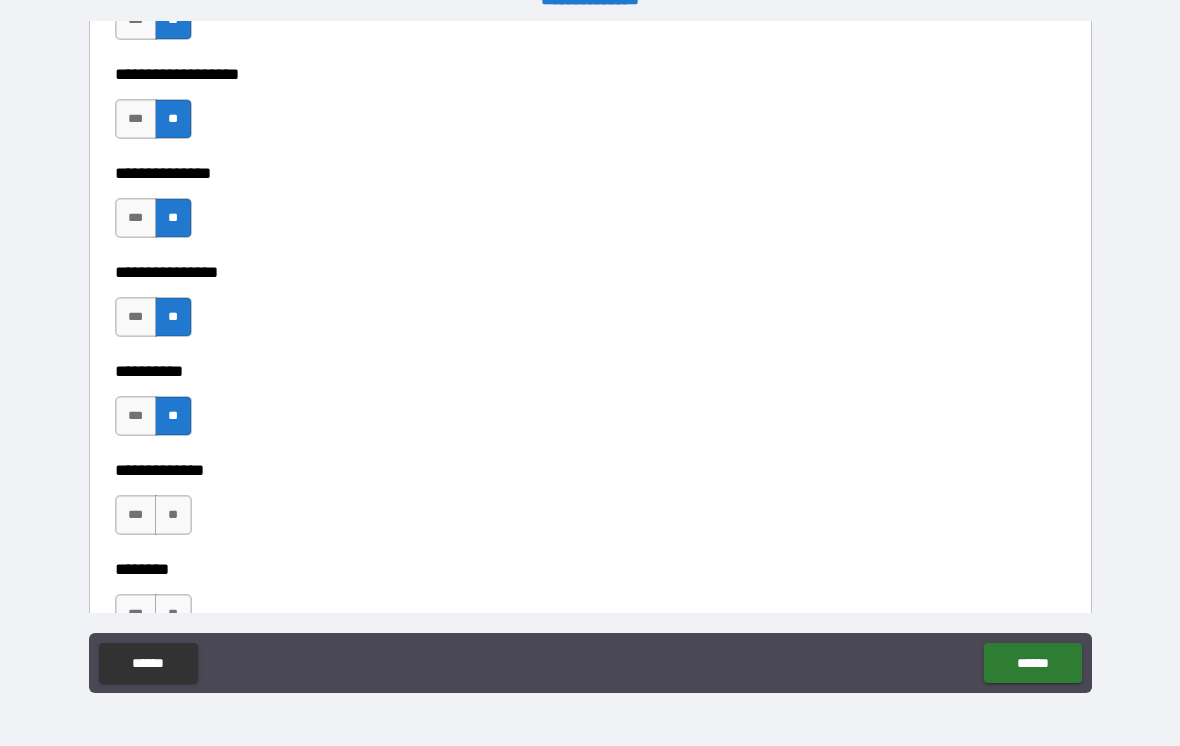 click on "**" at bounding box center (173, 515) 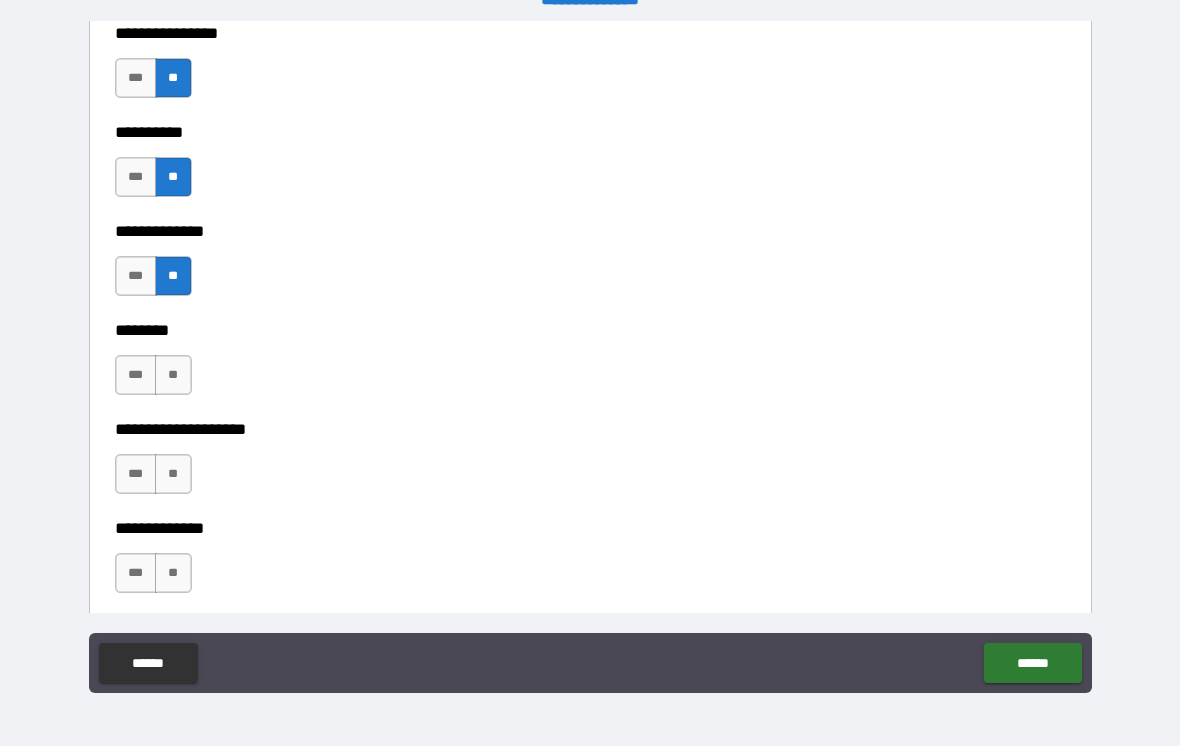 scroll, scrollTop: 8556, scrollLeft: 0, axis: vertical 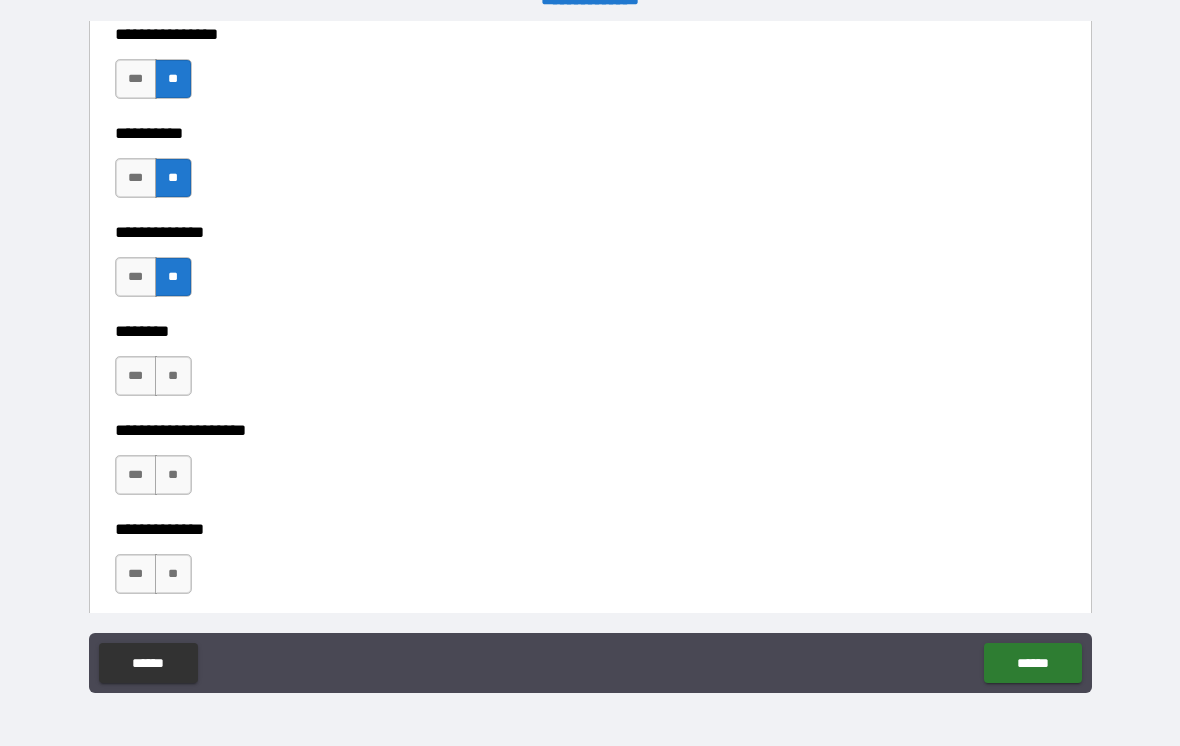 click on "**" at bounding box center (173, 376) 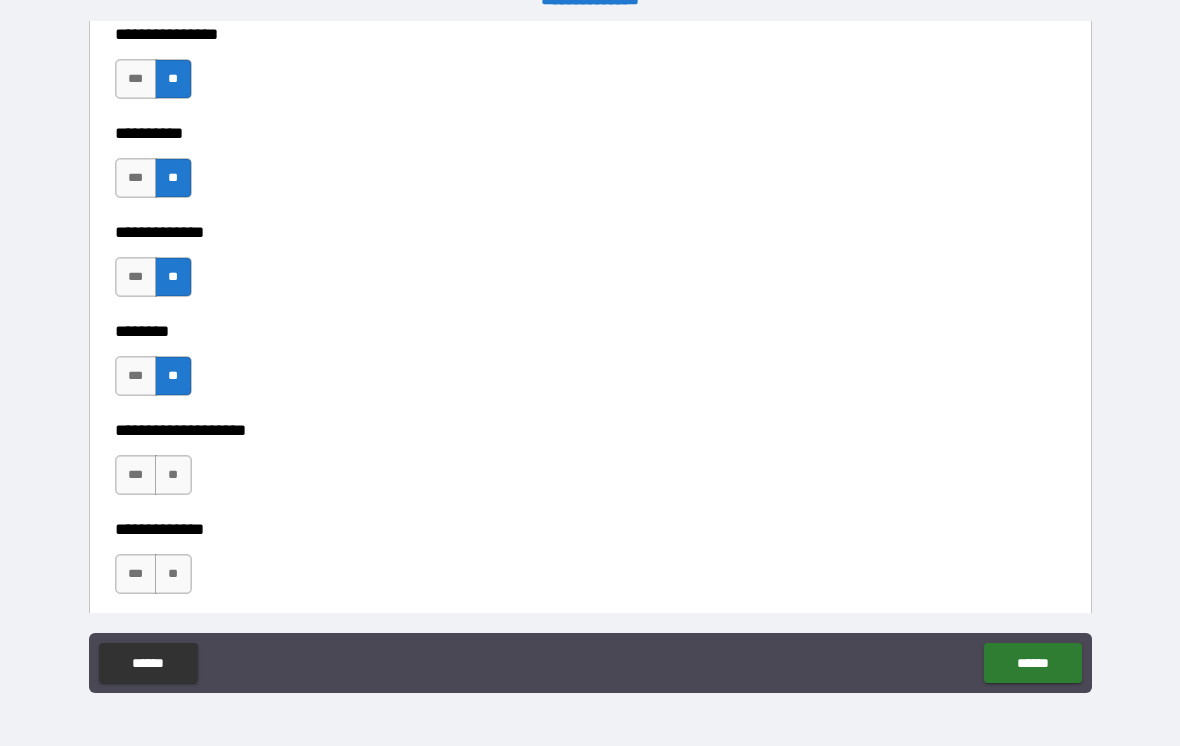 click on "**" at bounding box center [173, 475] 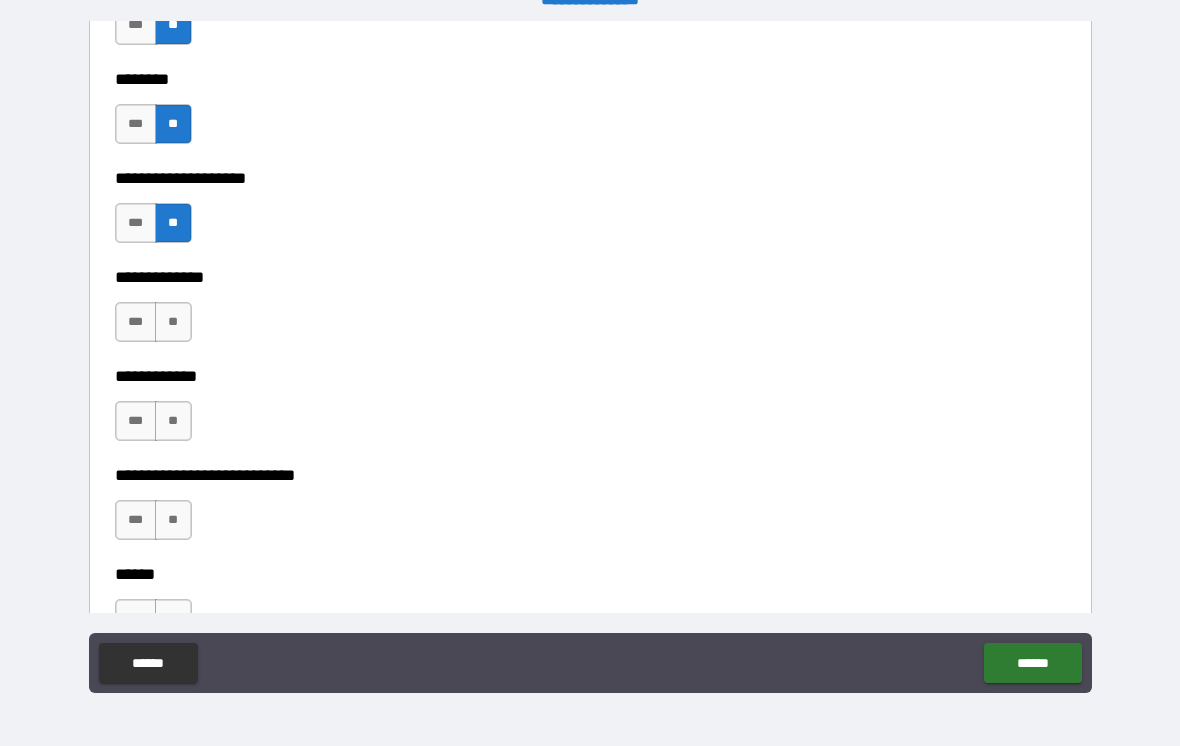 scroll, scrollTop: 8816, scrollLeft: 0, axis: vertical 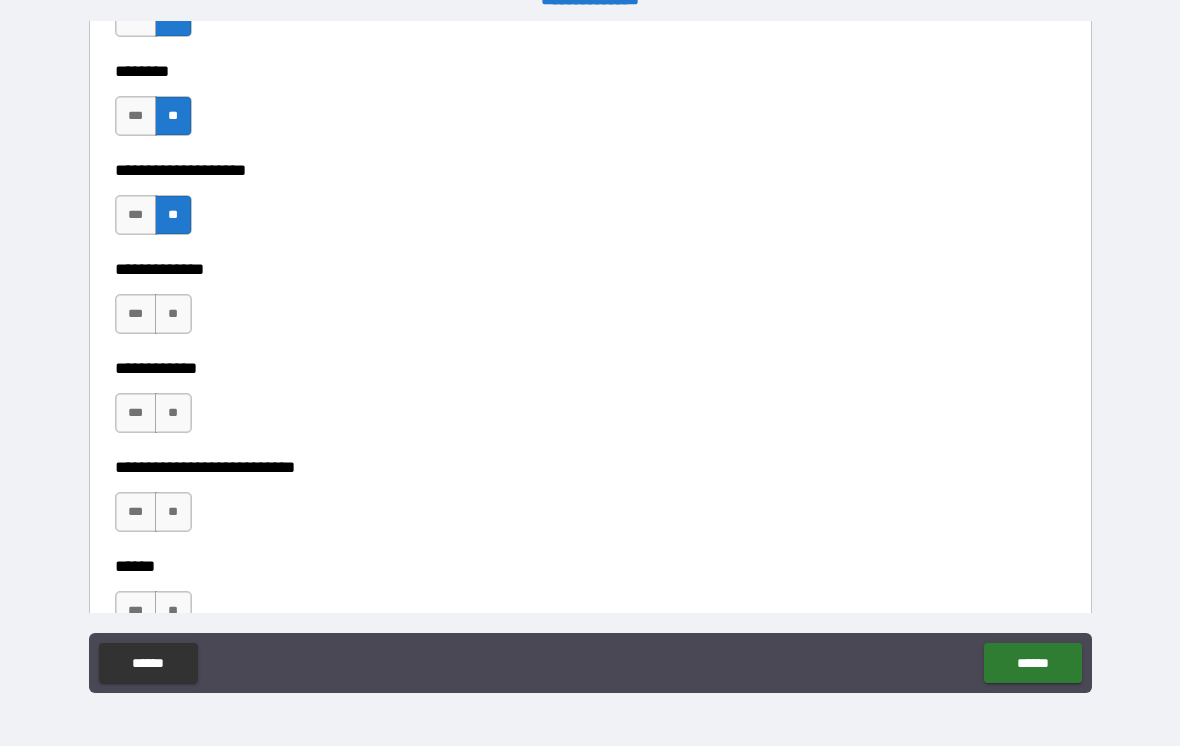 click on "**" at bounding box center (173, 314) 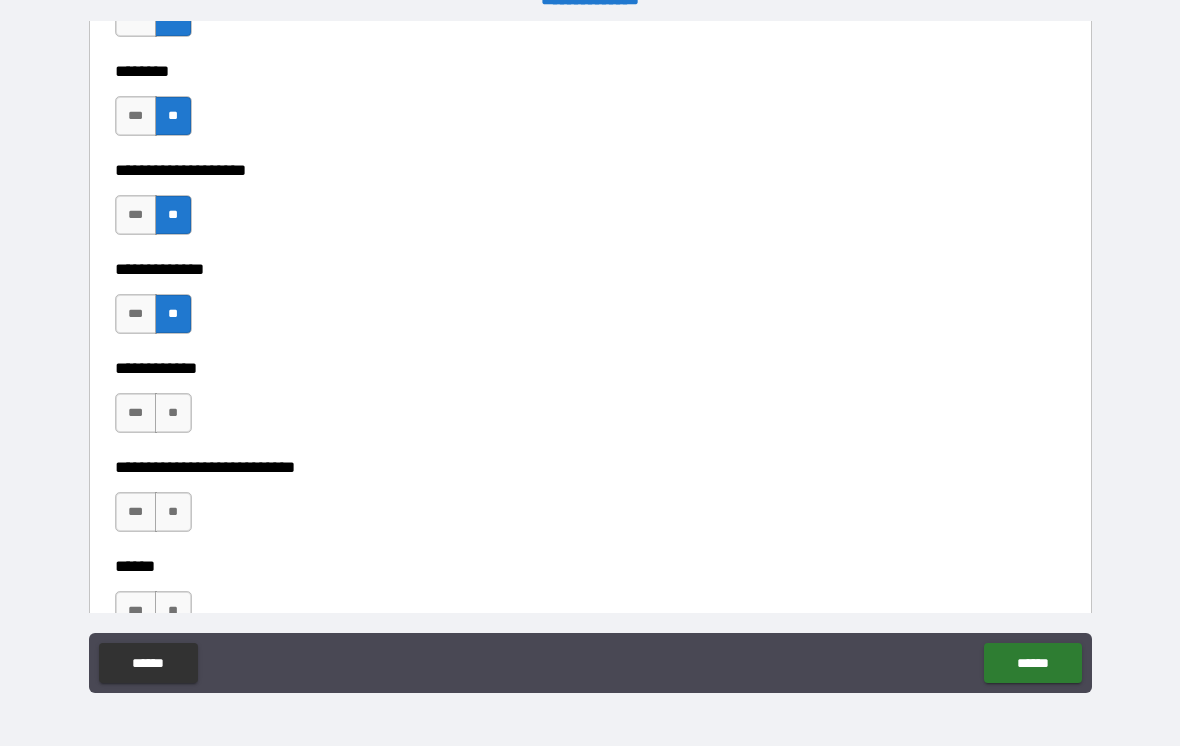 click on "**" at bounding box center (173, 413) 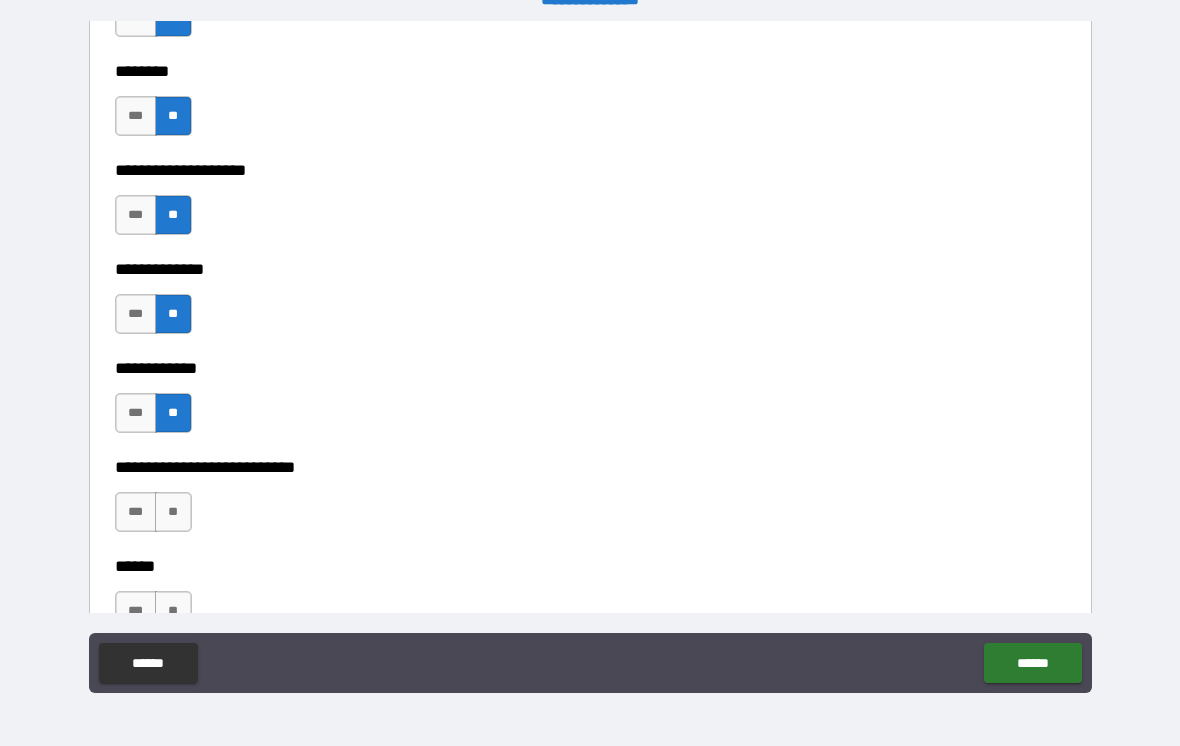click on "**" at bounding box center (173, 512) 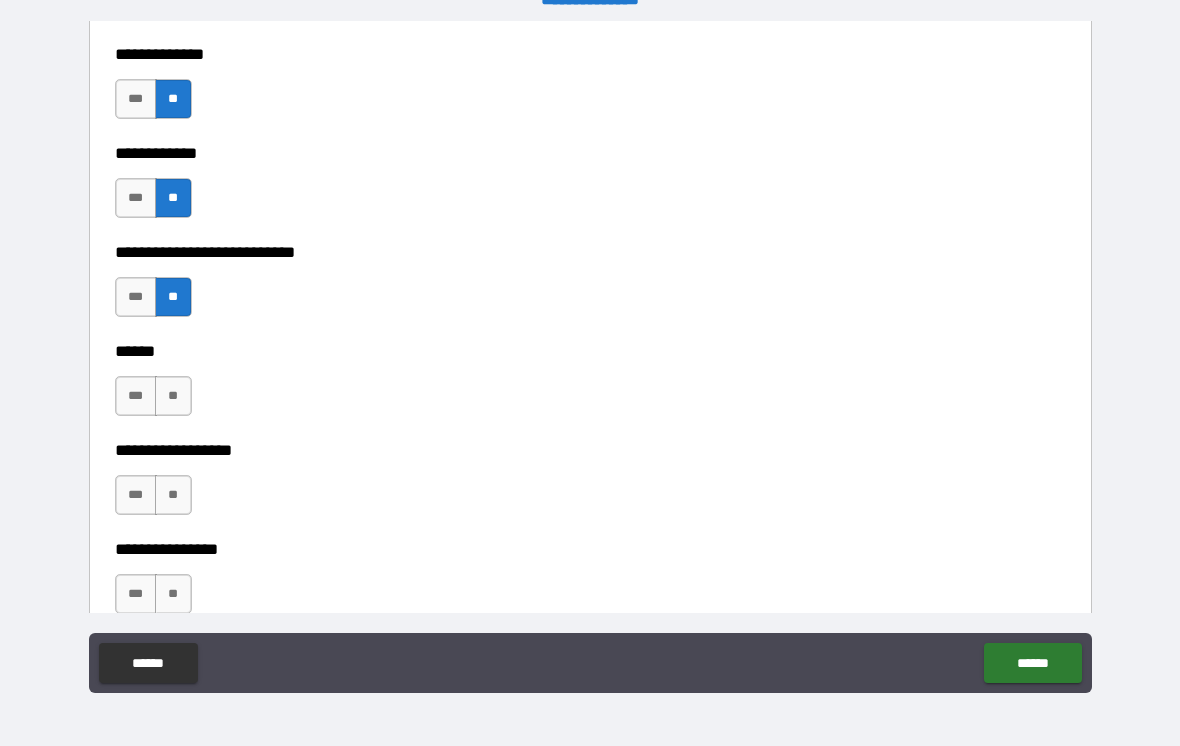 scroll, scrollTop: 9029, scrollLeft: 0, axis: vertical 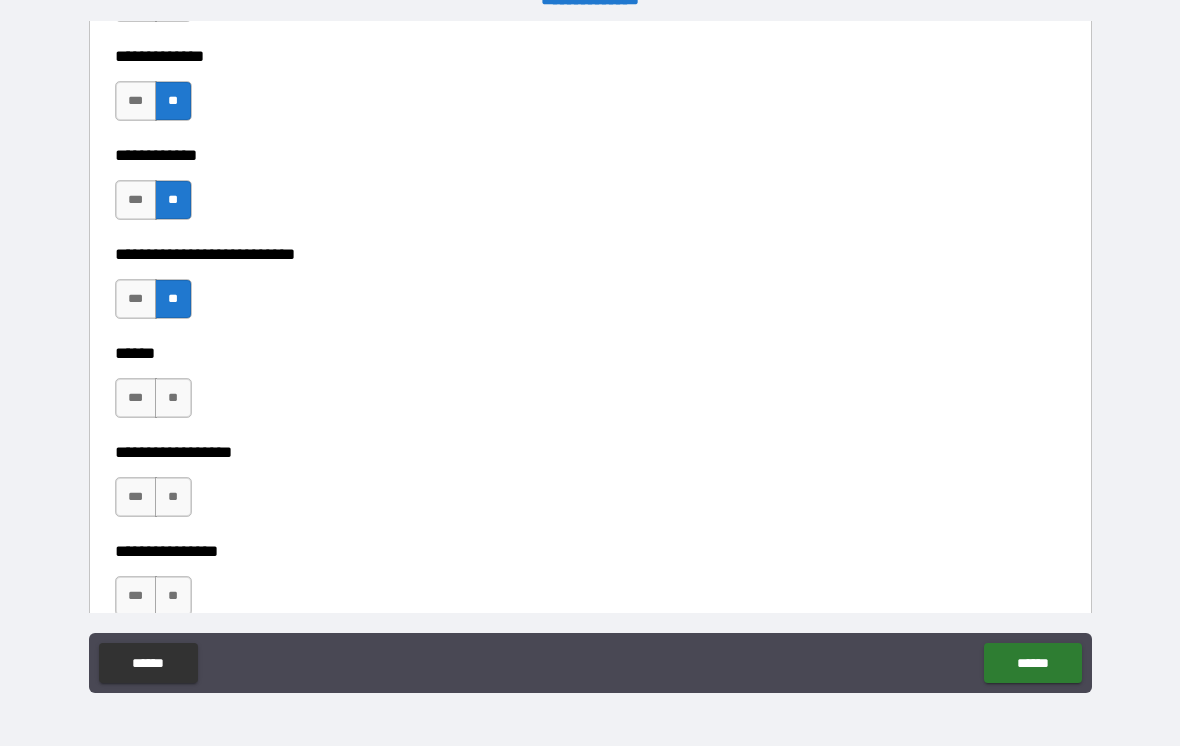 click on "**" at bounding box center [173, 398] 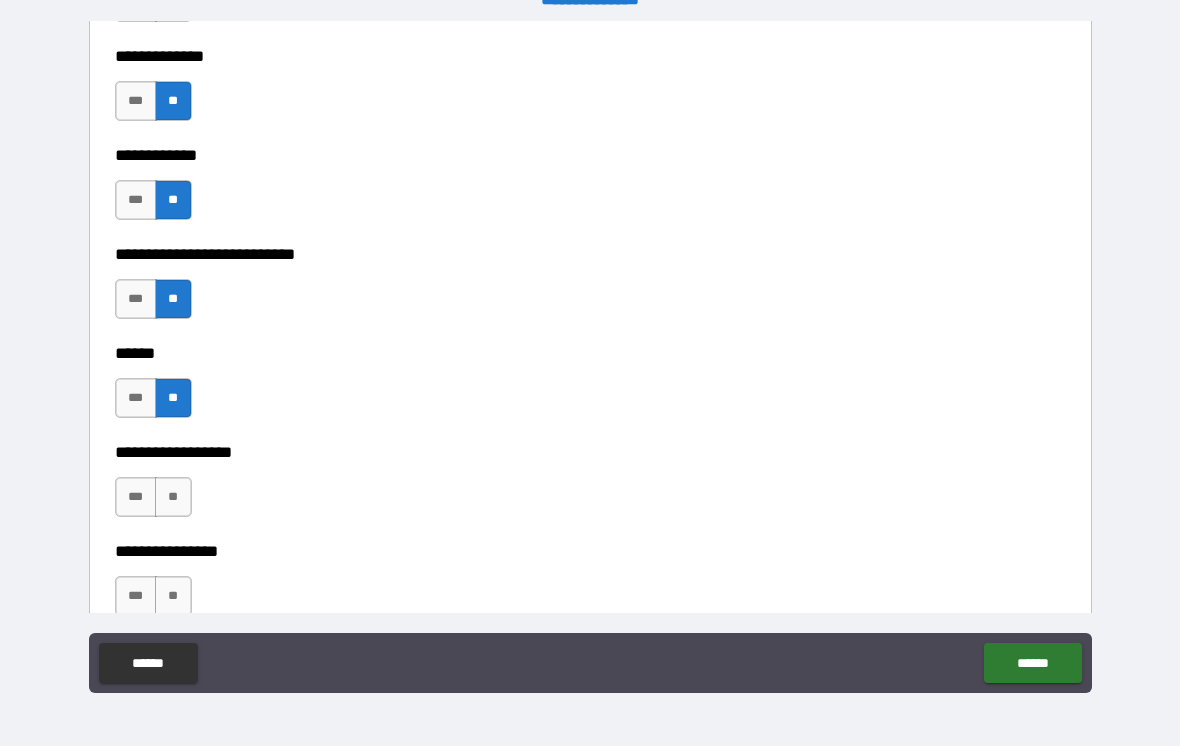 click on "**" at bounding box center [173, 497] 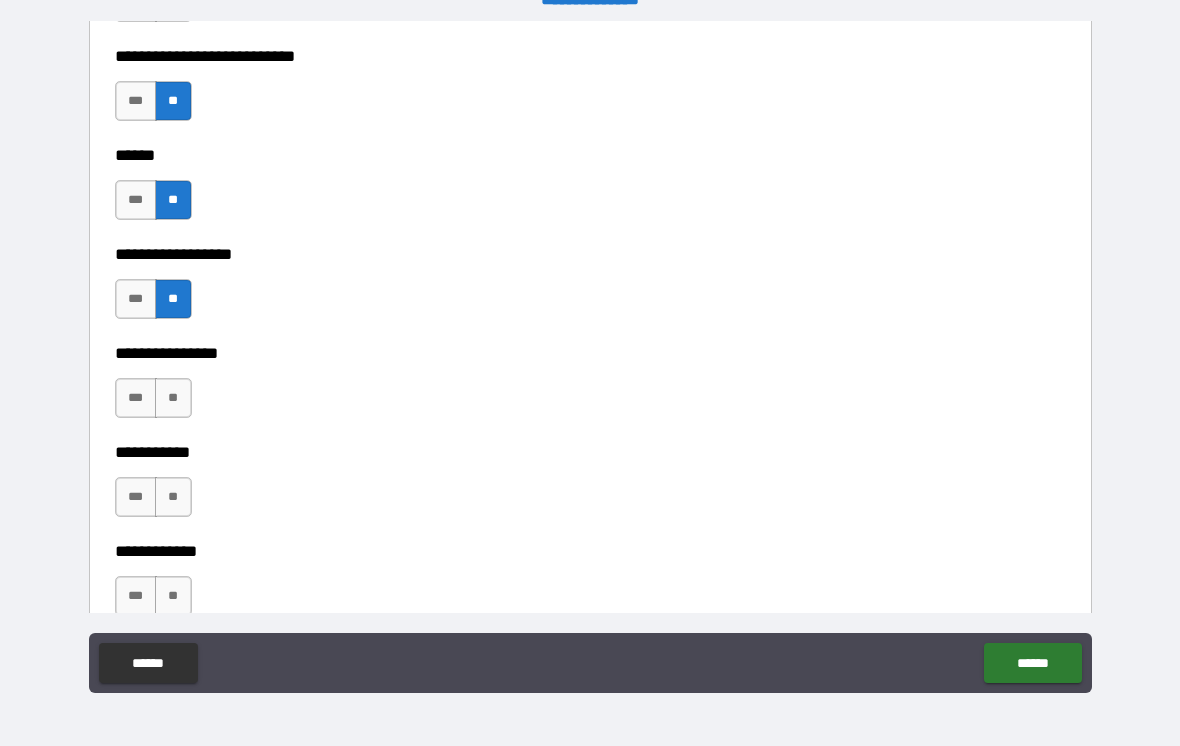 scroll, scrollTop: 9222, scrollLeft: 0, axis: vertical 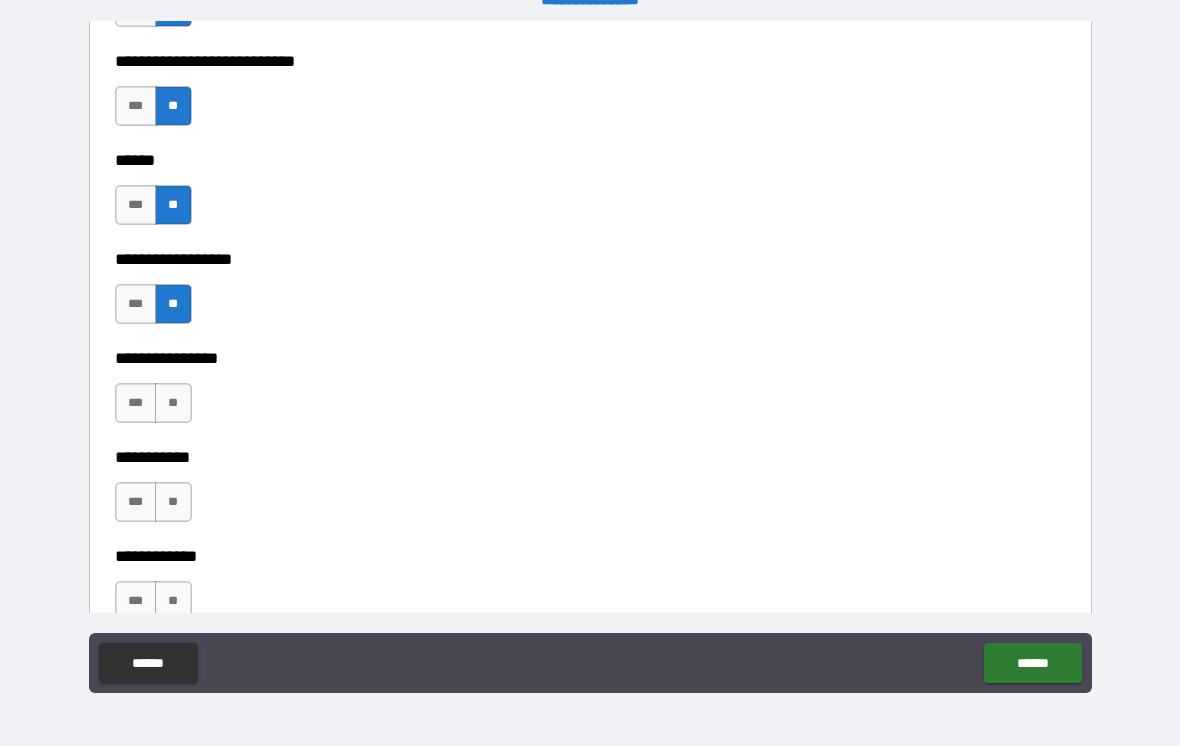 click on "**" at bounding box center (173, 403) 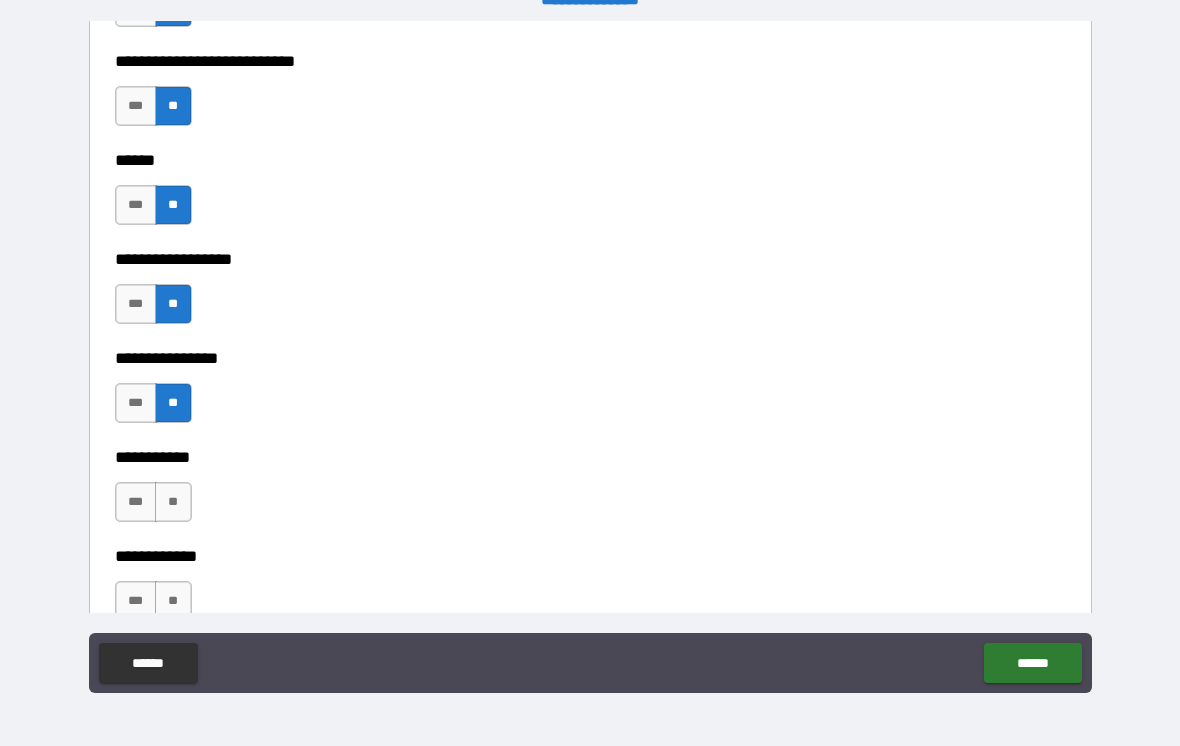 click on "**" at bounding box center (173, 502) 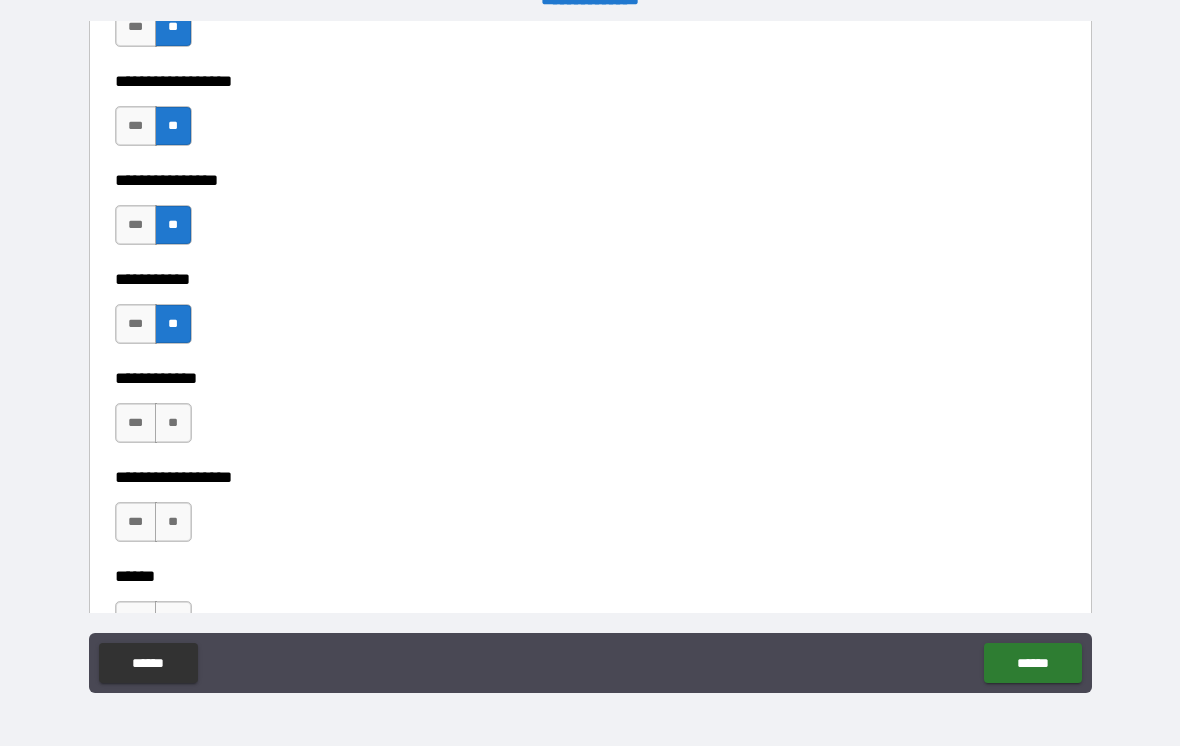 scroll, scrollTop: 9399, scrollLeft: 0, axis: vertical 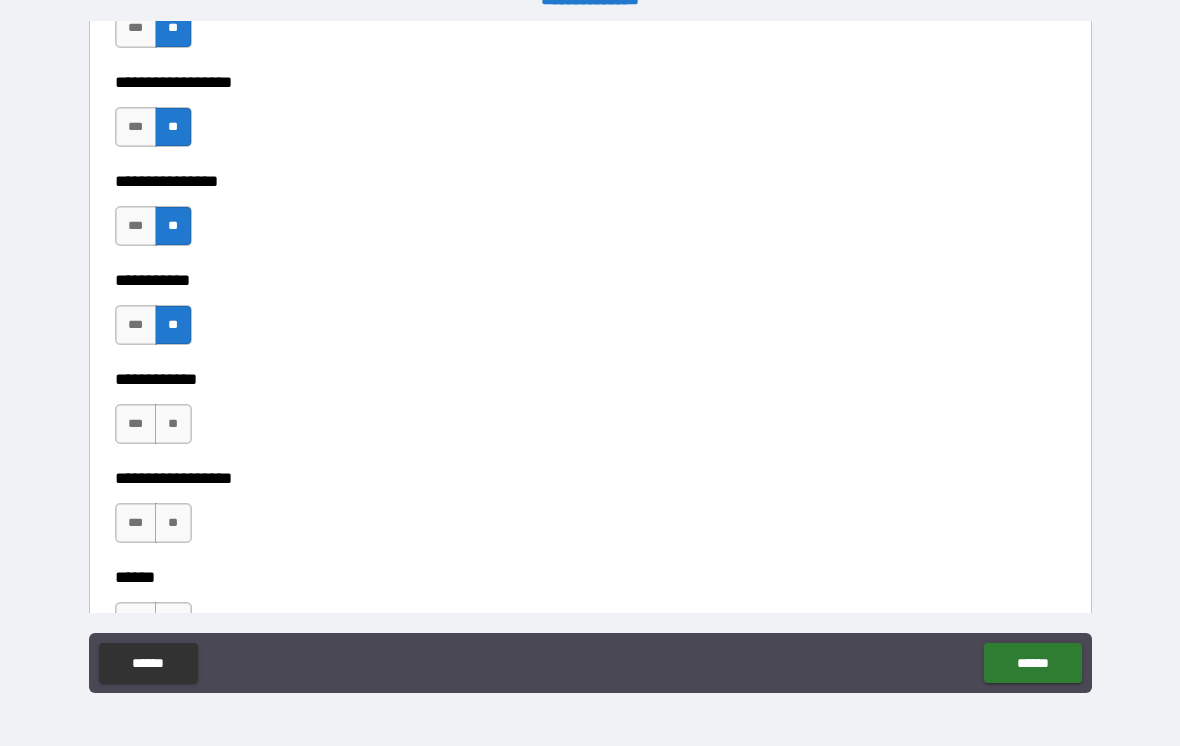 click on "**" at bounding box center [173, 424] 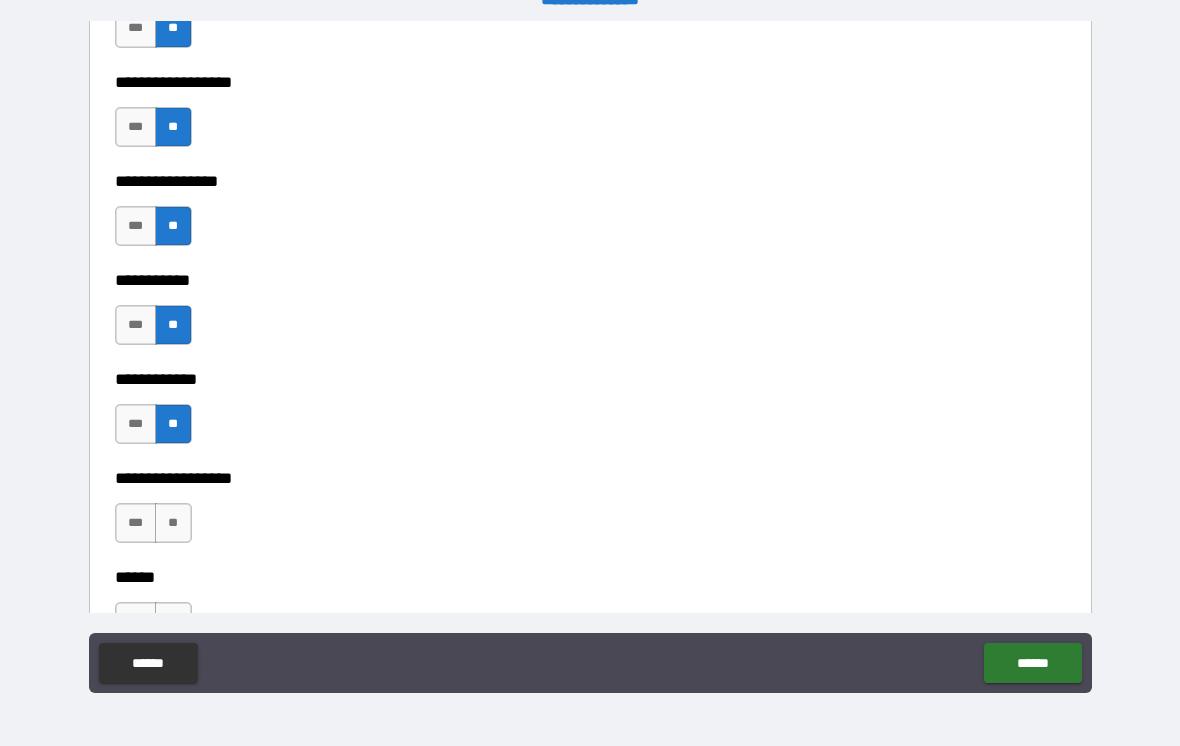 click on "**" at bounding box center (173, 523) 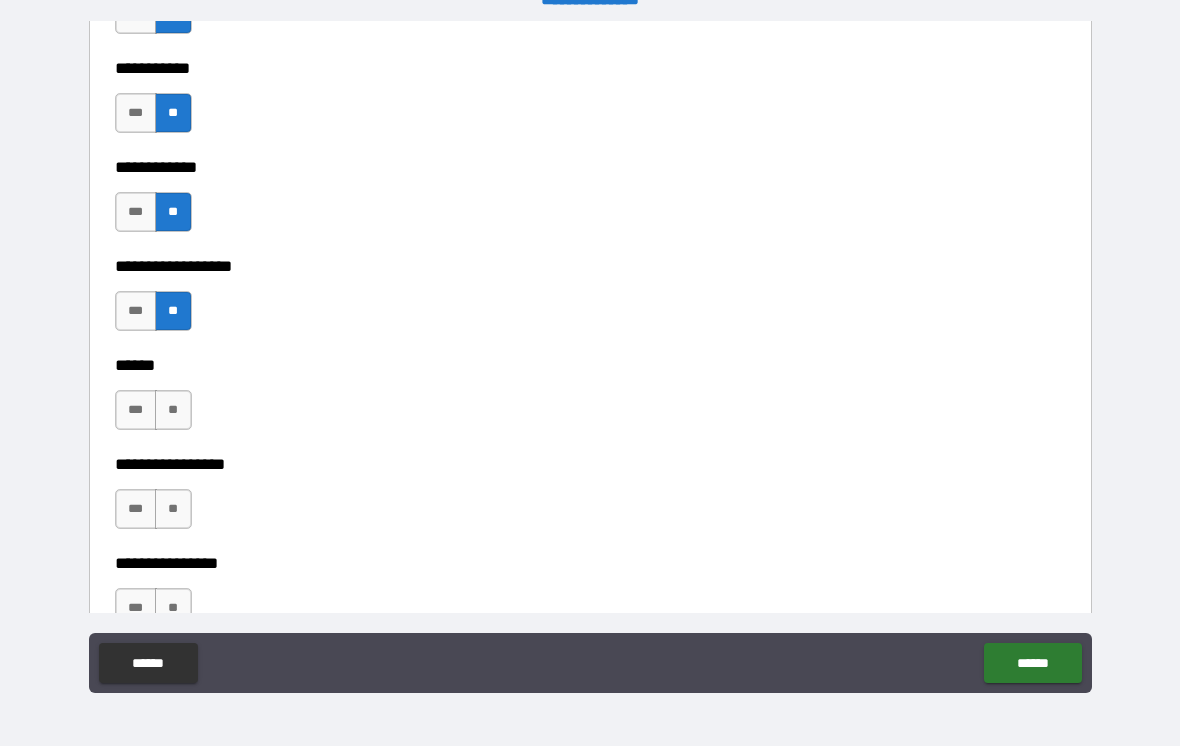 scroll, scrollTop: 9610, scrollLeft: 0, axis: vertical 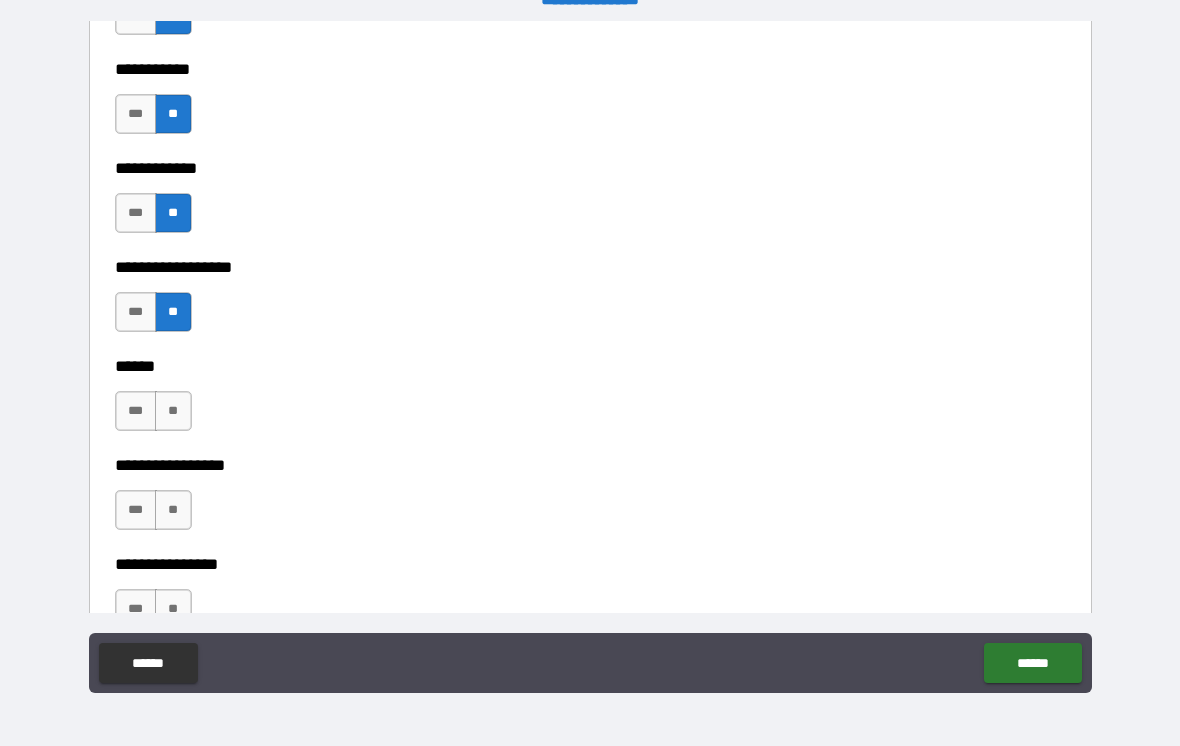 click on "**" at bounding box center [173, 411] 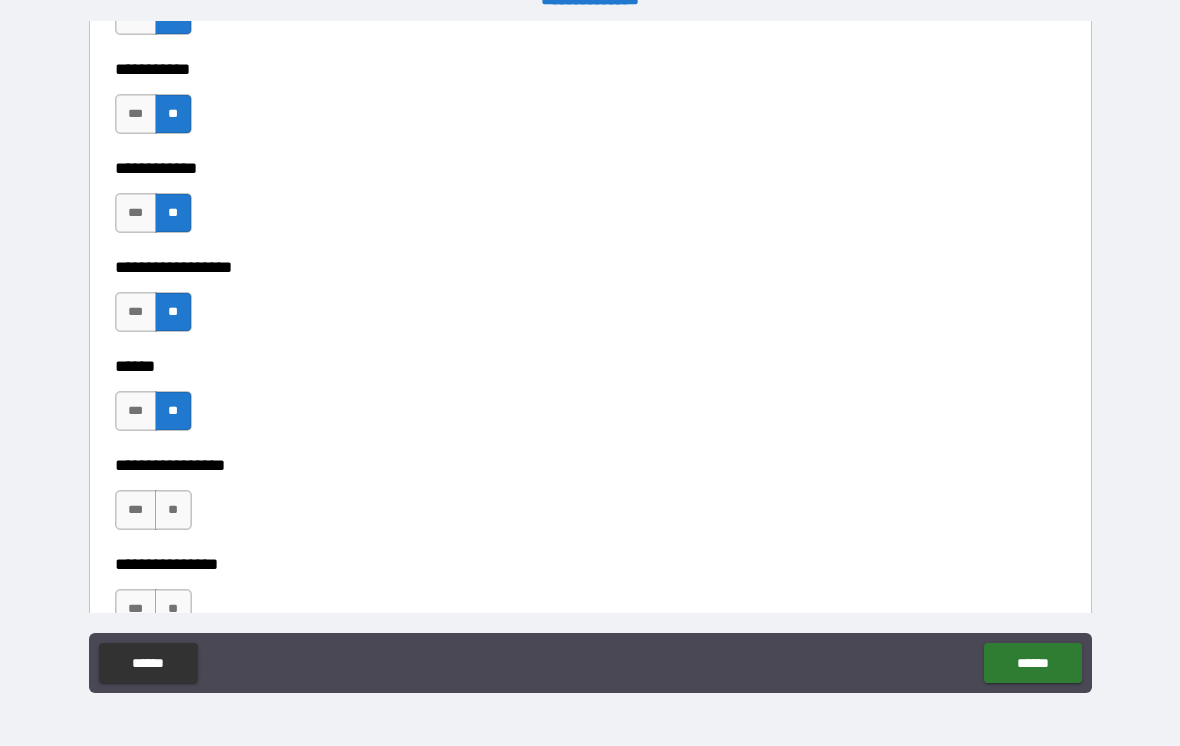 click on "**" at bounding box center [173, 510] 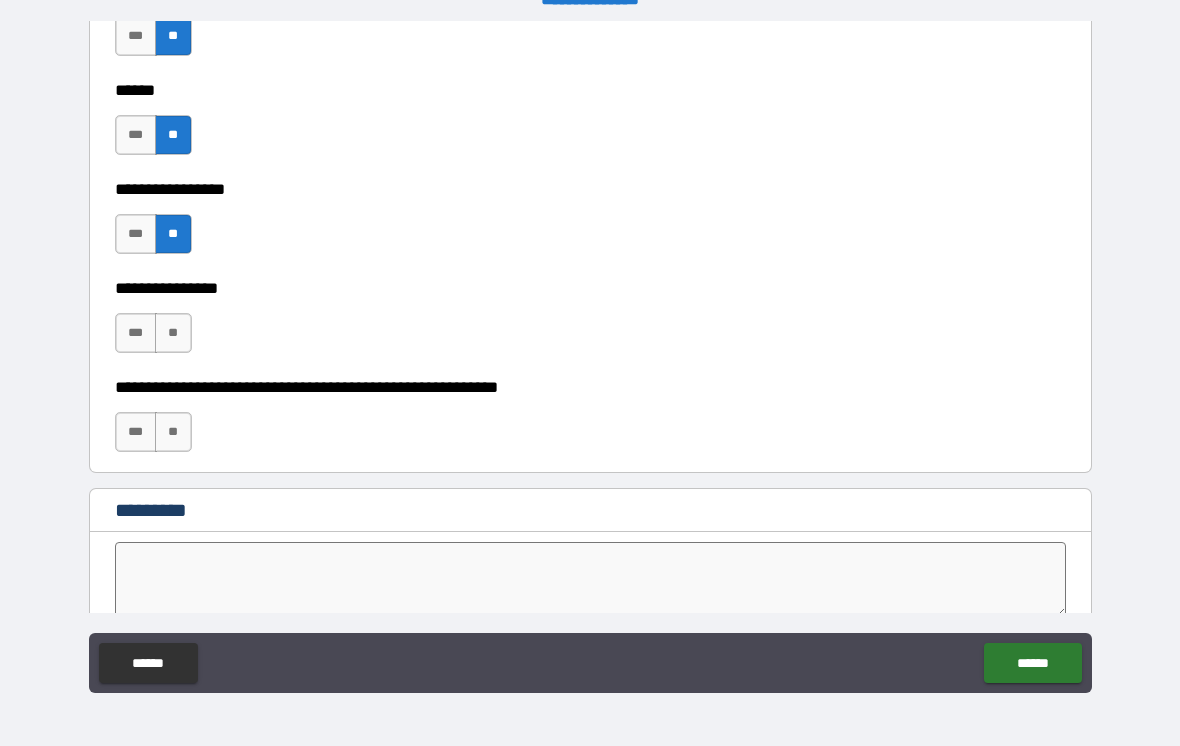 scroll, scrollTop: 9896, scrollLeft: 0, axis: vertical 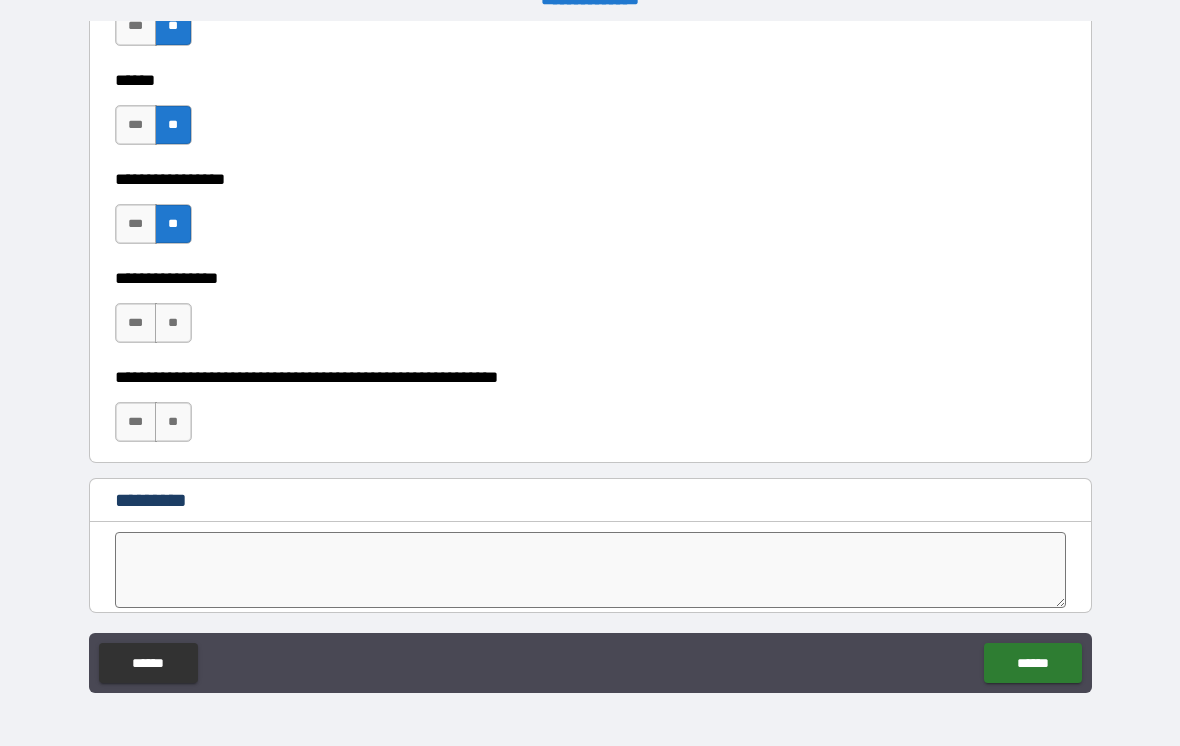 click on "**" at bounding box center (173, 323) 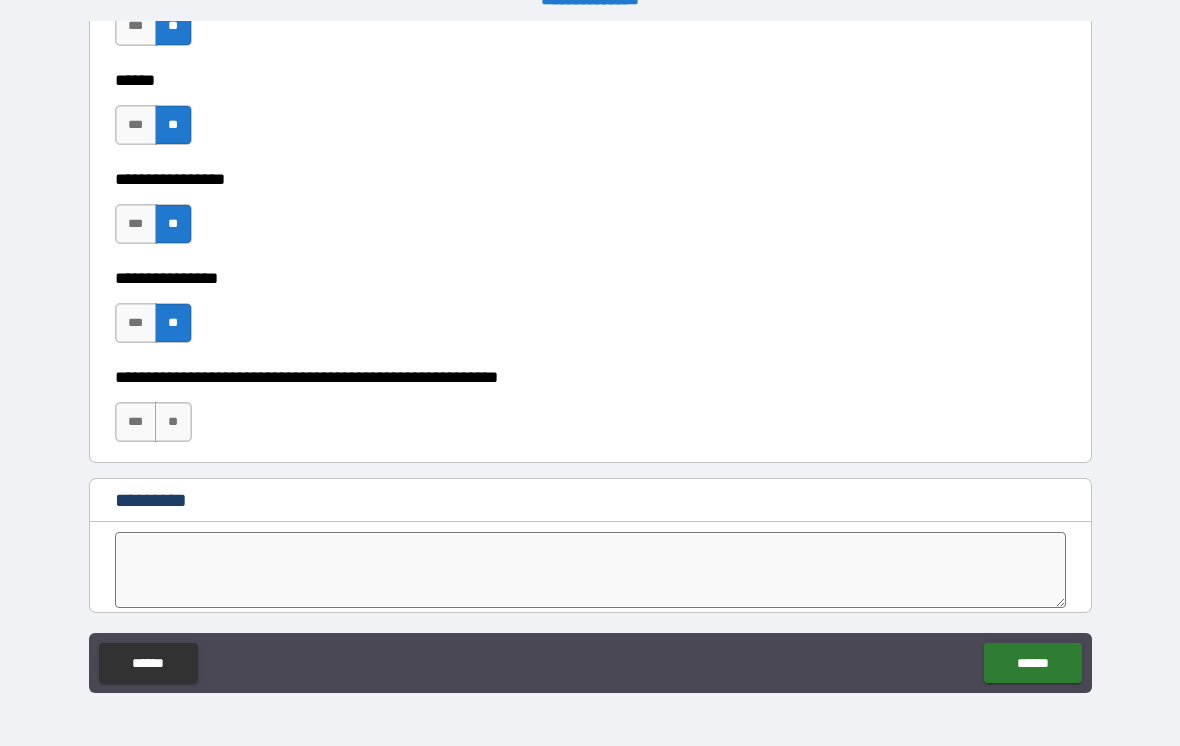 click on "**" at bounding box center (173, 422) 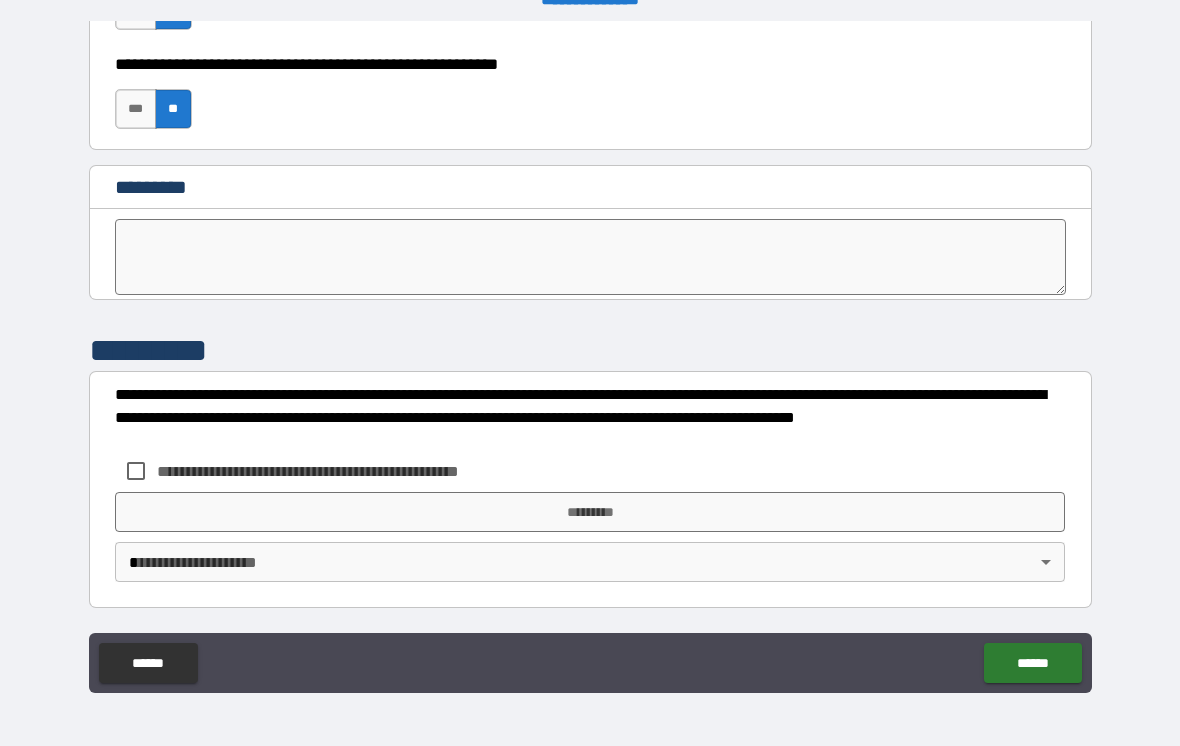 scroll, scrollTop: 10209, scrollLeft: 0, axis: vertical 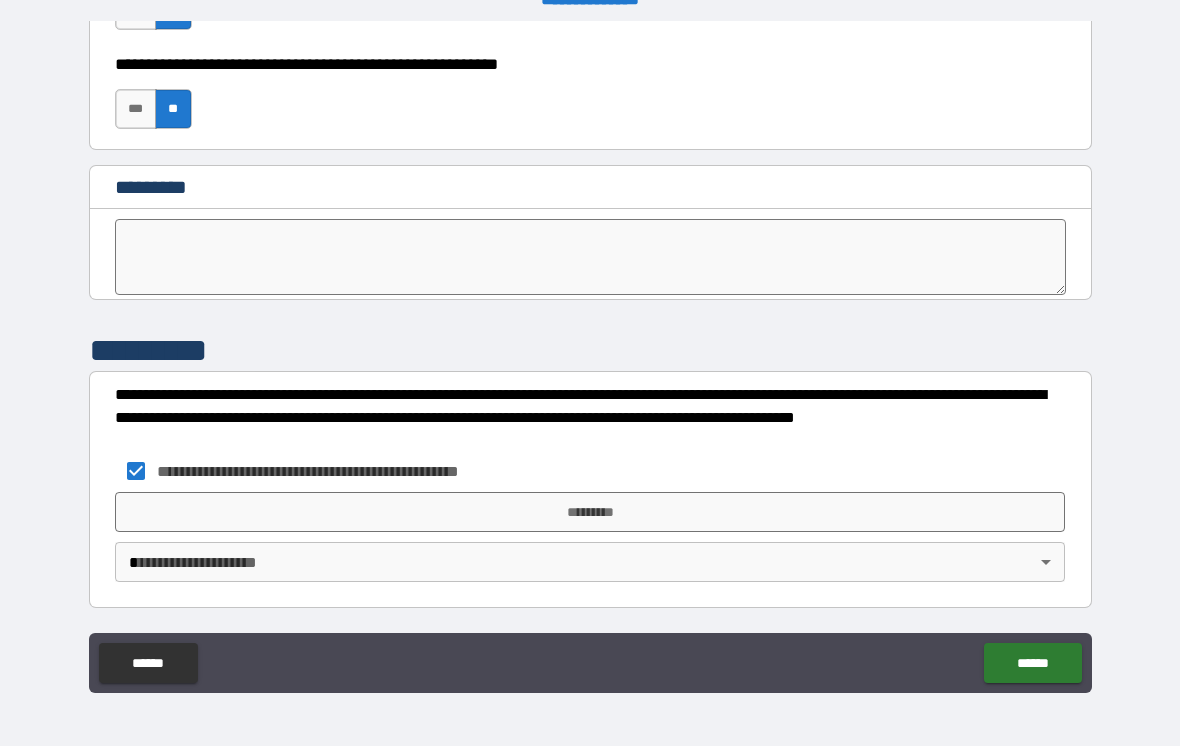 click on "*********" at bounding box center (590, 512) 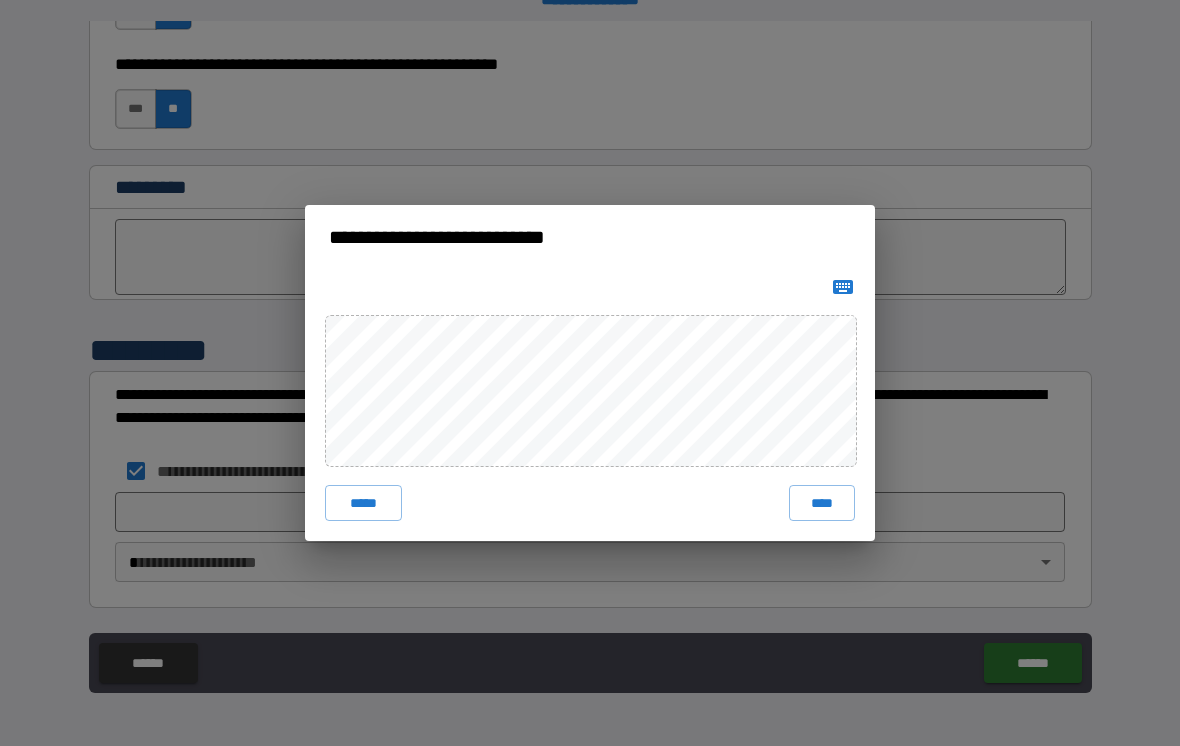 click on "****" at bounding box center (822, 503) 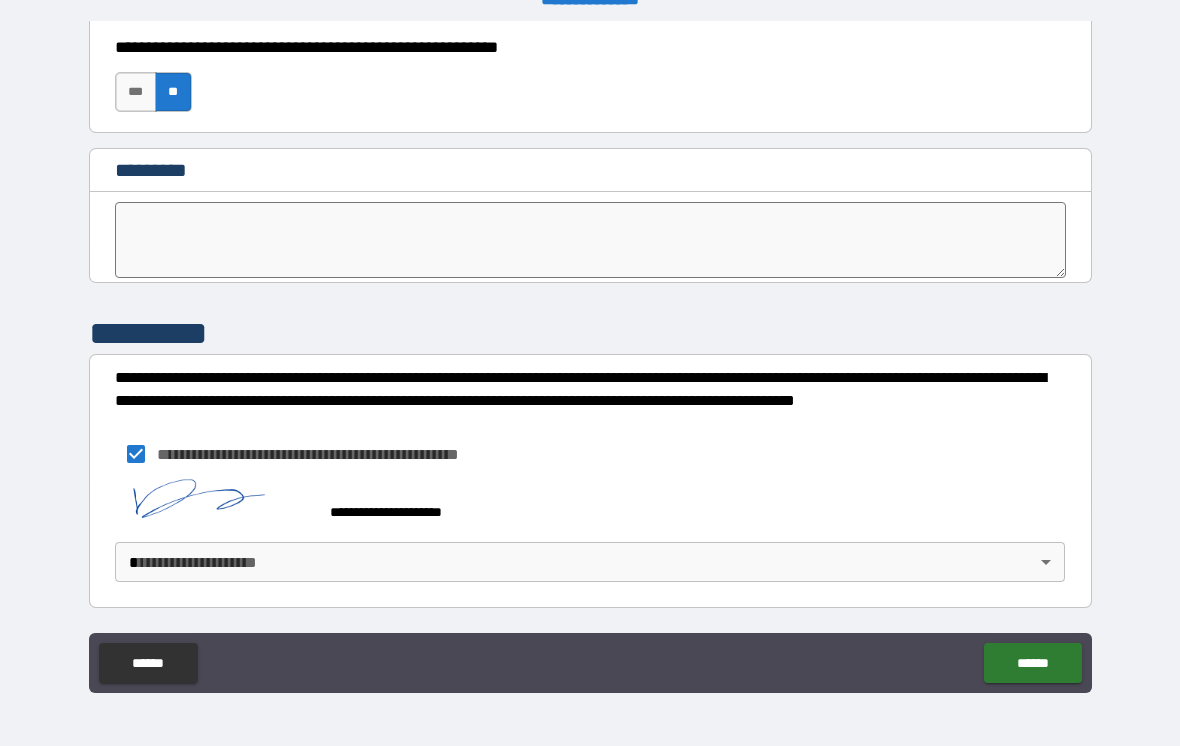 scroll, scrollTop: 10226, scrollLeft: 0, axis: vertical 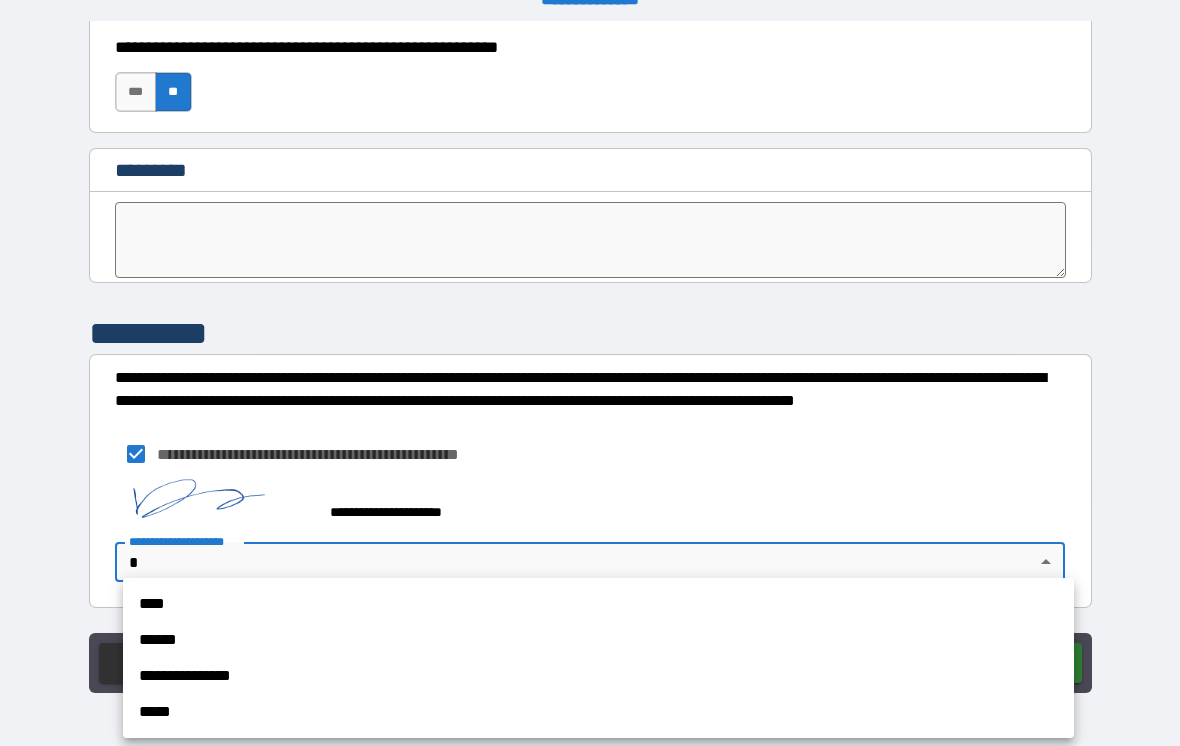 click on "**********" at bounding box center [598, 676] 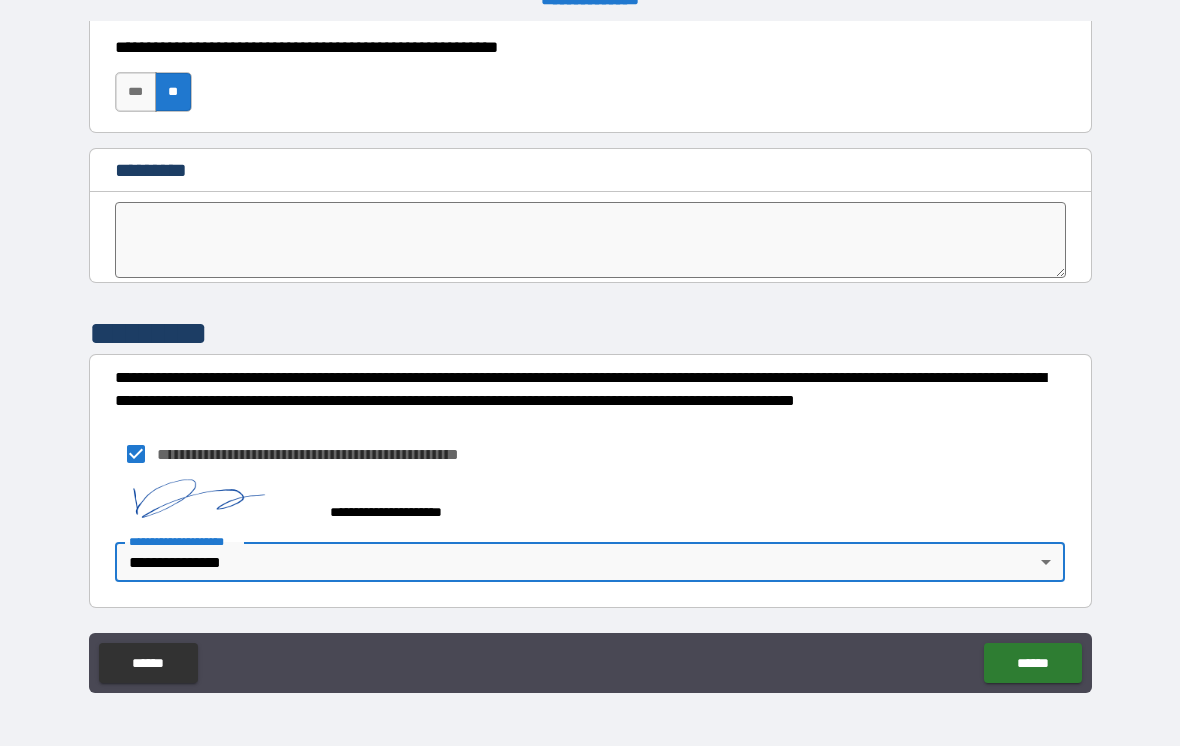 click on "******" at bounding box center (1032, 663) 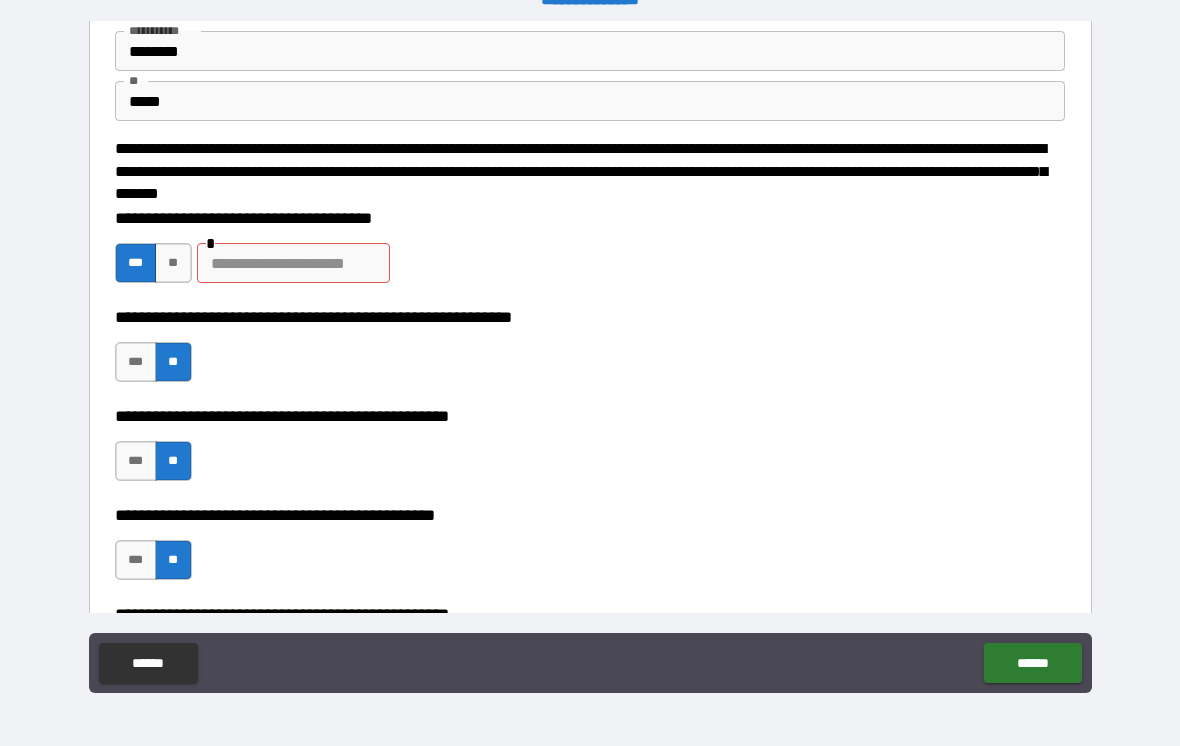 scroll, scrollTop: 124, scrollLeft: 0, axis: vertical 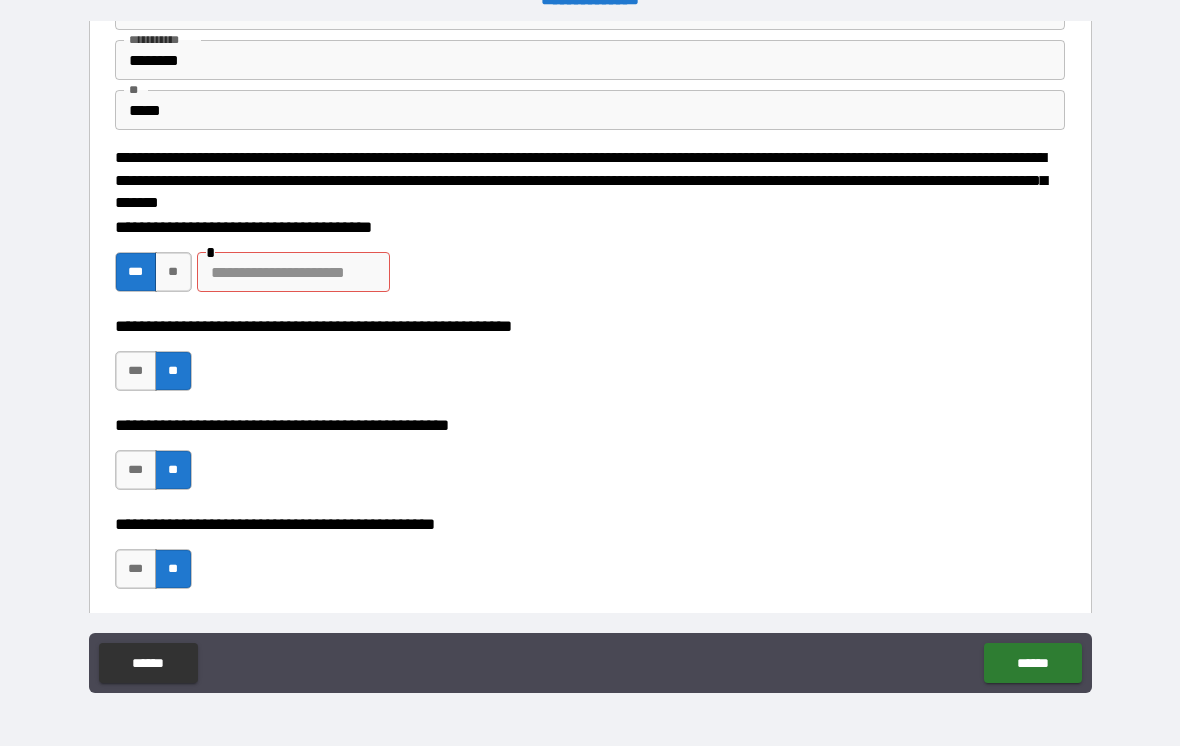 click at bounding box center [293, 272] 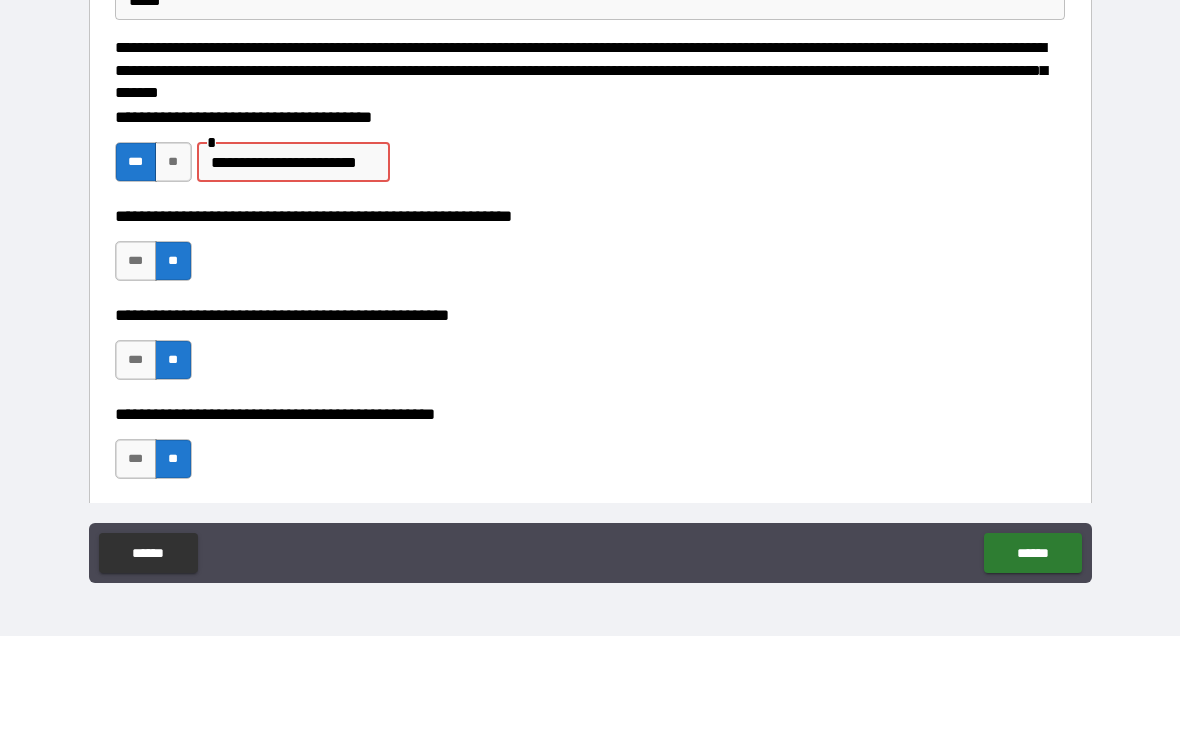 type on "**********" 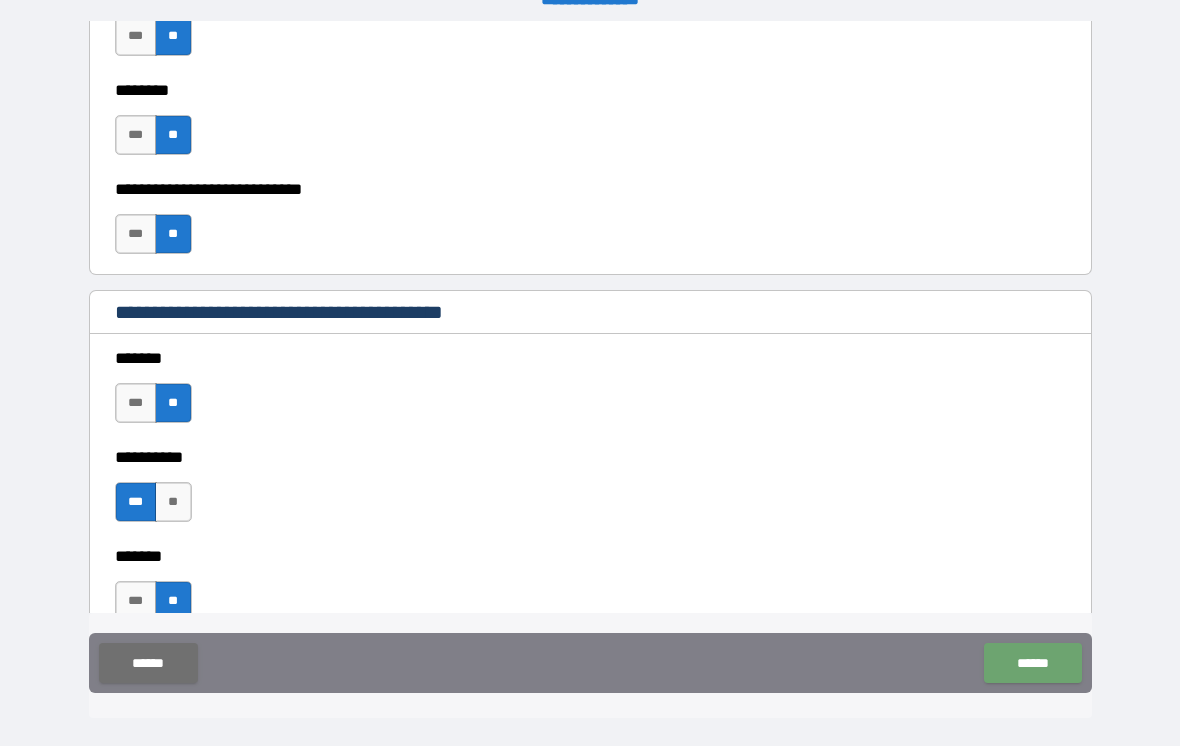 scroll, scrollTop: 1354, scrollLeft: 0, axis: vertical 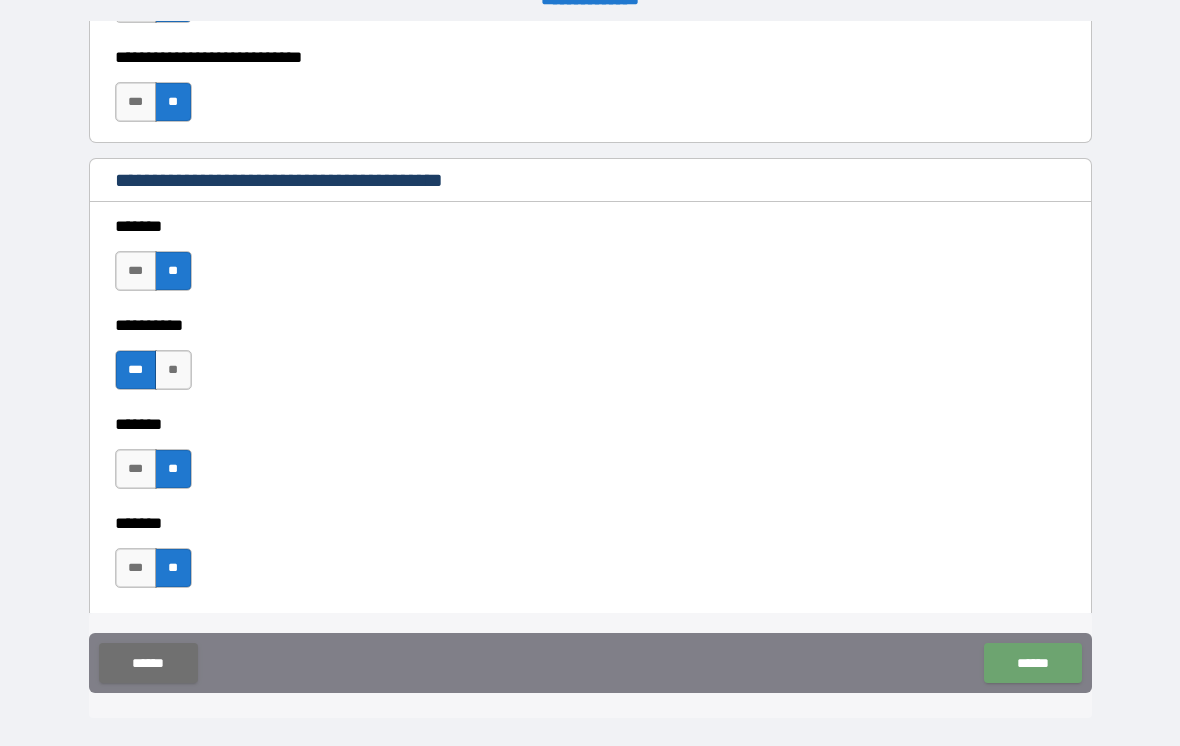 click on "******" at bounding box center (1032, 663) 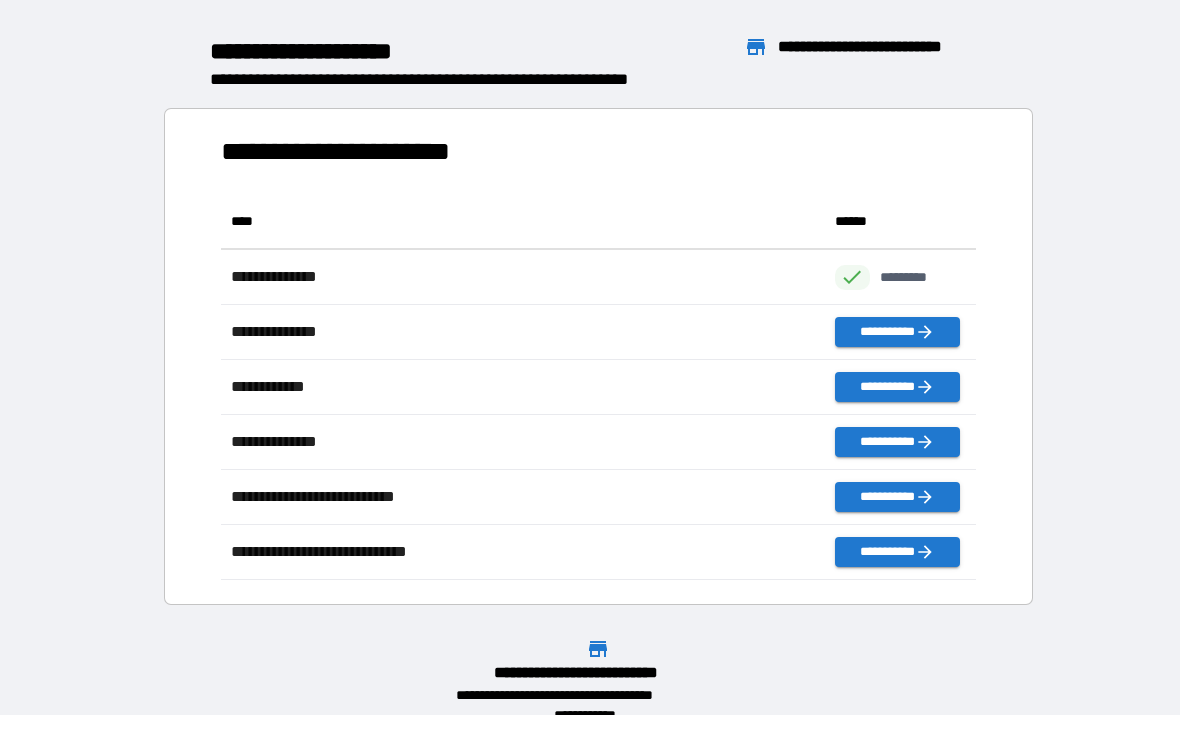 scroll, scrollTop: 386, scrollLeft: 755, axis: both 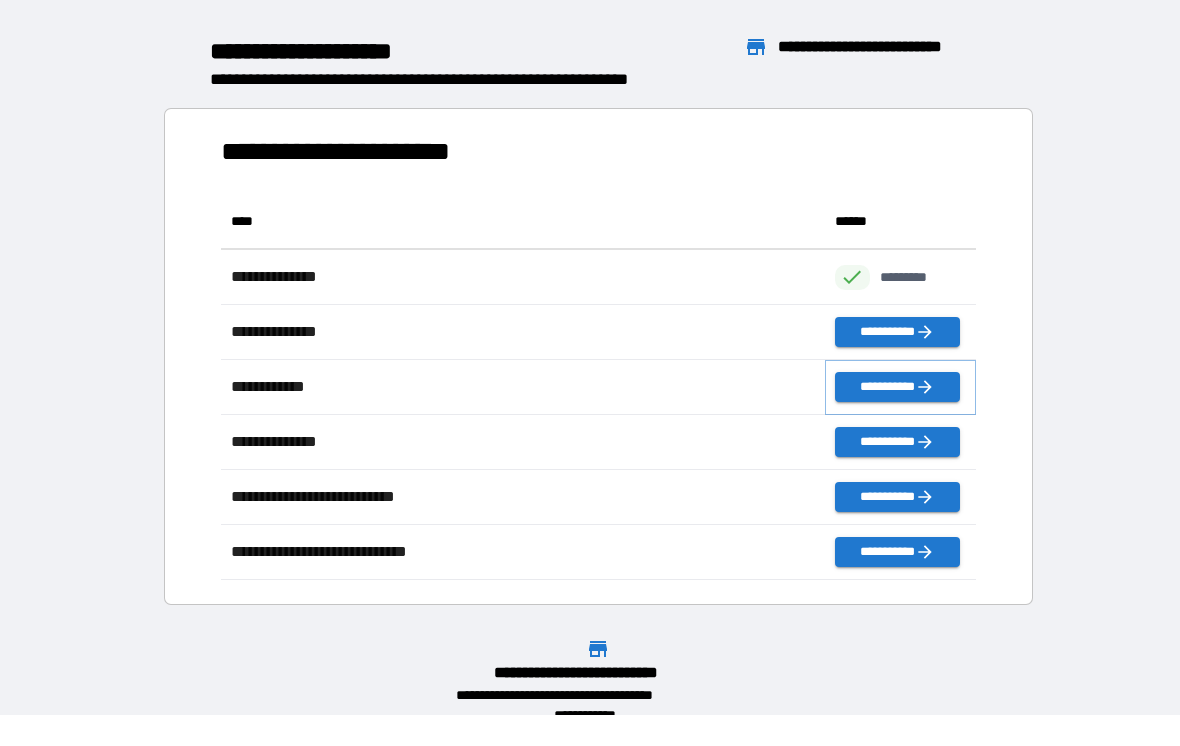 click on "**********" at bounding box center [897, 387] 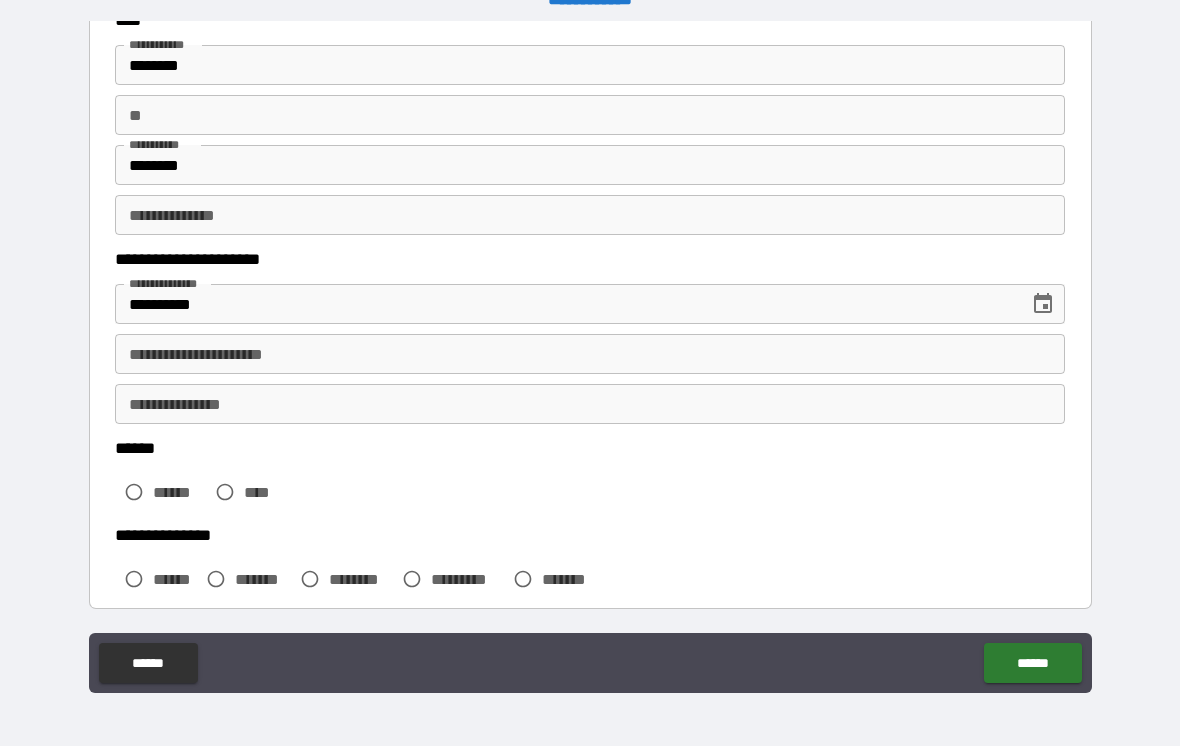 scroll, scrollTop: 124, scrollLeft: 0, axis: vertical 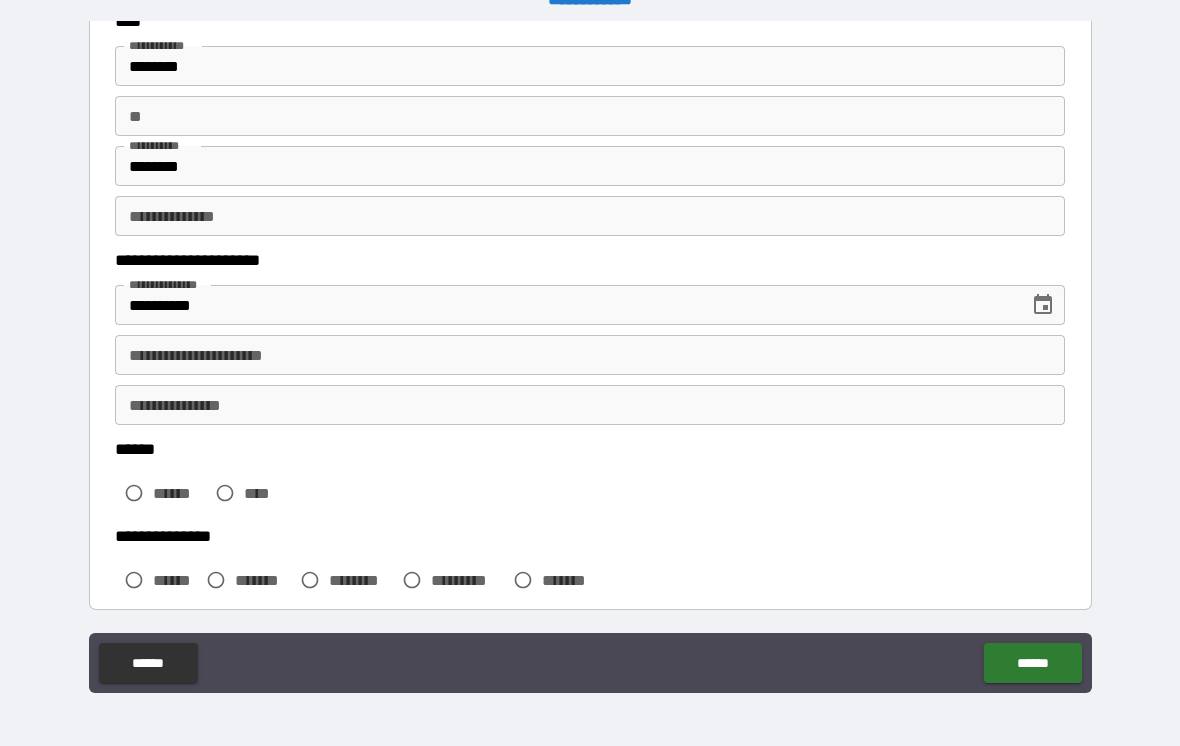 click on "**********" at bounding box center [590, 355] 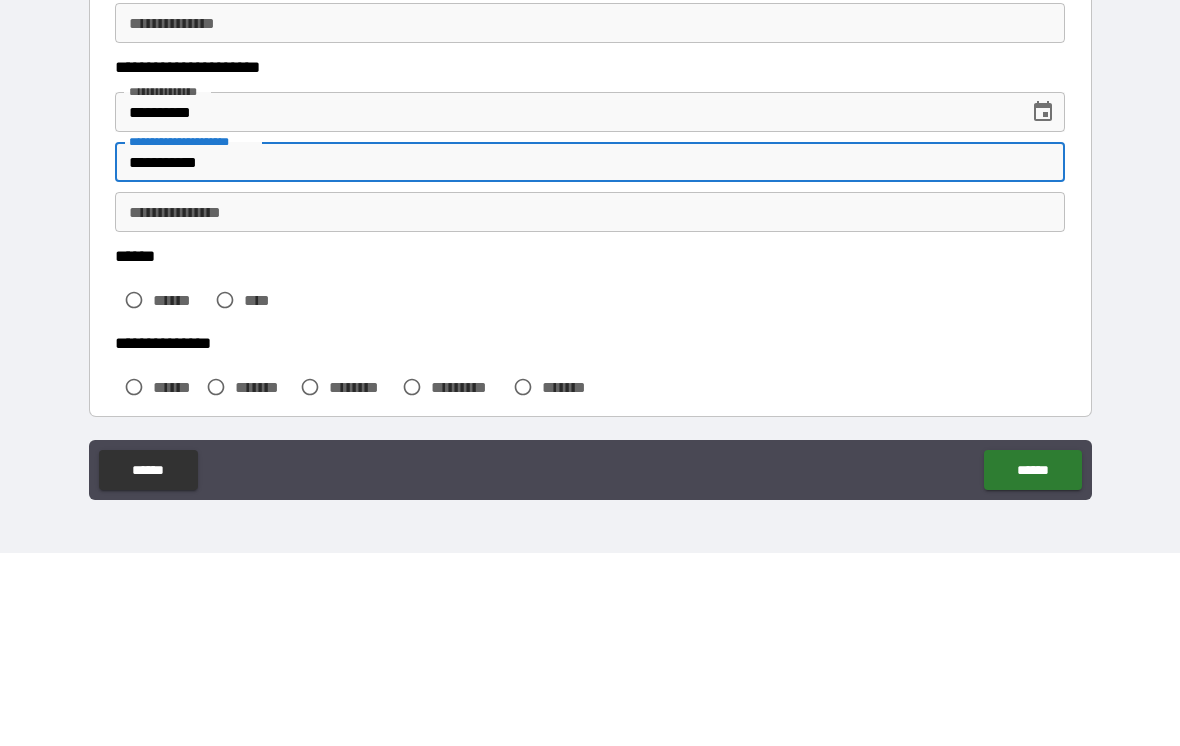 type on "**********" 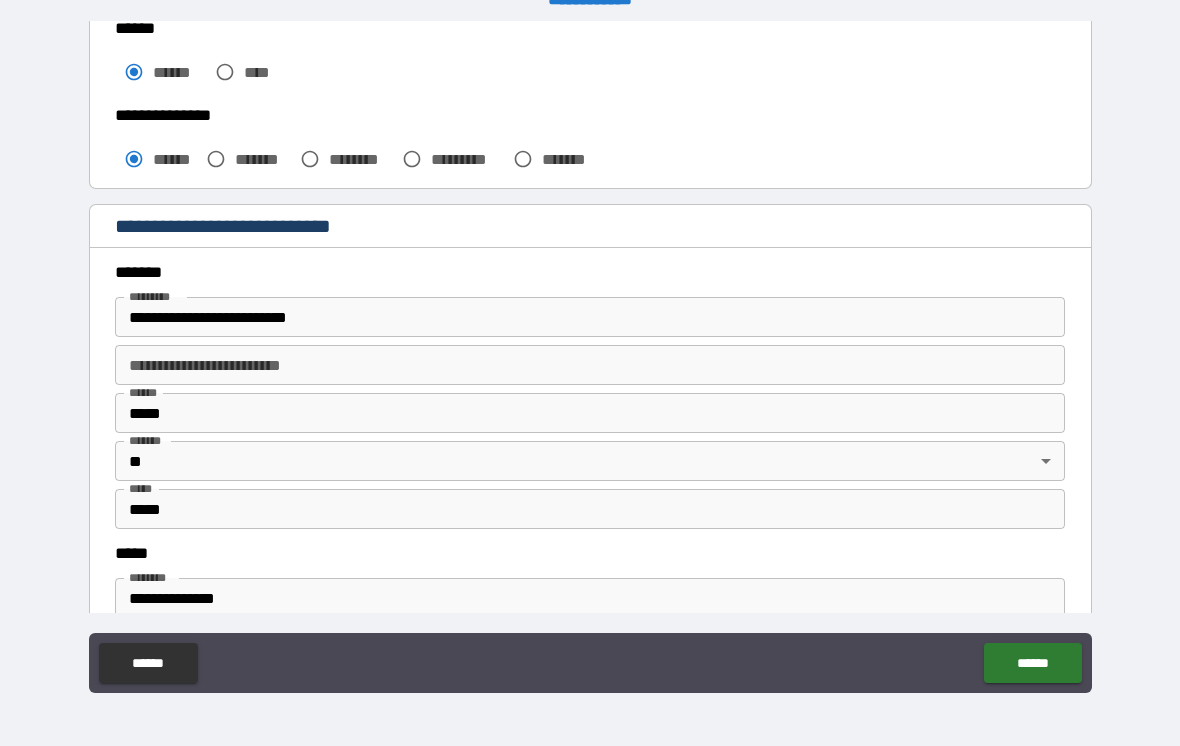 scroll, scrollTop: 545, scrollLeft: 0, axis: vertical 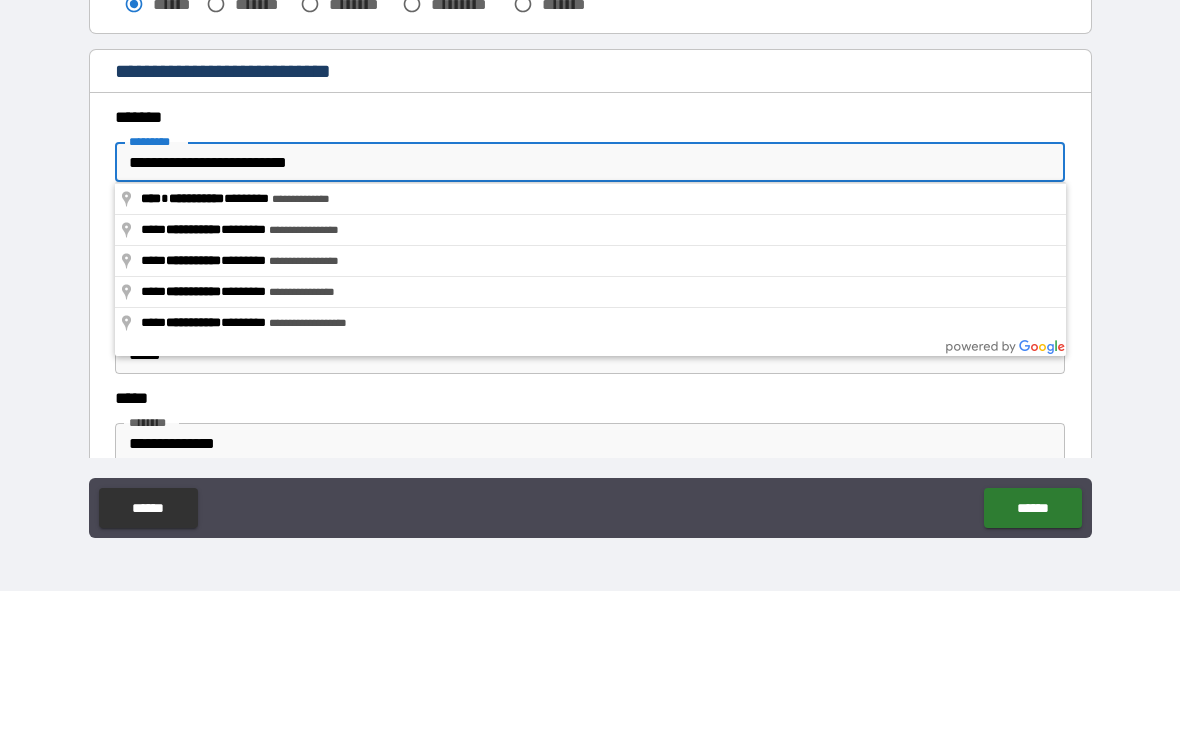 type on "**********" 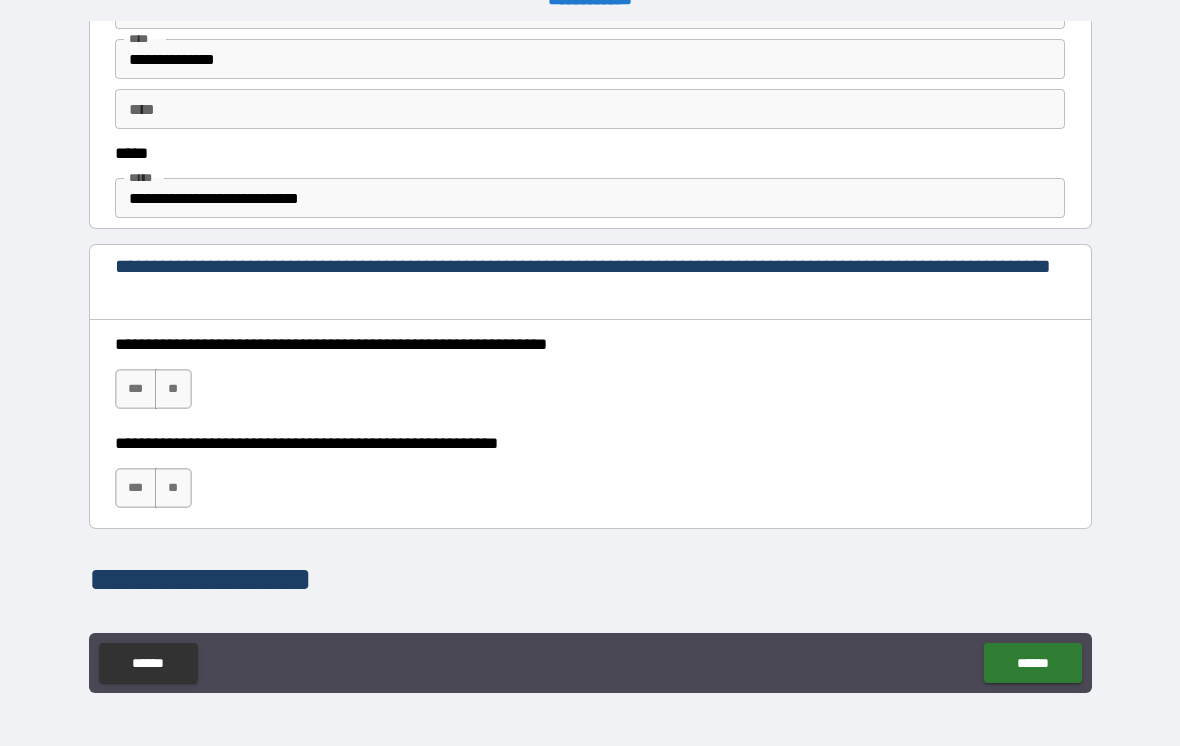 scroll, scrollTop: 1137, scrollLeft: 0, axis: vertical 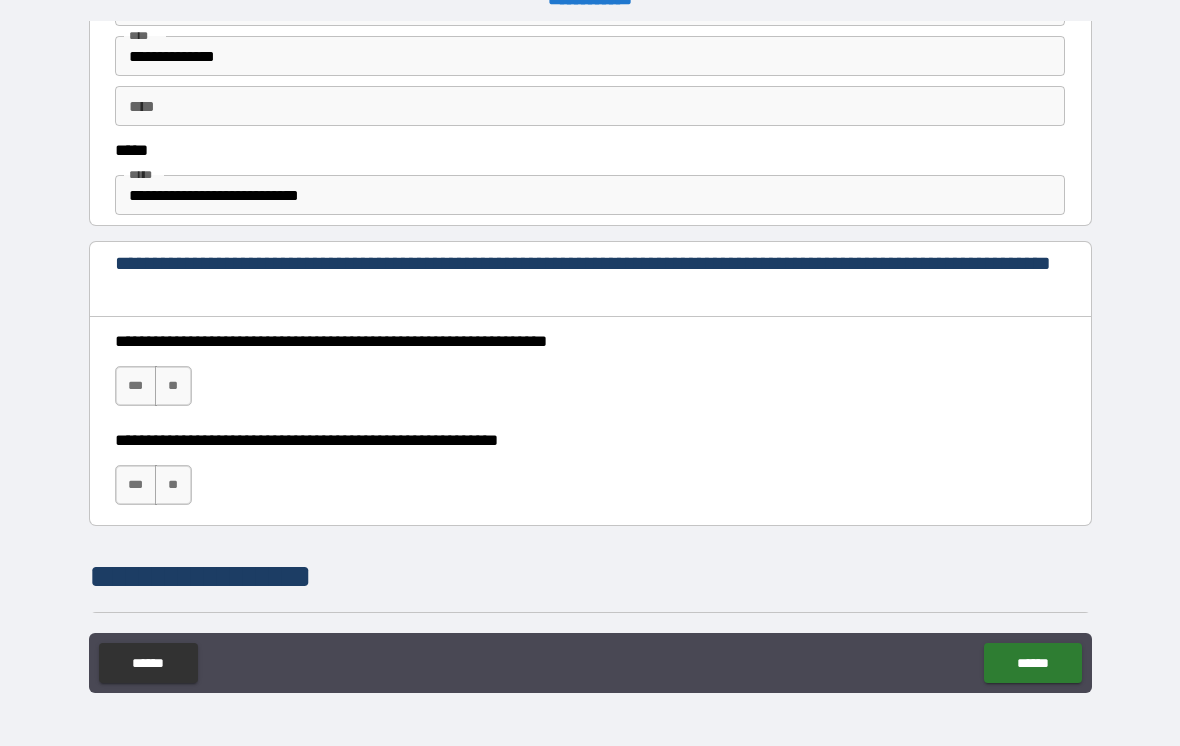 click on "***" at bounding box center [136, 386] 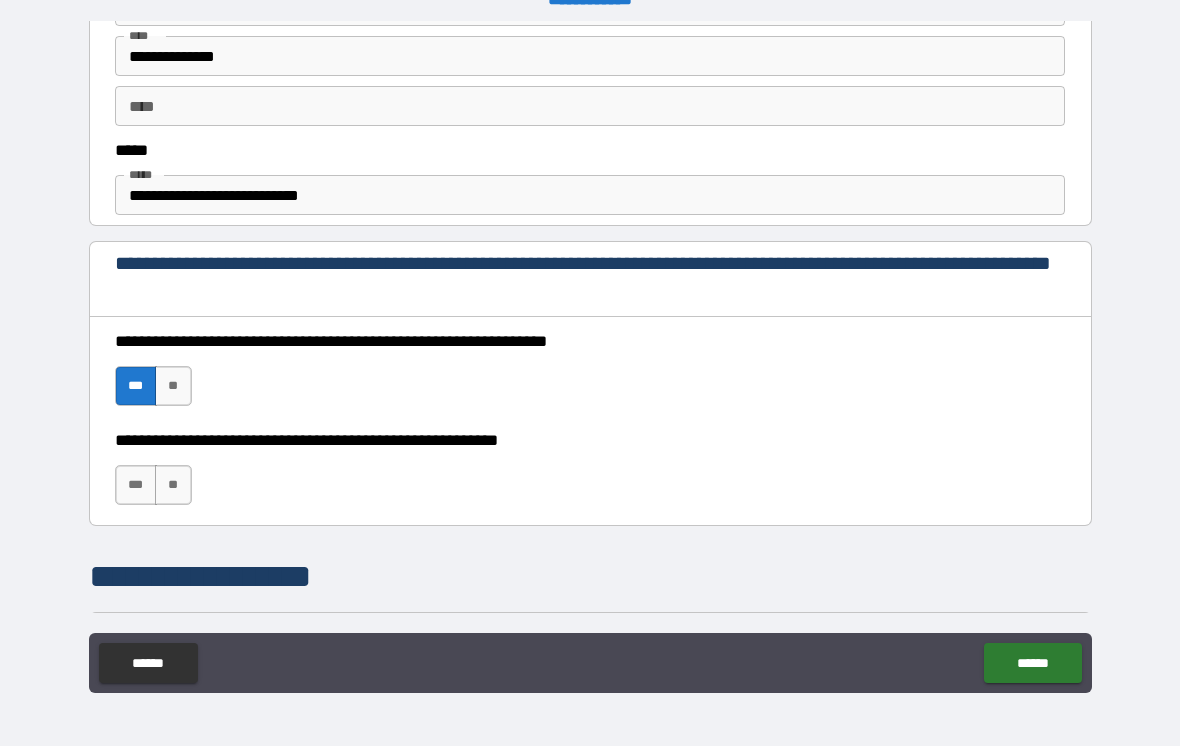 click on "***" at bounding box center (136, 485) 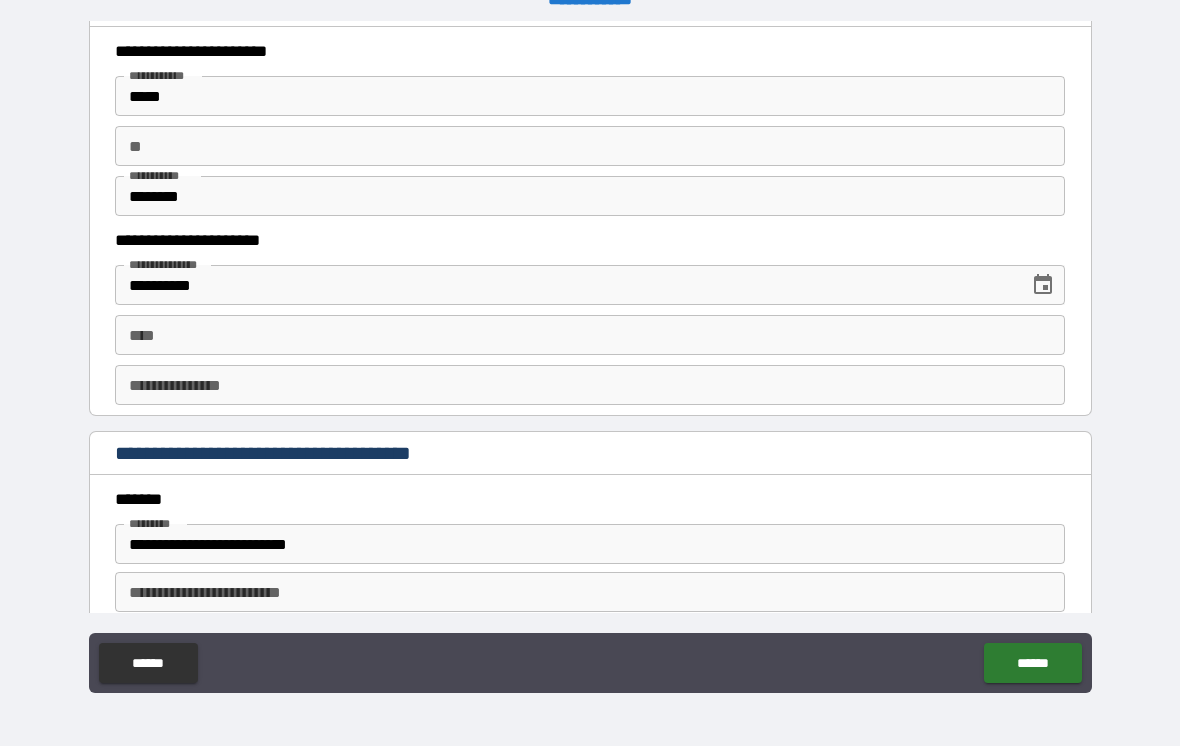 scroll, scrollTop: 1924, scrollLeft: 0, axis: vertical 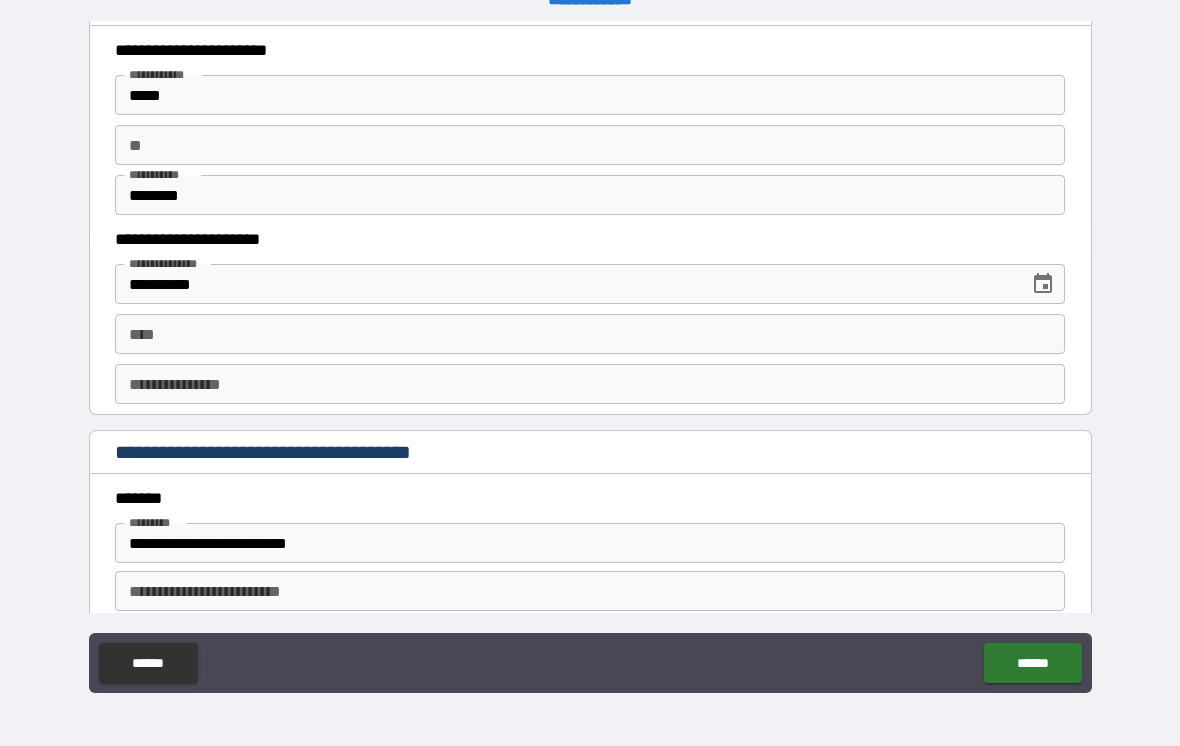 click on "****" at bounding box center (590, 334) 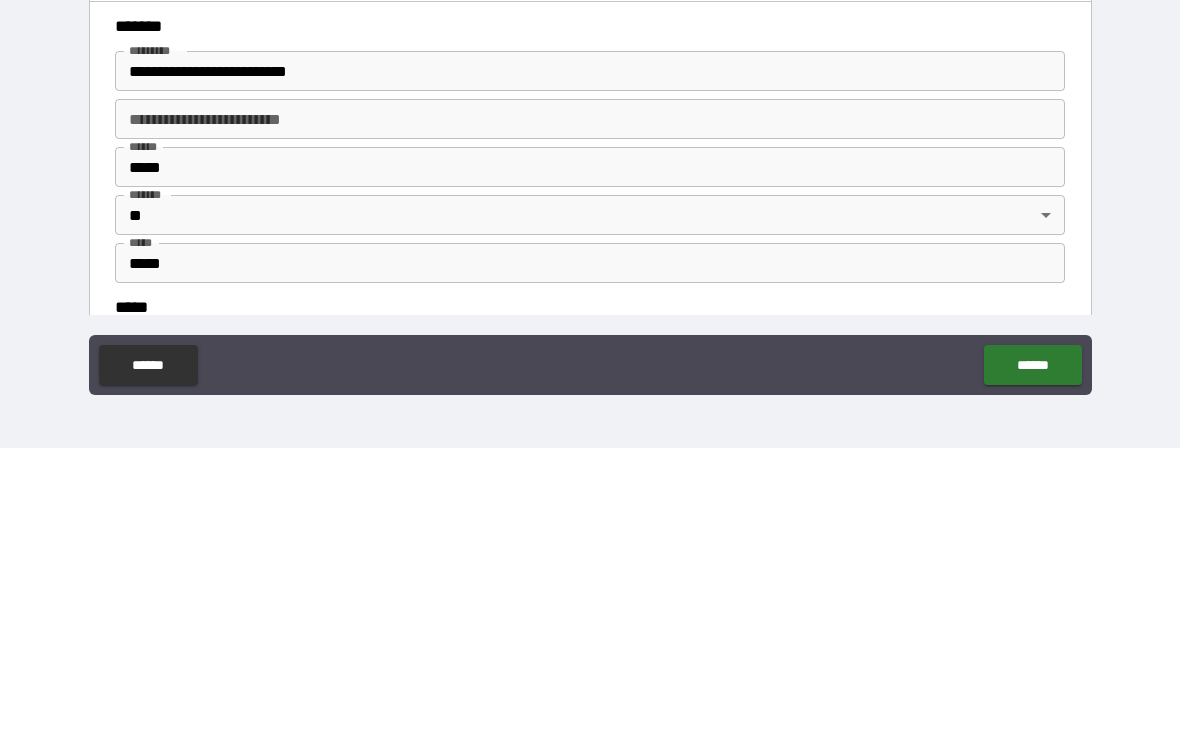 scroll, scrollTop: 2099, scrollLeft: 0, axis: vertical 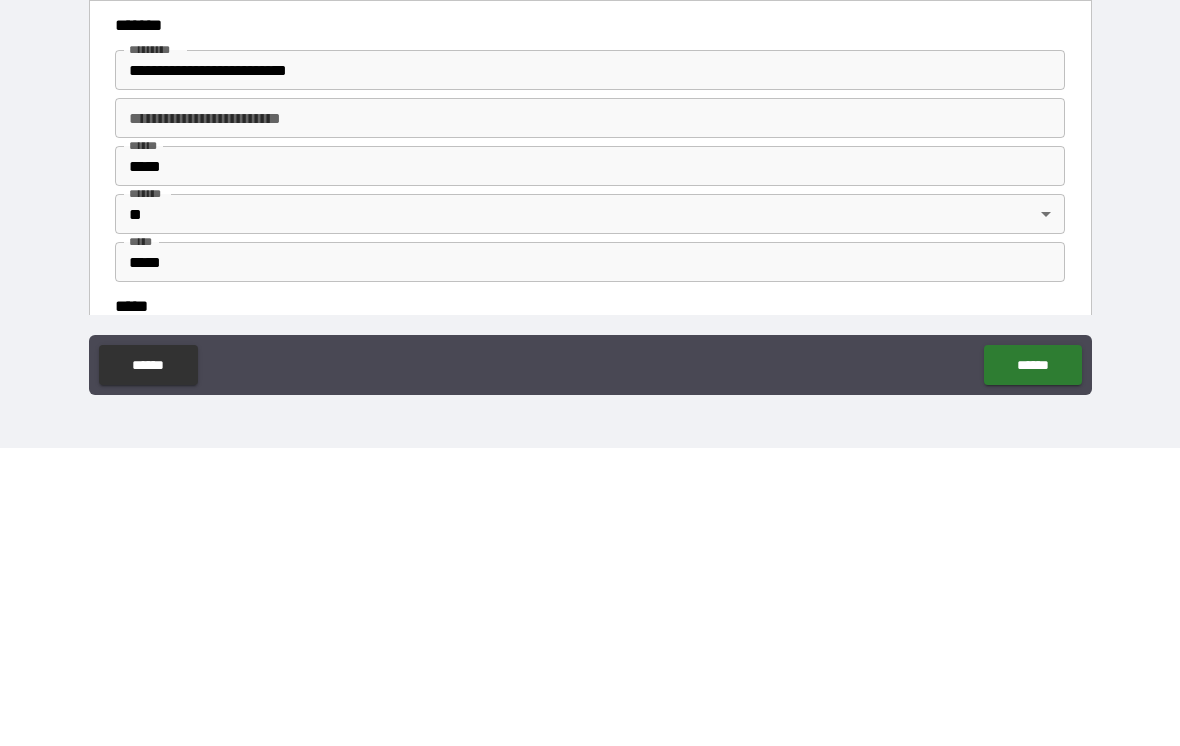 type on "**********" 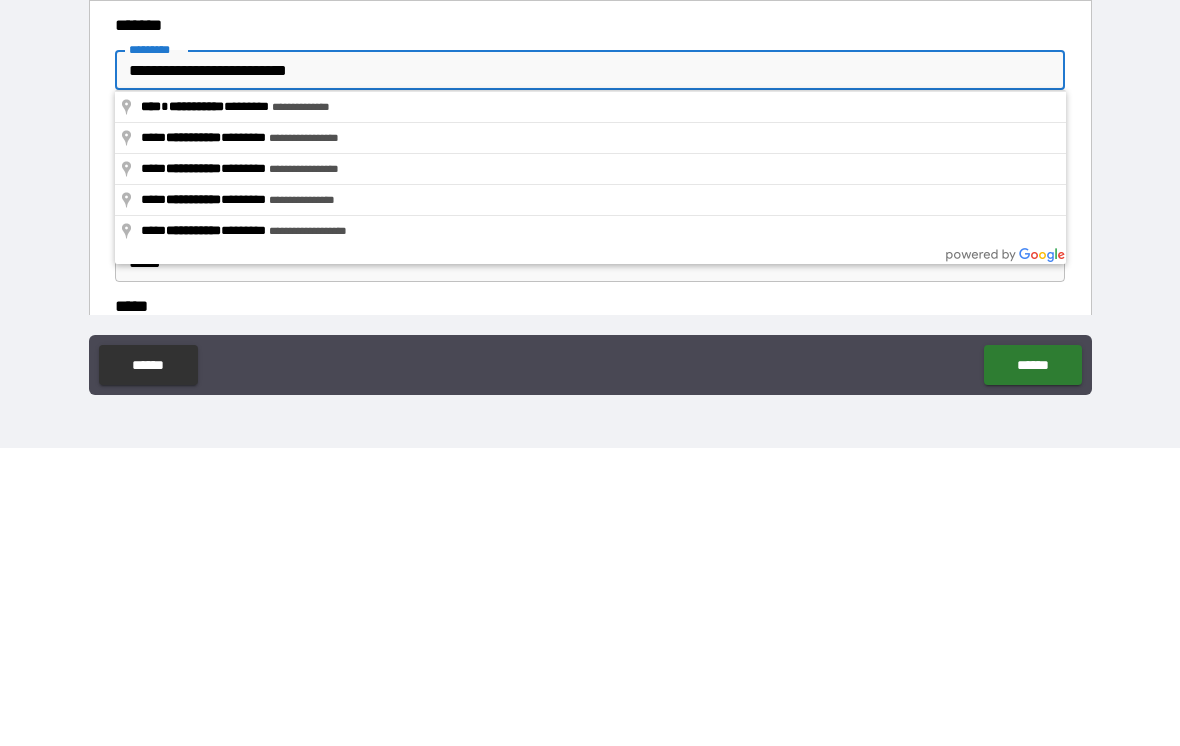 type on "**********" 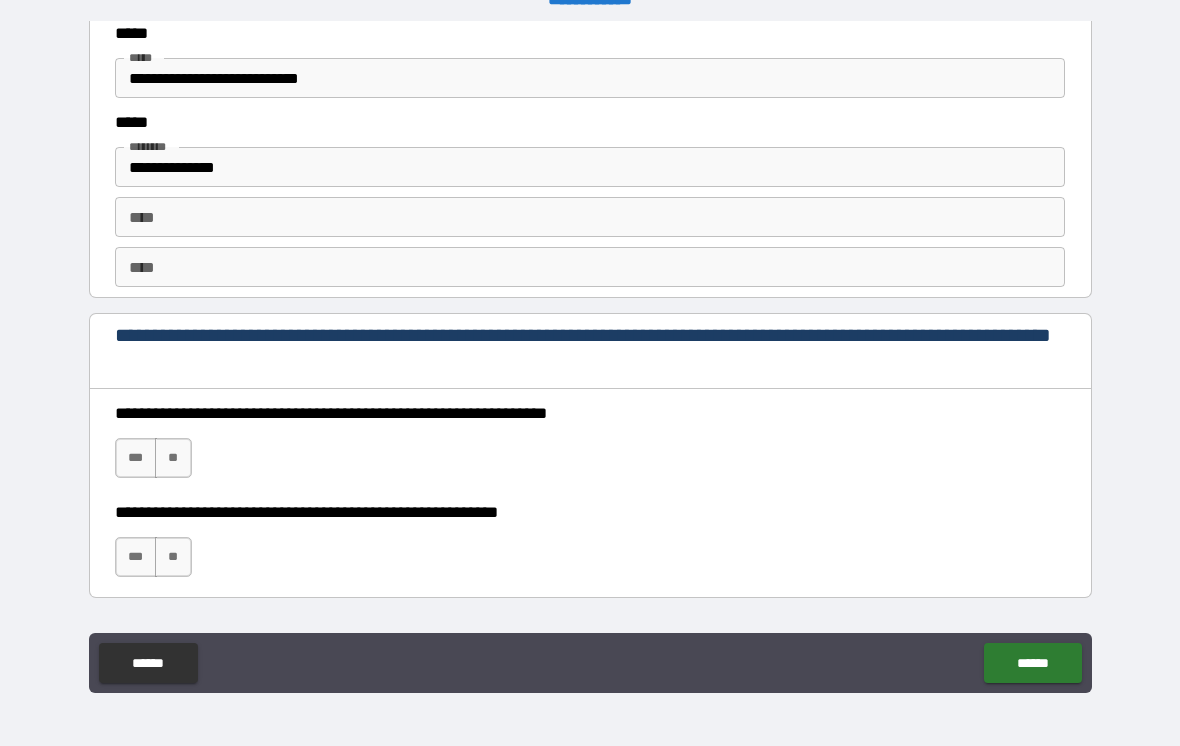 scroll, scrollTop: 2718, scrollLeft: 0, axis: vertical 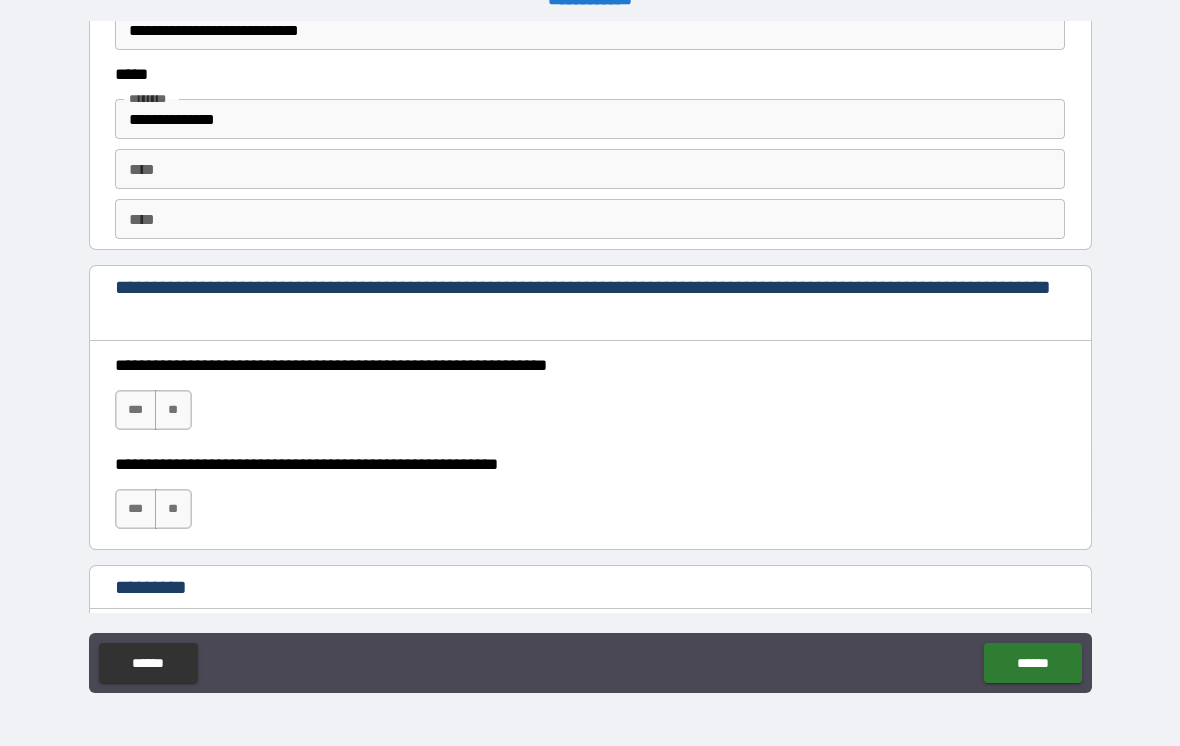 click on "***" at bounding box center [136, 410] 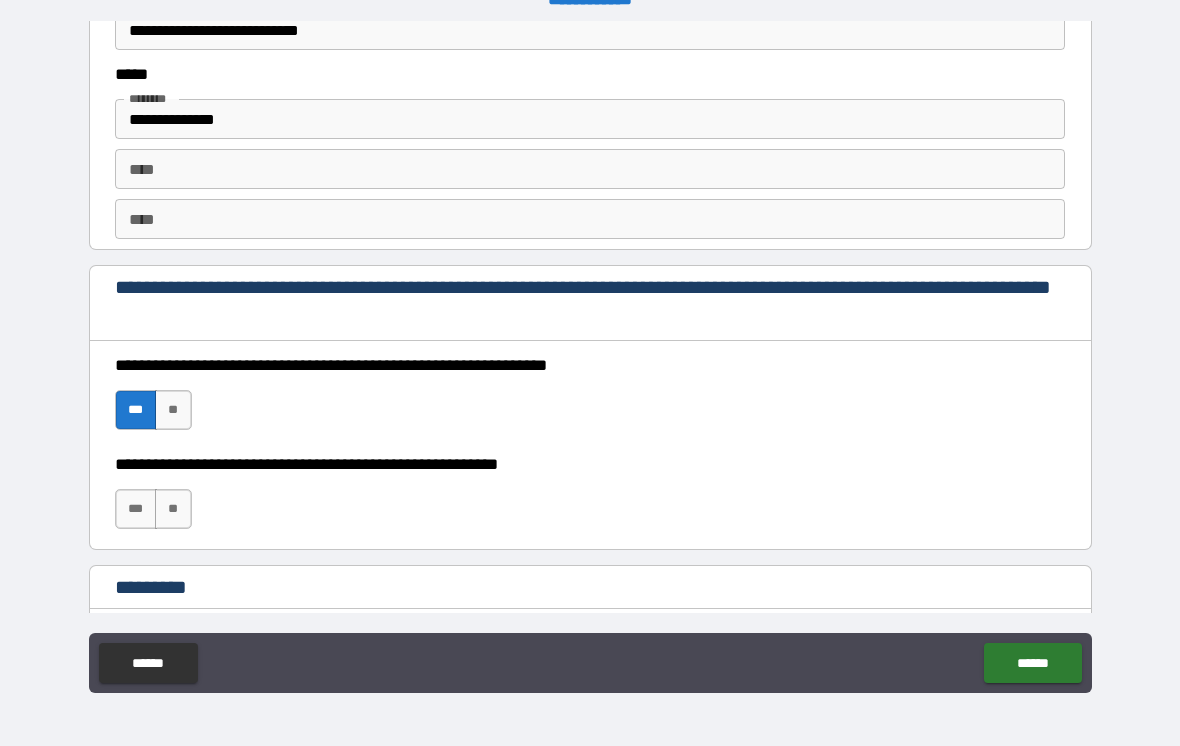 click on "***" at bounding box center (136, 509) 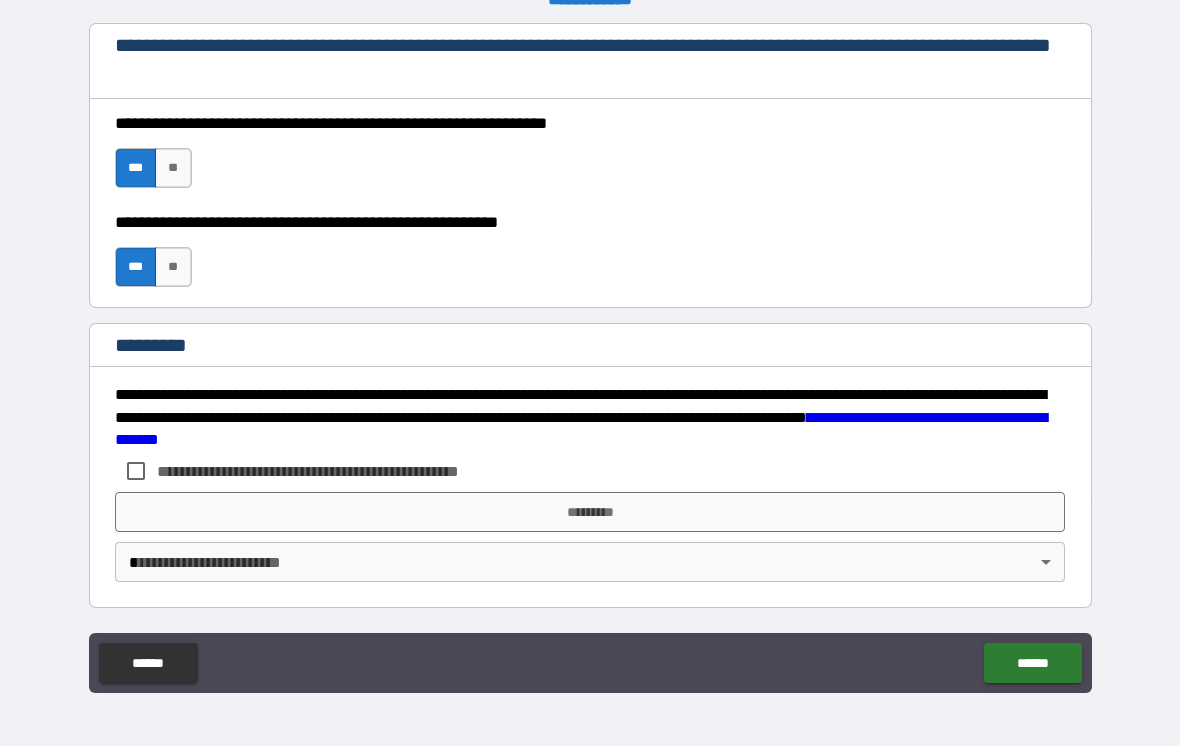 scroll, scrollTop: 2960, scrollLeft: 0, axis: vertical 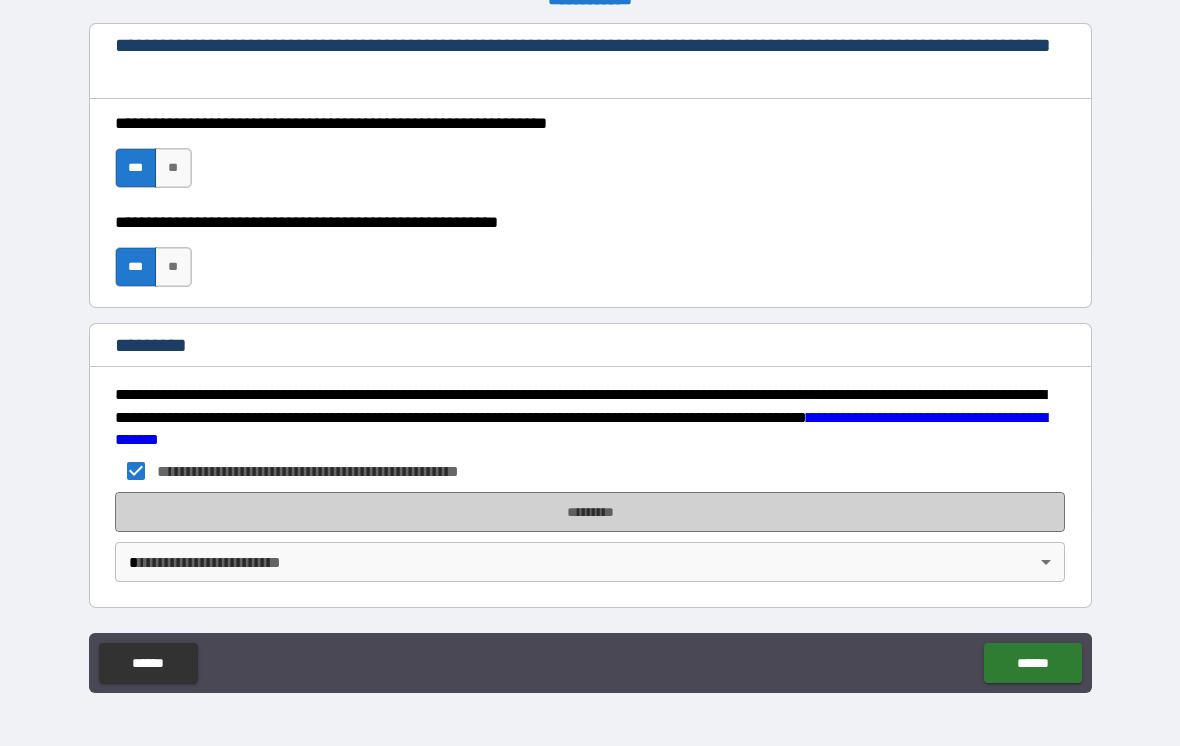 click on "*********" at bounding box center (590, 512) 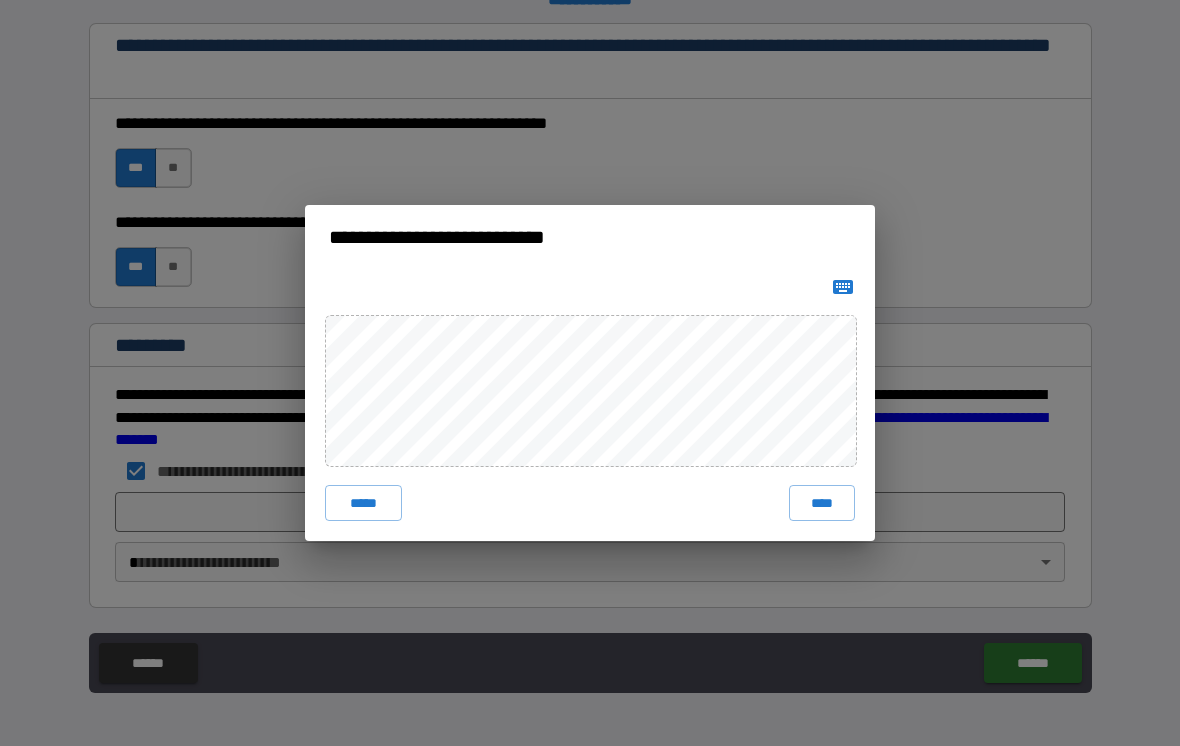 click on "****" at bounding box center [822, 503] 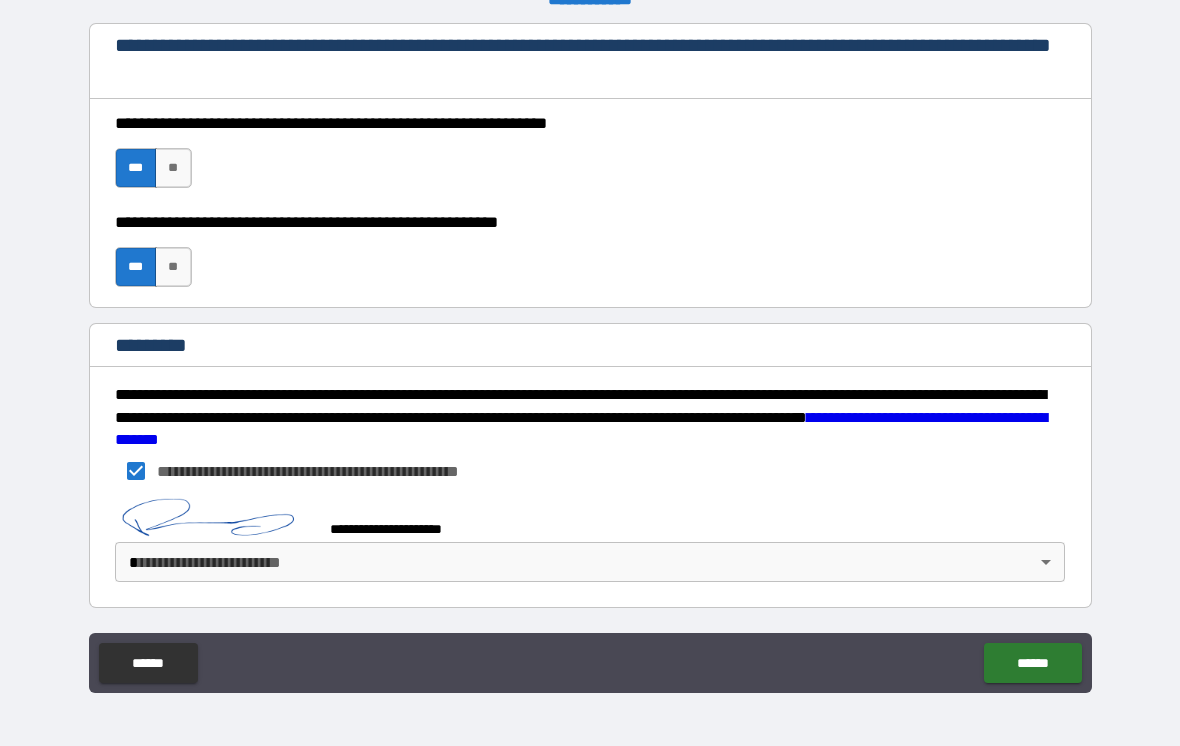 scroll, scrollTop: 2950, scrollLeft: 0, axis: vertical 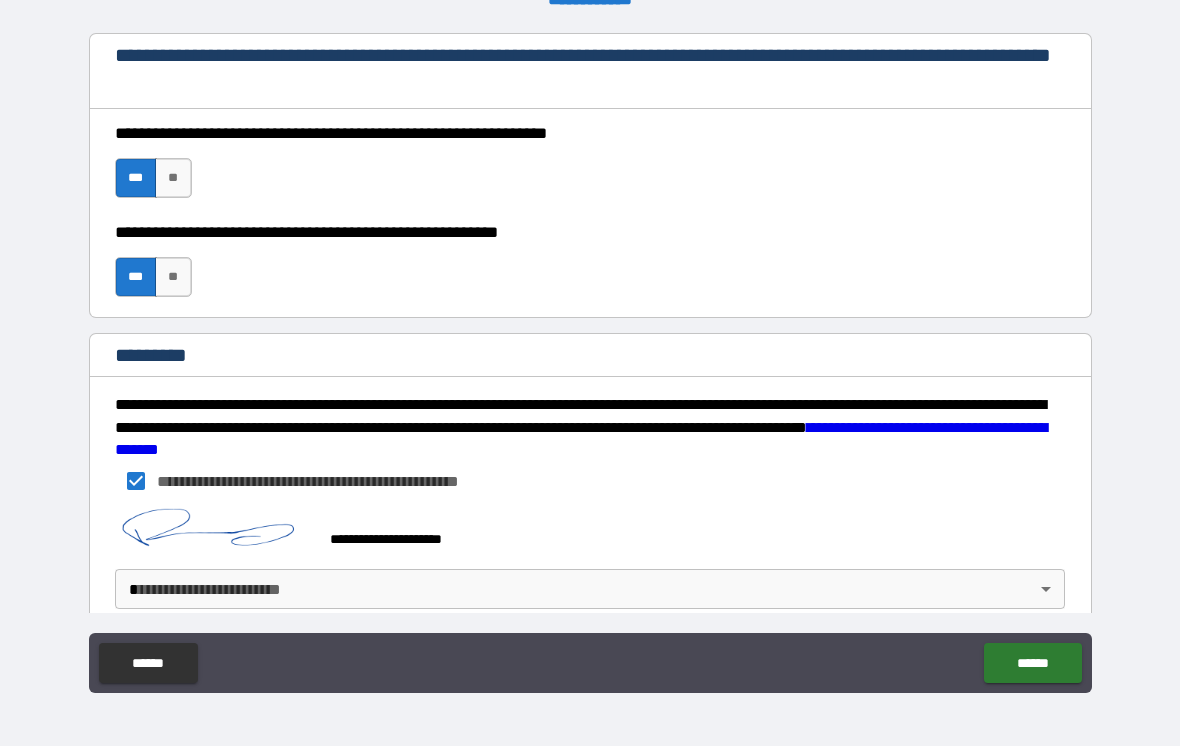 click on "******" at bounding box center [1032, 663] 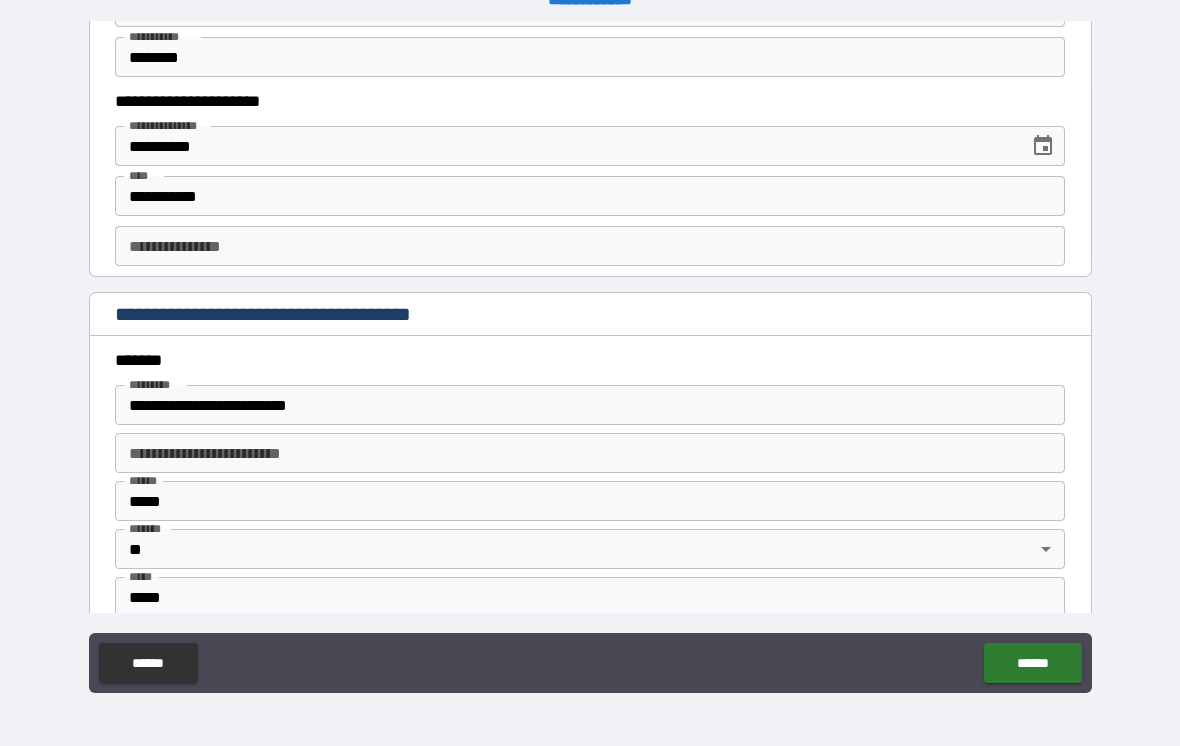 scroll, scrollTop: 2065, scrollLeft: 0, axis: vertical 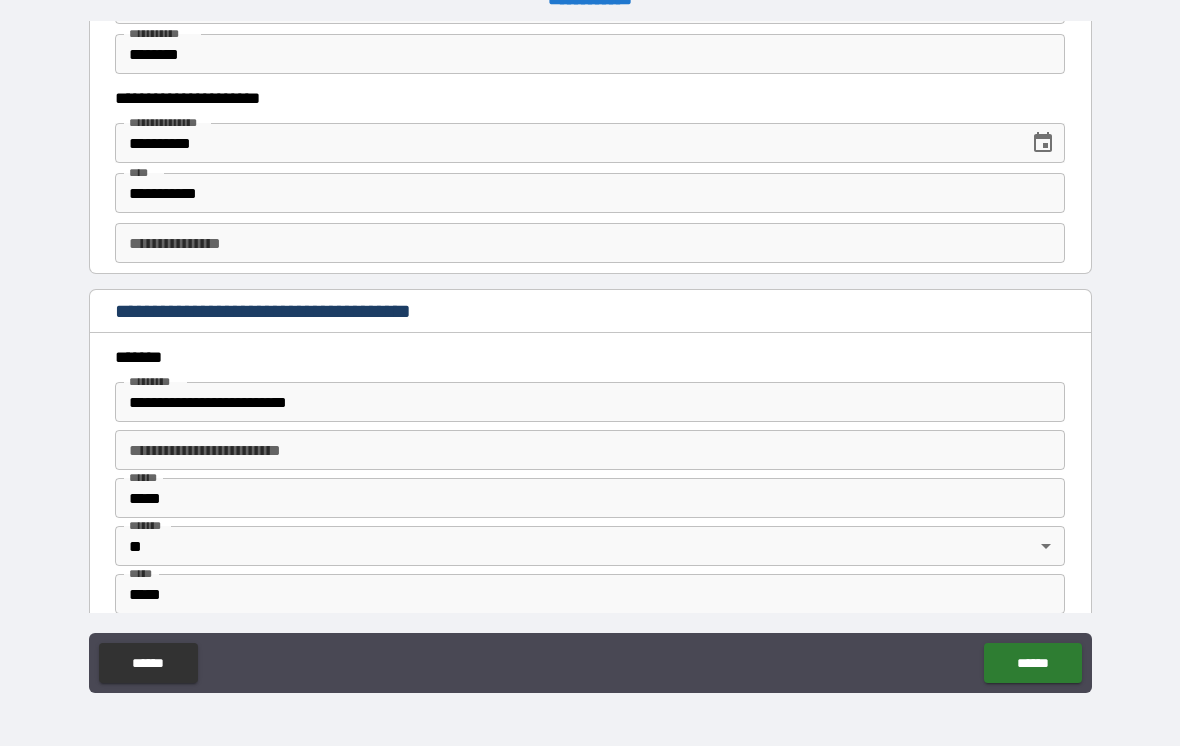 click on "******" at bounding box center (1032, 663) 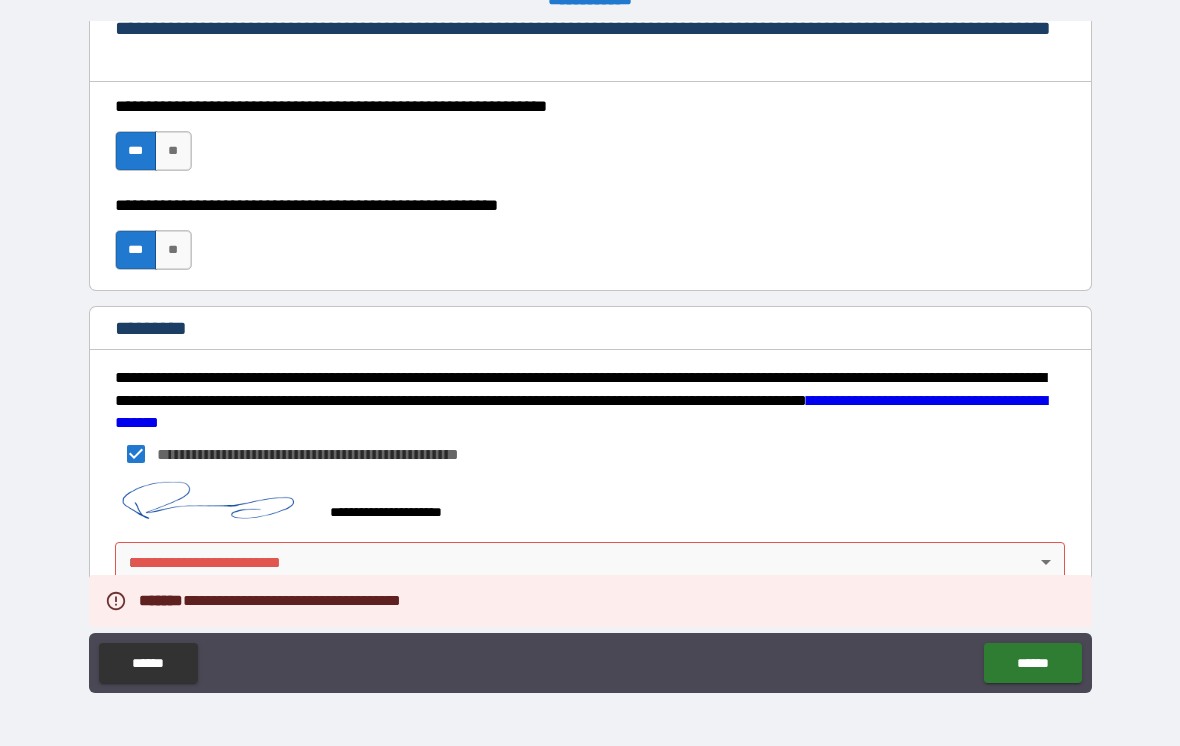 scroll, scrollTop: 2977, scrollLeft: 0, axis: vertical 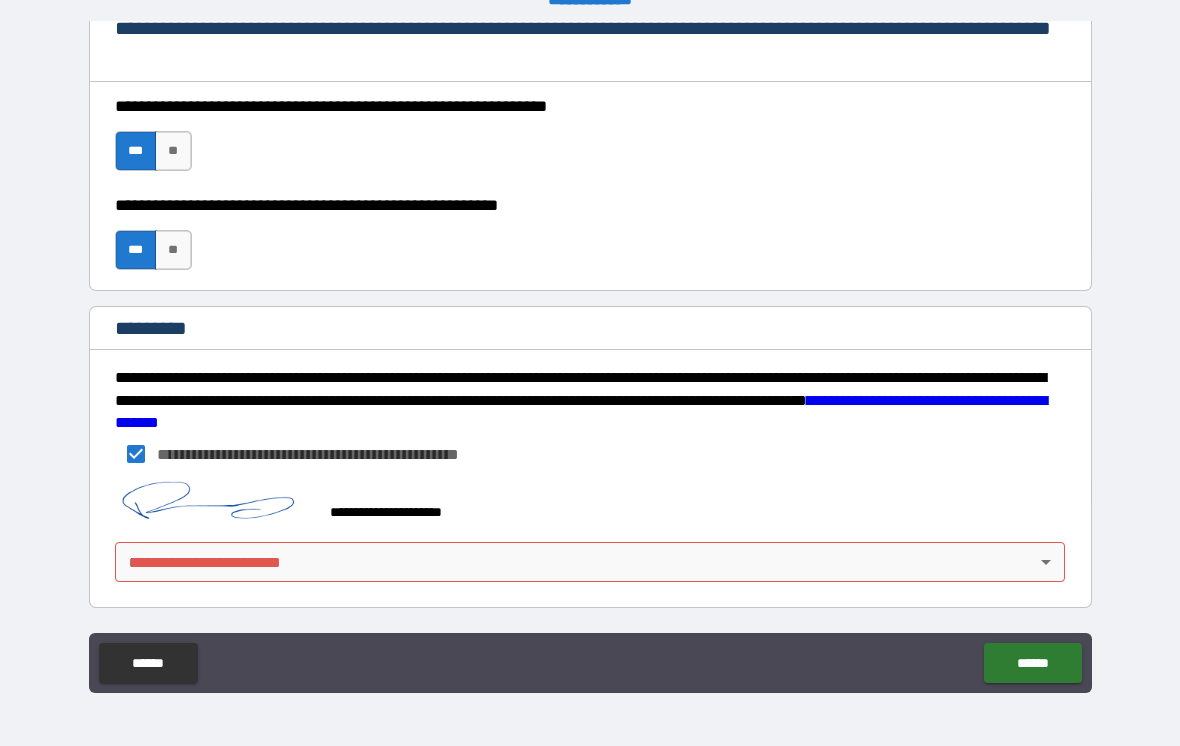 click on "**********" at bounding box center (590, 357) 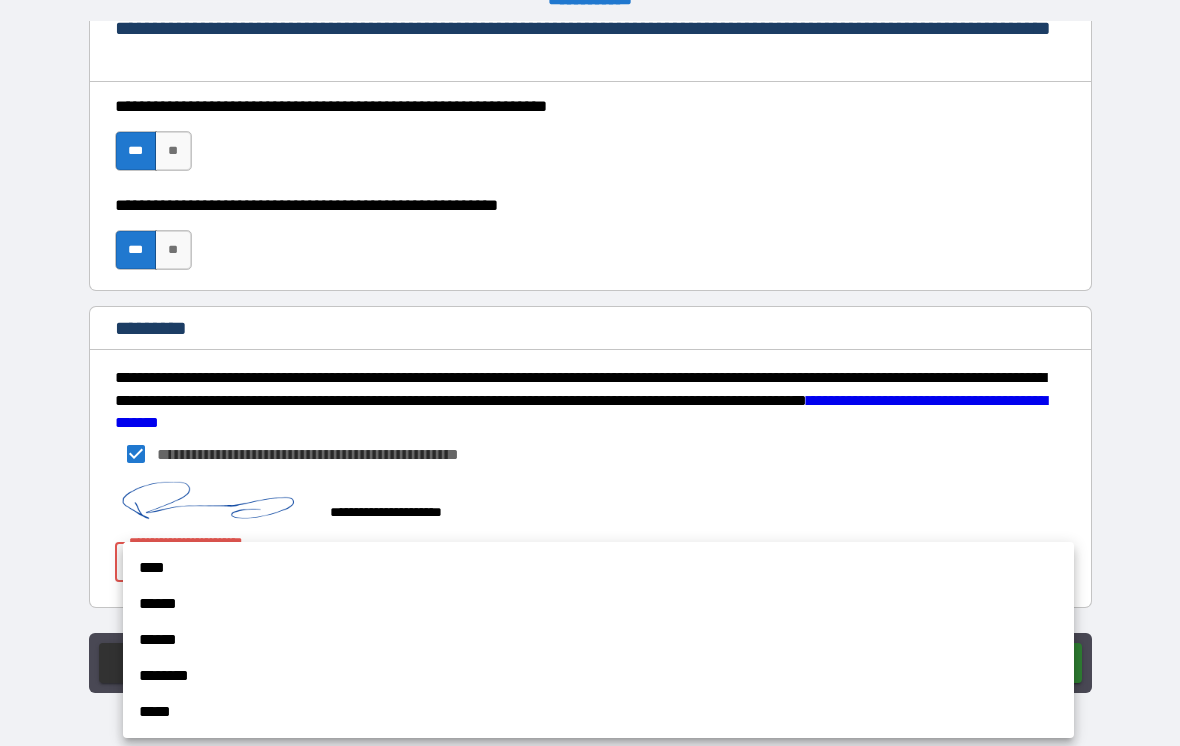 click on "******" at bounding box center [598, 604] 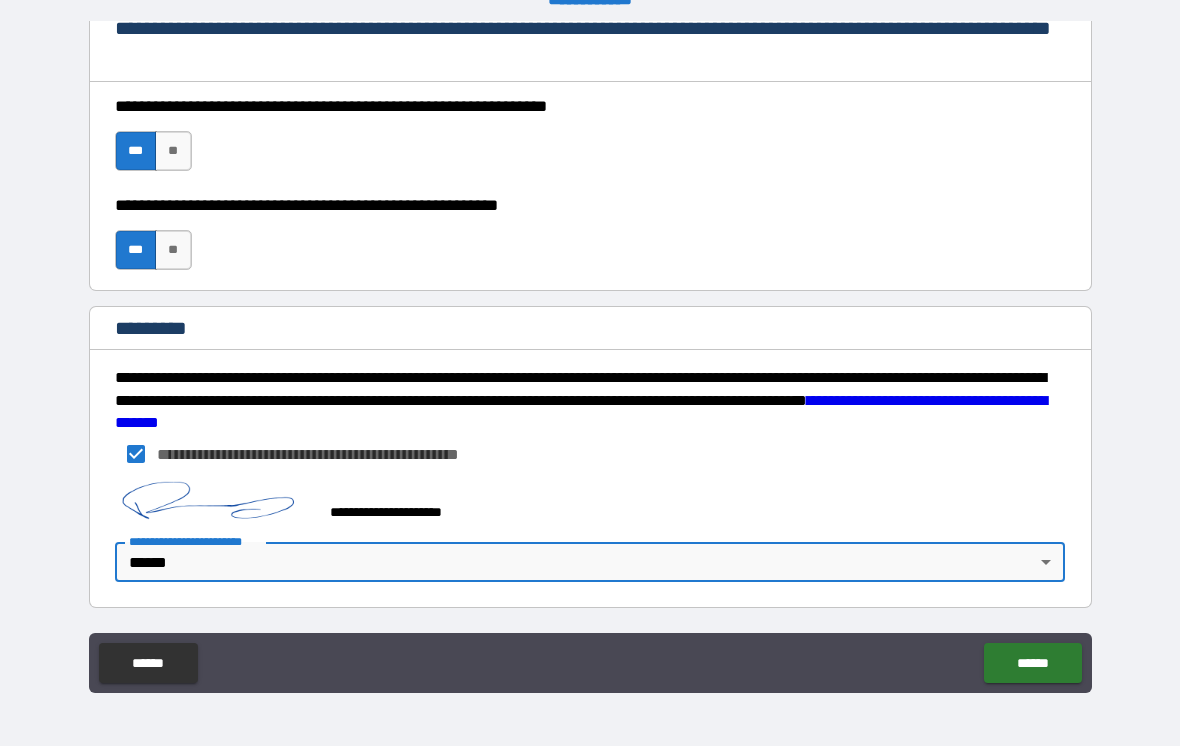 click on "******" at bounding box center [1032, 663] 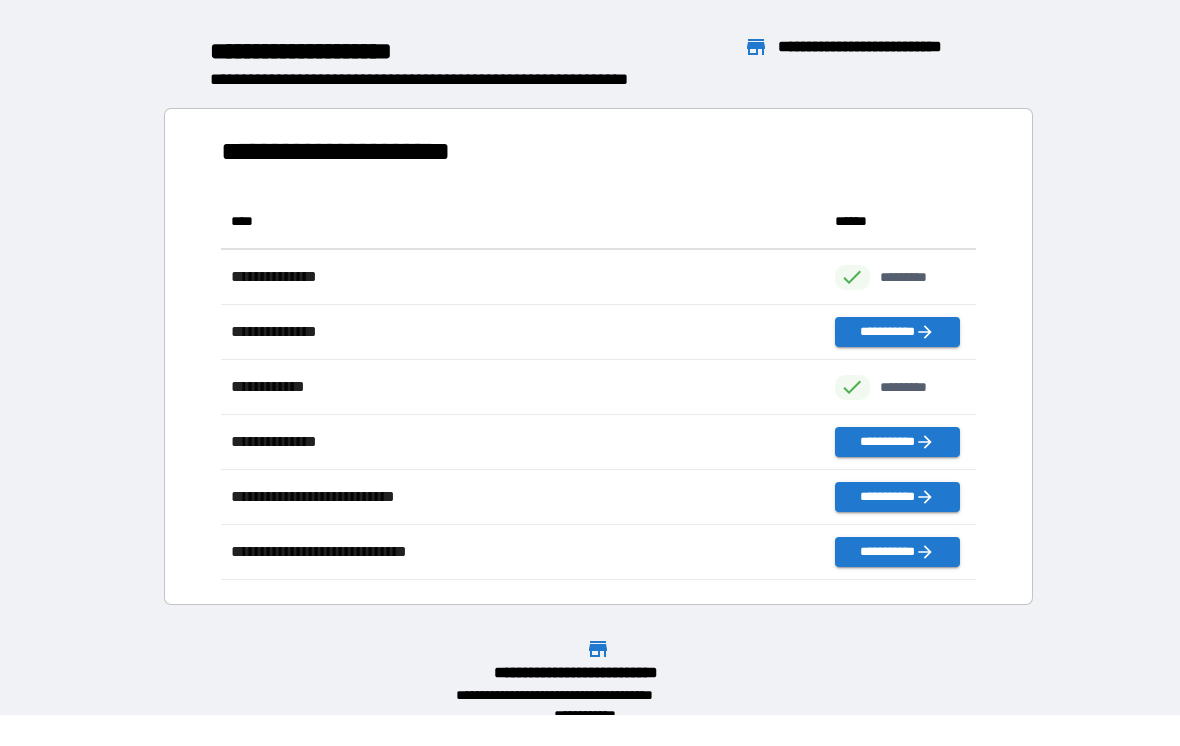 scroll, scrollTop: 1, scrollLeft: 1, axis: both 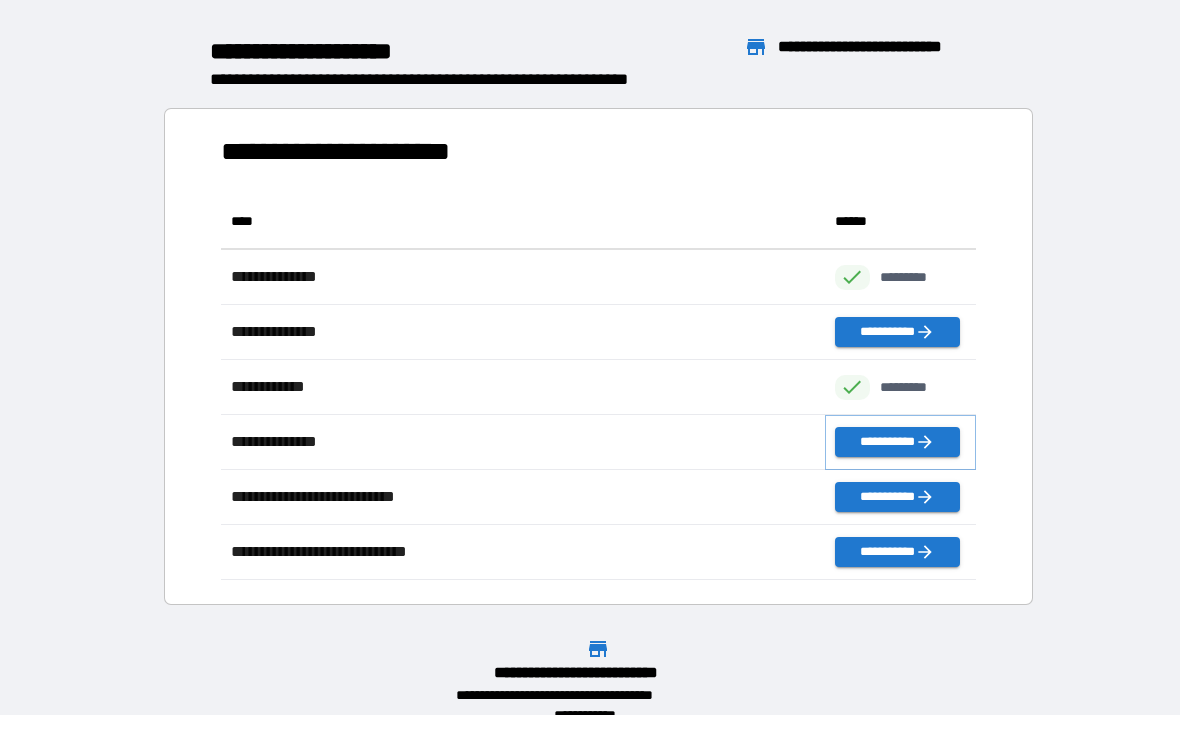 click on "**********" at bounding box center (897, 442) 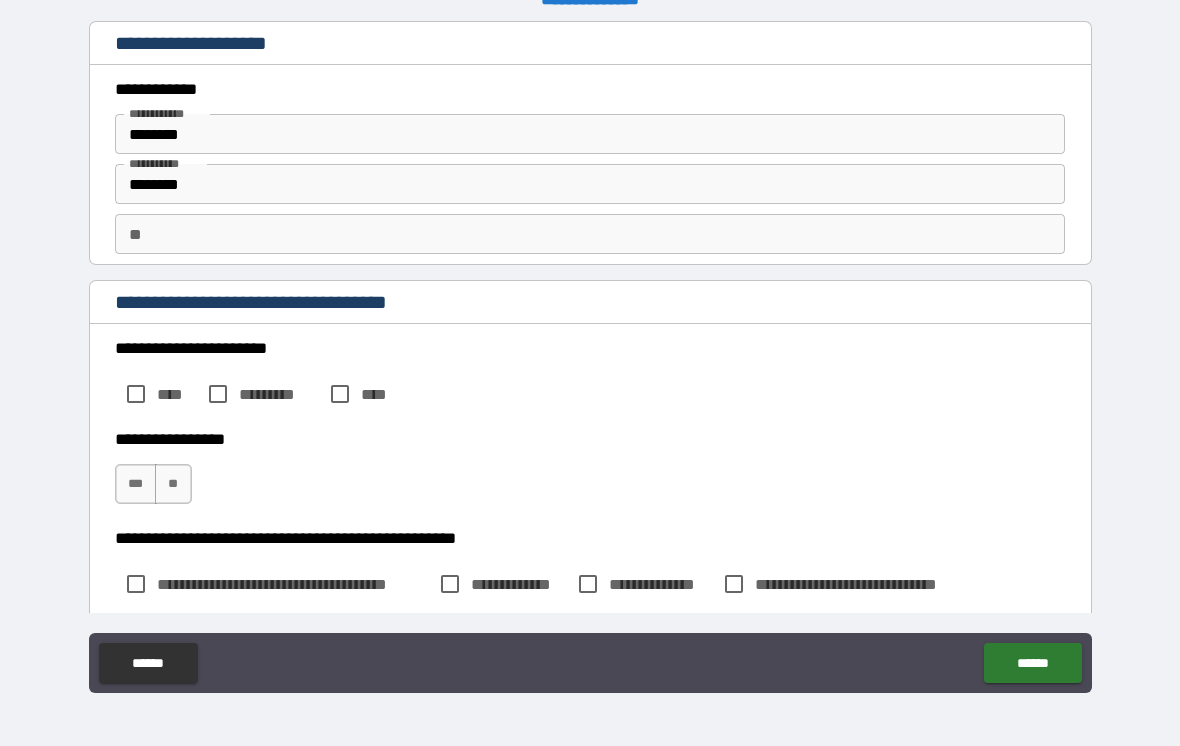 type on "*" 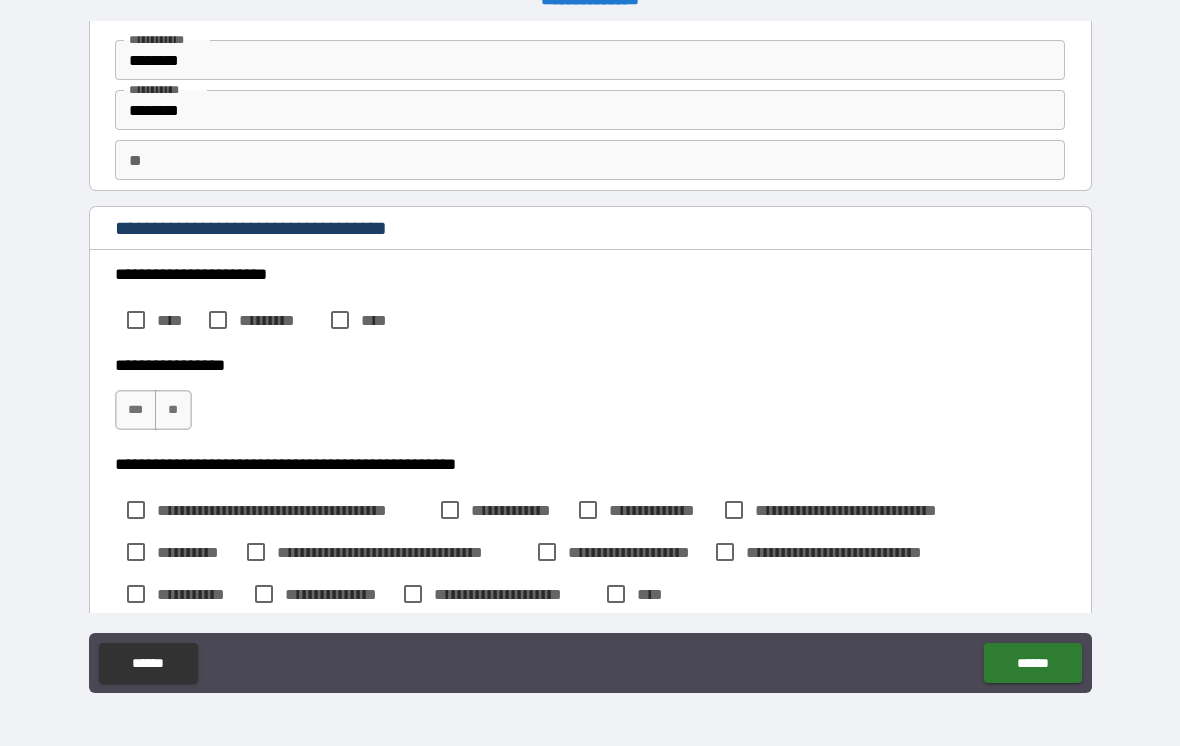 scroll, scrollTop: 83, scrollLeft: 0, axis: vertical 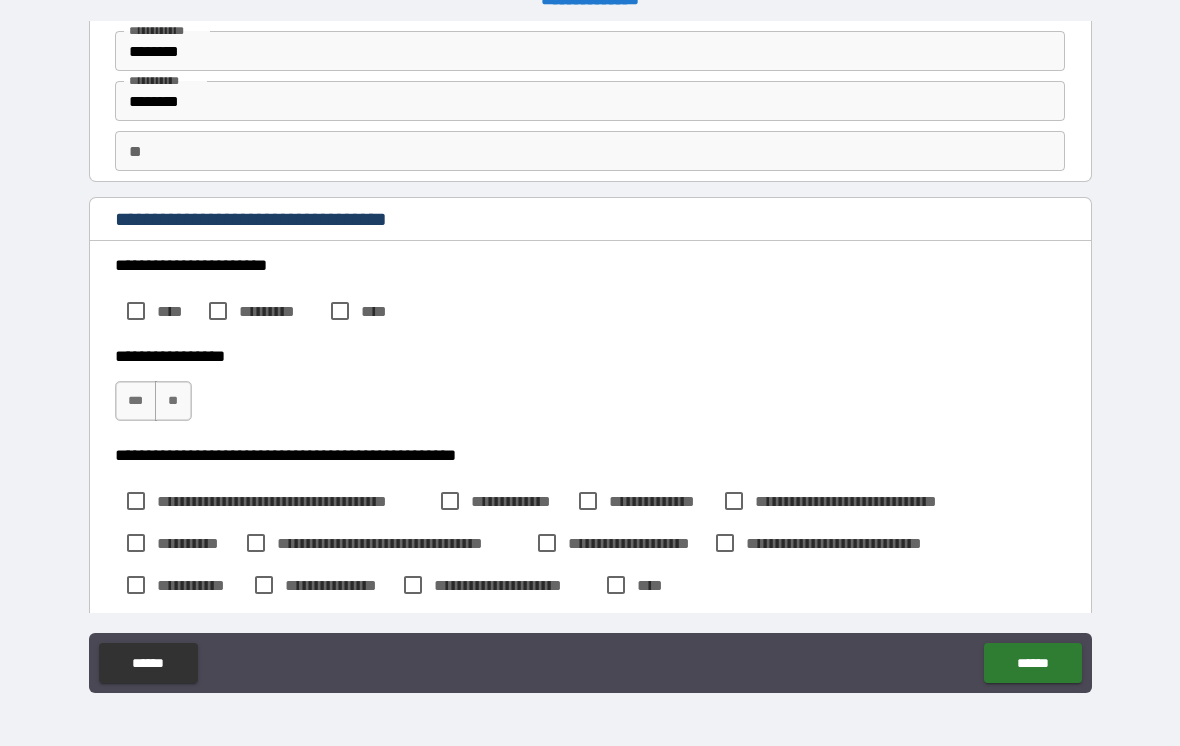 type on "*" 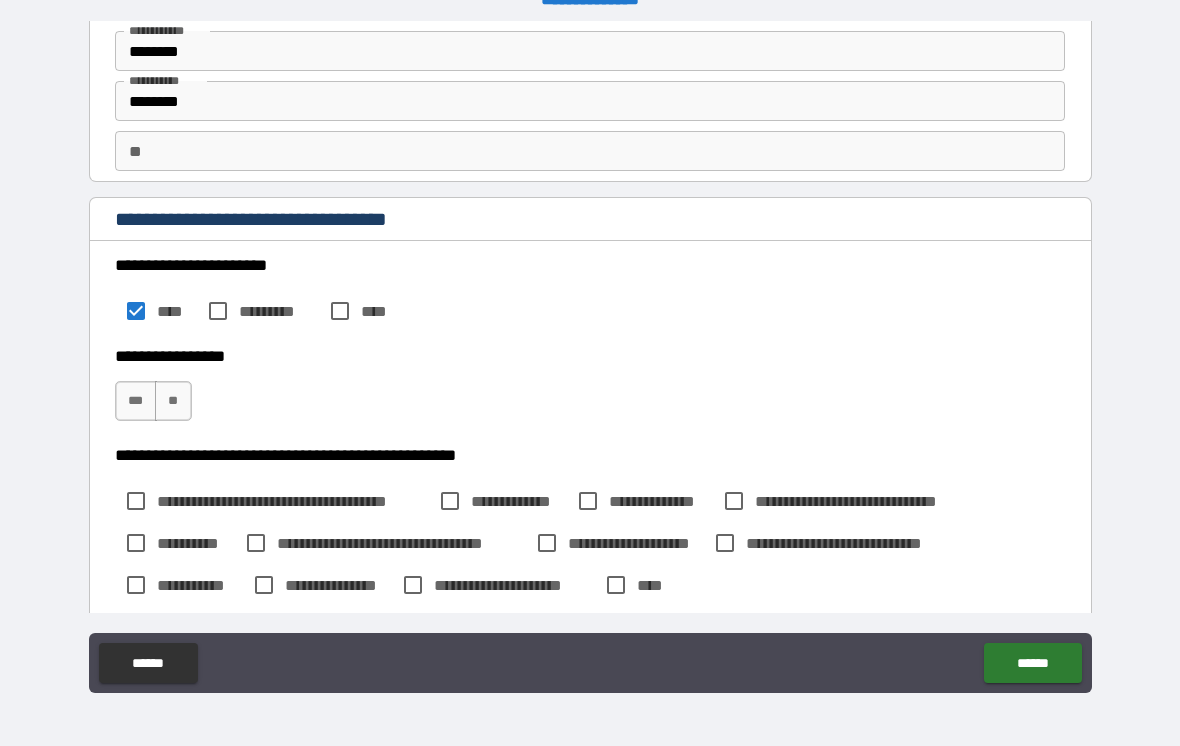 type on "*" 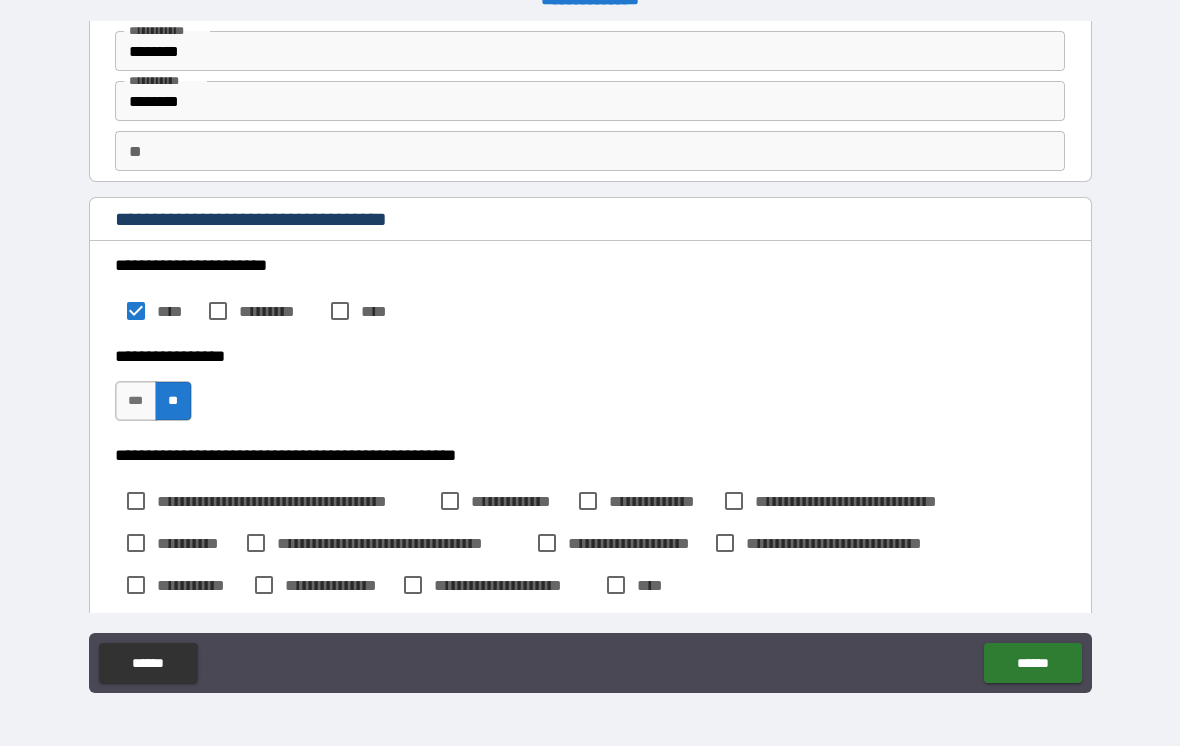 type on "*" 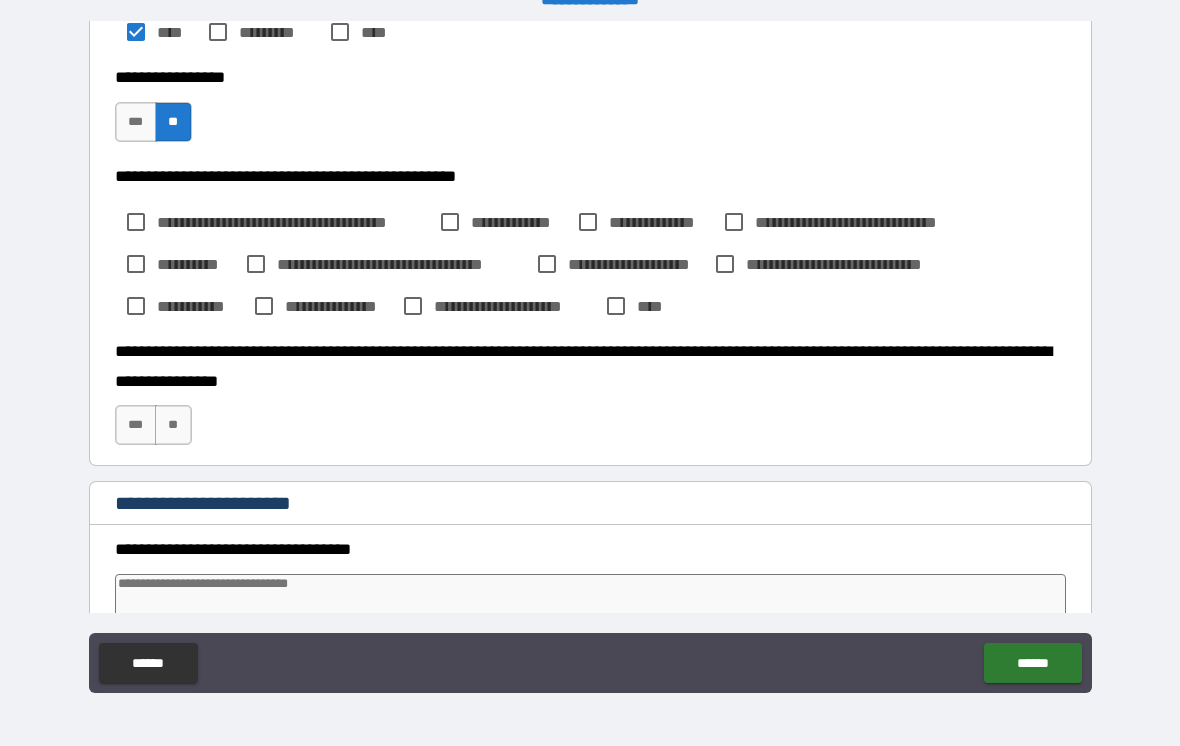scroll, scrollTop: 364, scrollLeft: 0, axis: vertical 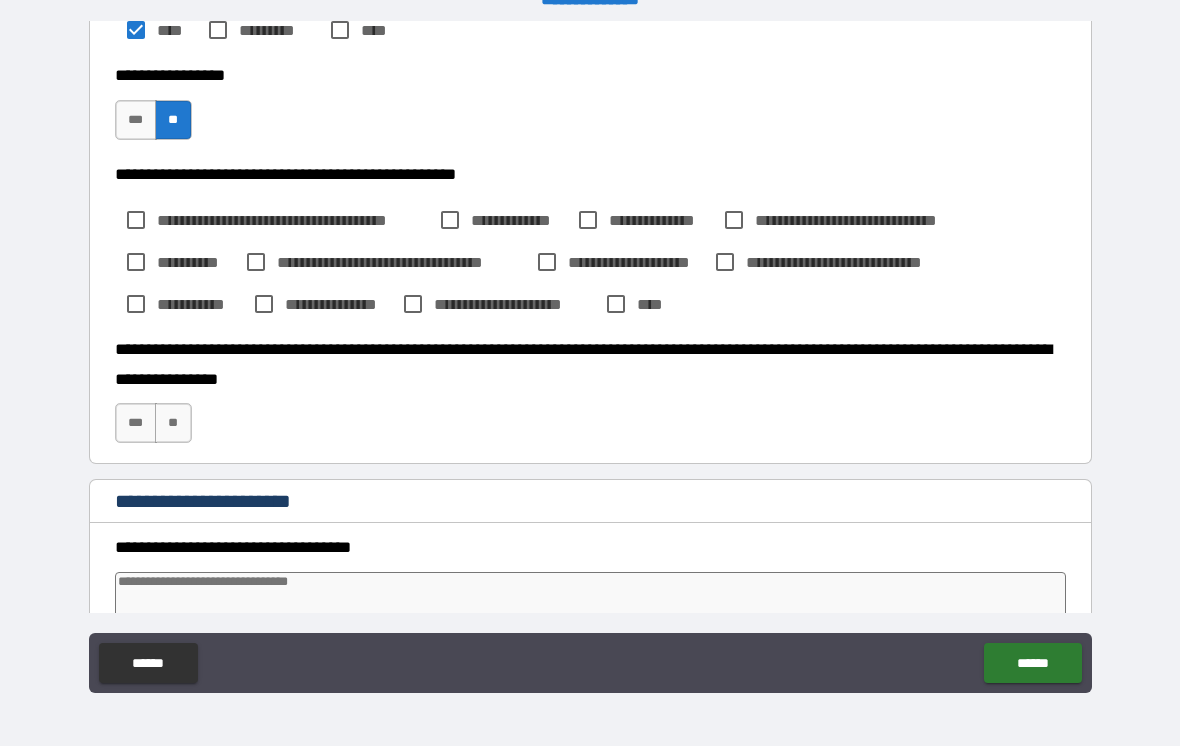 click on "**" at bounding box center (173, 423) 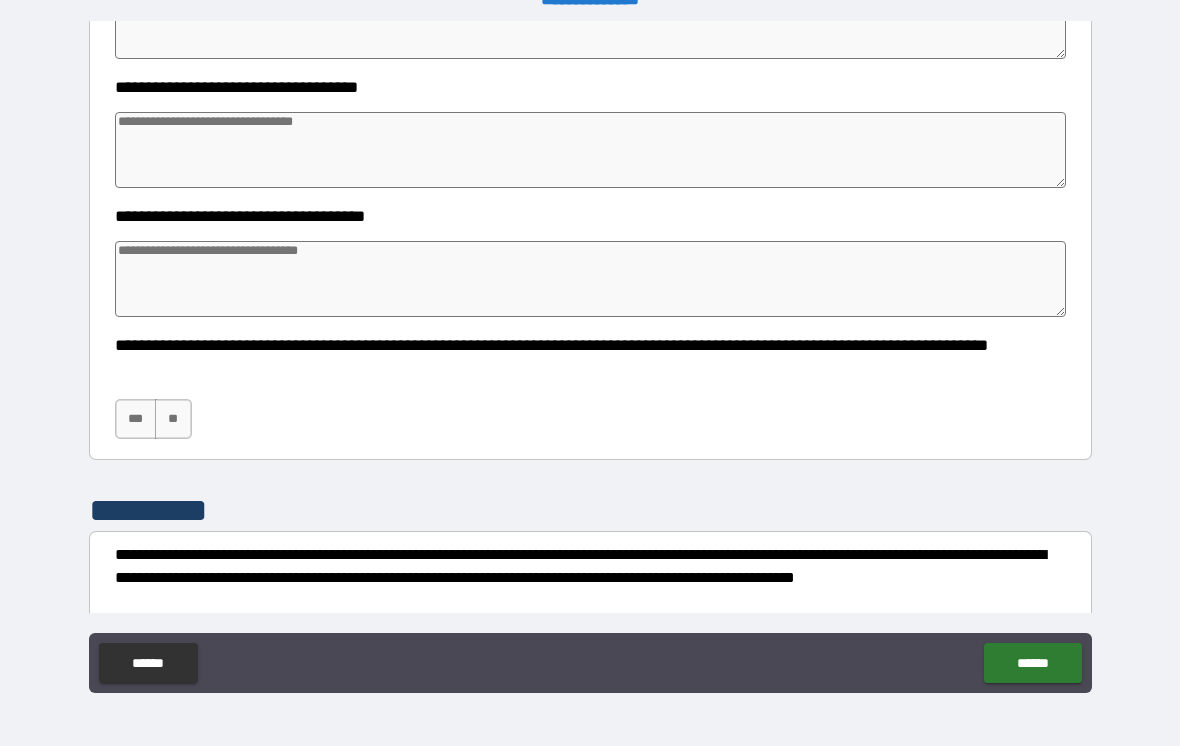 scroll, scrollTop: 954, scrollLeft: 0, axis: vertical 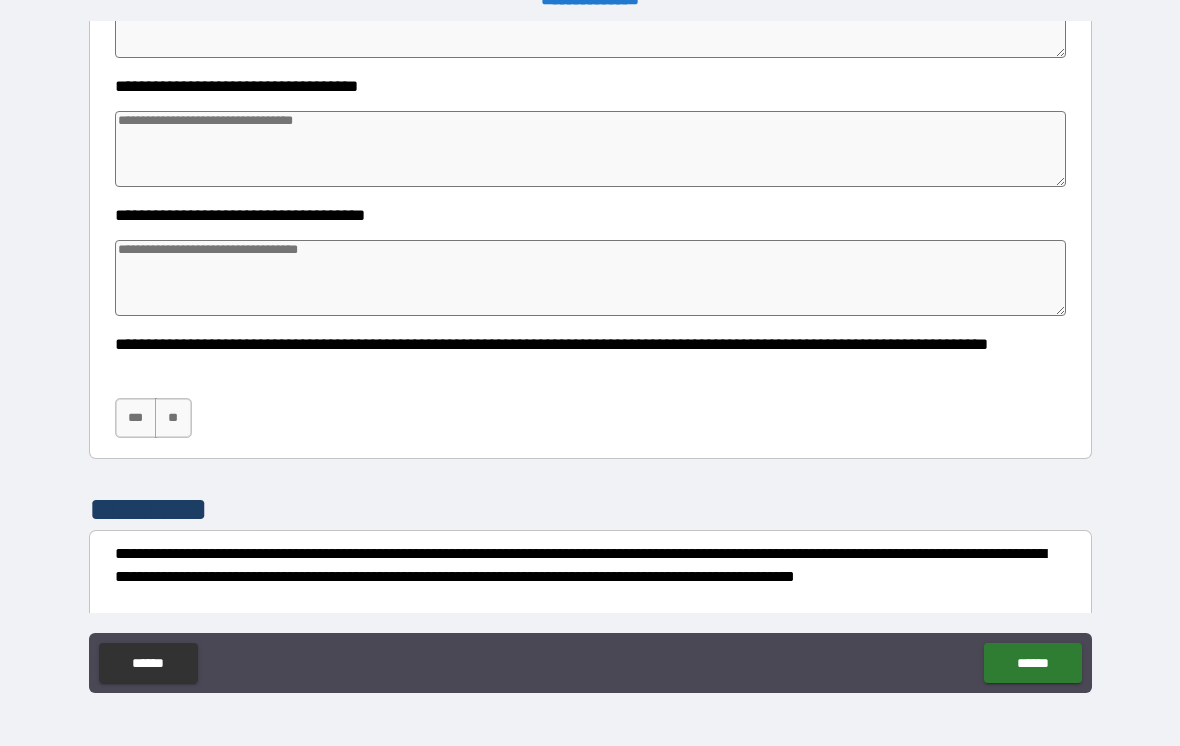 click on "***" at bounding box center [136, 418] 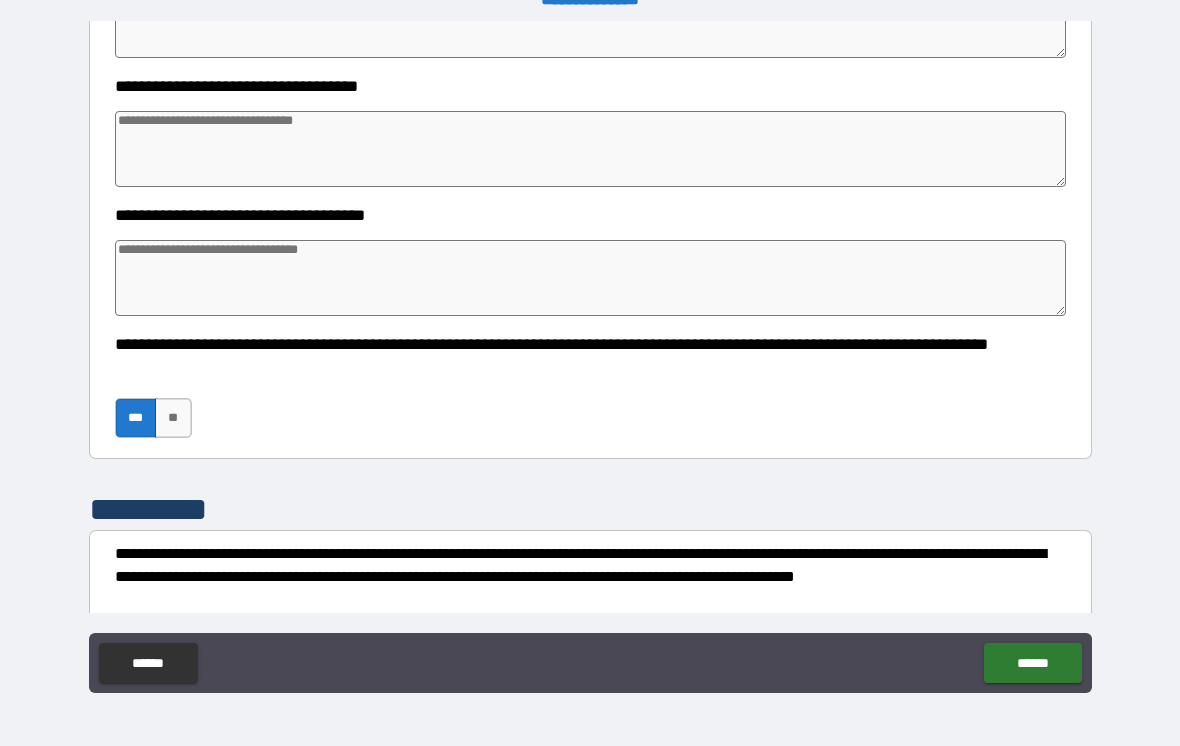 type on "*" 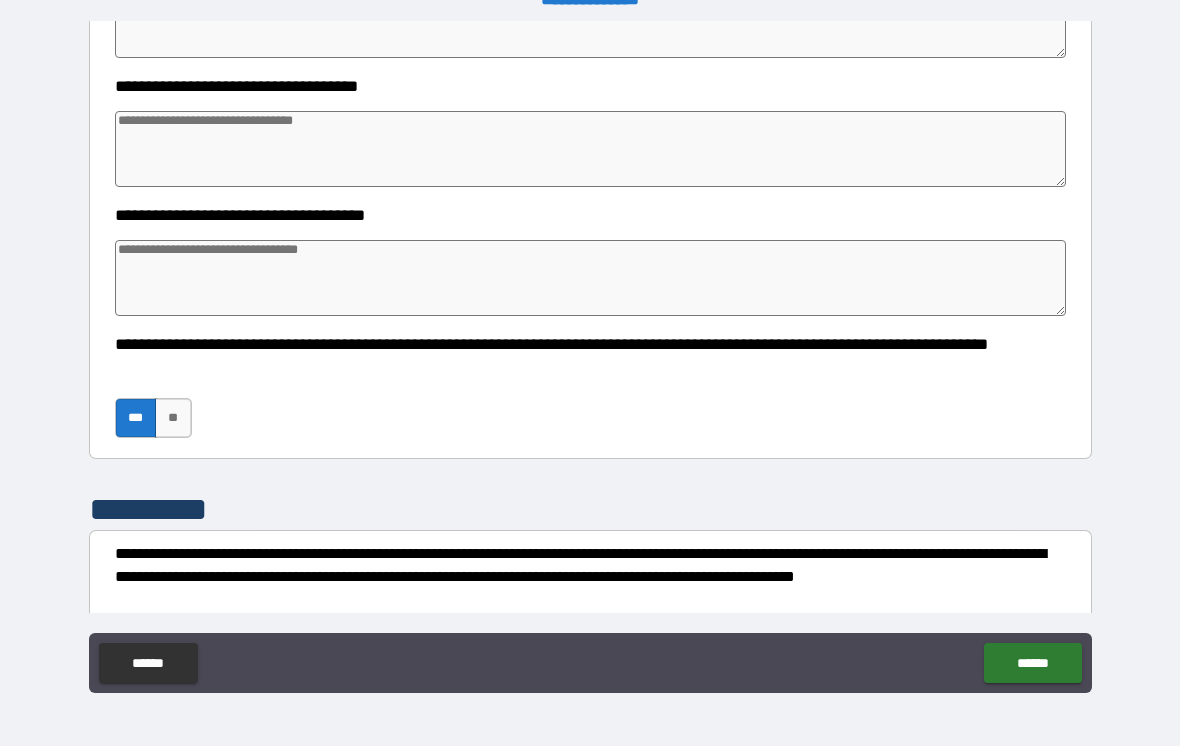 type on "*" 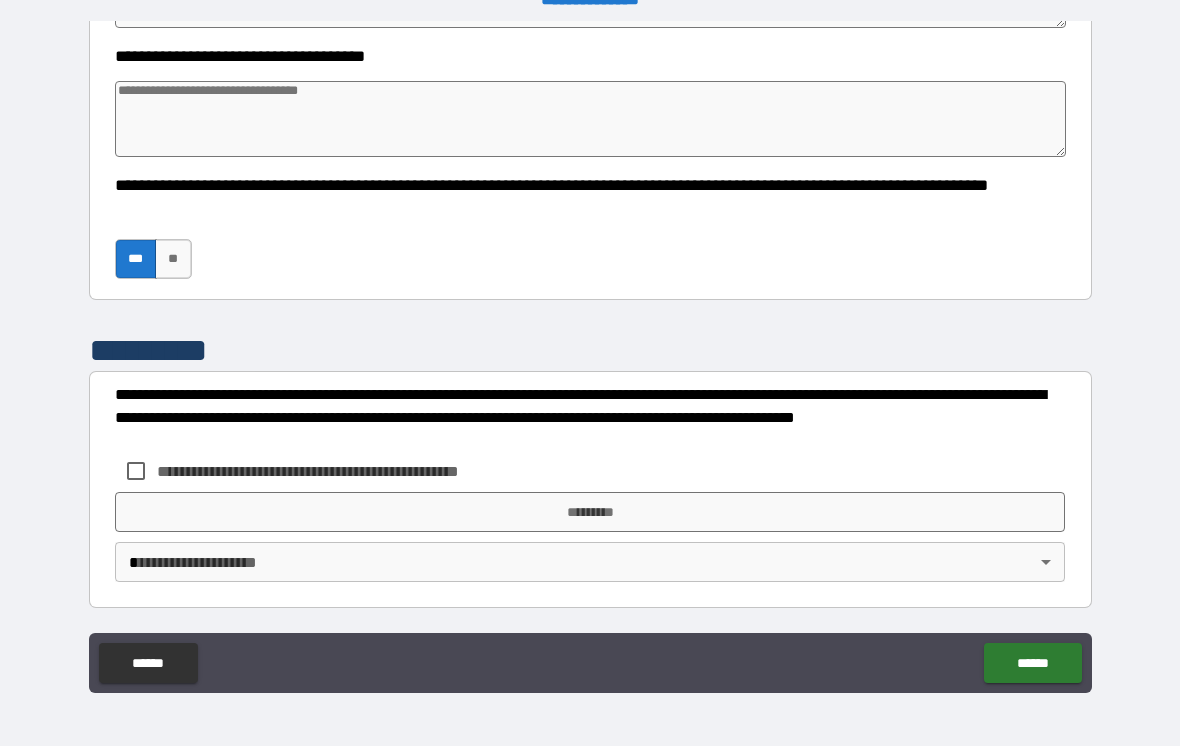 scroll, scrollTop: 1113, scrollLeft: 0, axis: vertical 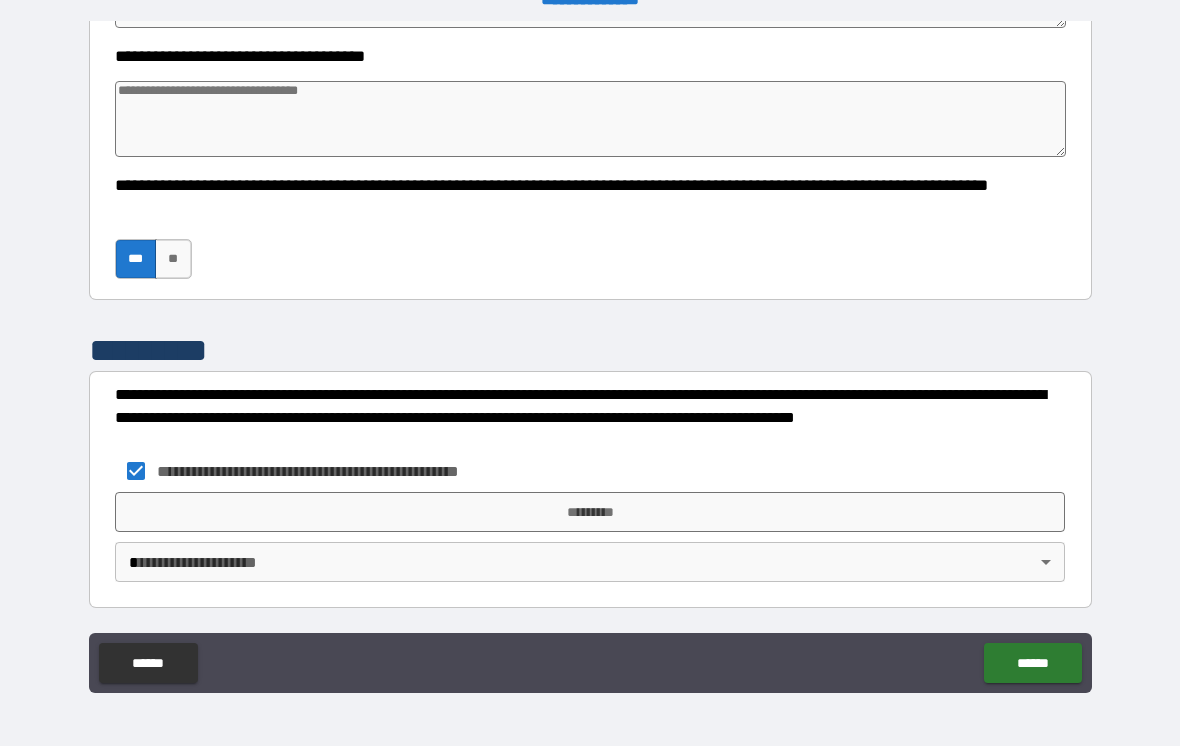 type on "*" 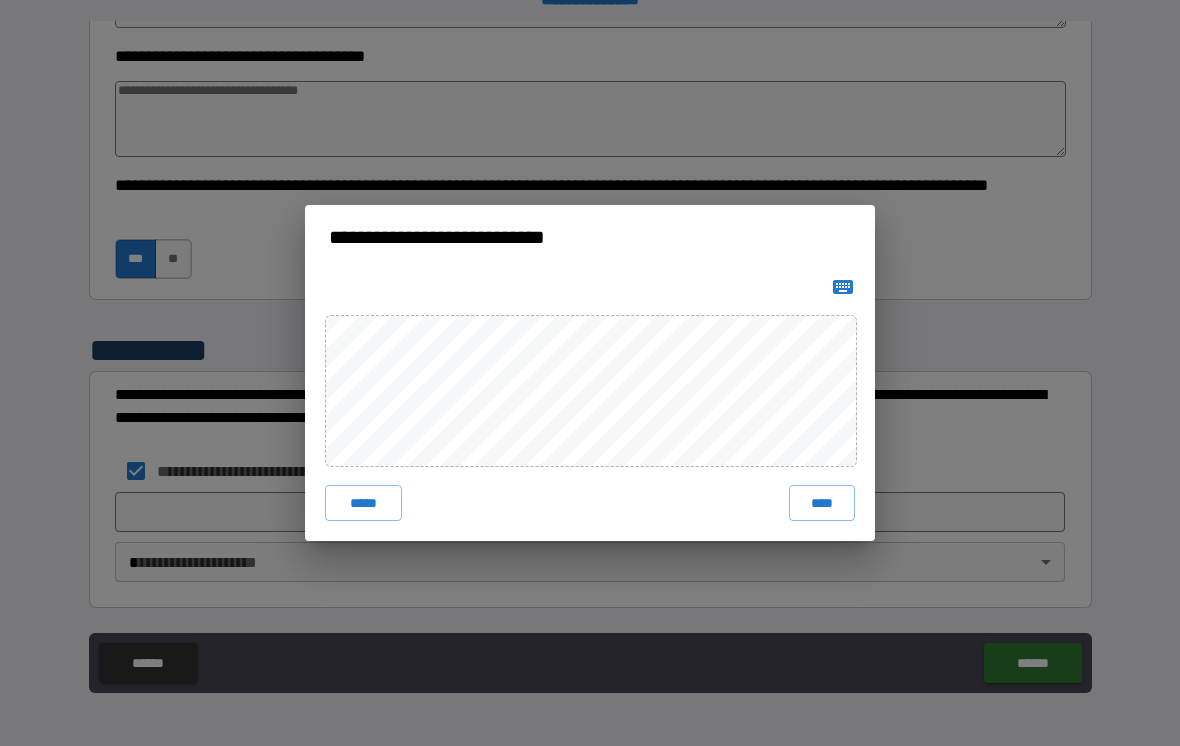 click on "****" at bounding box center (822, 503) 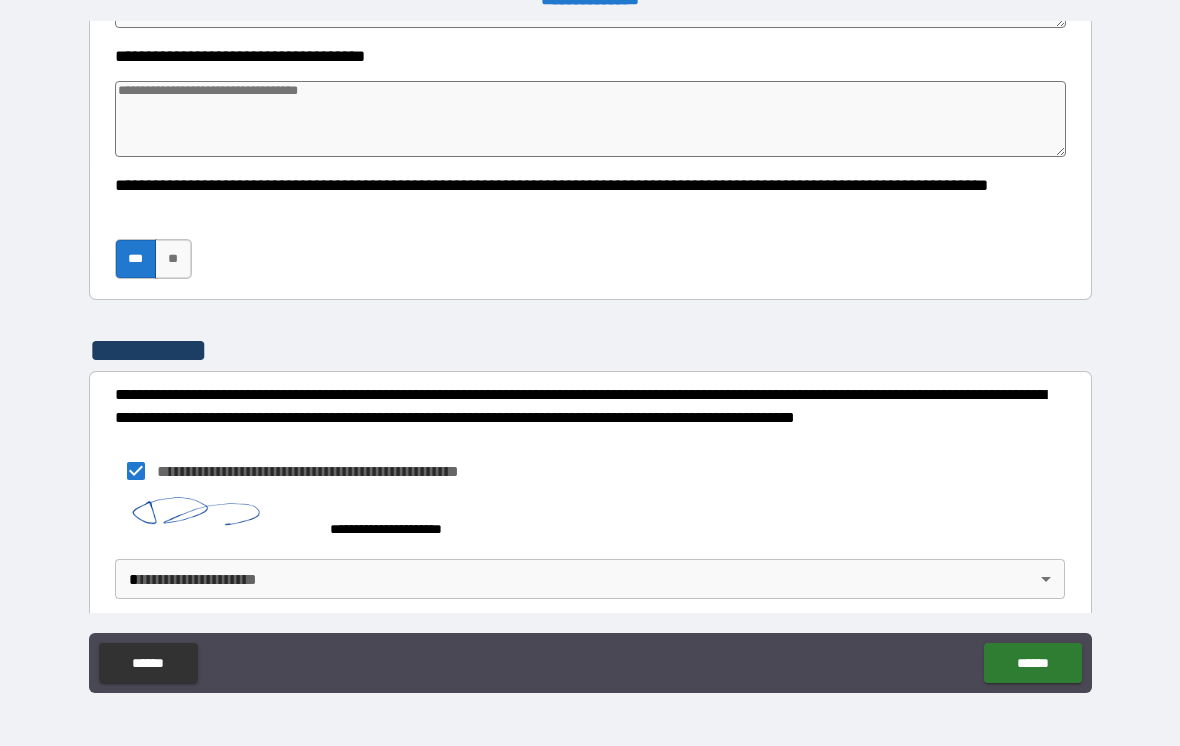 type on "*" 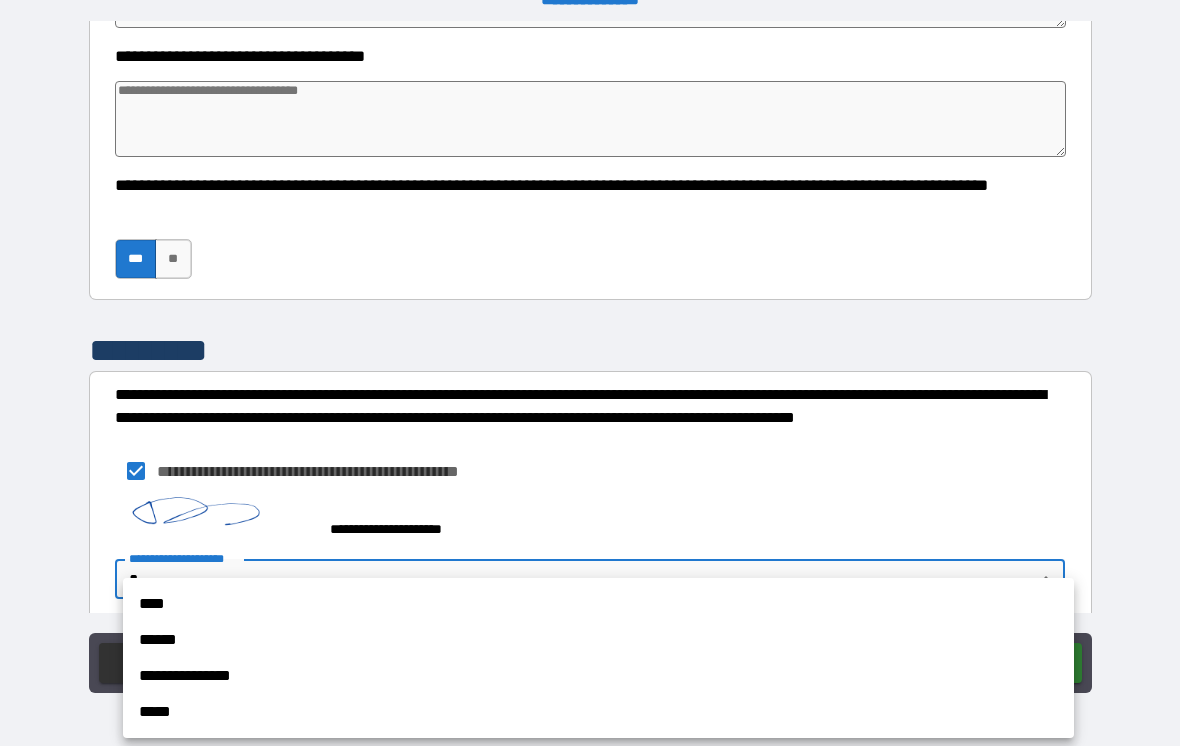 click on "**********" at bounding box center (598, 676) 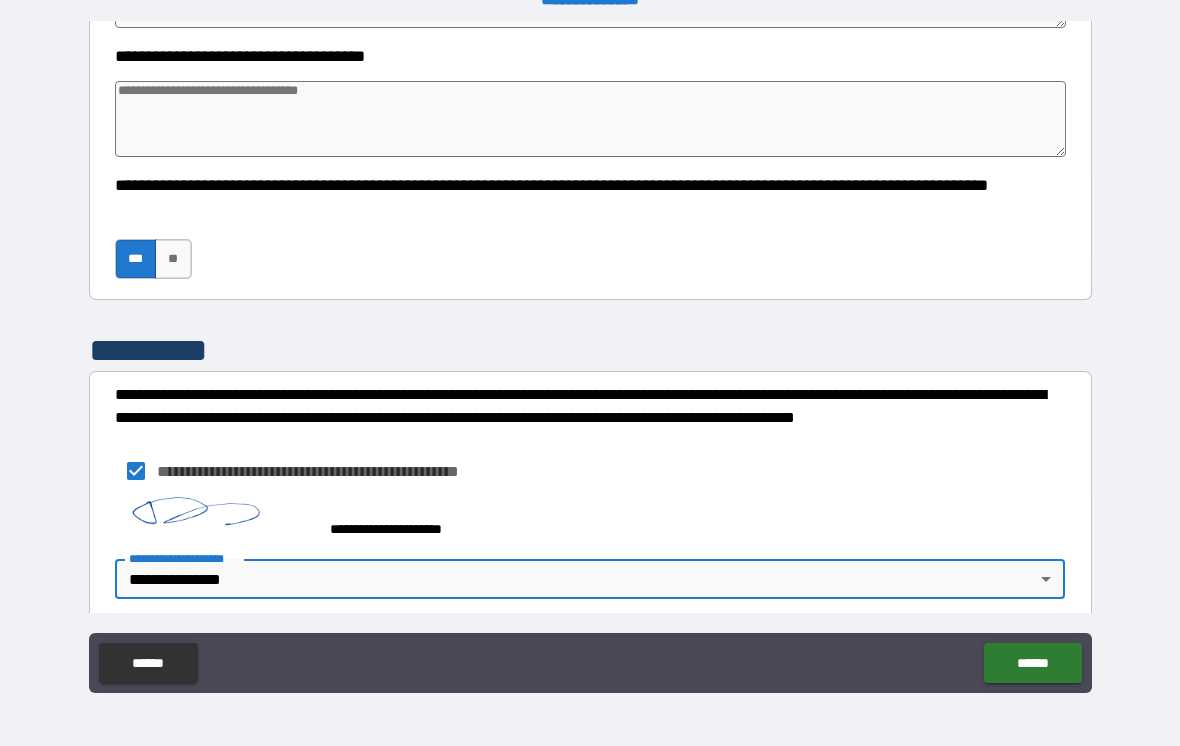 type on "*" 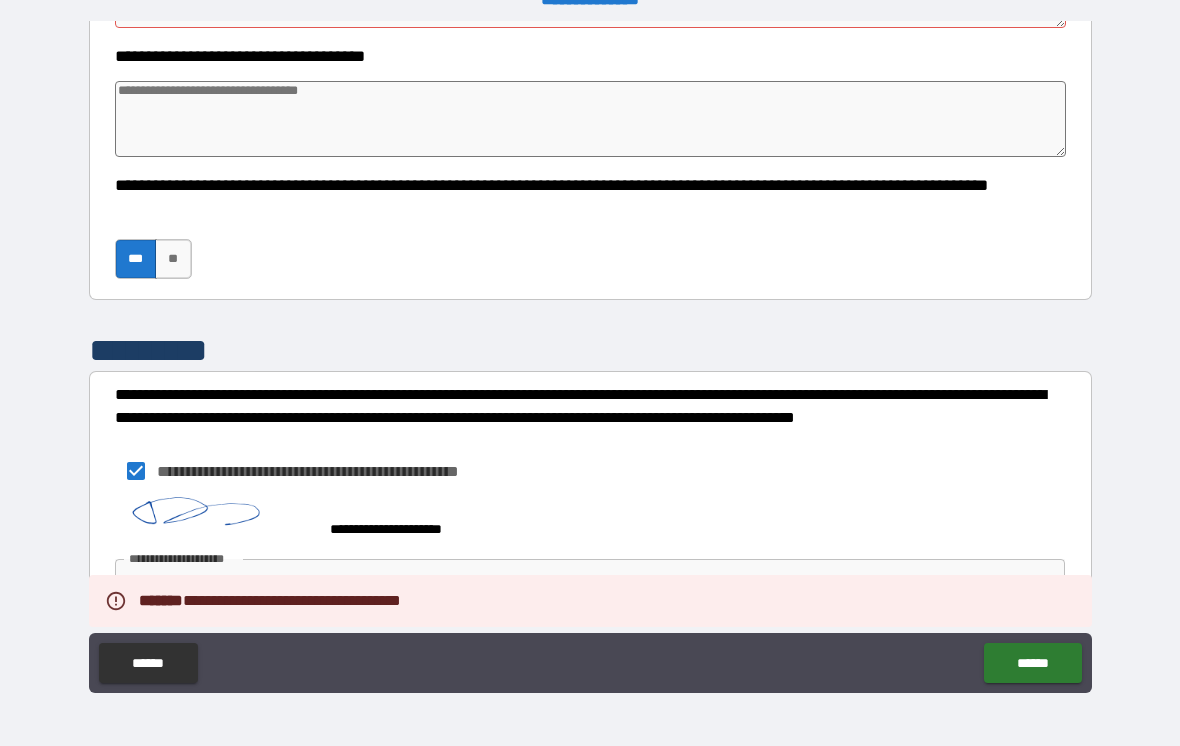 type on "*" 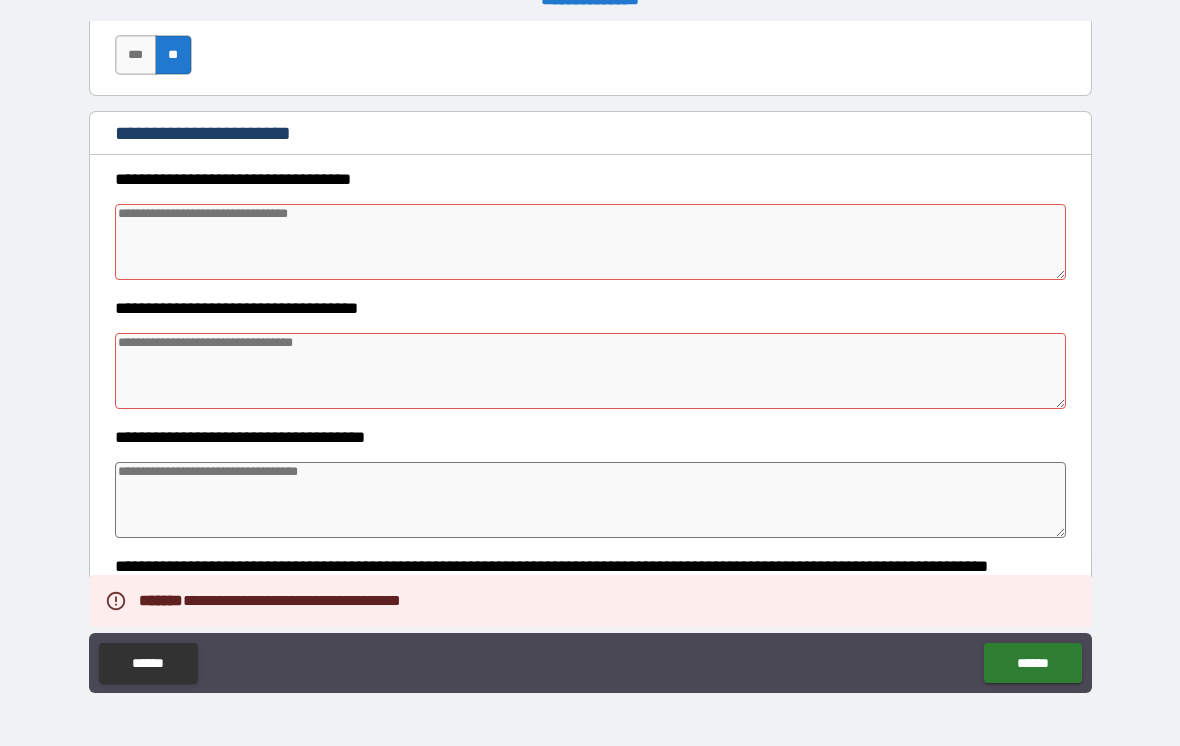 scroll, scrollTop: 723, scrollLeft: 0, axis: vertical 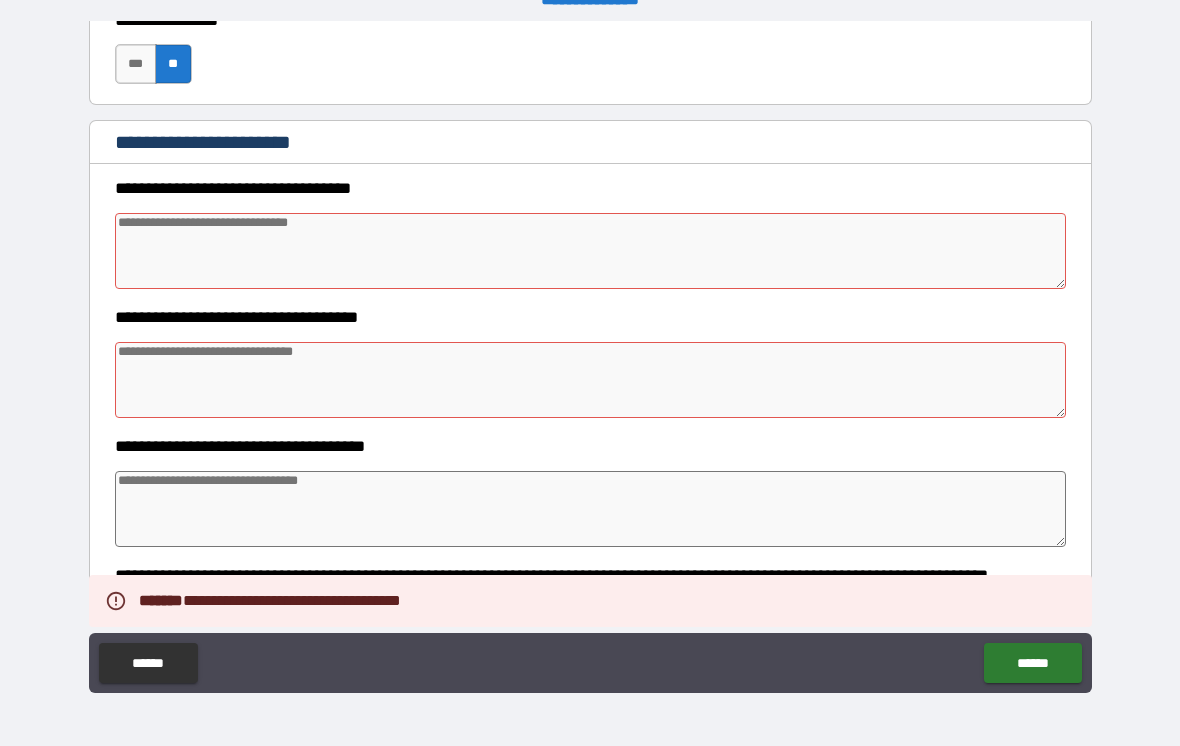click at bounding box center [591, 251] 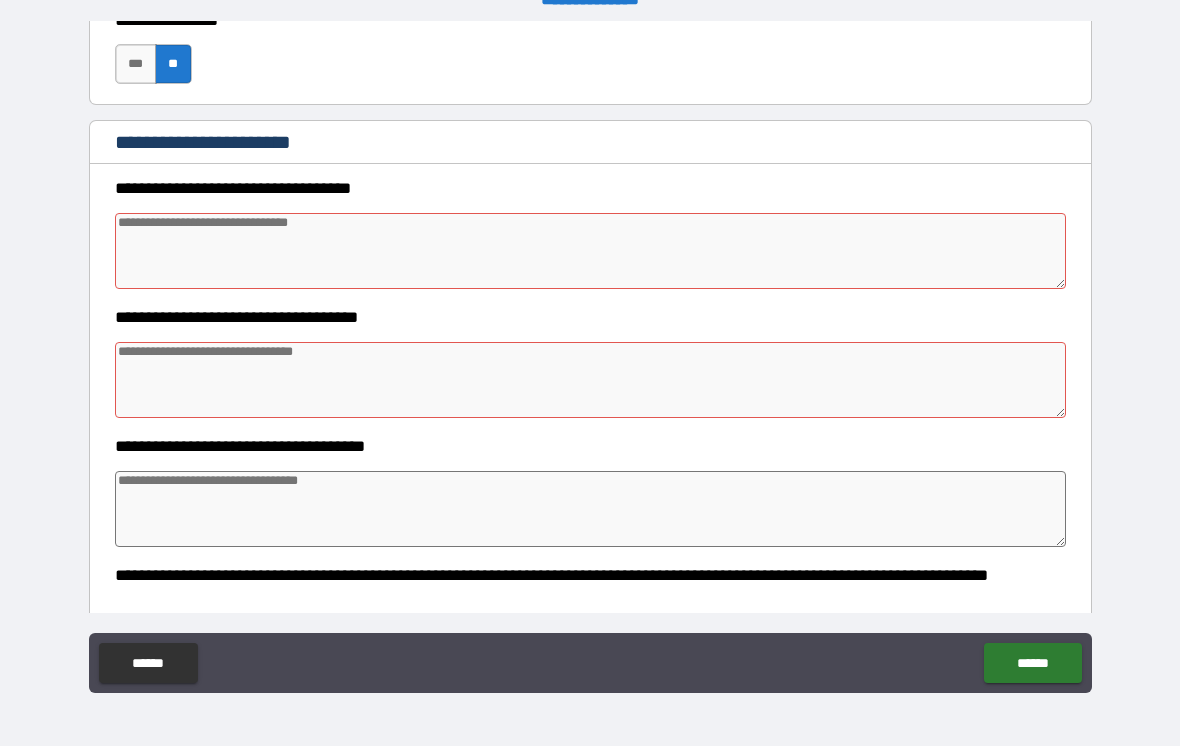 type on "*" 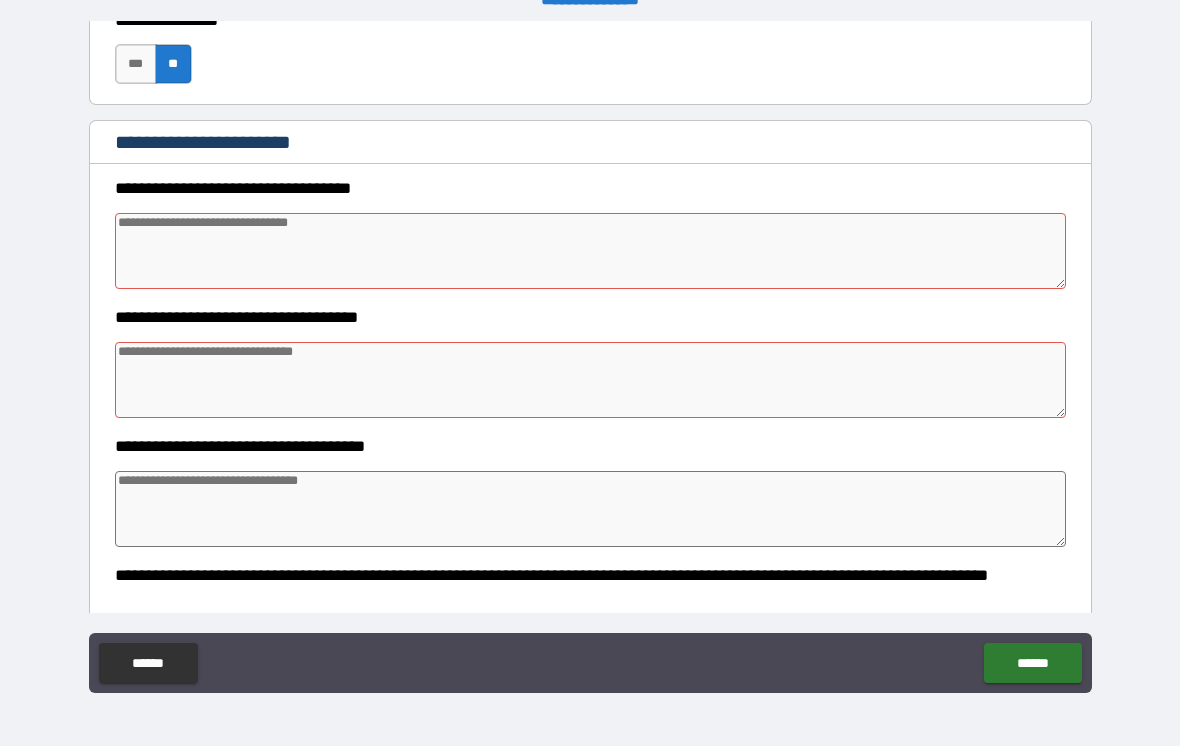 type on "*" 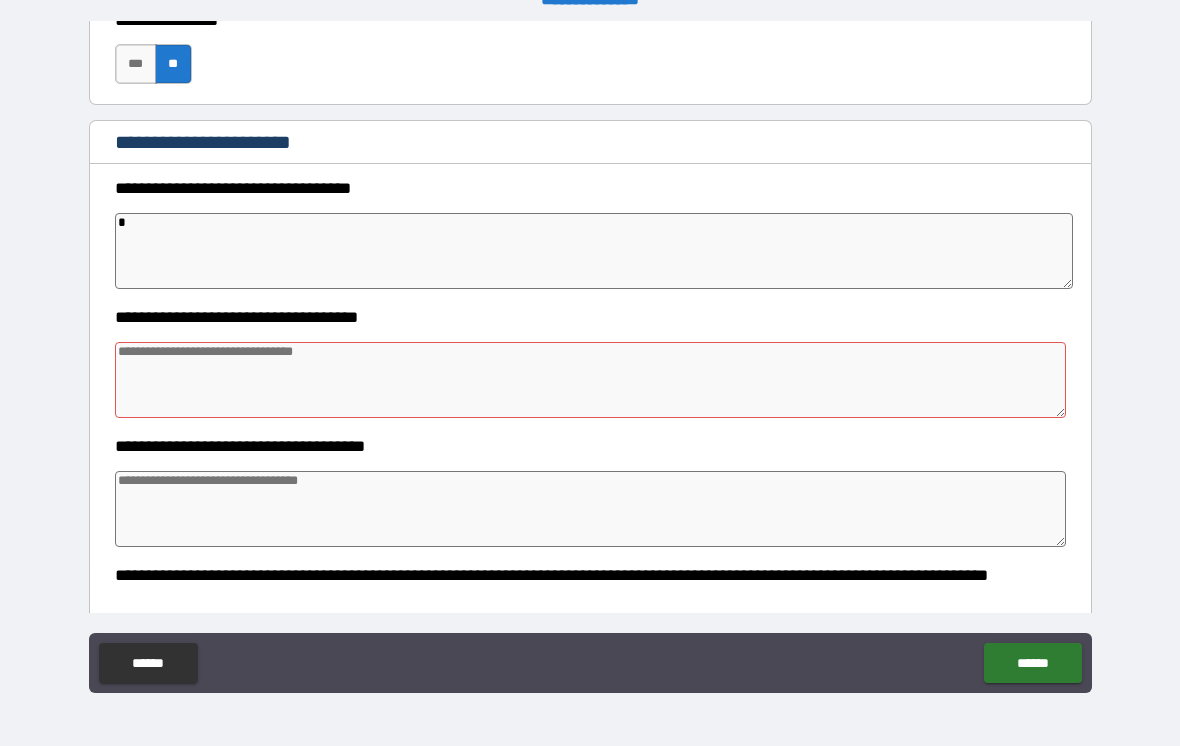 type on "*" 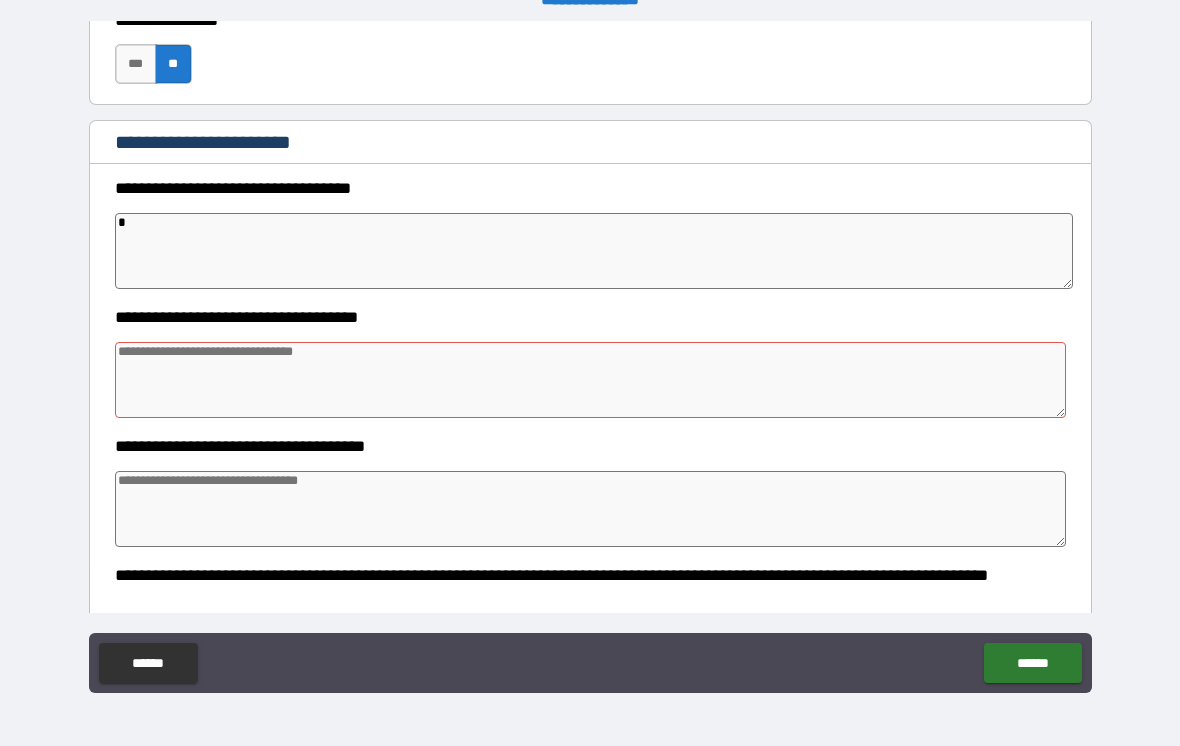 type on "*" 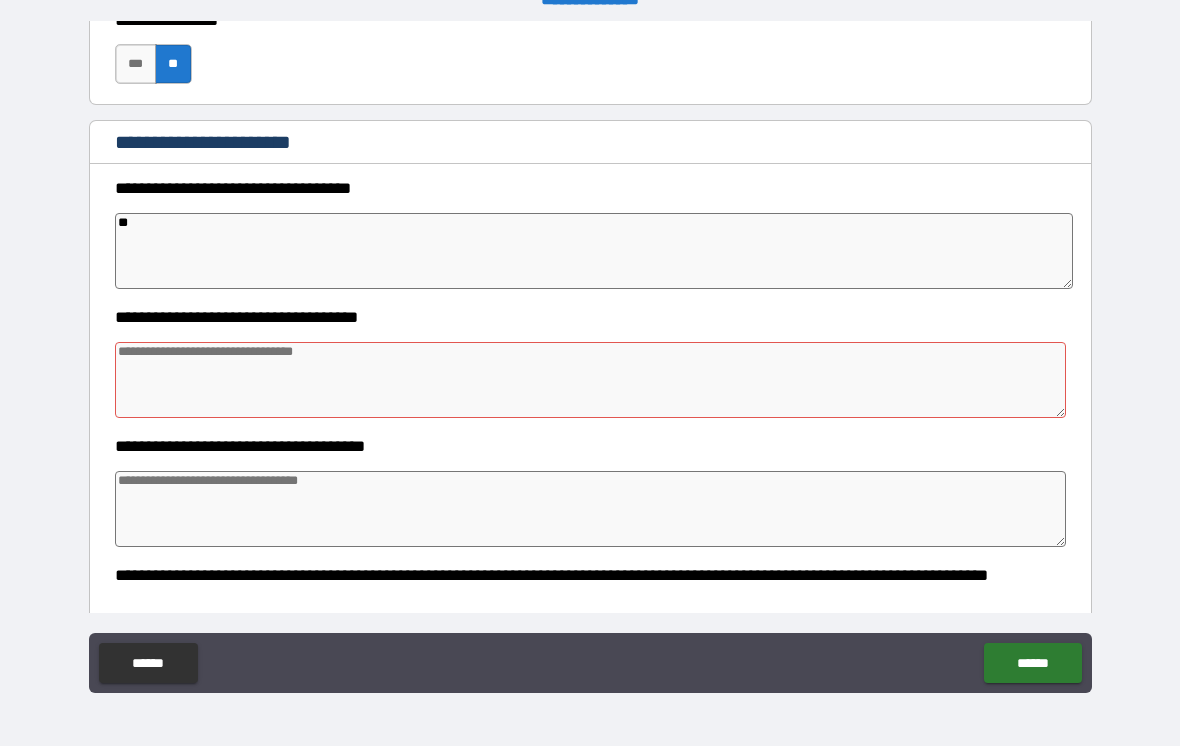 type on "*" 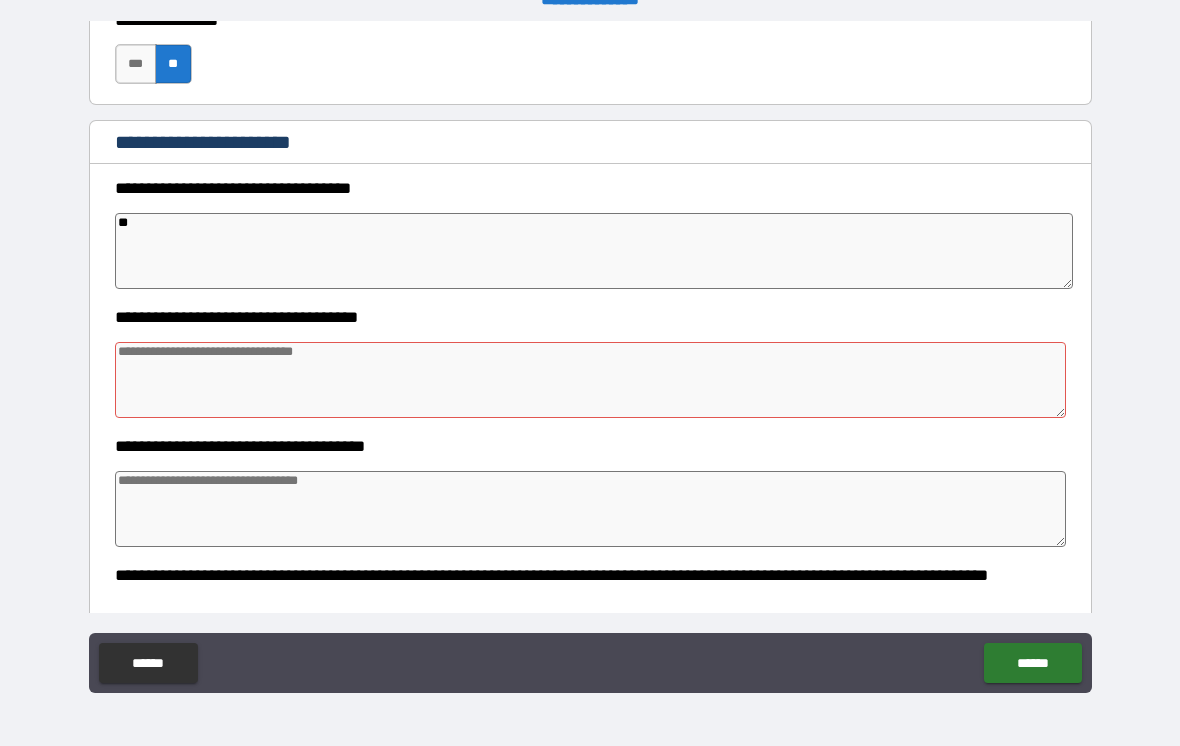 type on "*" 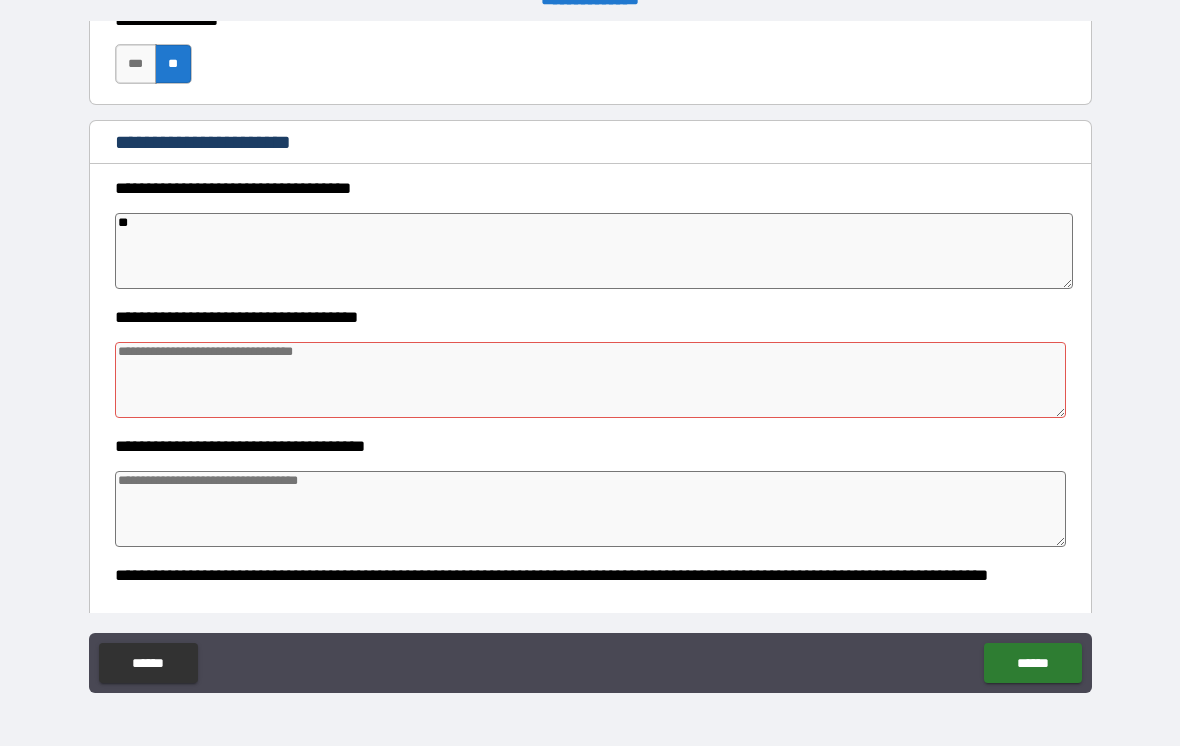 type on "*" 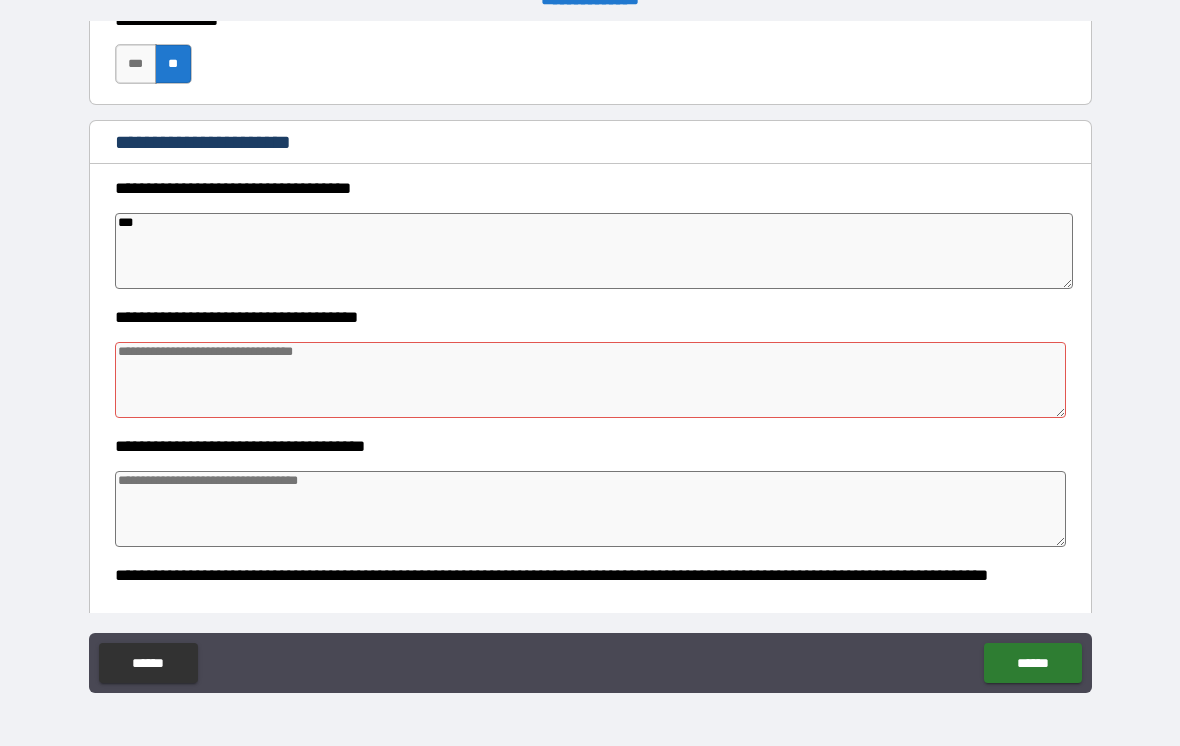 type on "*" 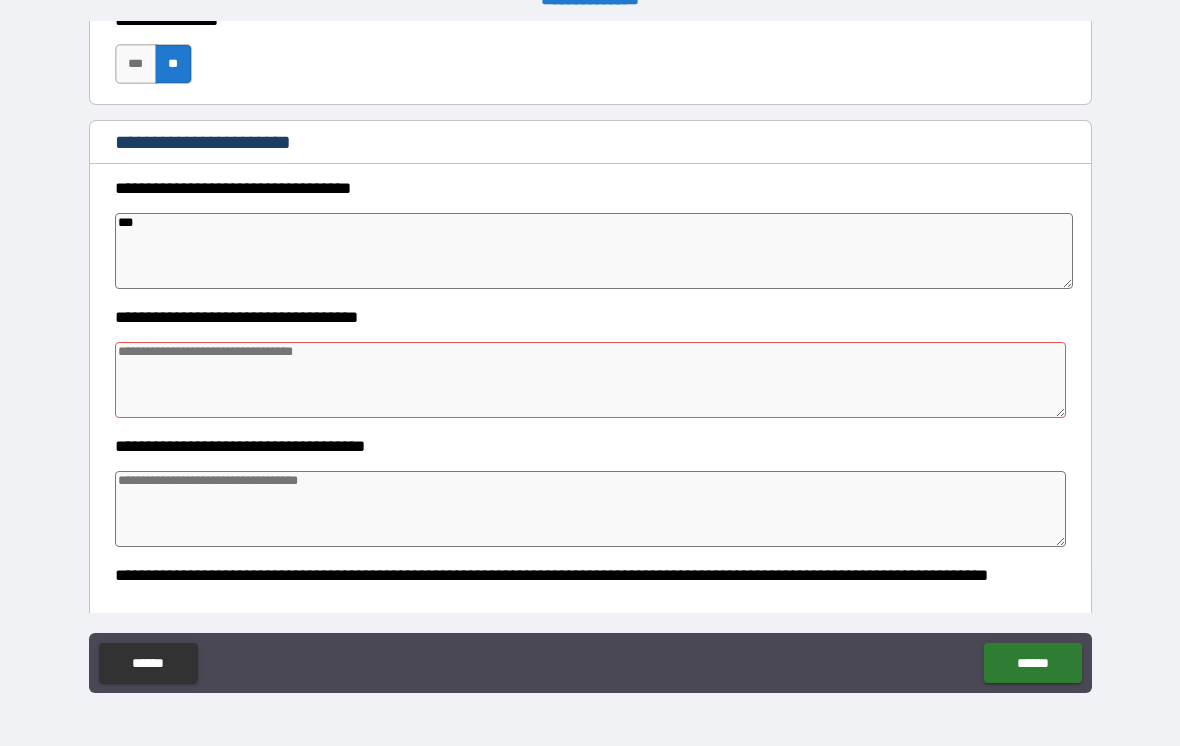 type on "*" 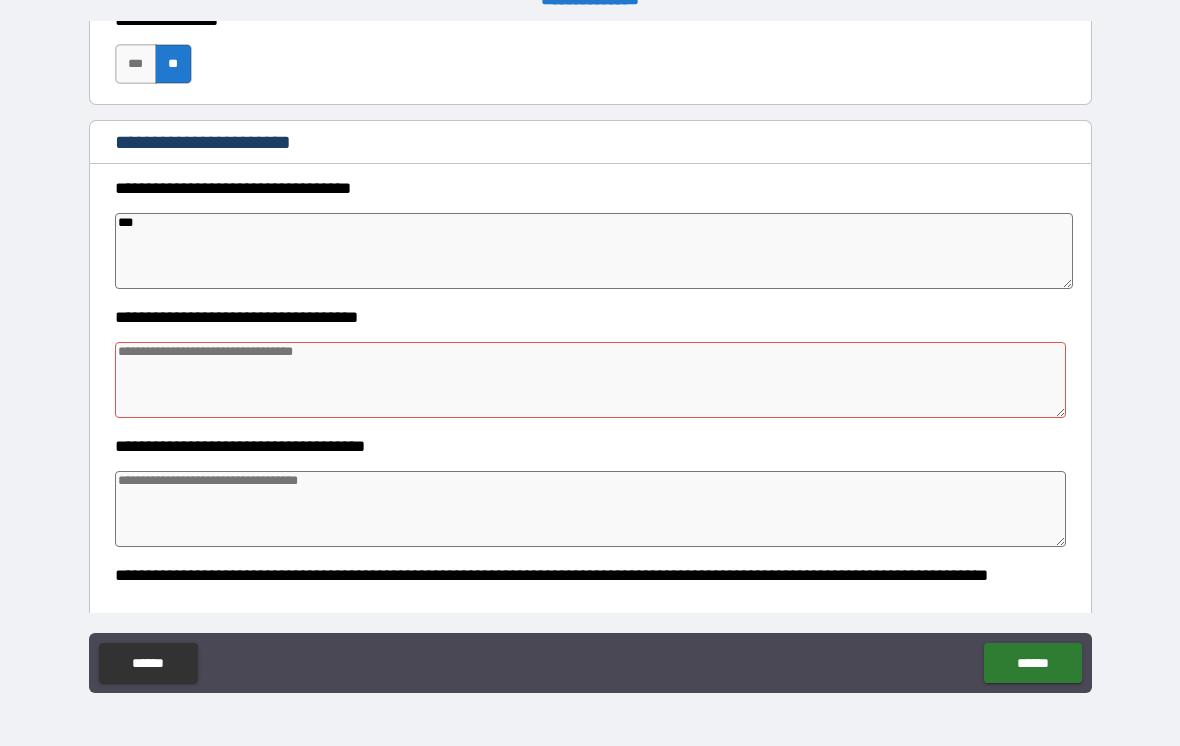 type on "*" 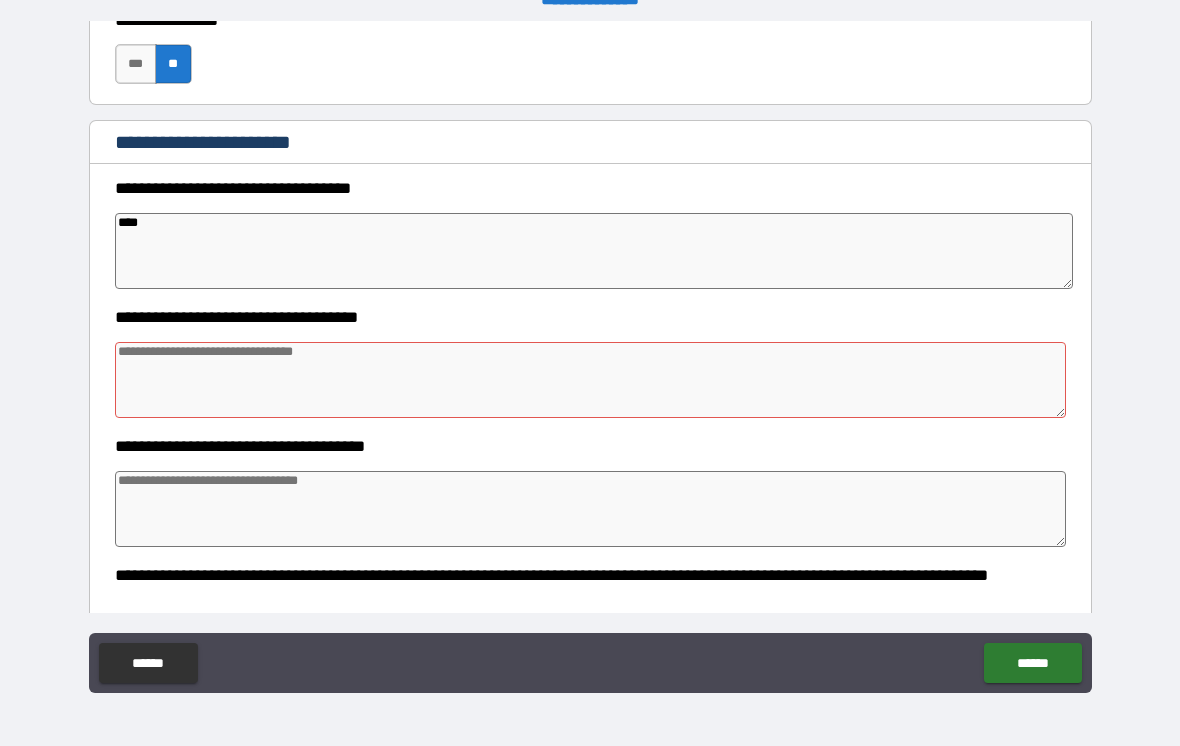 type on "*" 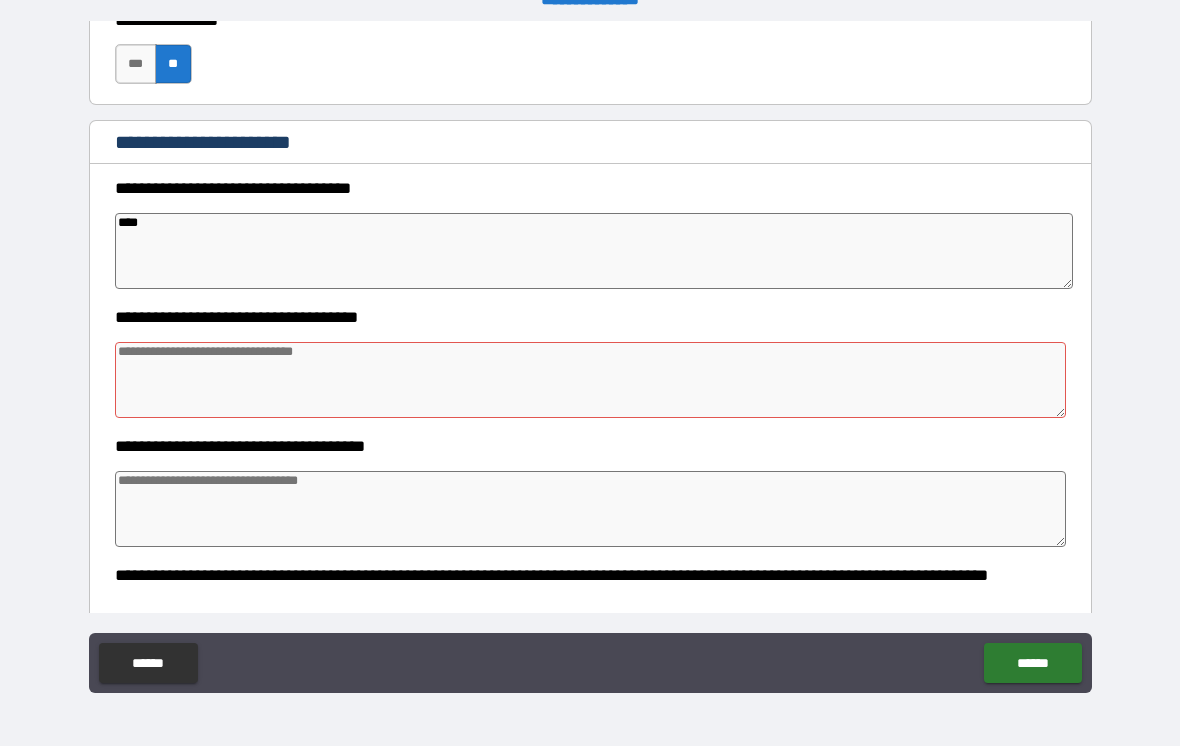 type on "*" 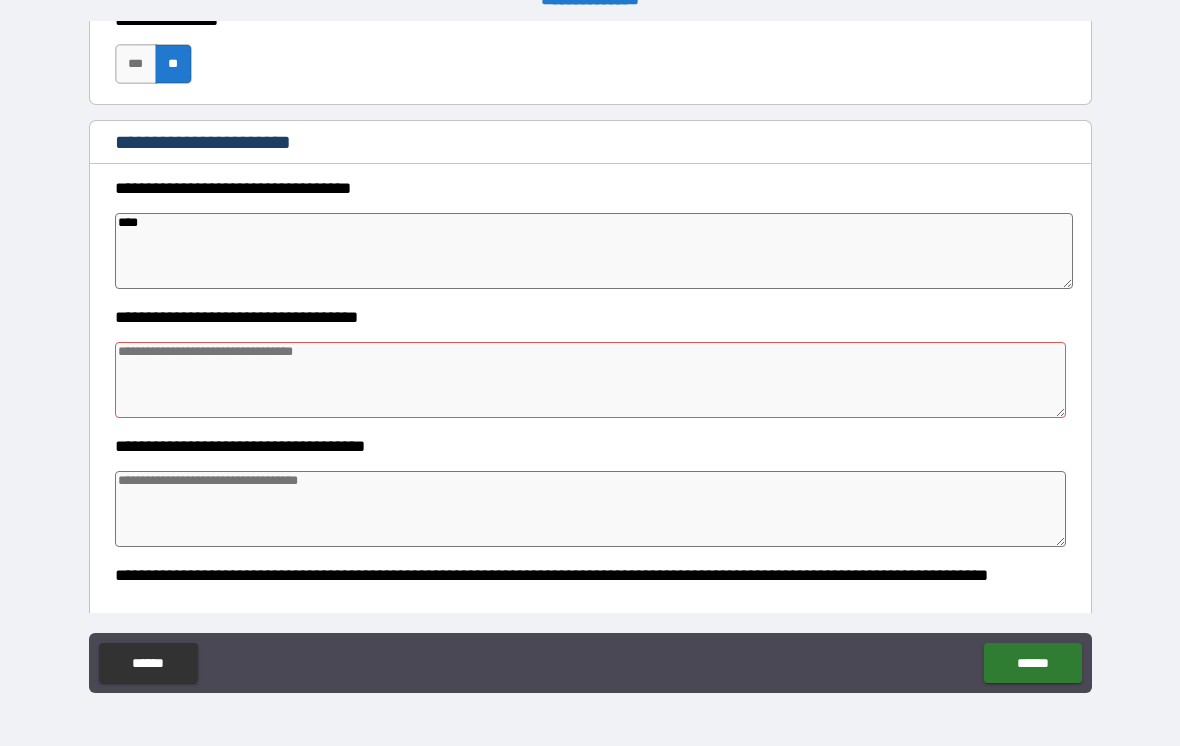 type on "*" 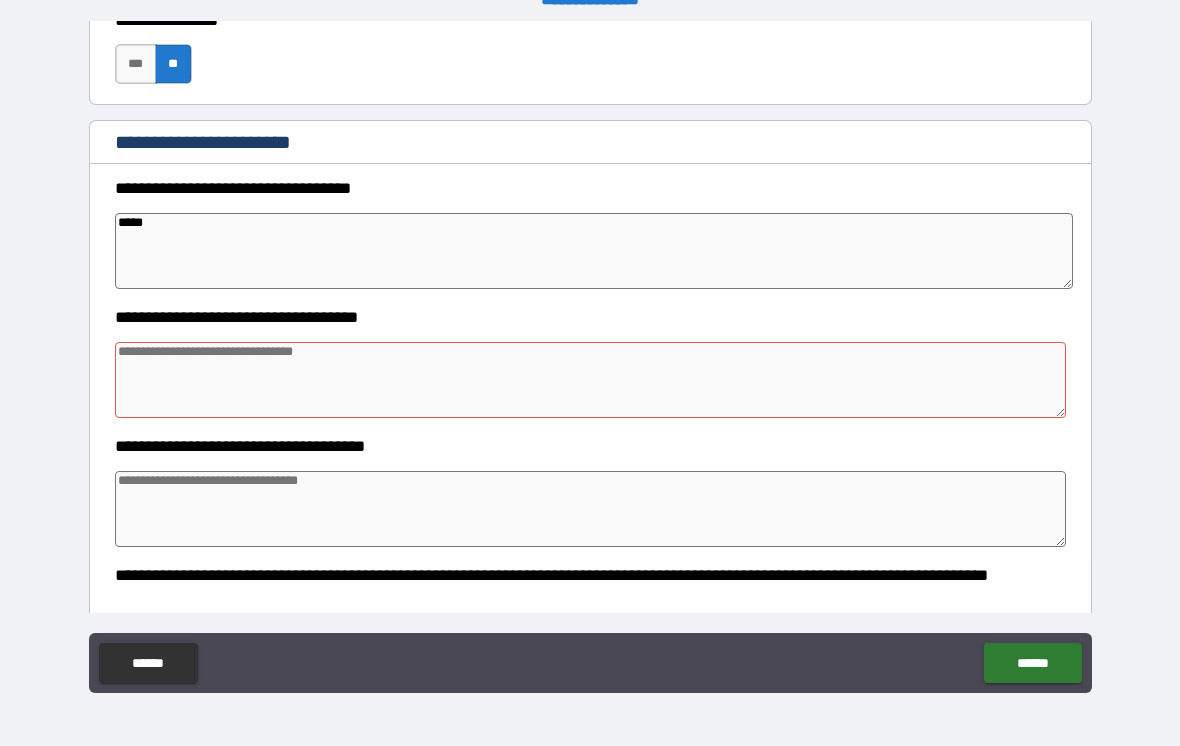 type on "*" 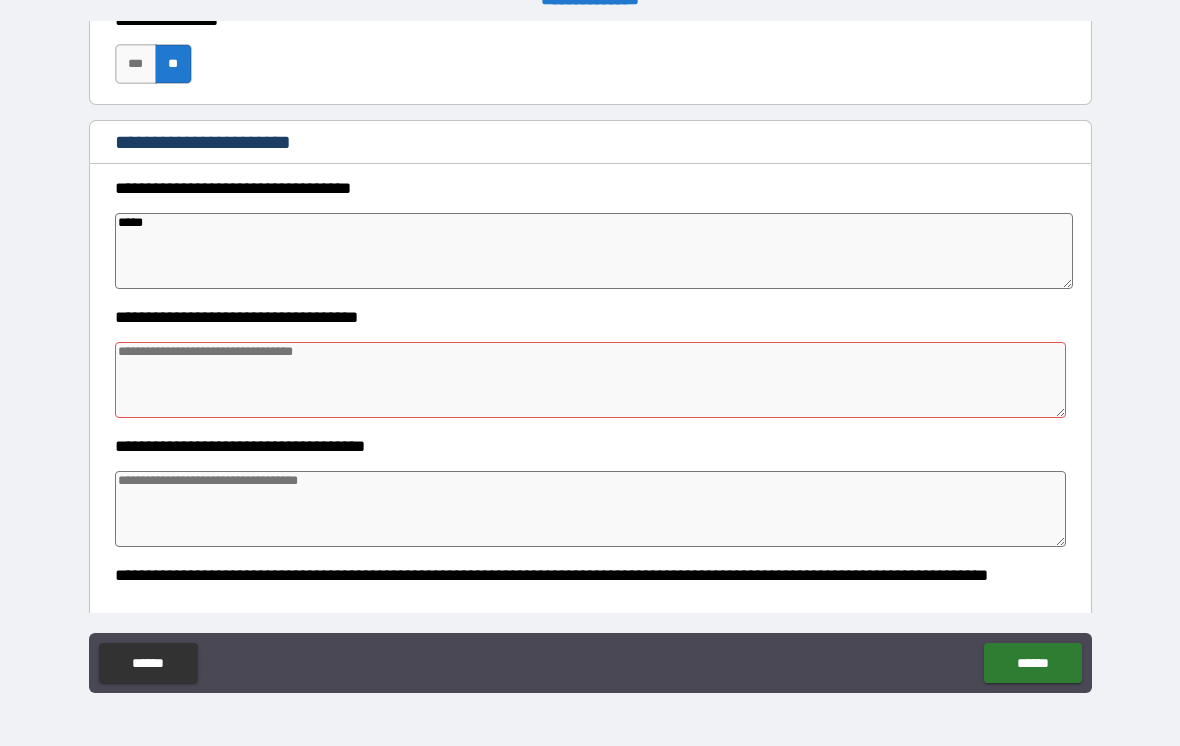 type on "*" 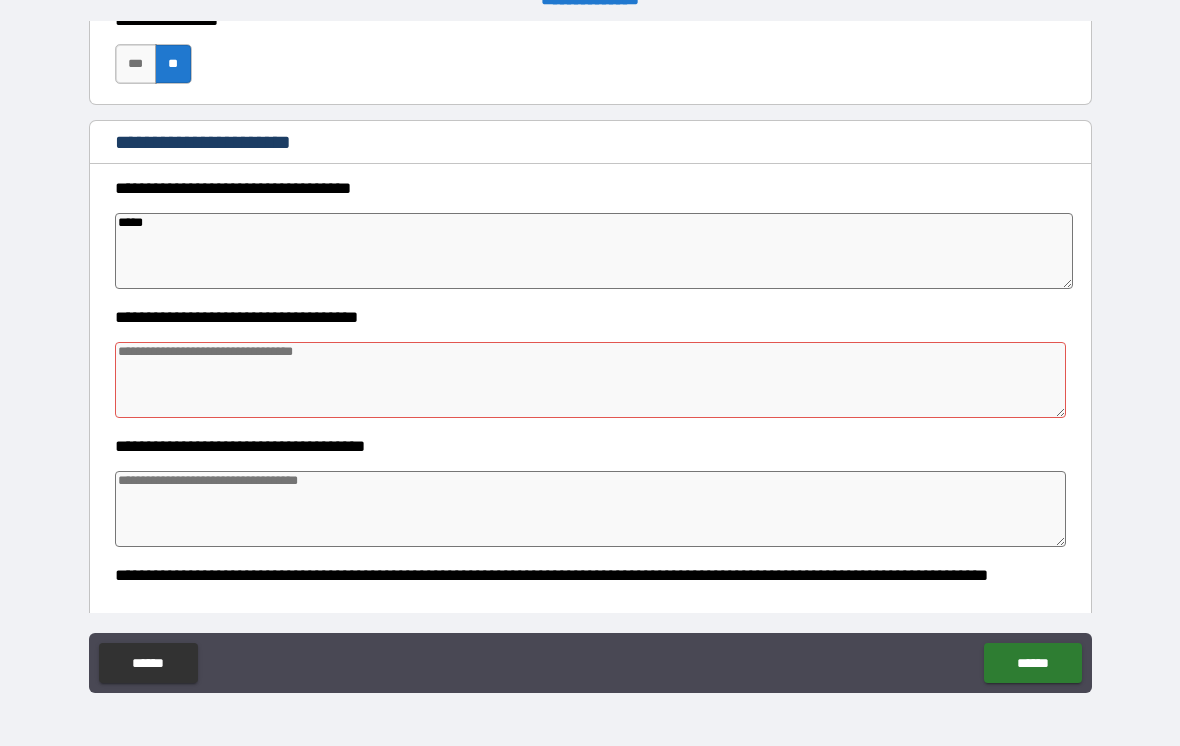 type on "*" 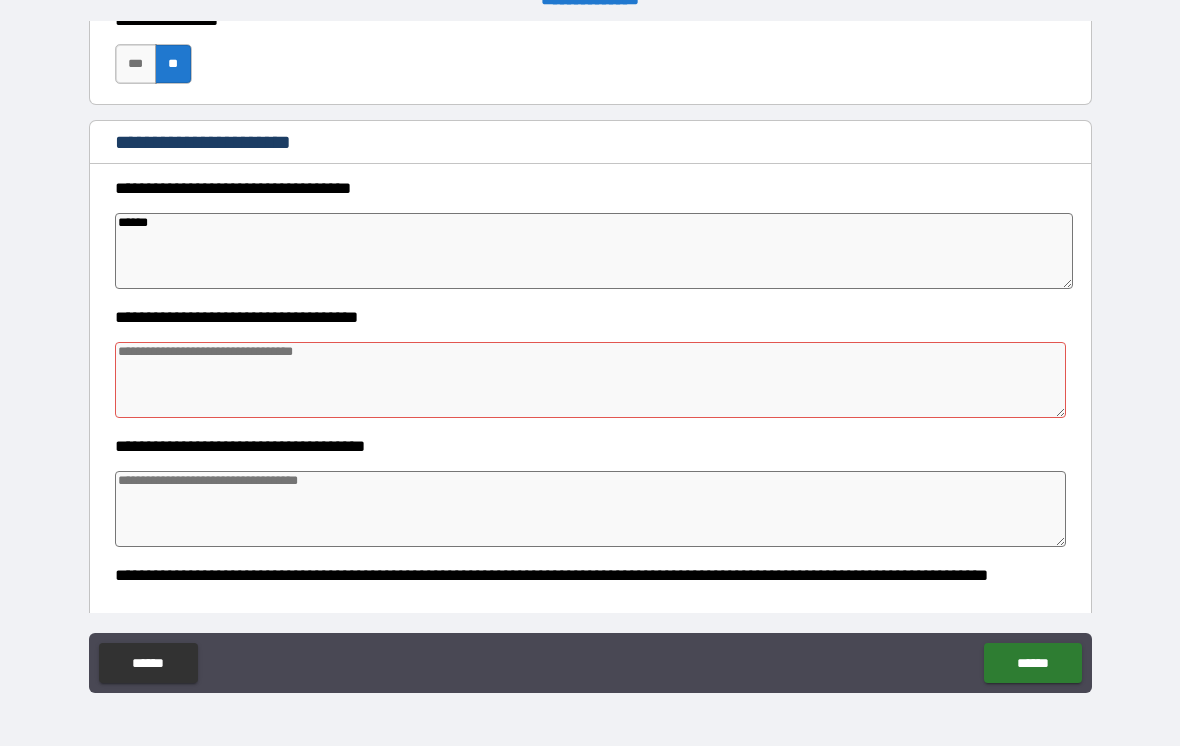 type on "*" 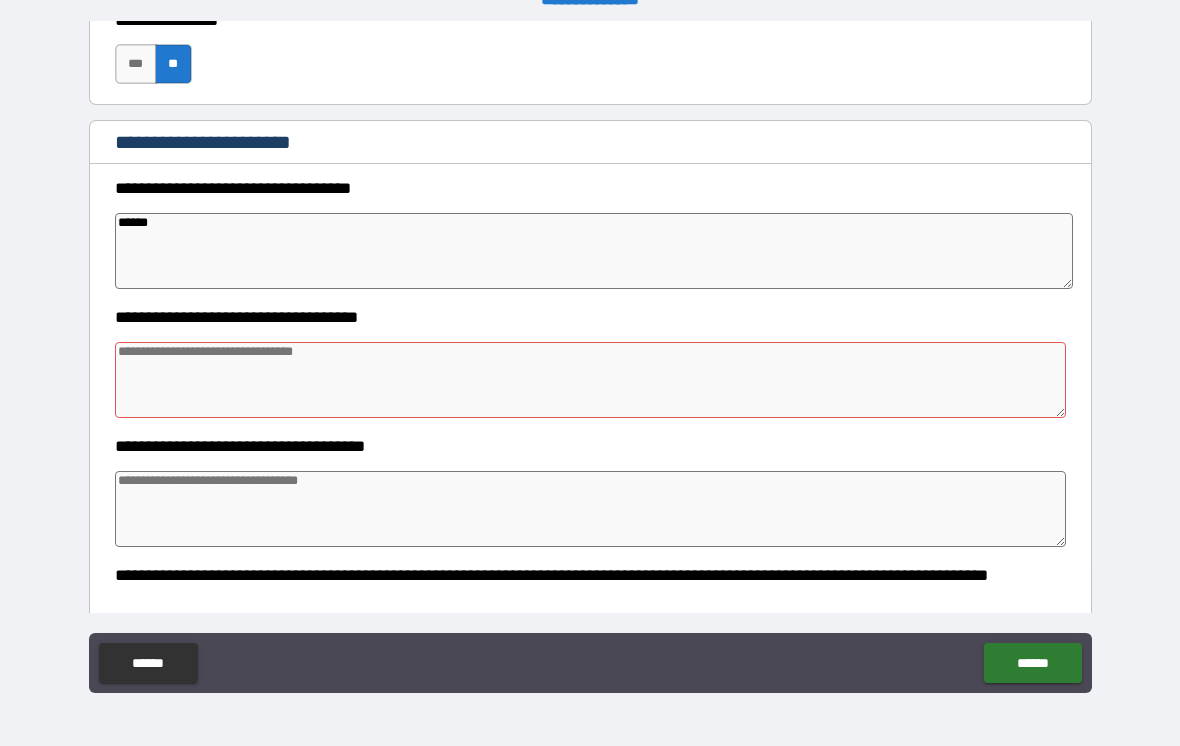 type on "*******" 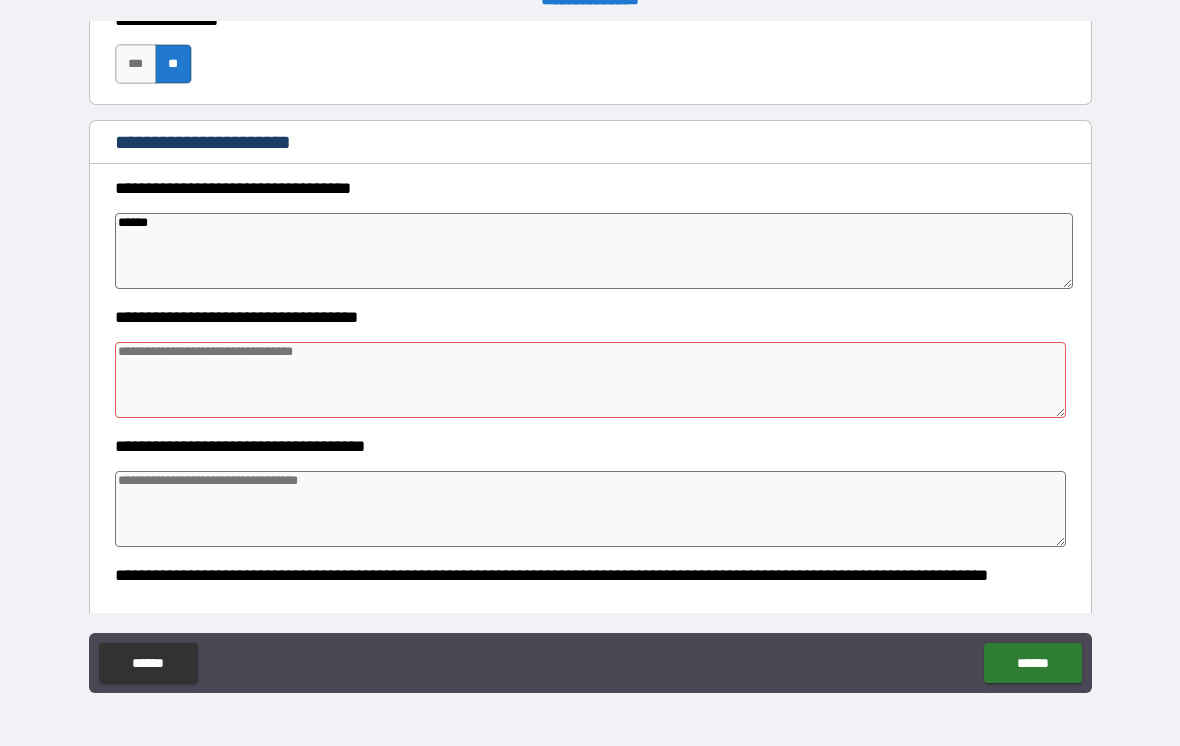 type on "*" 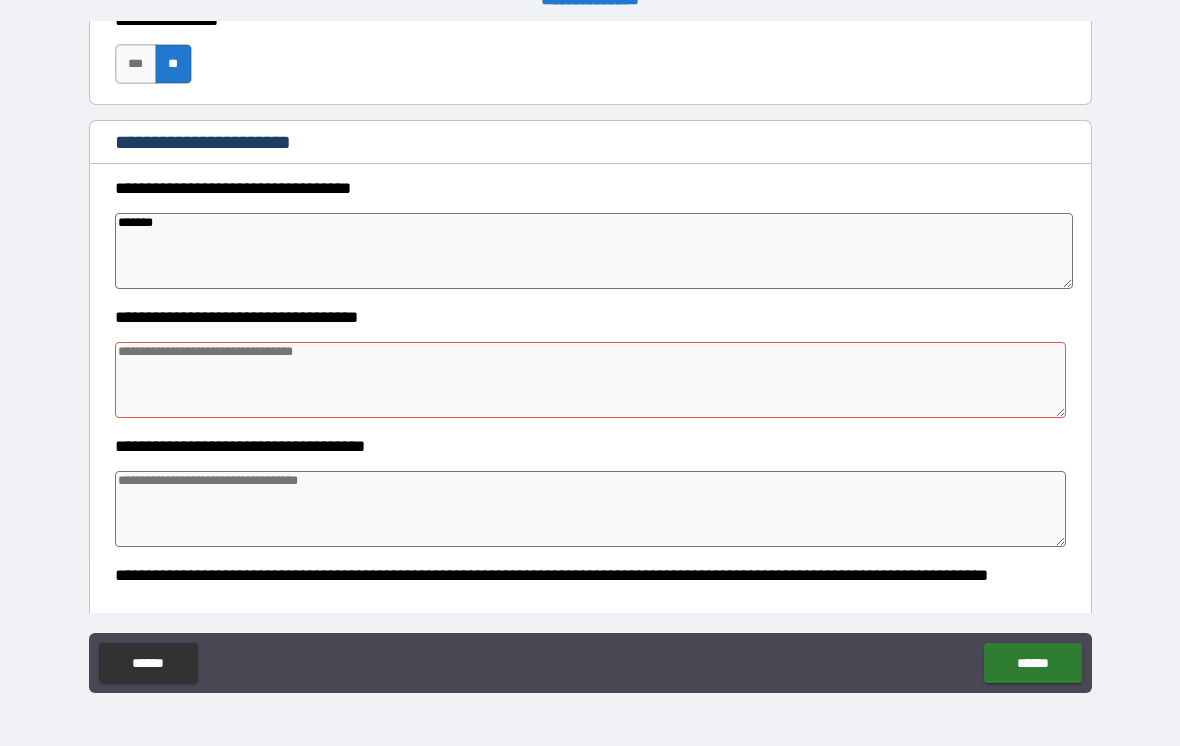 type on "*" 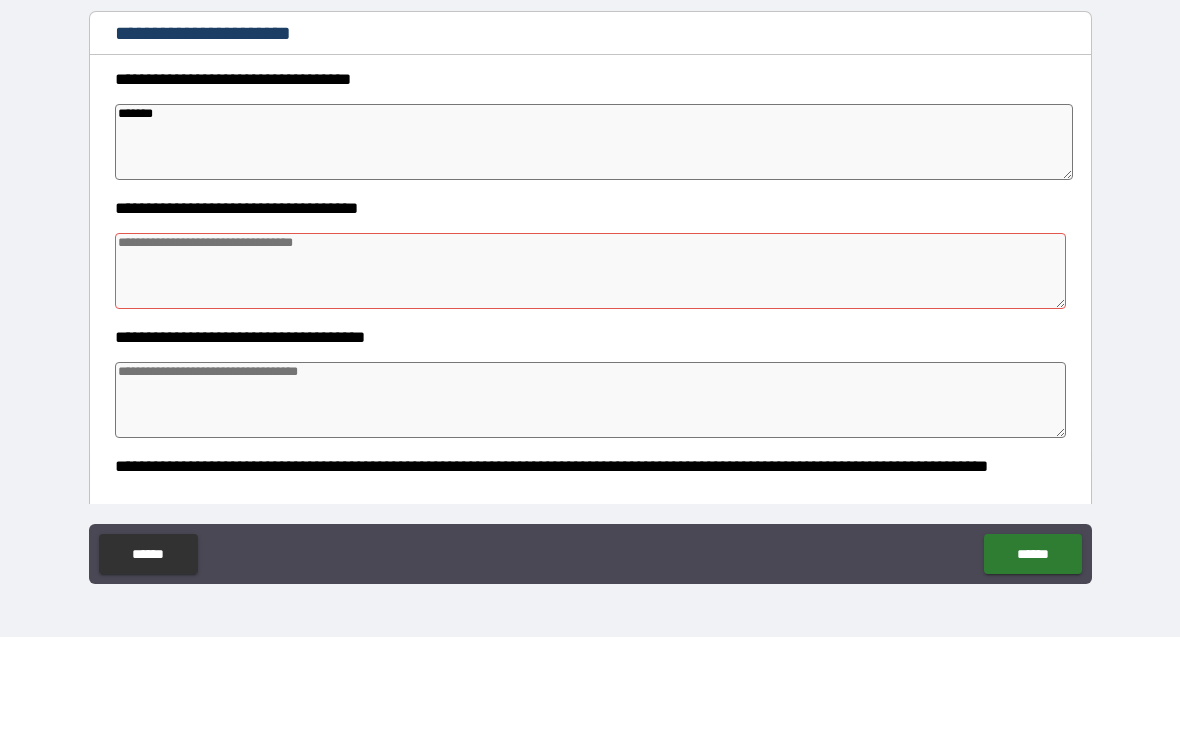type on "*******" 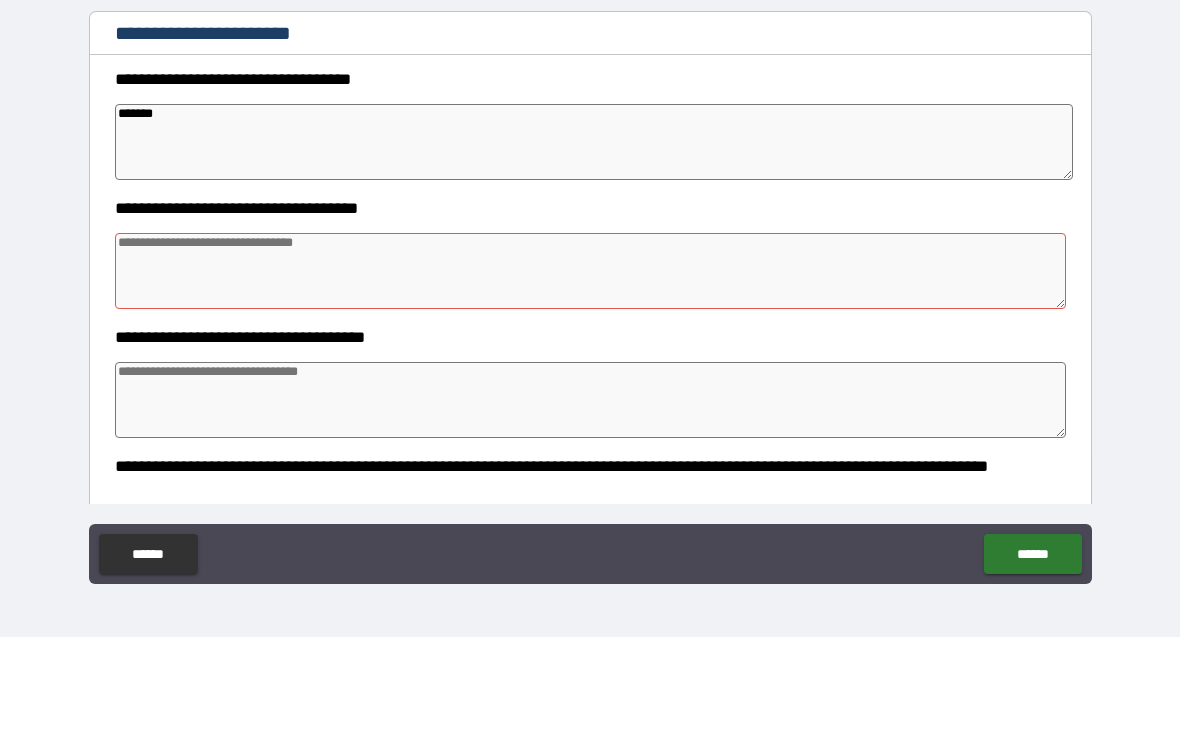 type on "*" 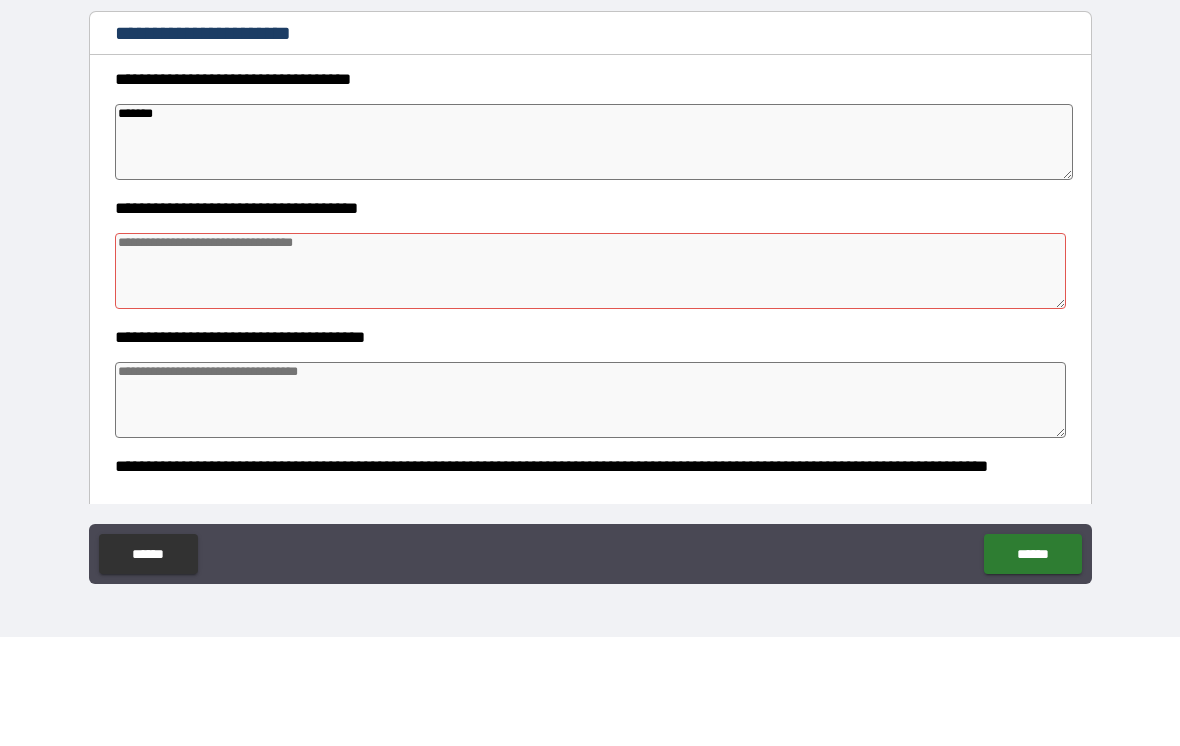 type on "*" 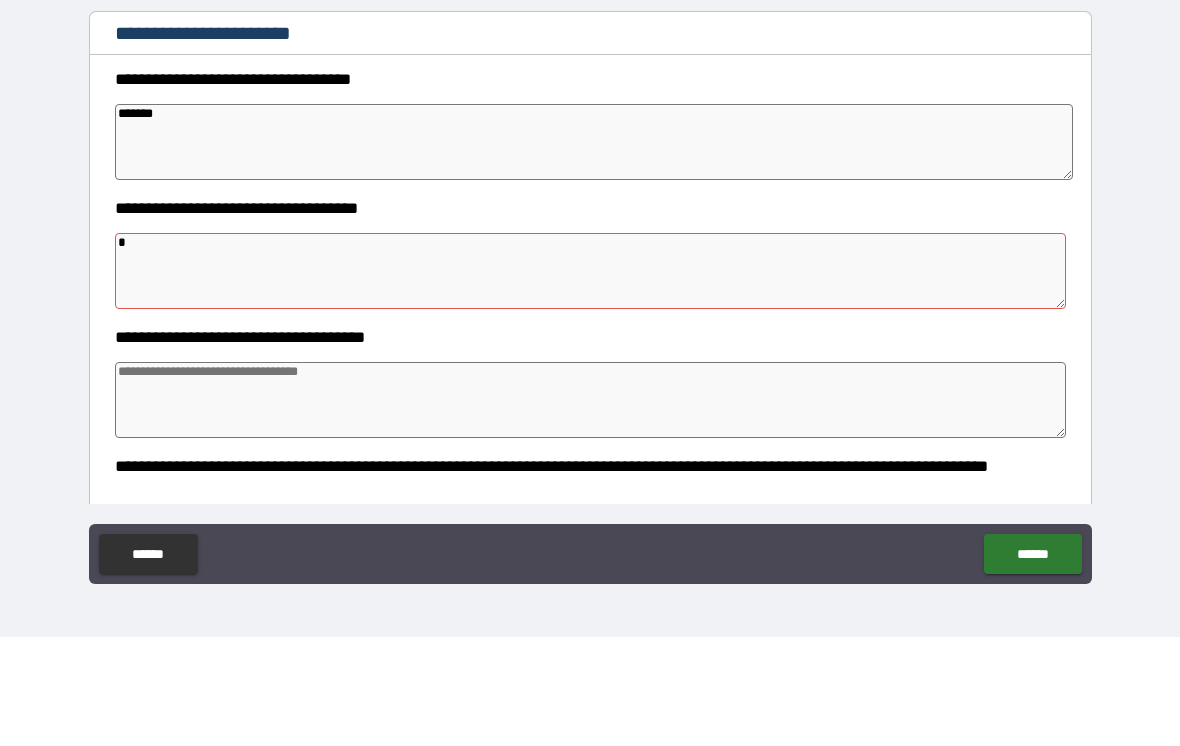 type on "*" 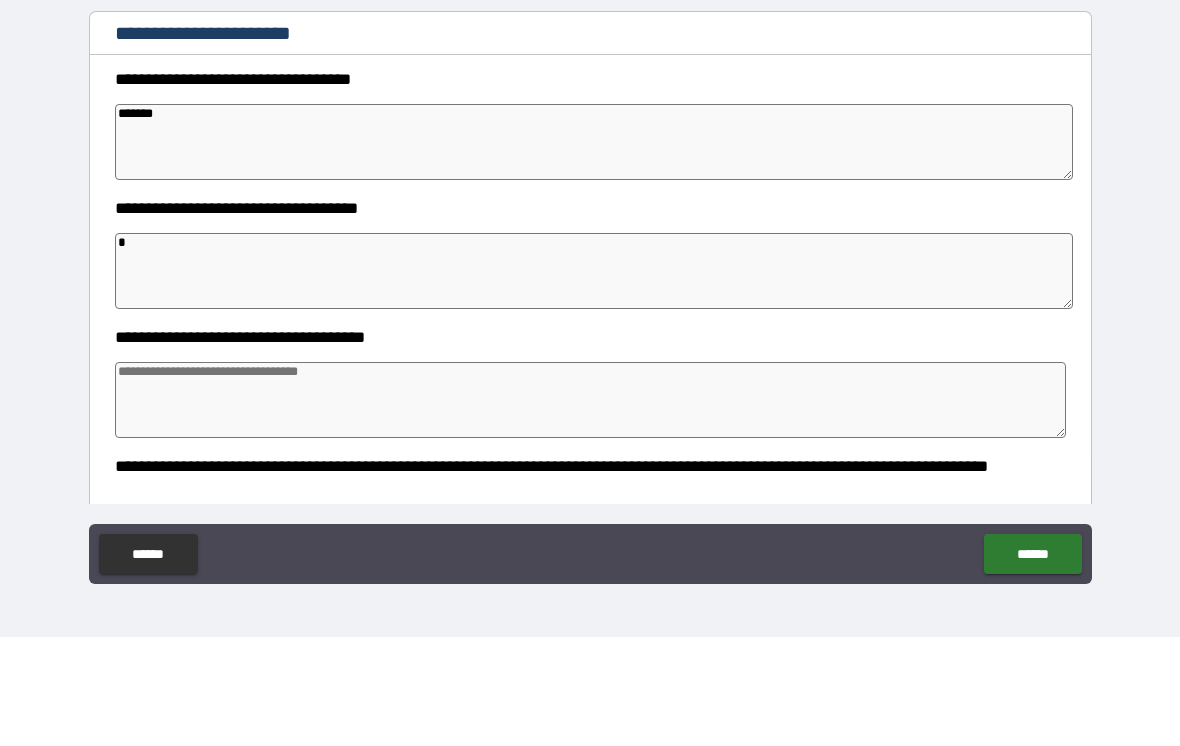 type on "*" 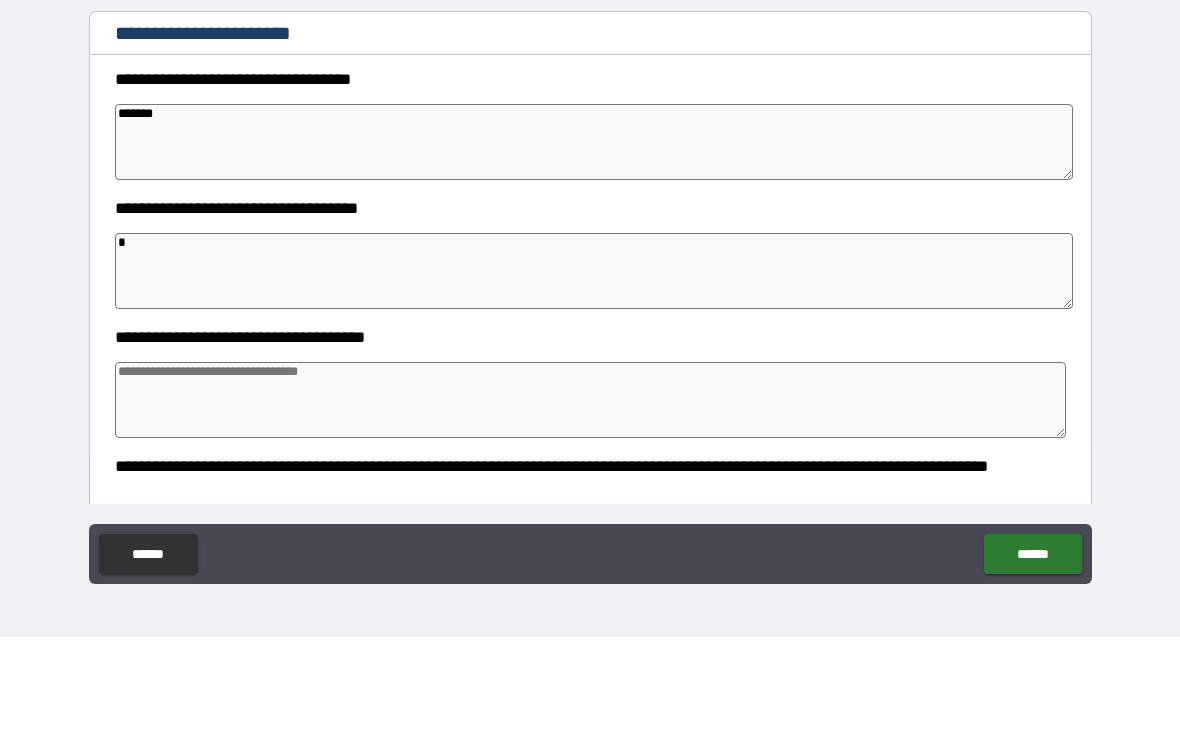 type on "**" 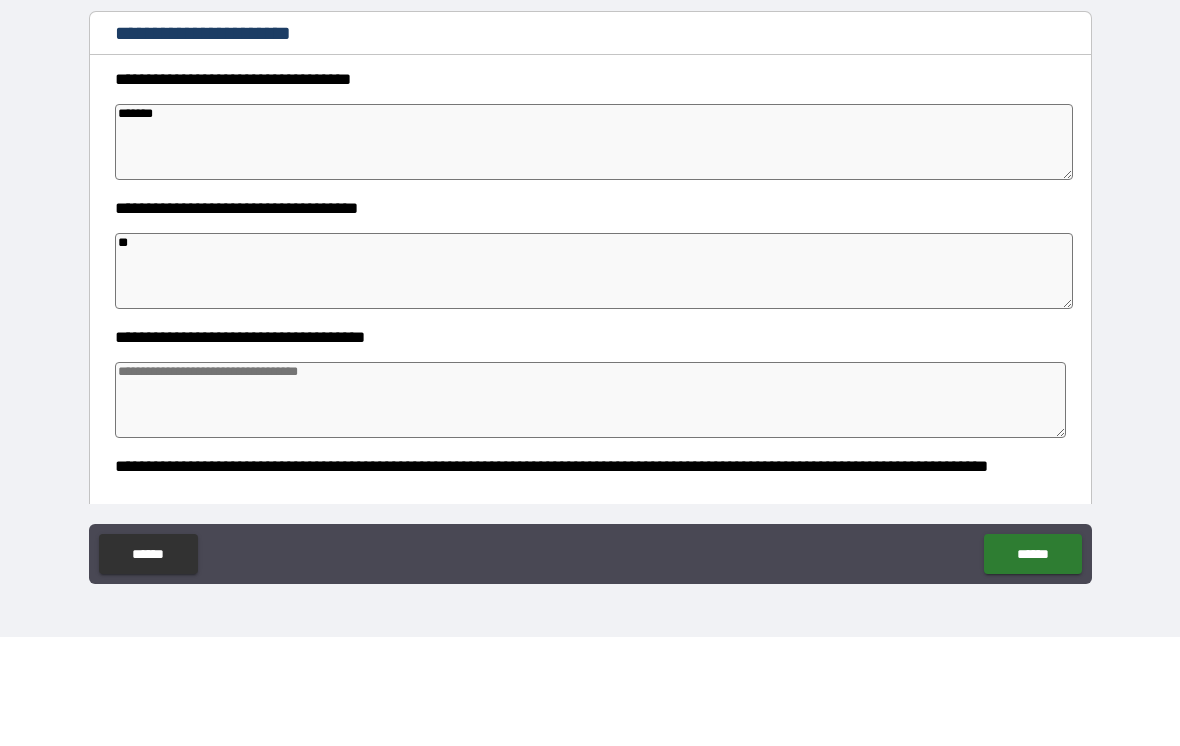 type on "*" 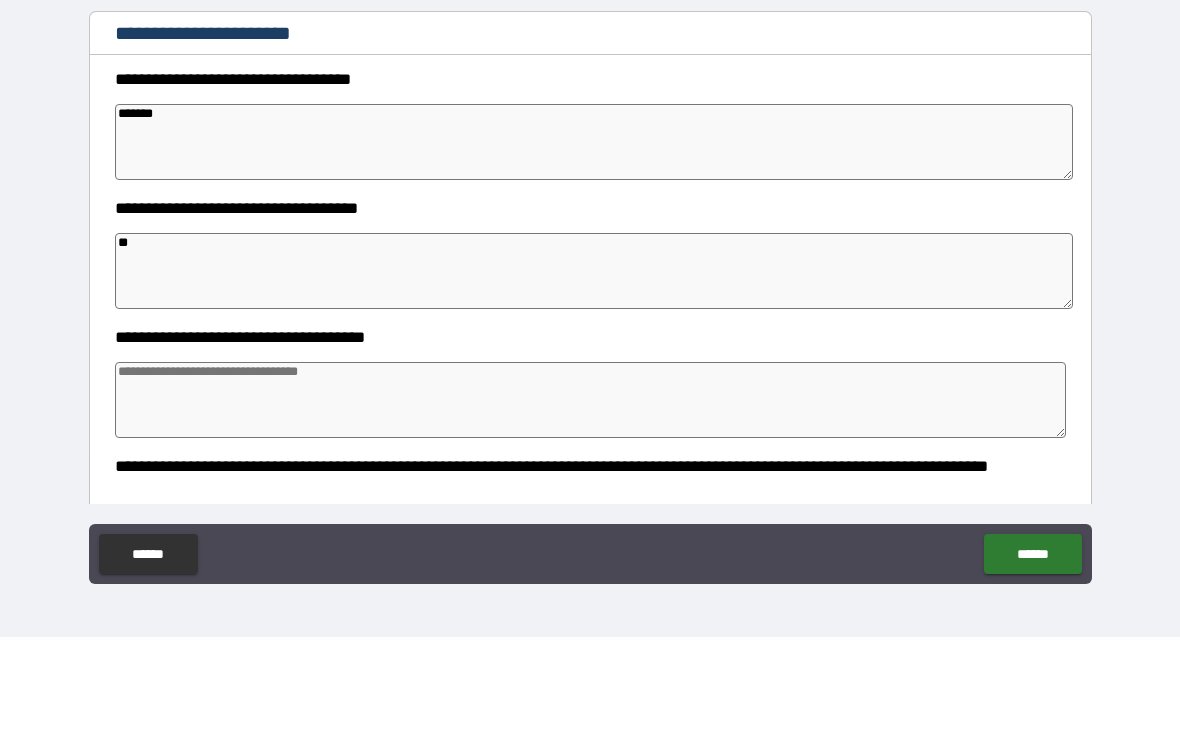 type on "***" 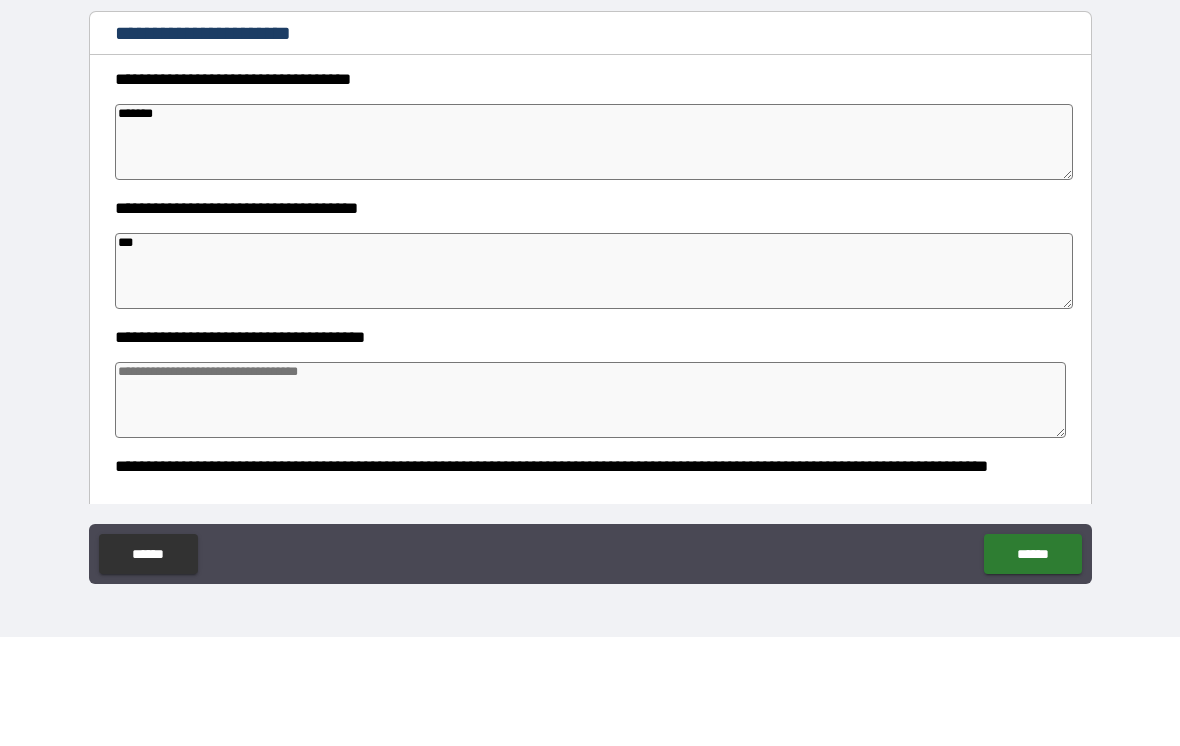 type on "*" 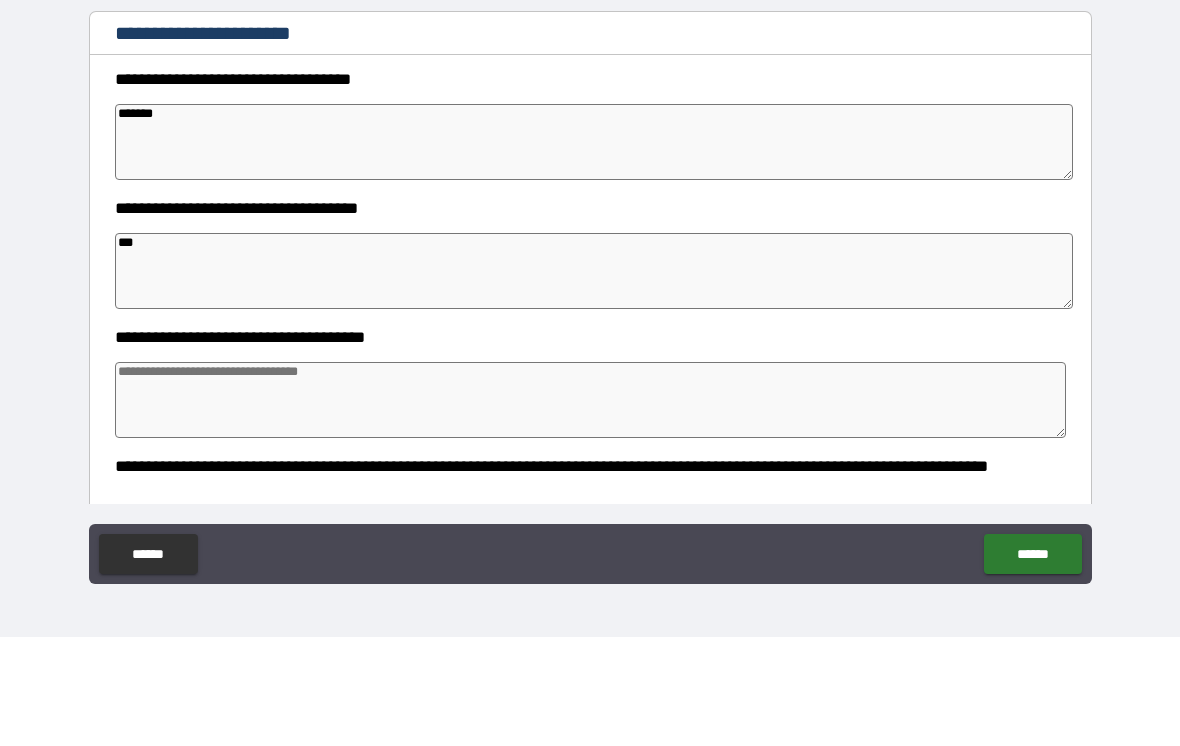 type on "*" 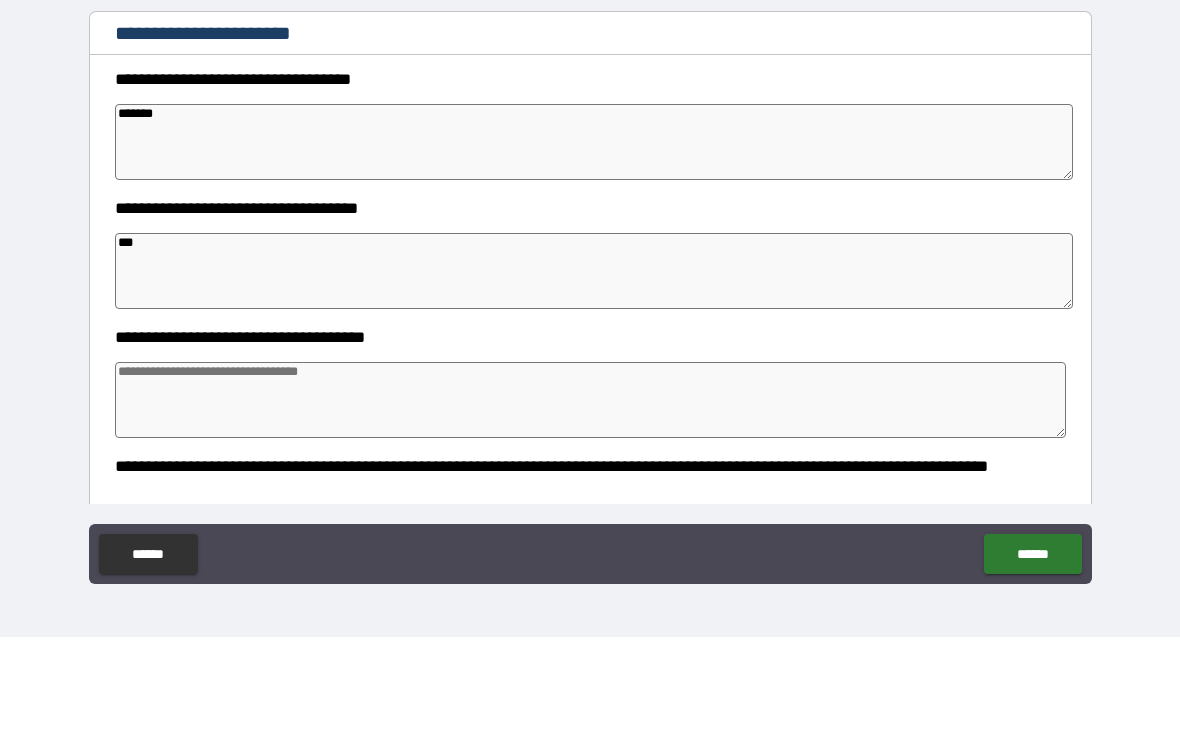 type on "*" 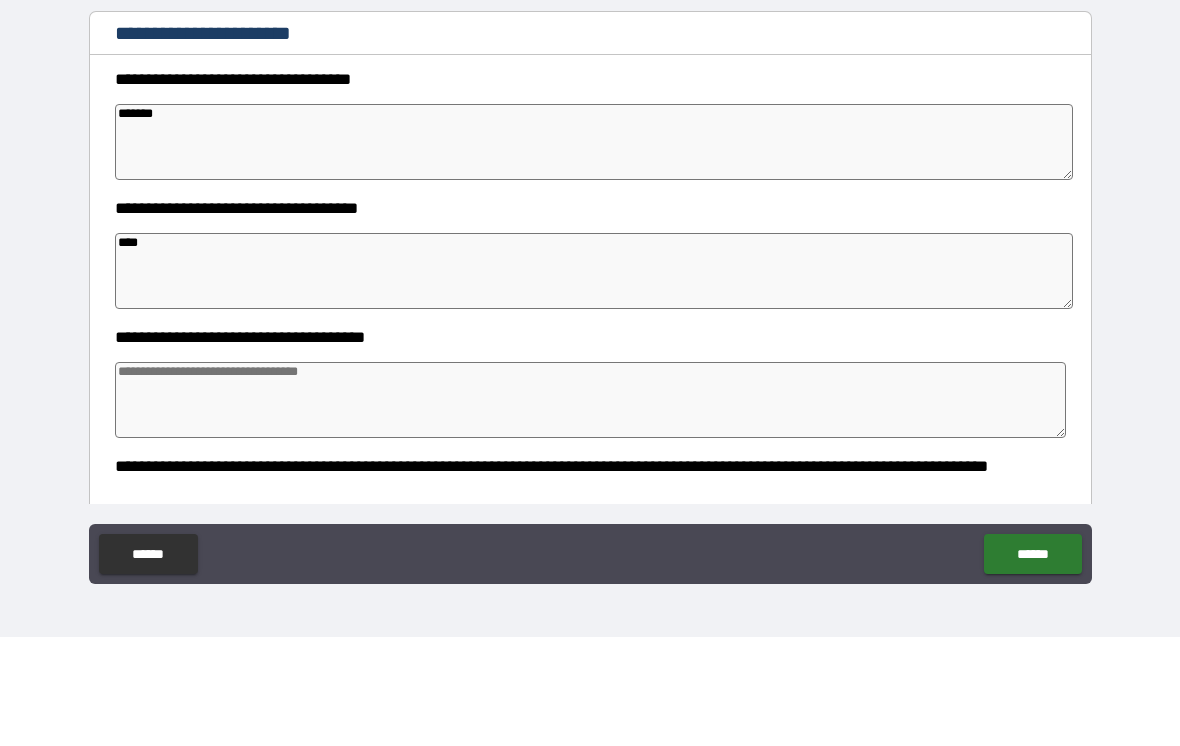type on "*" 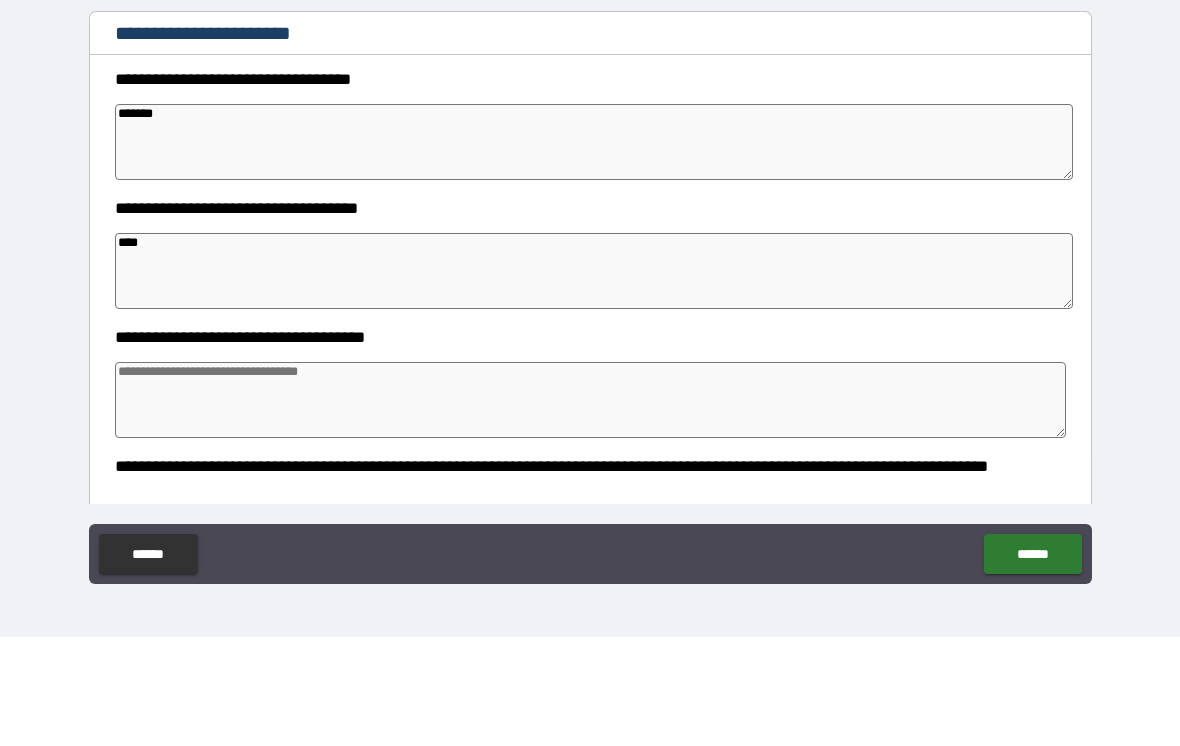 type on "*****" 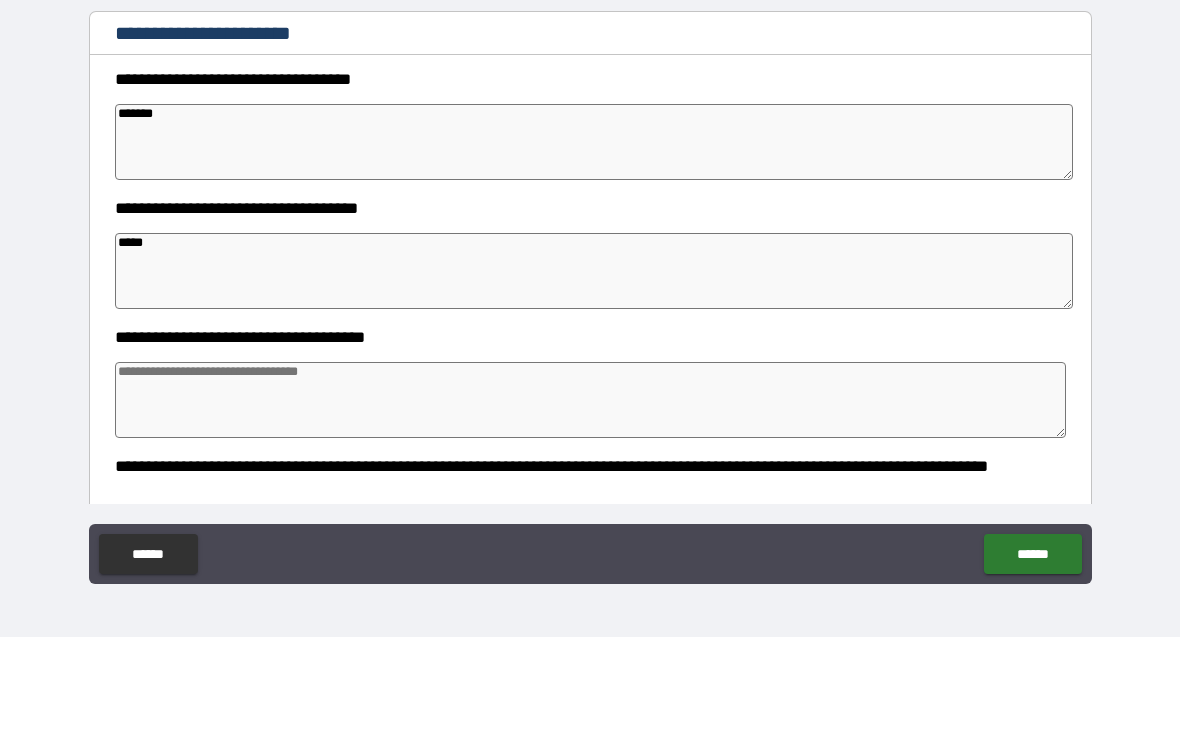 type on "*" 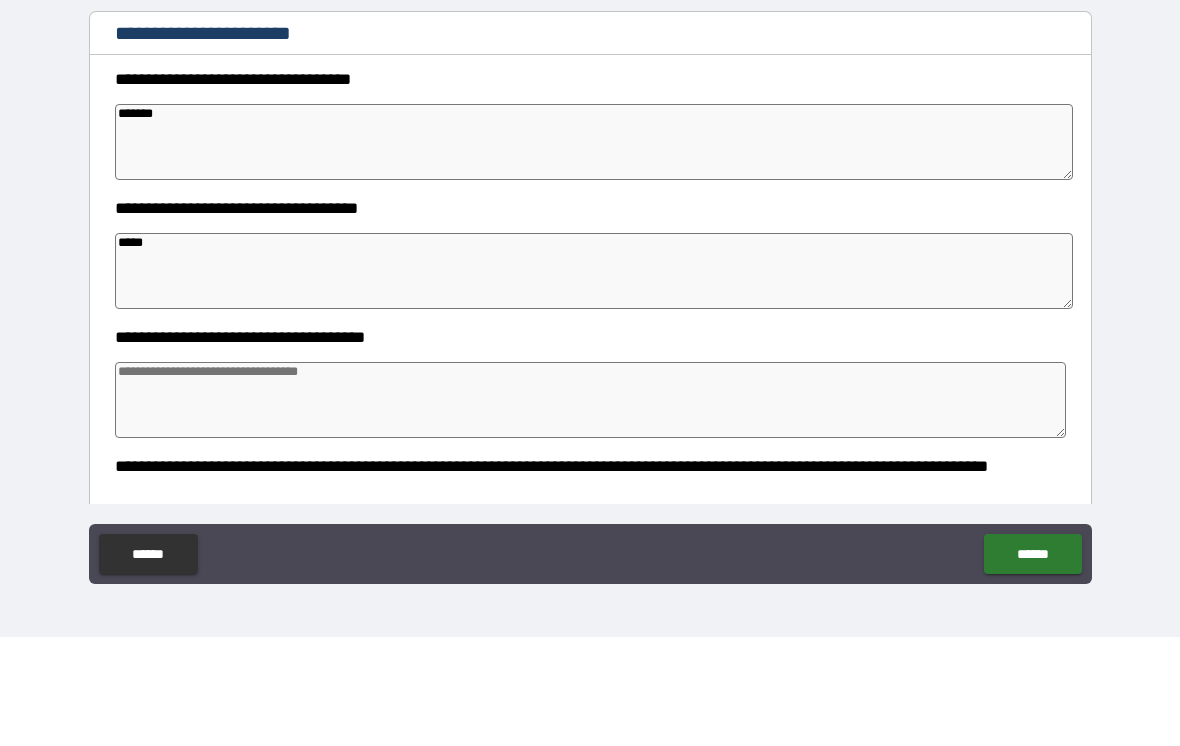 type on "*" 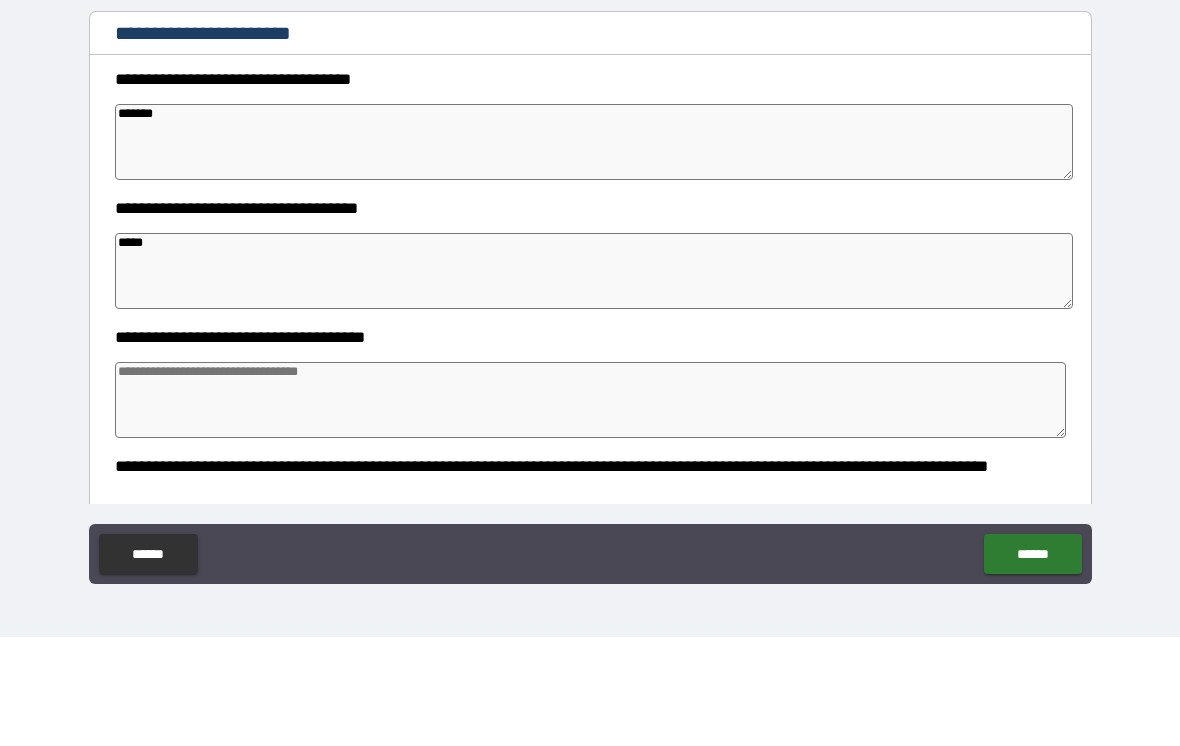 type on "*" 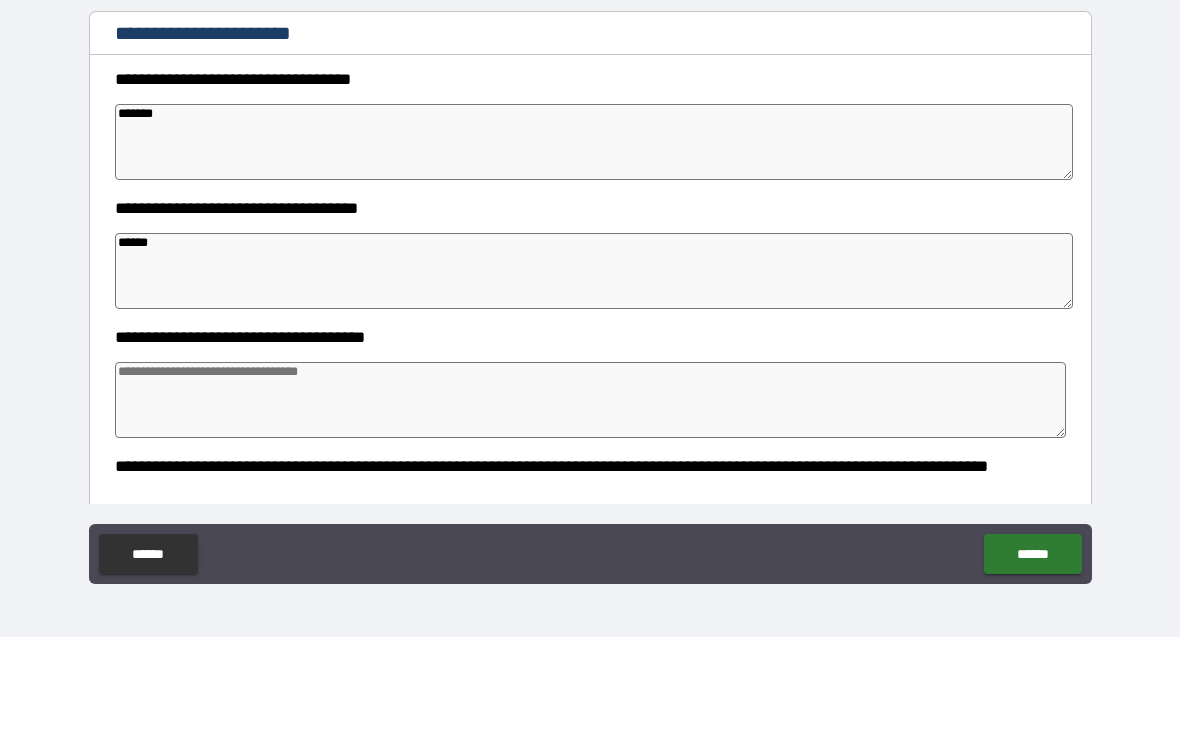 type on "*******" 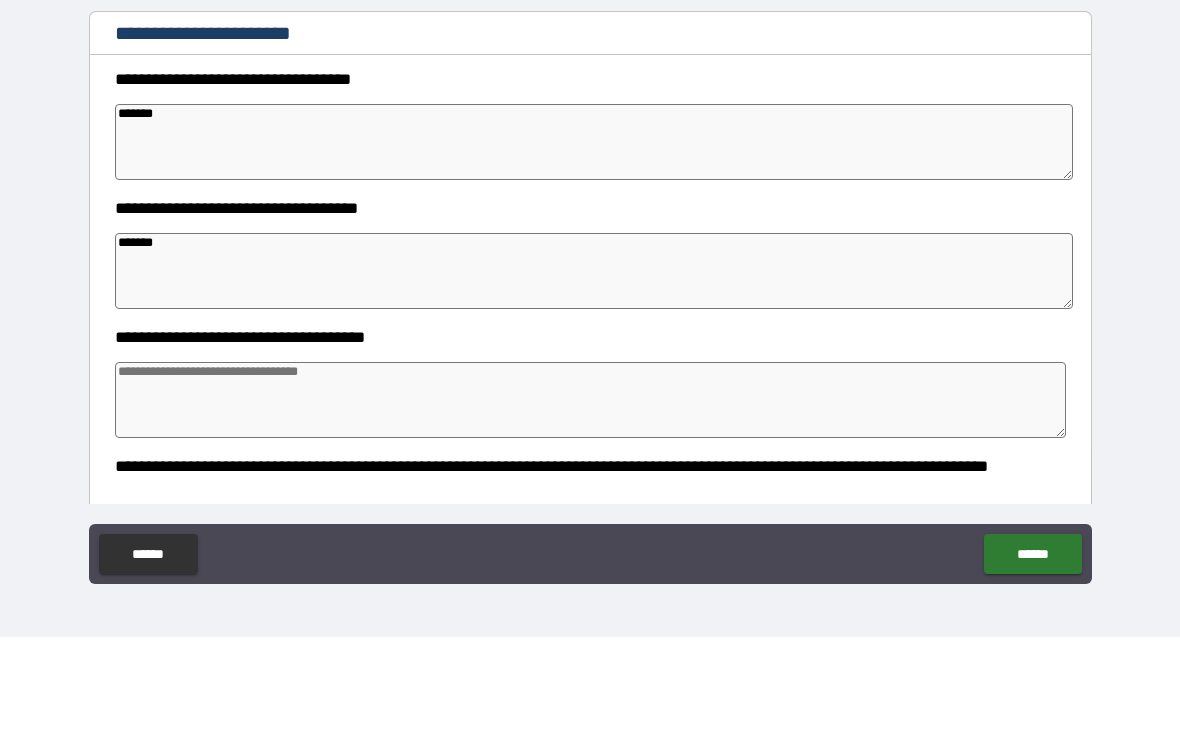 type on "*" 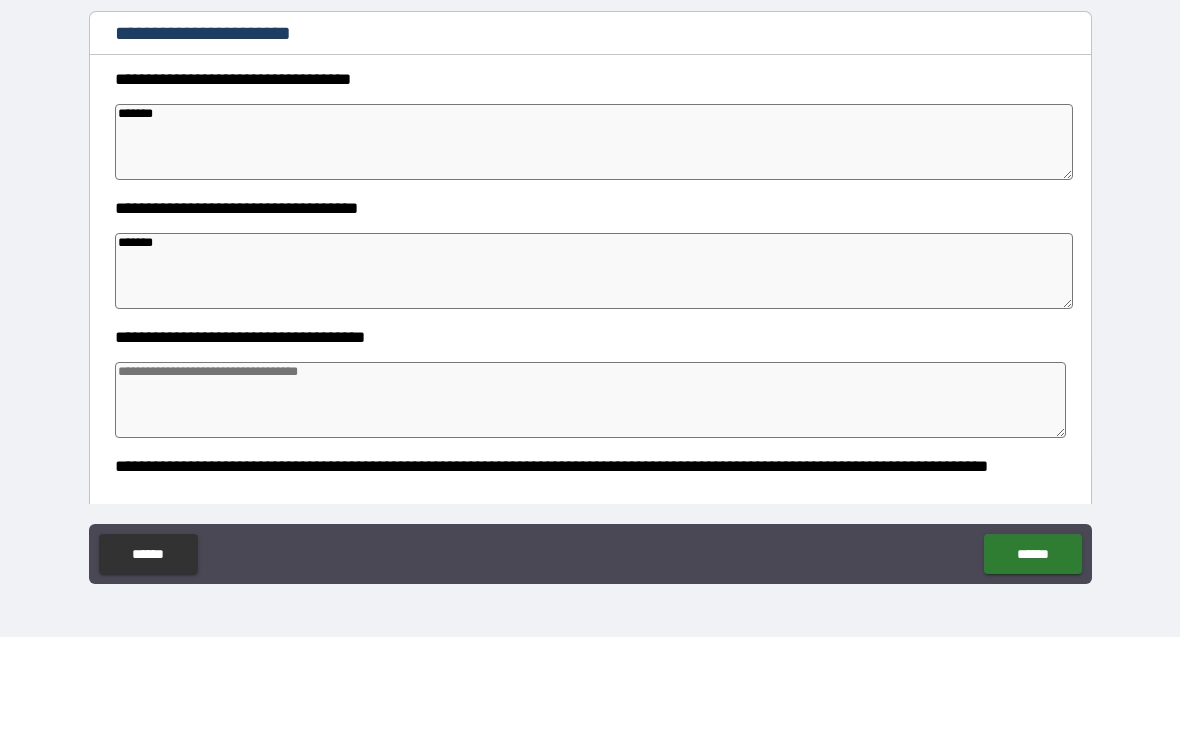 type on "*" 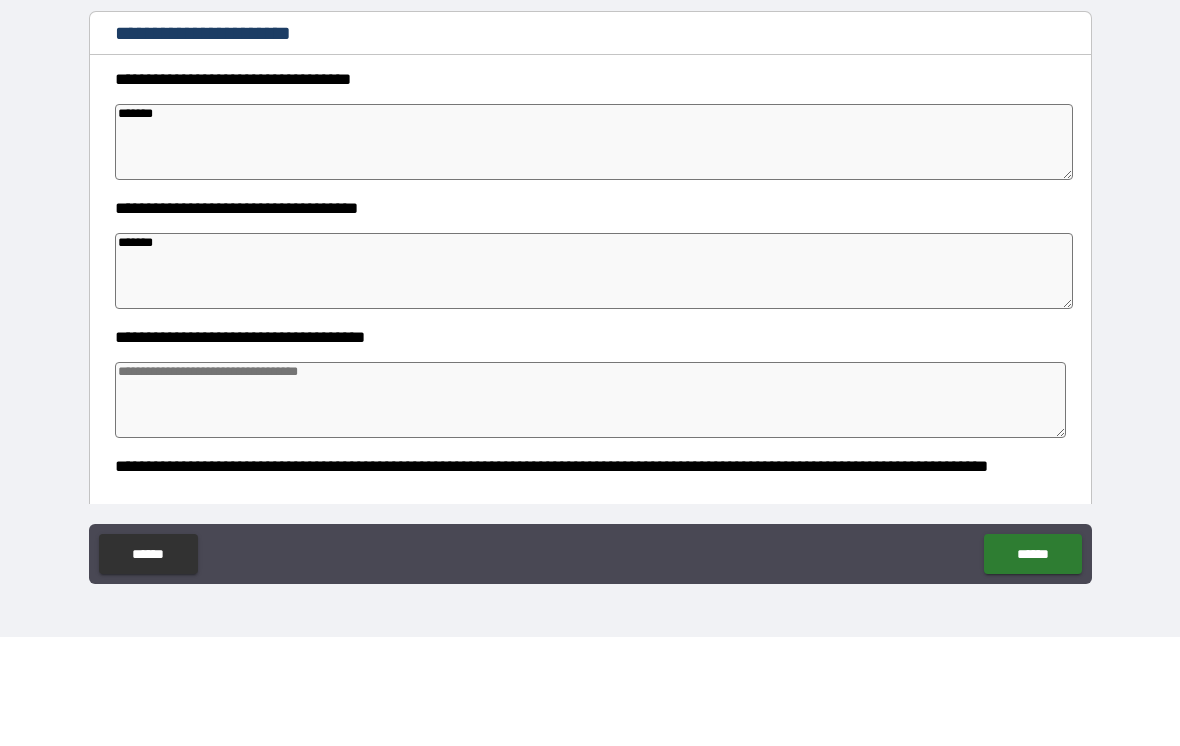 type on "*" 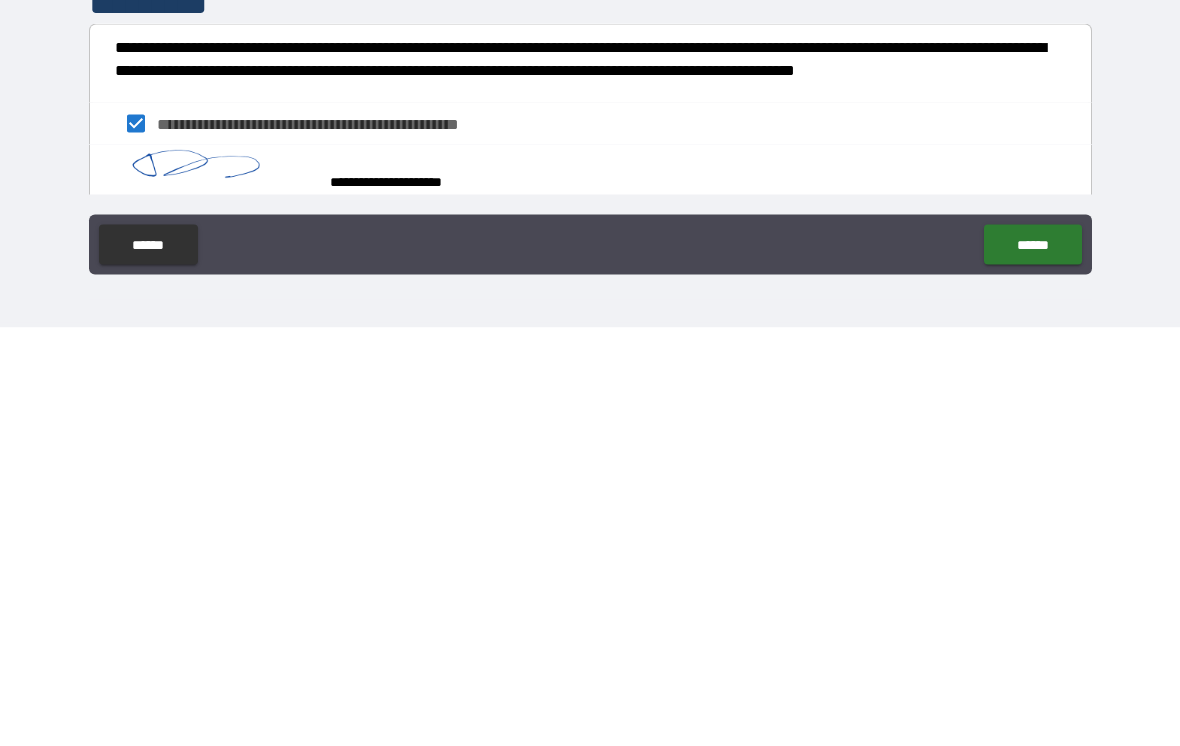 scroll, scrollTop: 1043, scrollLeft: 0, axis: vertical 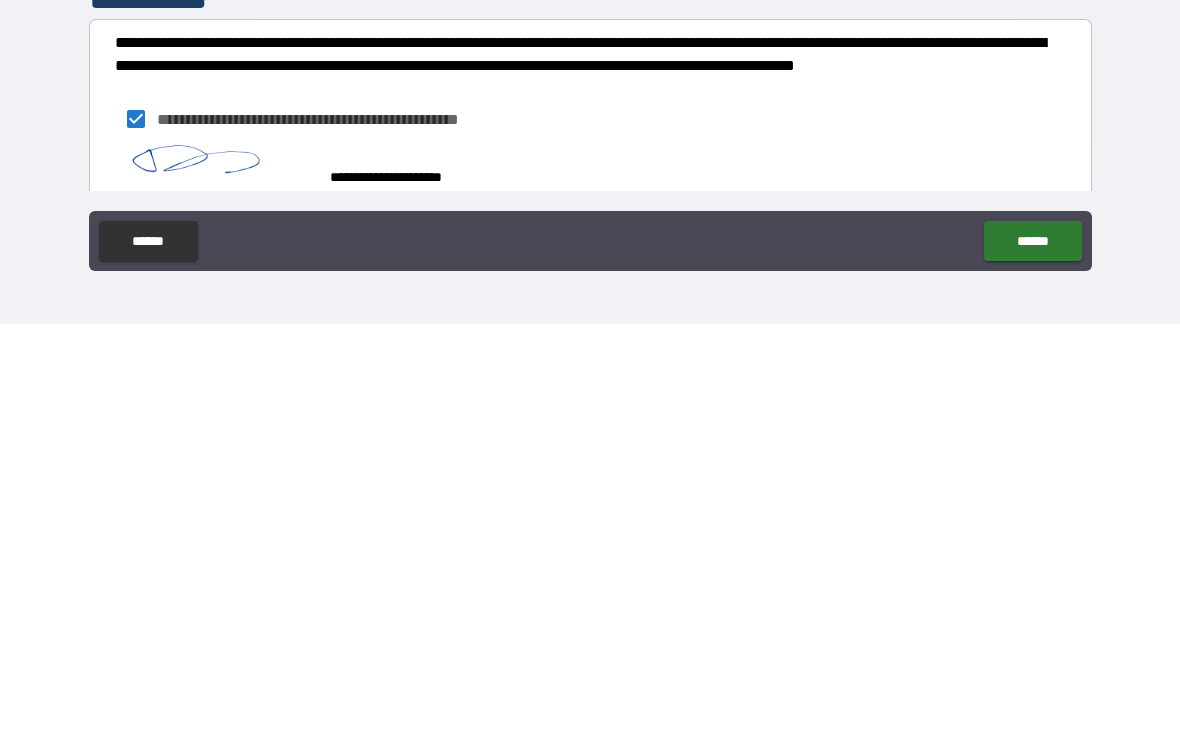 type on "*******" 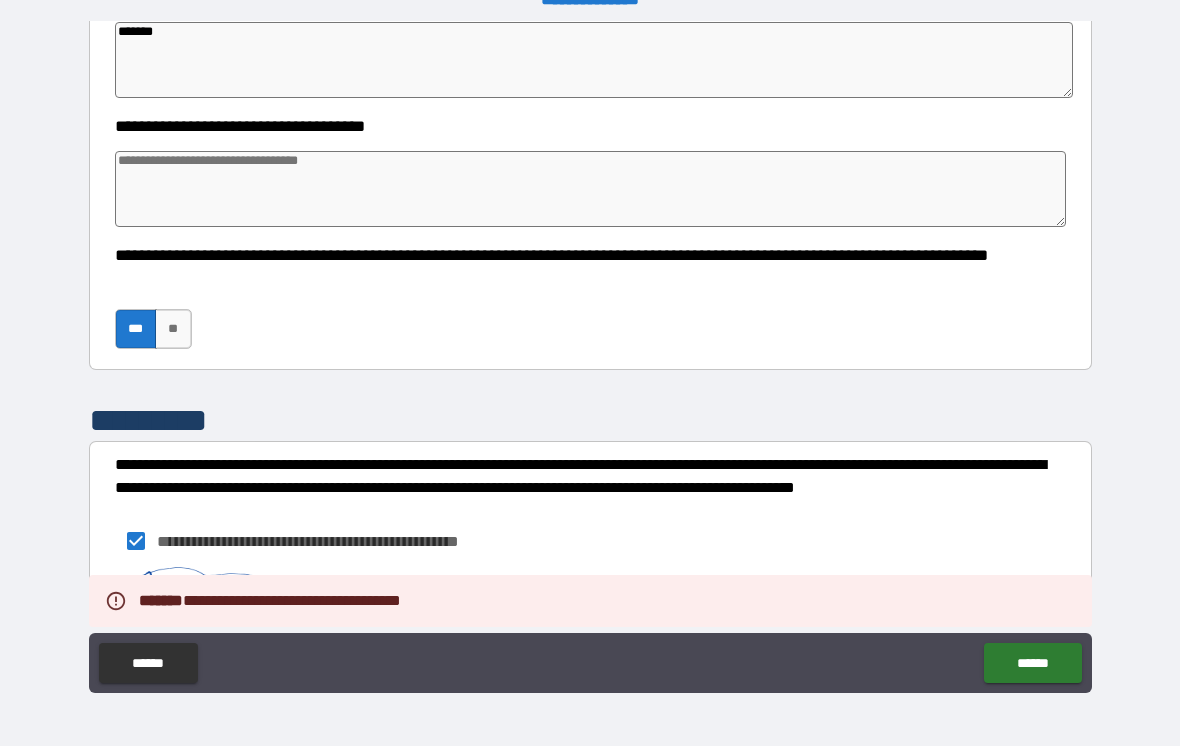 type on "*" 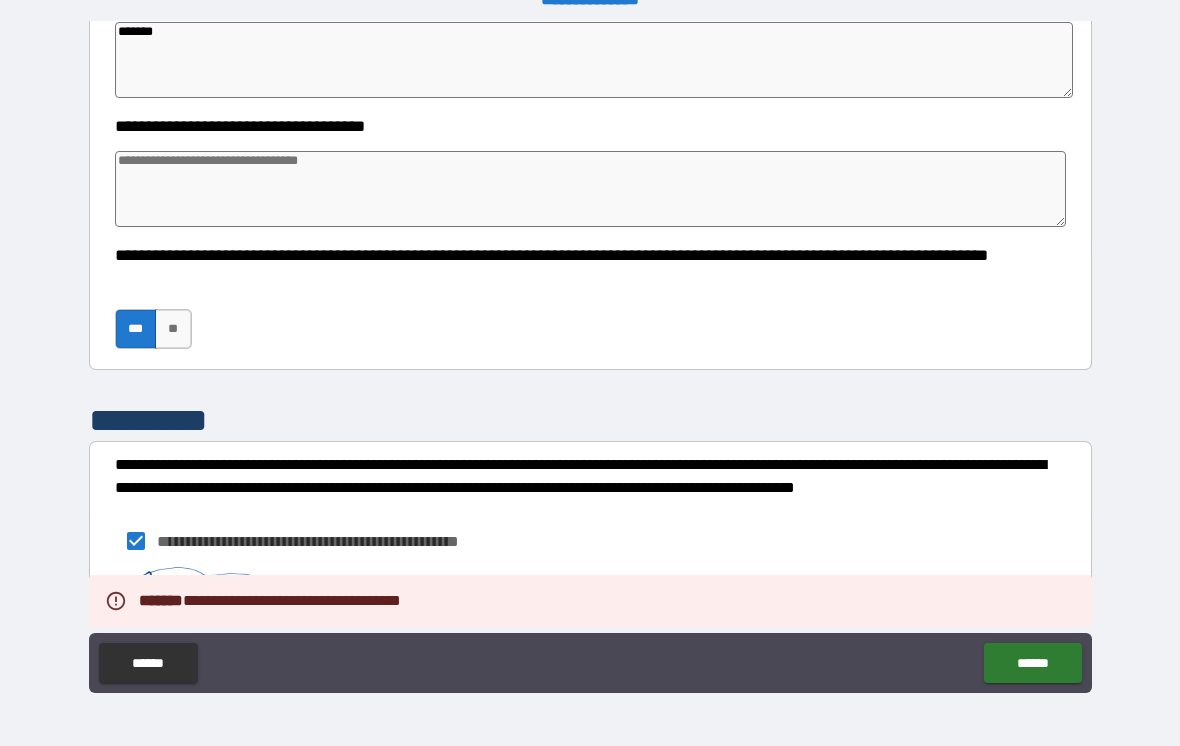 type on "*" 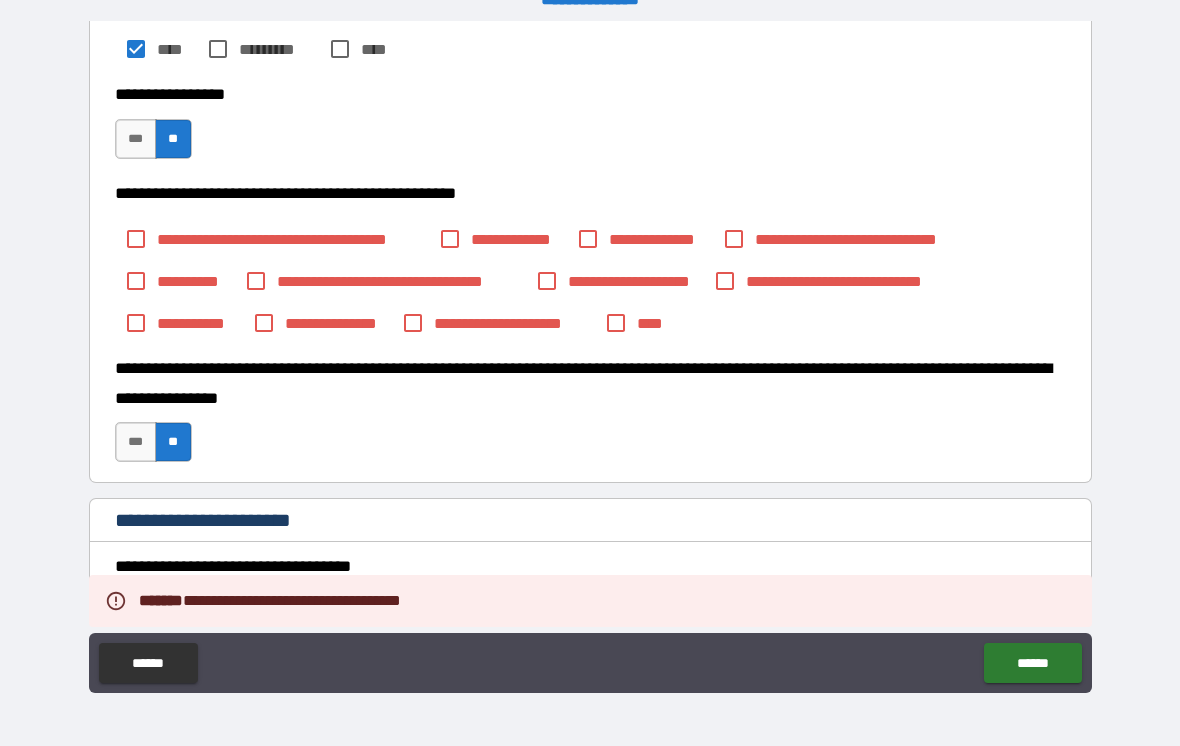 scroll, scrollTop: 343, scrollLeft: 0, axis: vertical 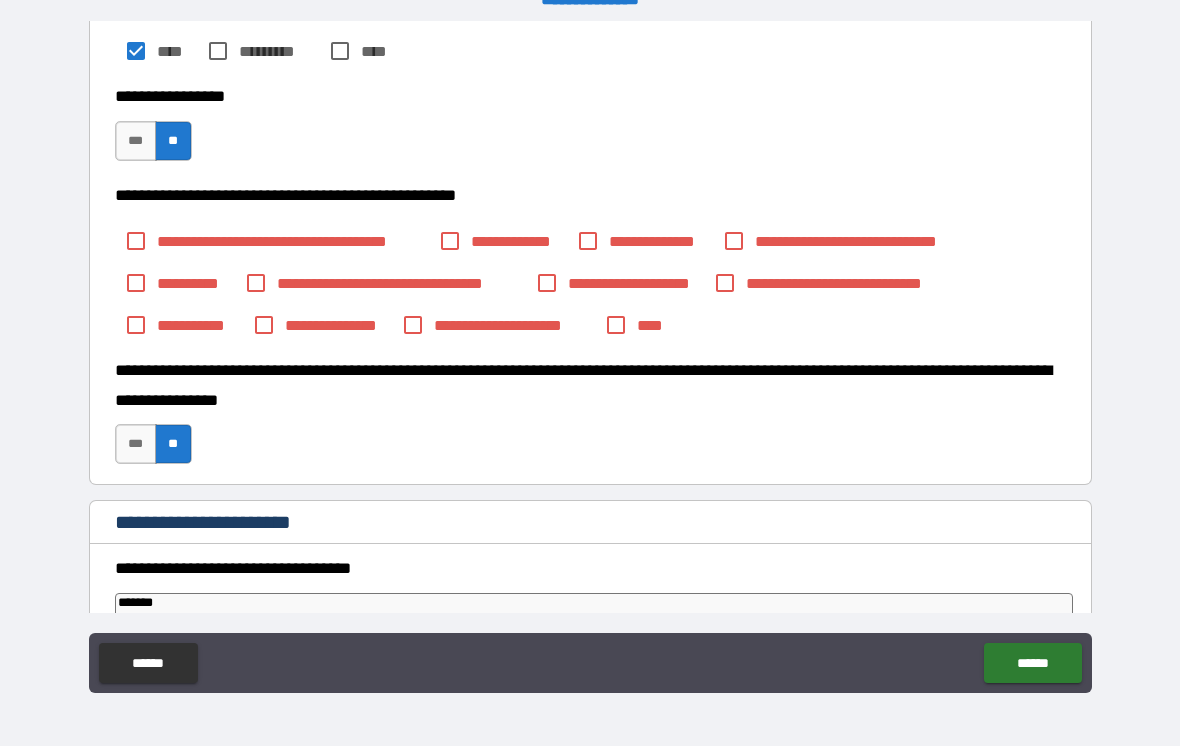 type on "*" 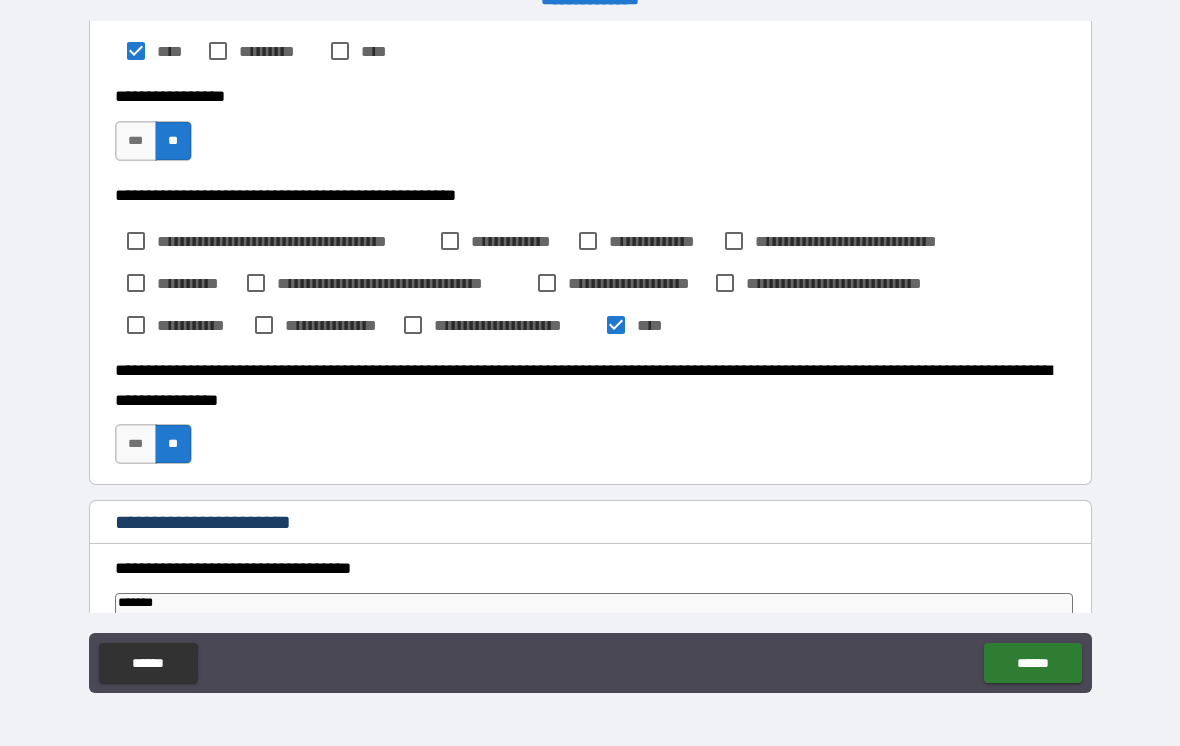 type on "*" 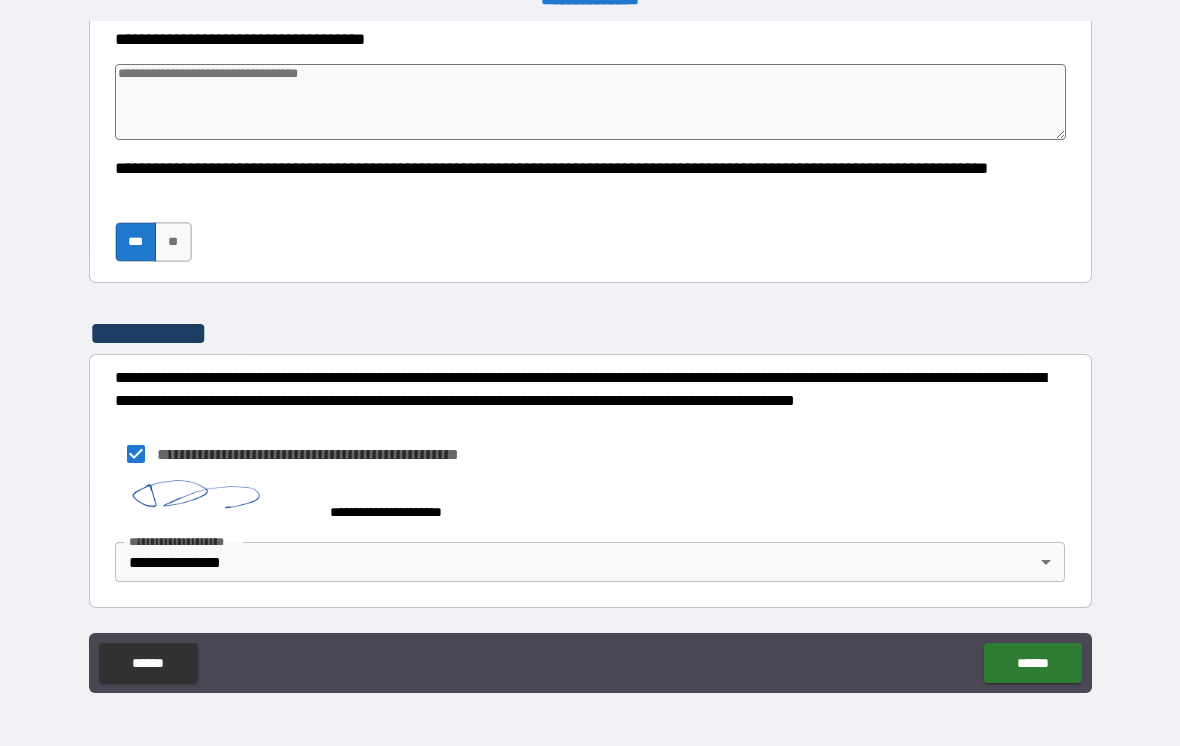 scroll, scrollTop: 1137, scrollLeft: 0, axis: vertical 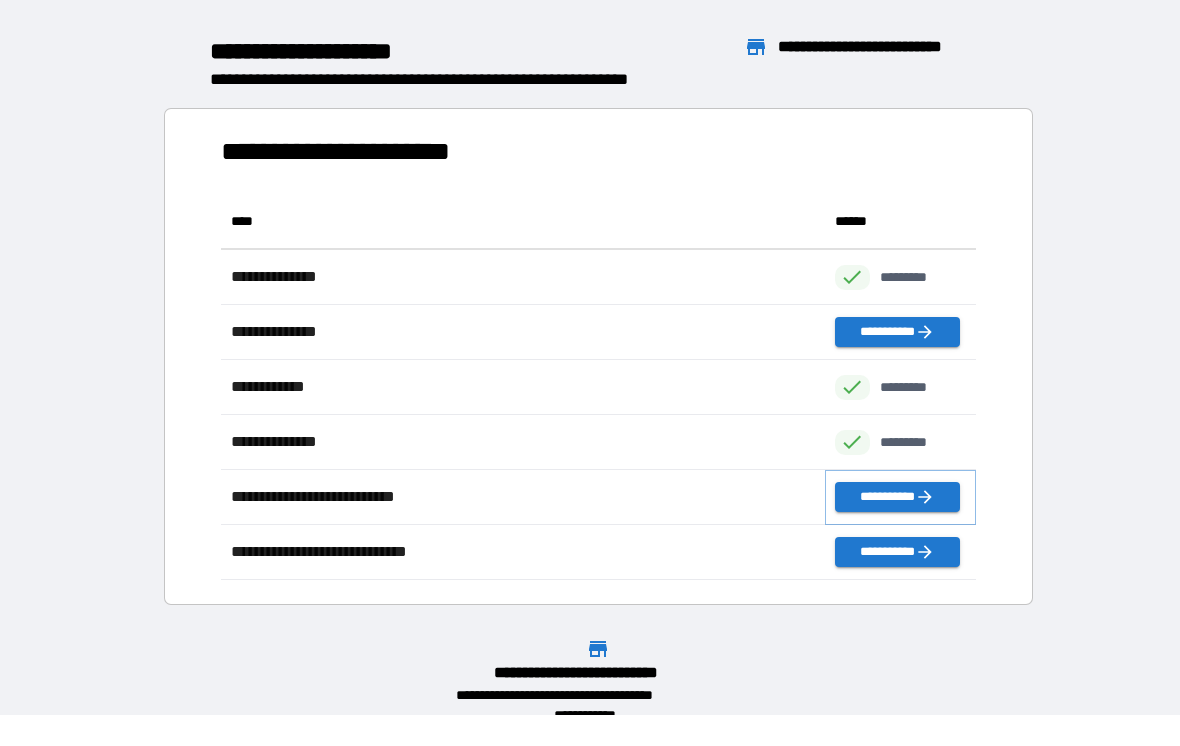 click 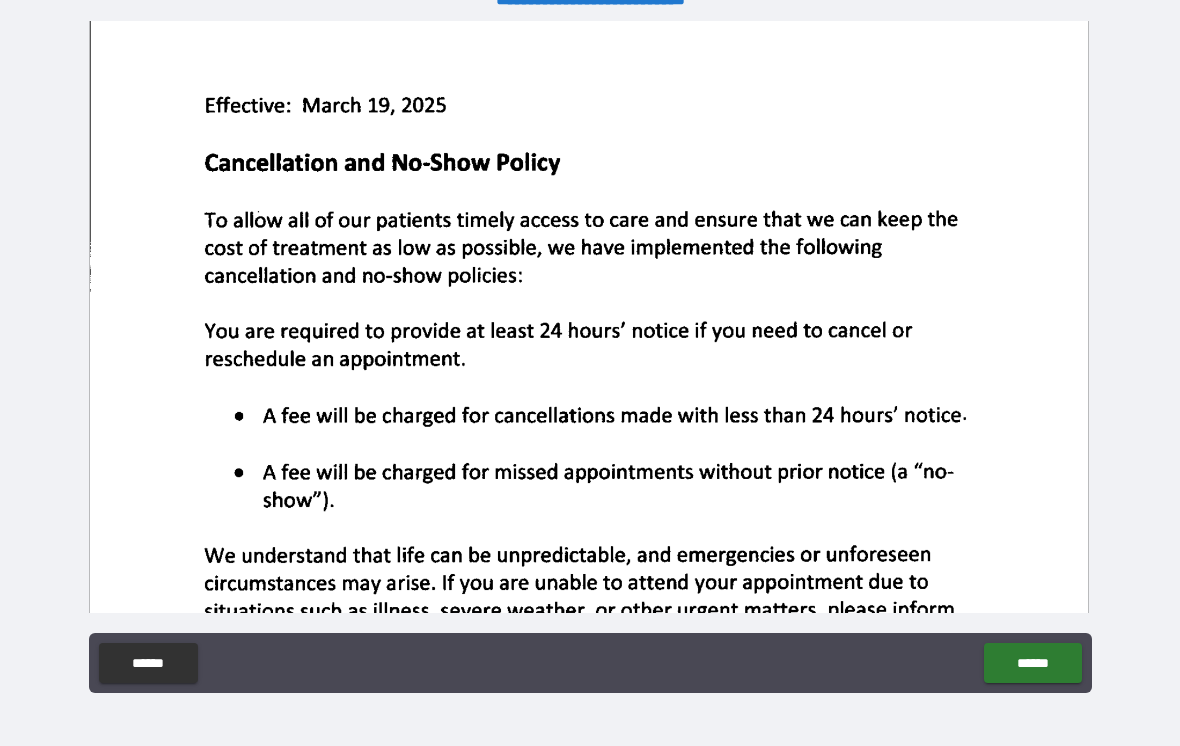 scroll, scrollTop: 80, scrollLeft: 0, axis: vertical 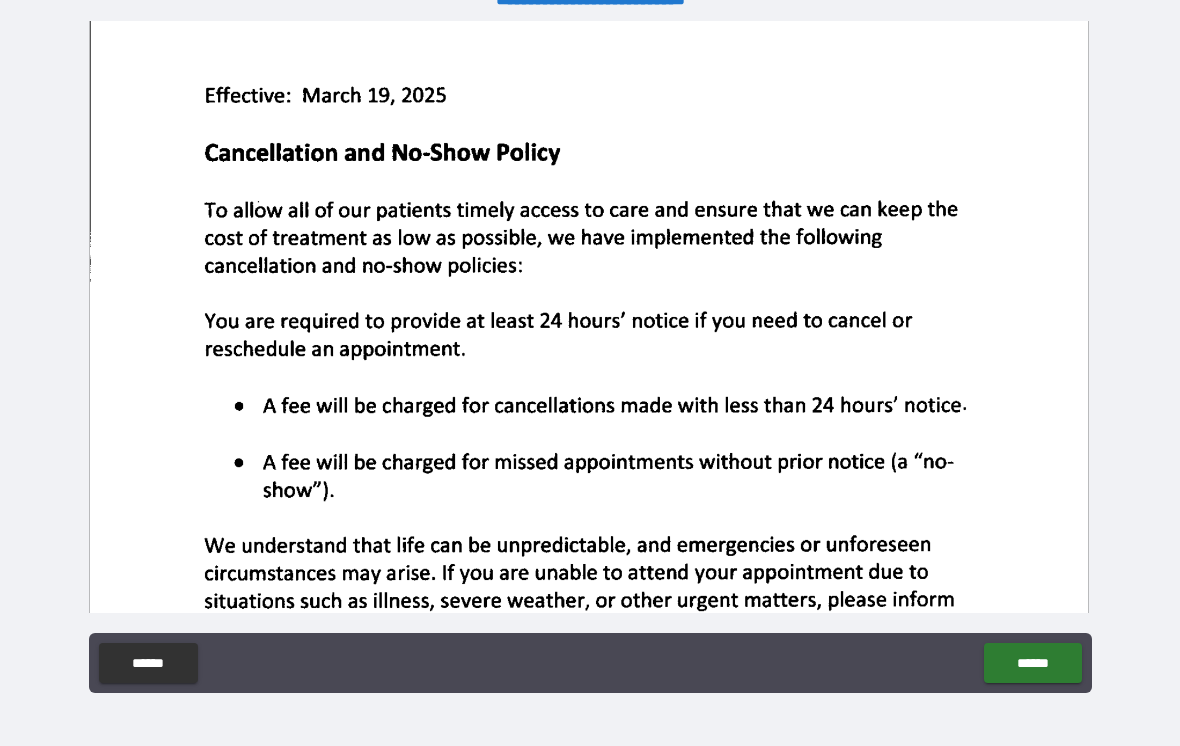 click on "******" at bounding box center [1032, 663] 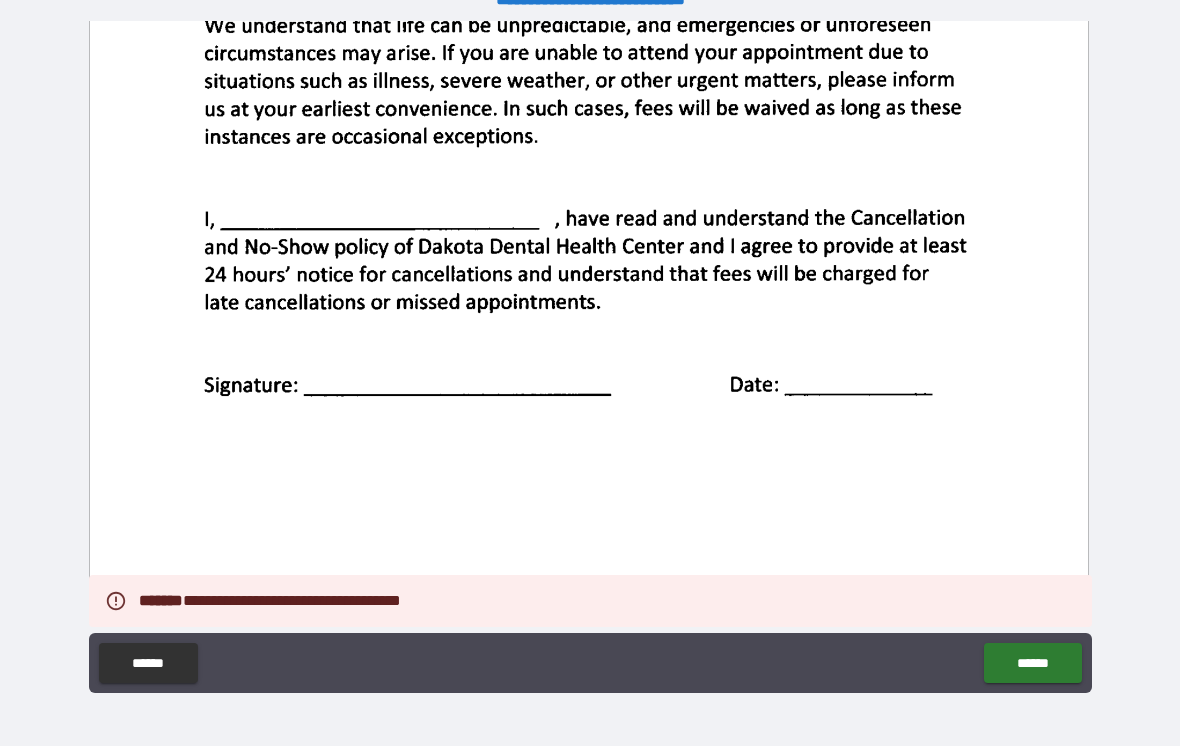 scroll, scrollTop: 608, scrollLeft: 0, axis: vertical 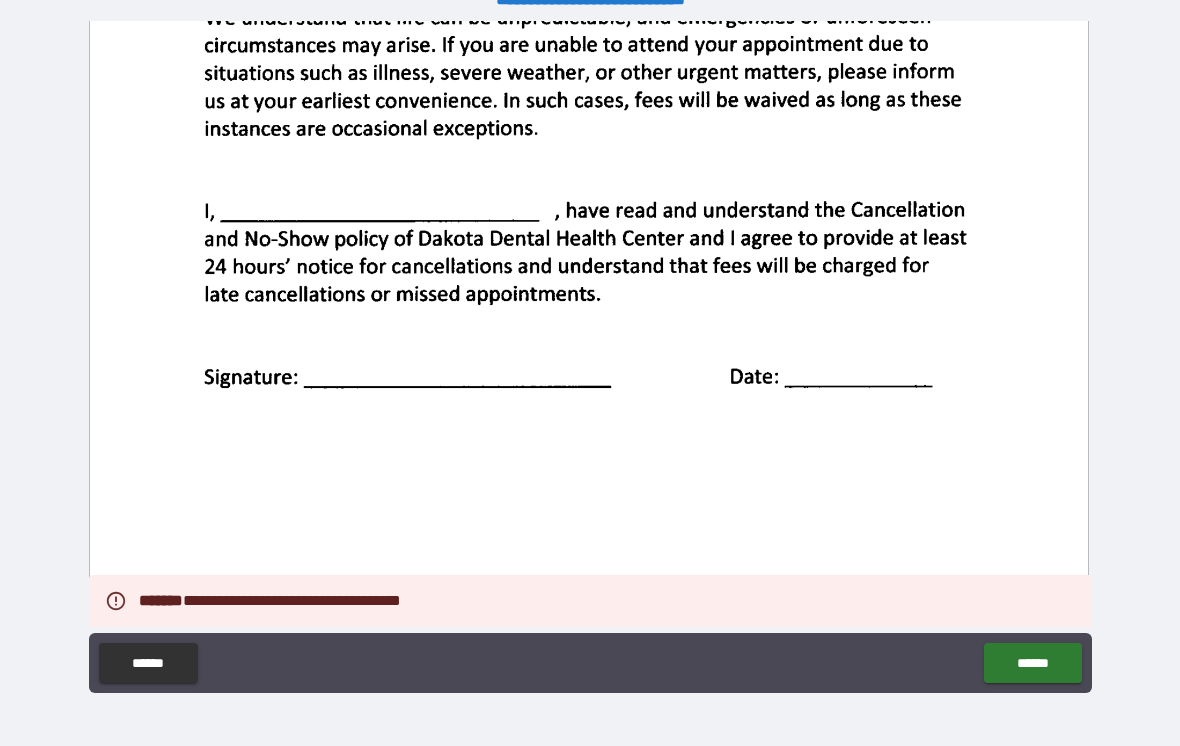 click at bounding box center (589, 87) 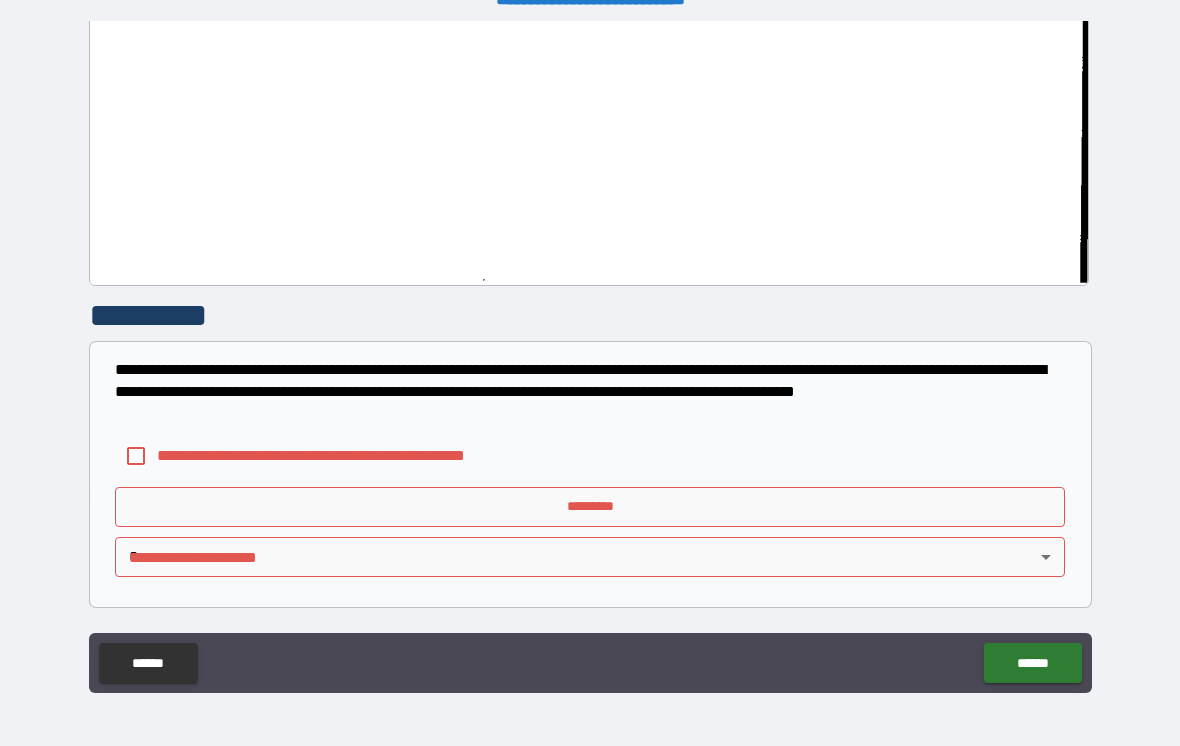 scroll, scrollTop: 2380, scrollLeft: 0, axis: vertical 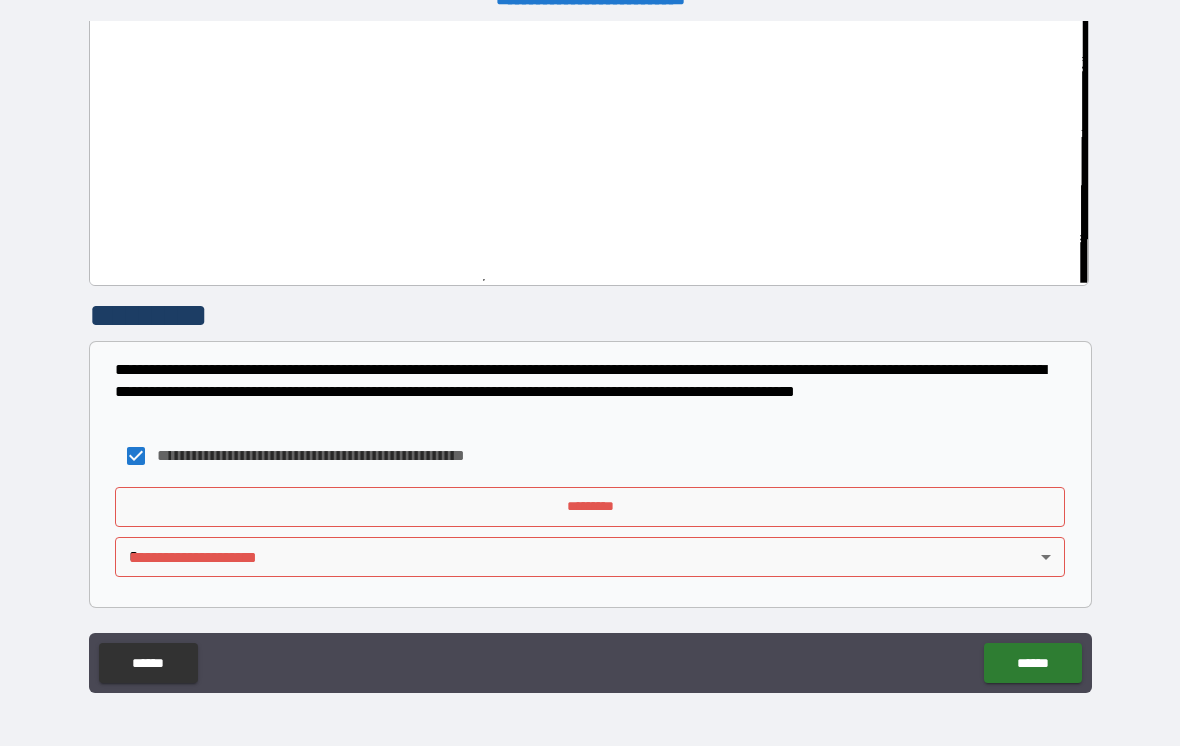 click on "*********" at bounding box center [590, 507] 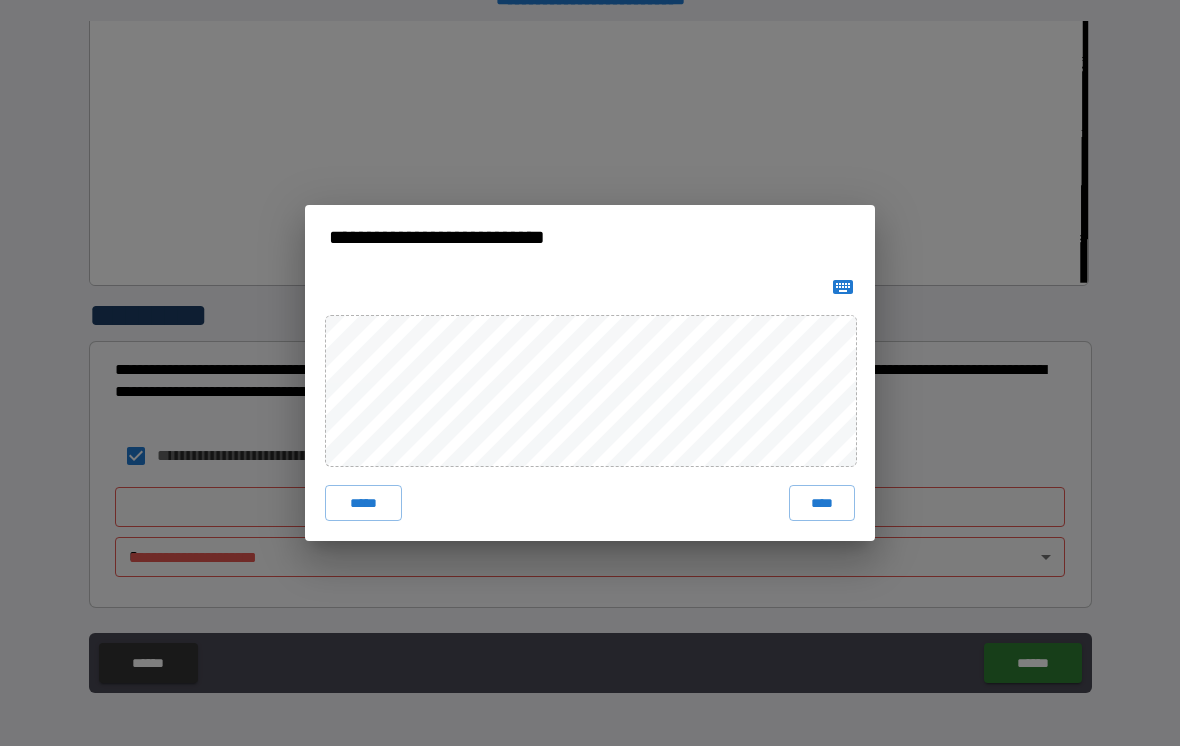 click on "****" at bounding box center (822, 503) 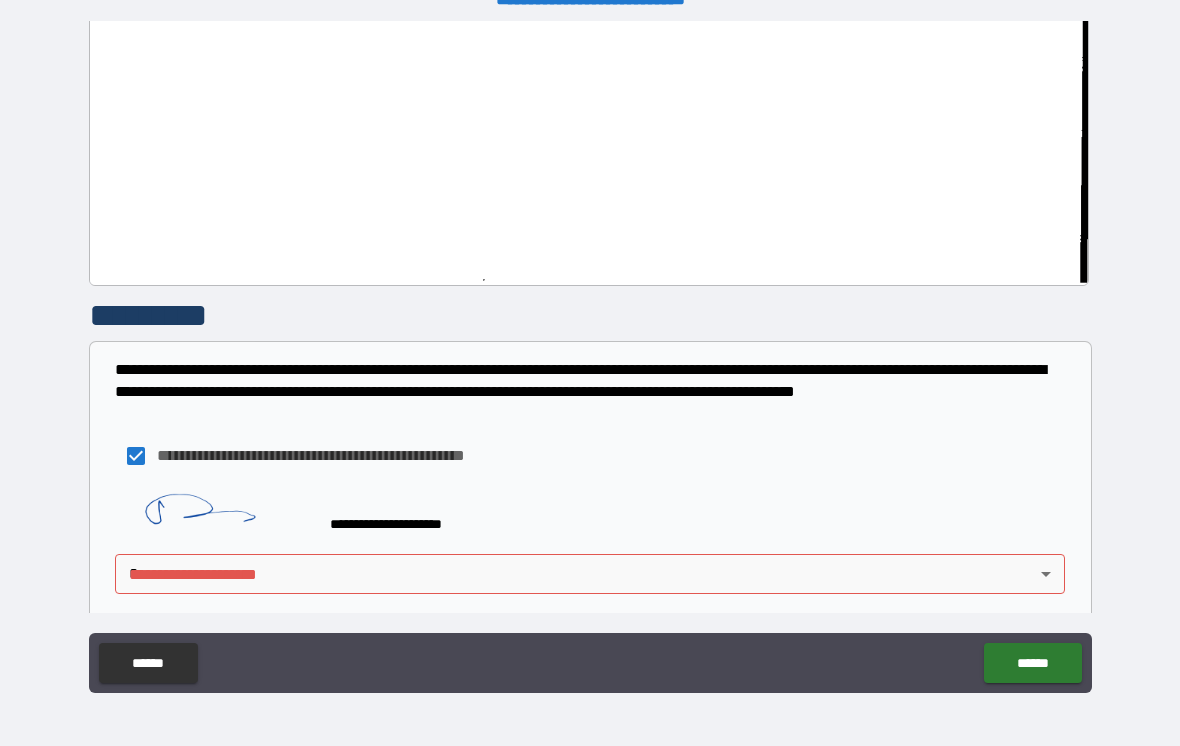 click on "**********" at bounding box center (590, 357) 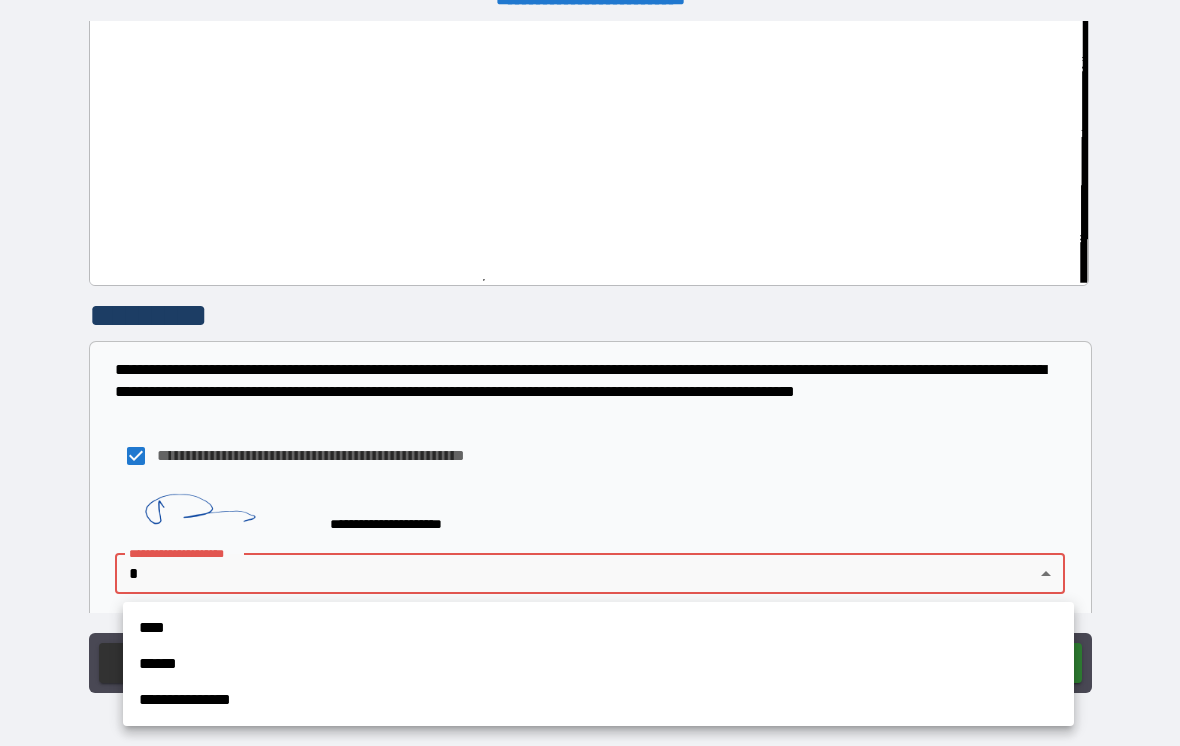 click on "**********" at bounding box center [598, 700] 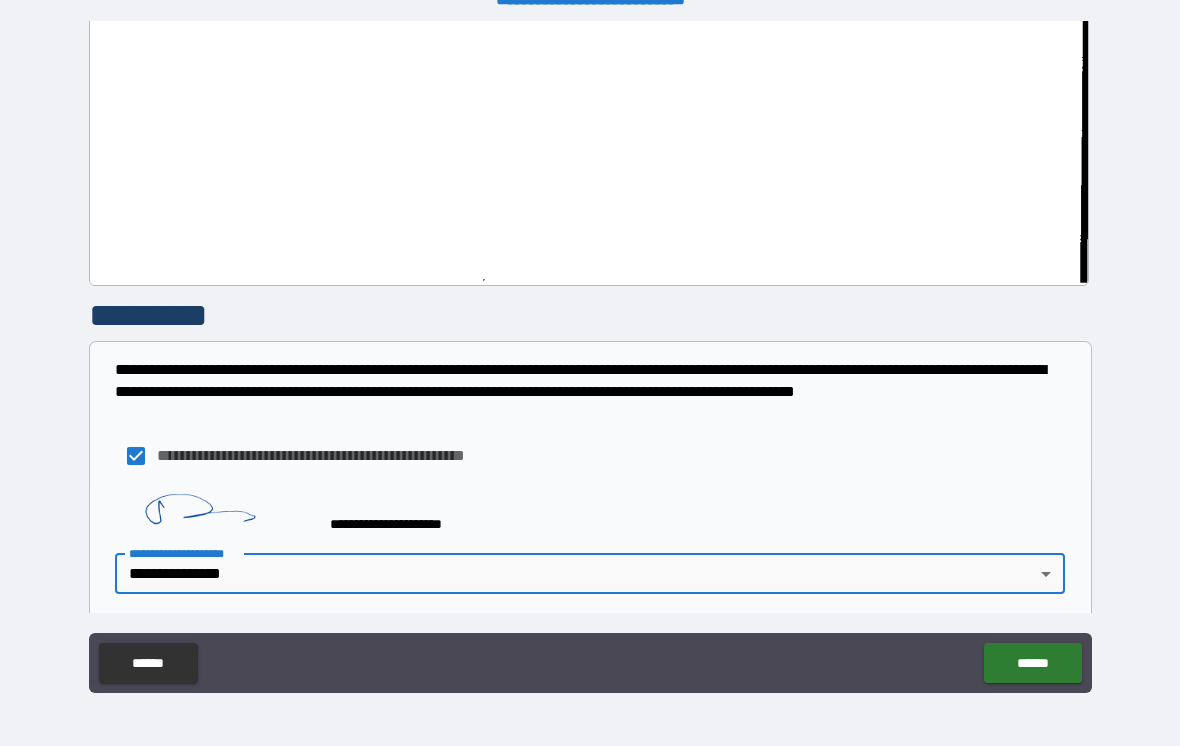 click on "******" at bounding box center [1032, 663] 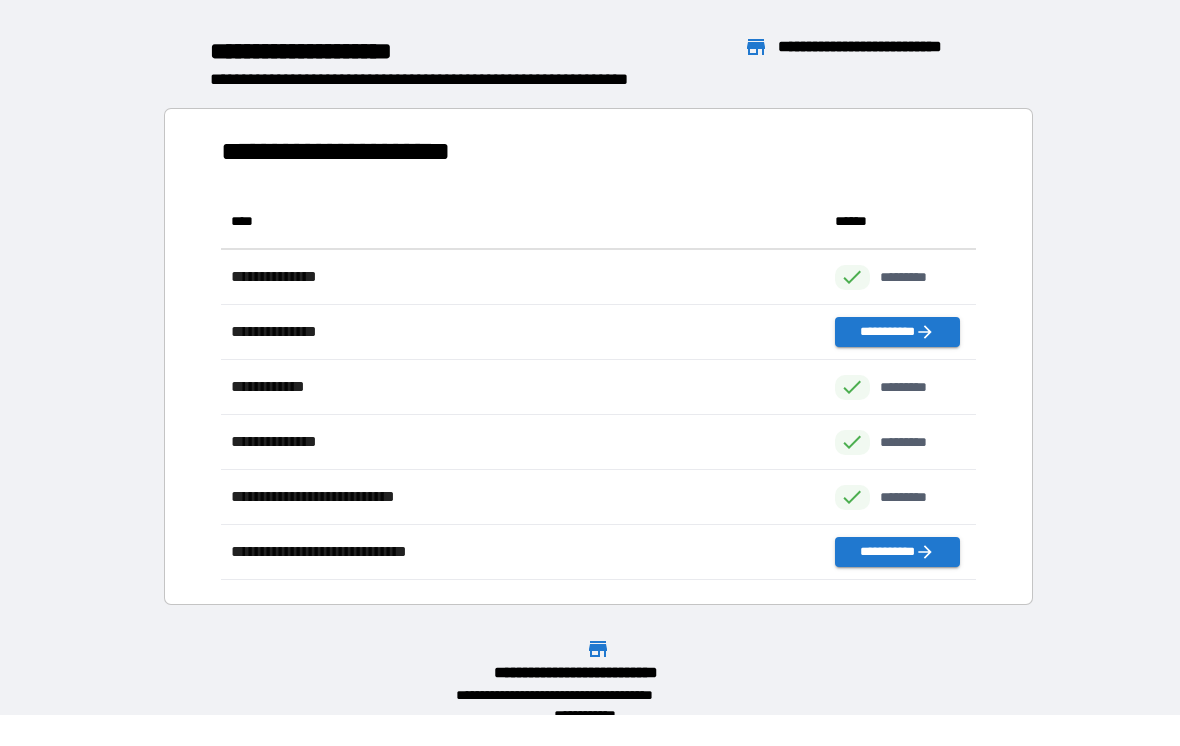 scroll, scrollTop: 386, scrollLeft: 755, axis: both 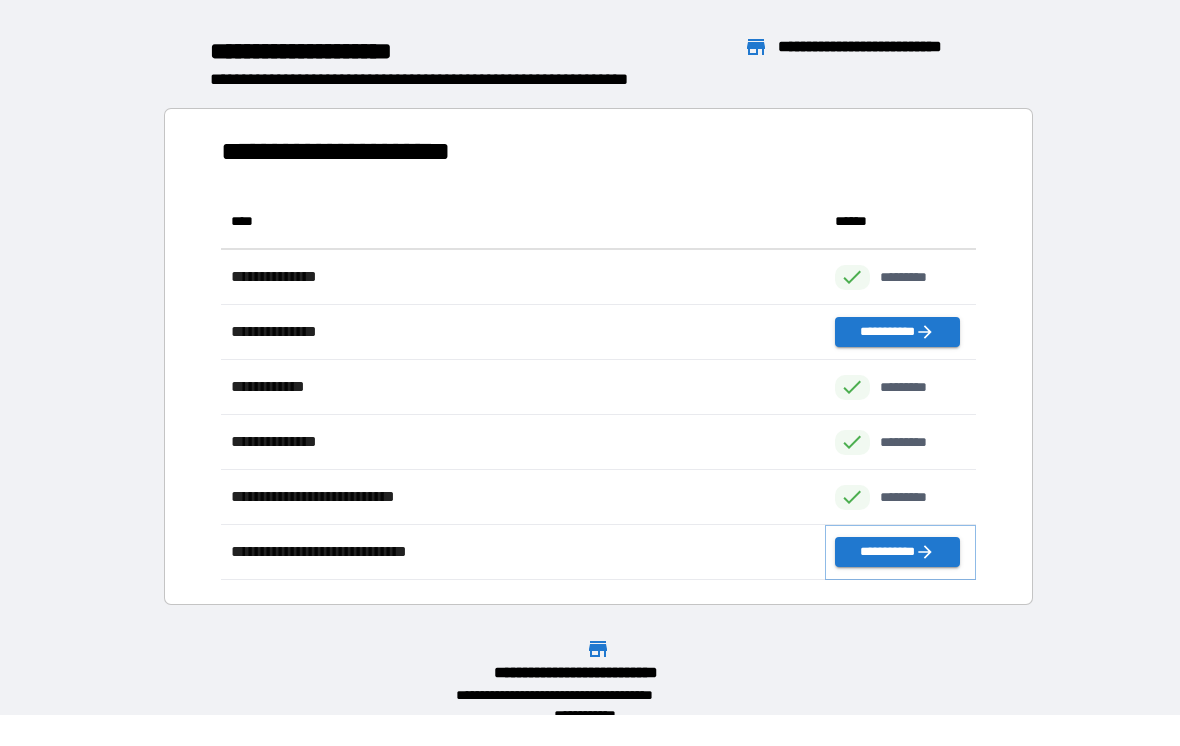 click on "**********" at bounding box center [897, 552] 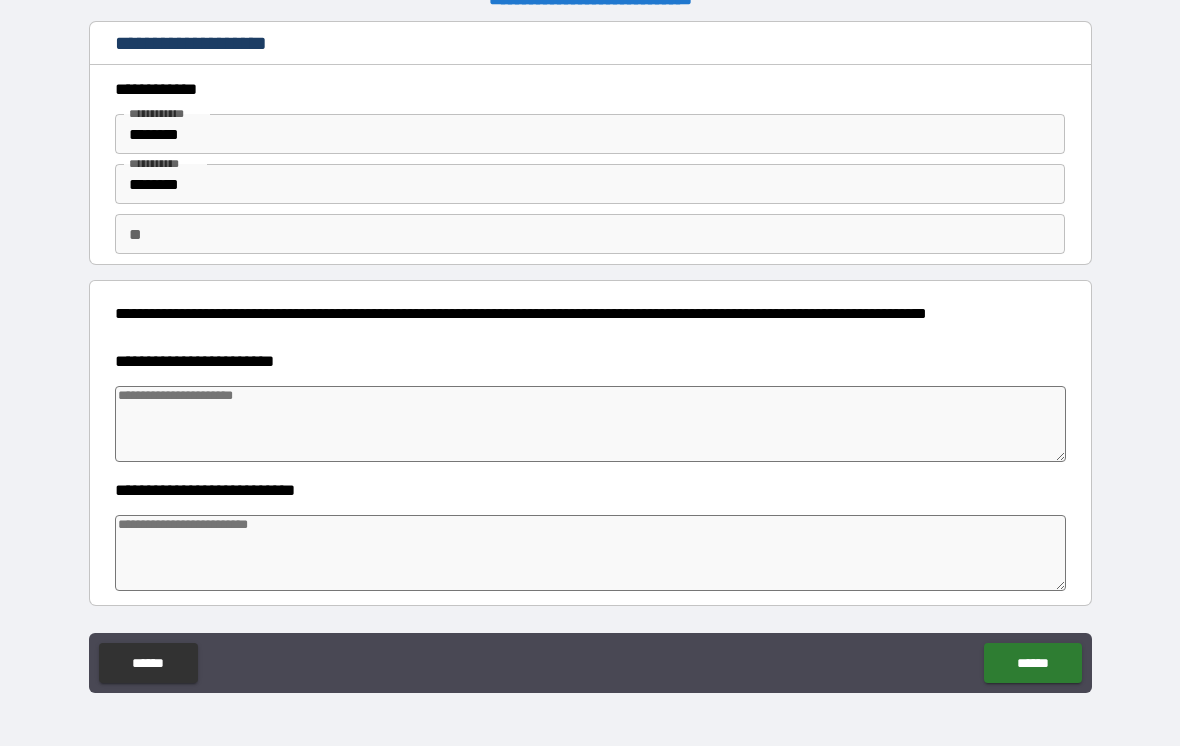 type on "*" 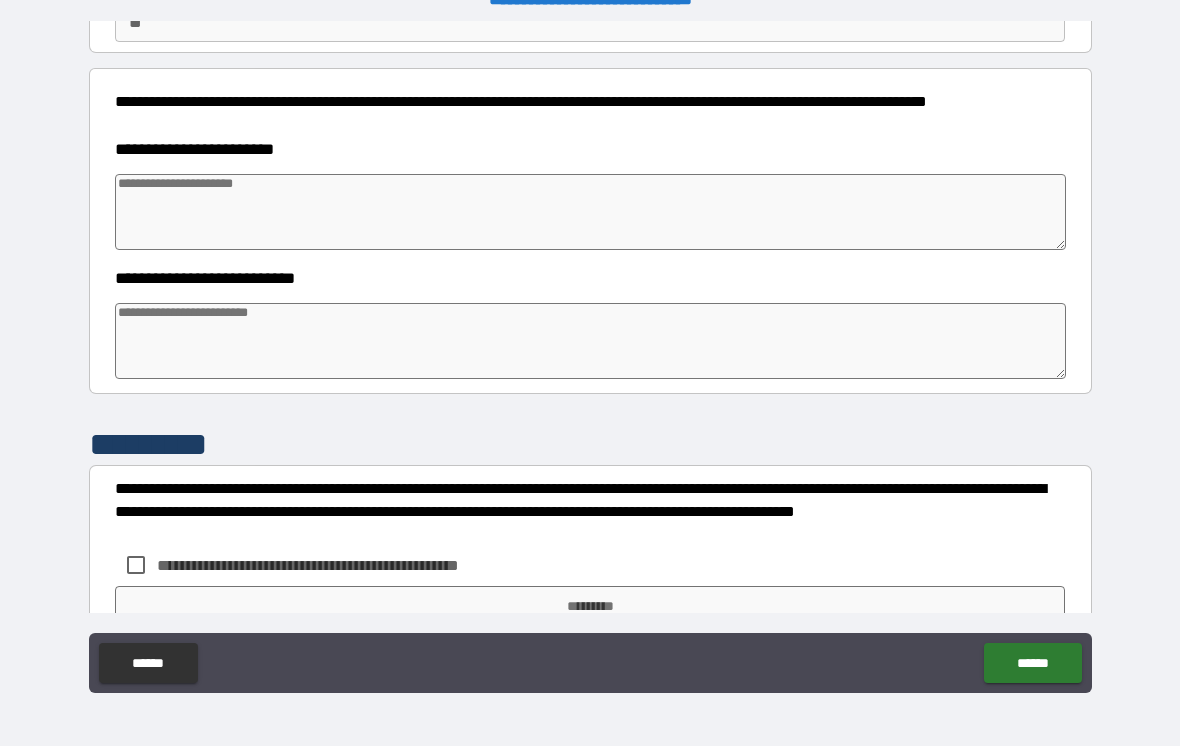 scroll, scrollTop: 214, scrollLeft: 0, axis: vertical 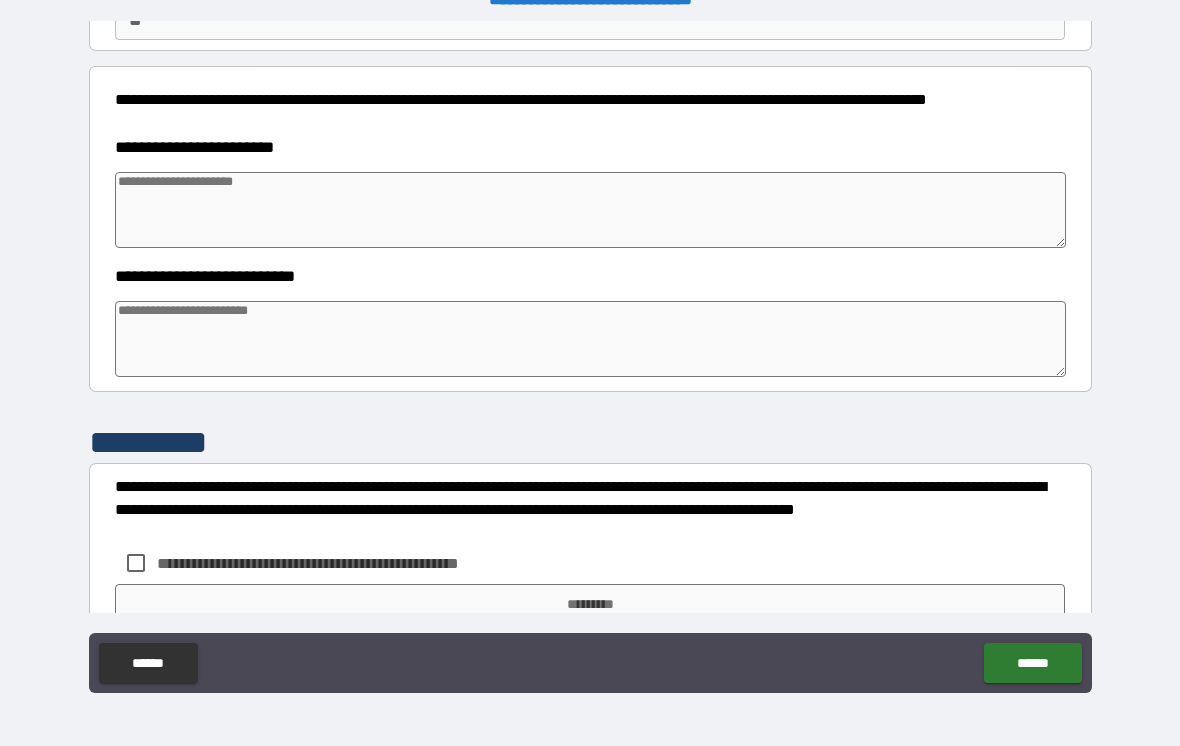 click at bounding box center (591, 210) 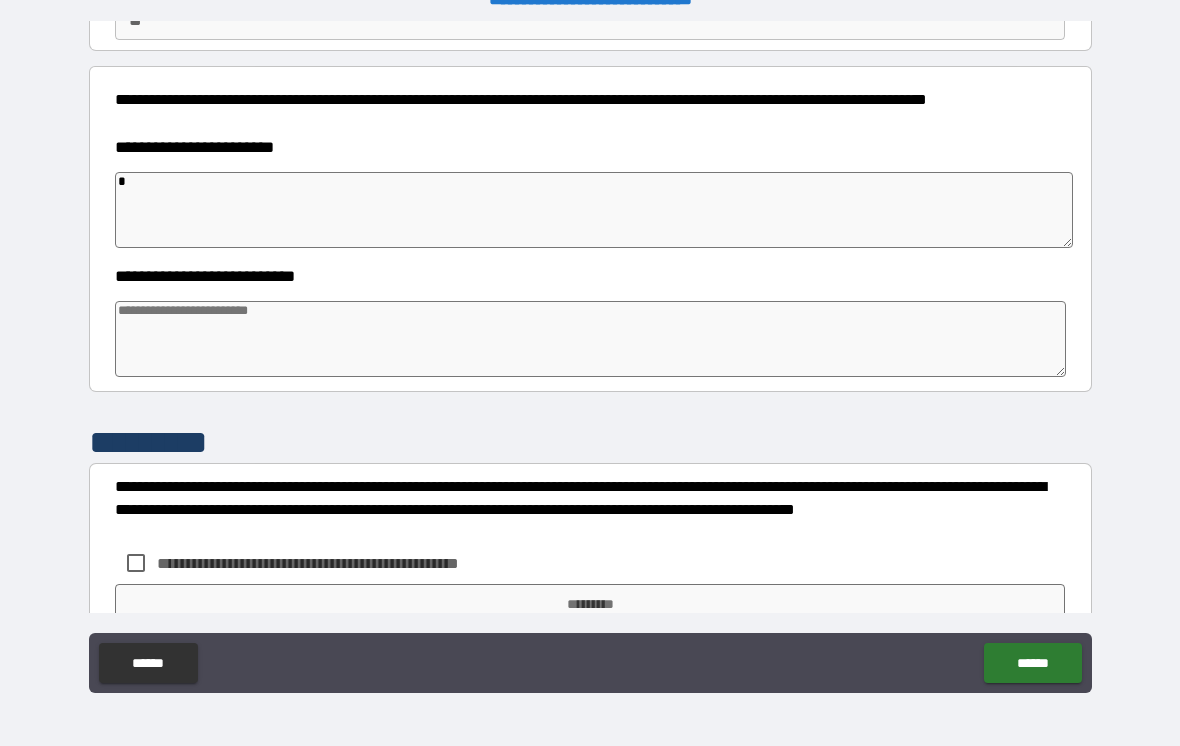 type on "*" 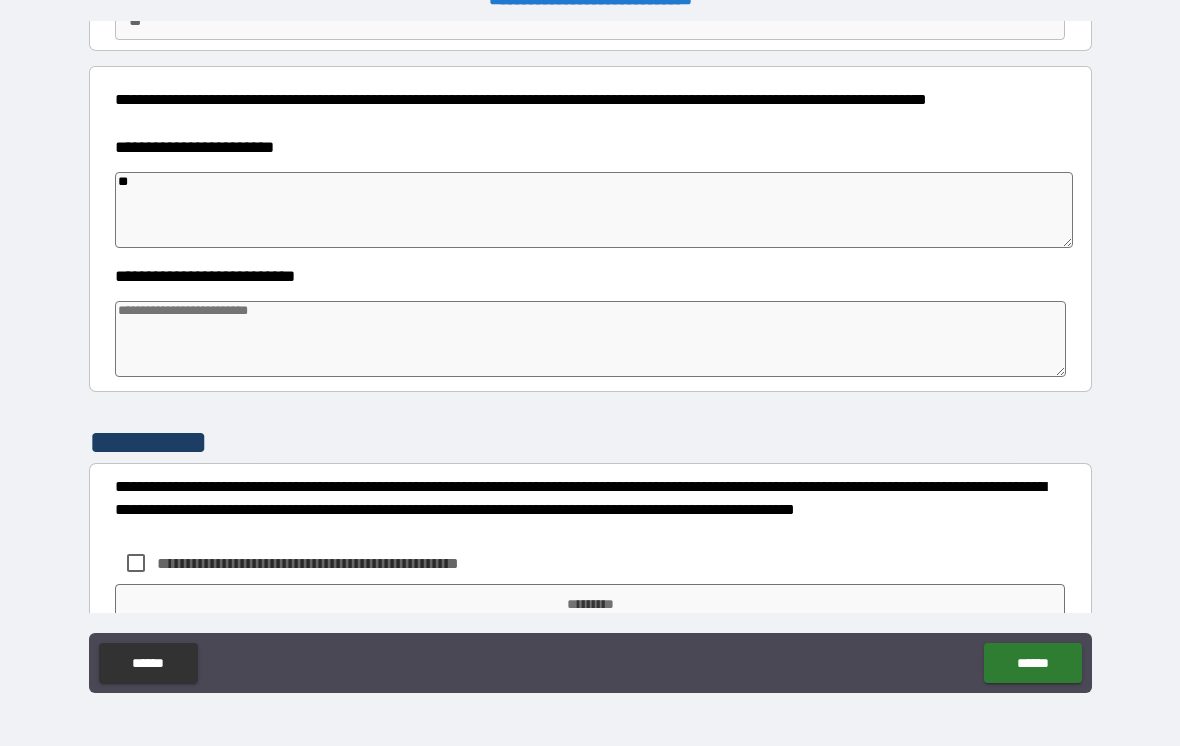 type on "*" 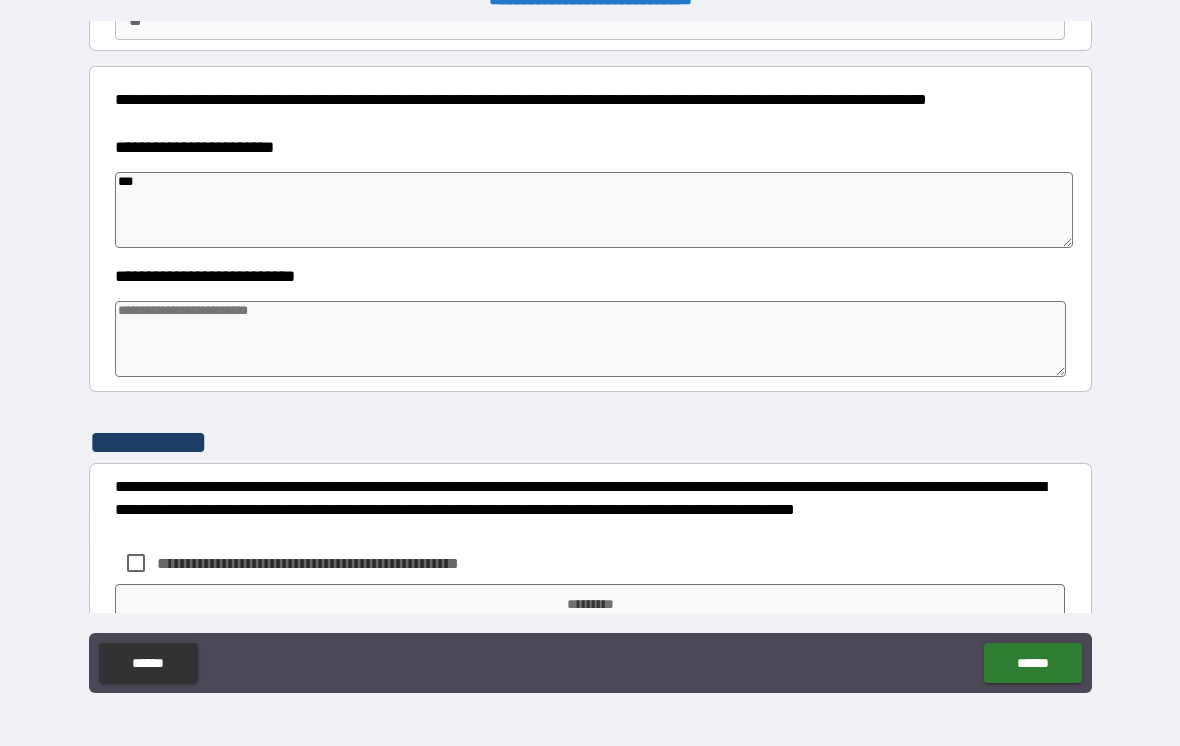 type on "*" 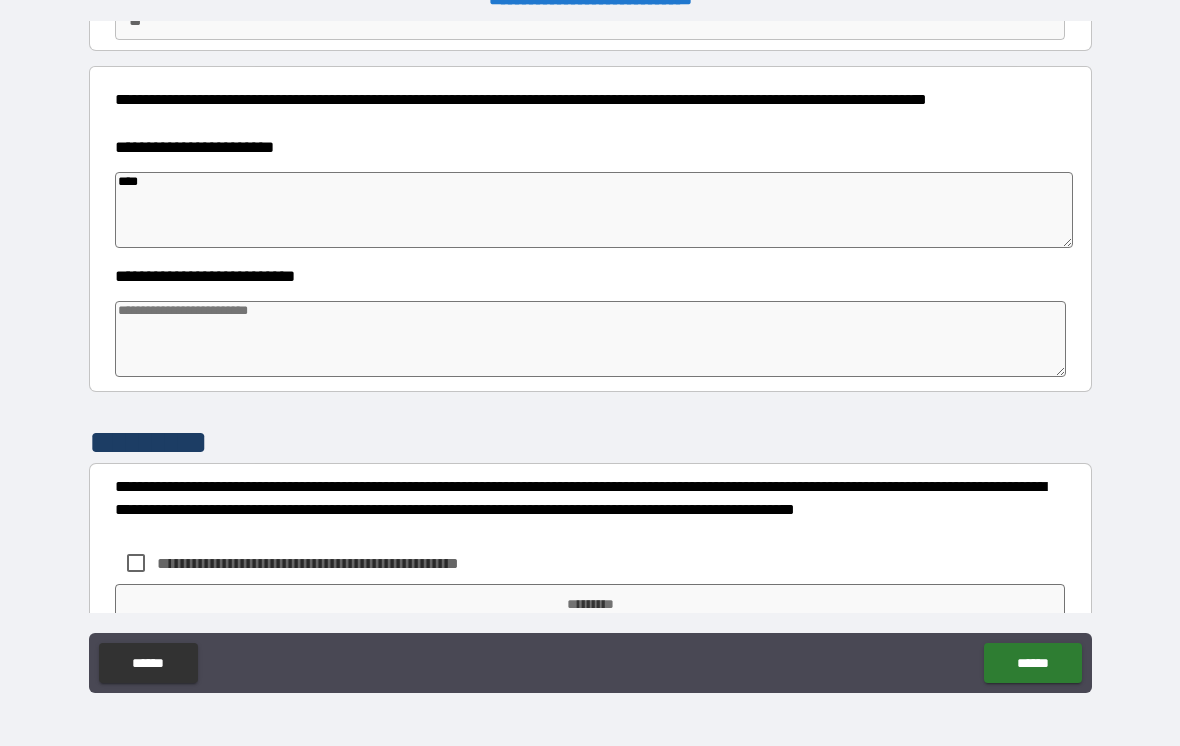 type on "*" 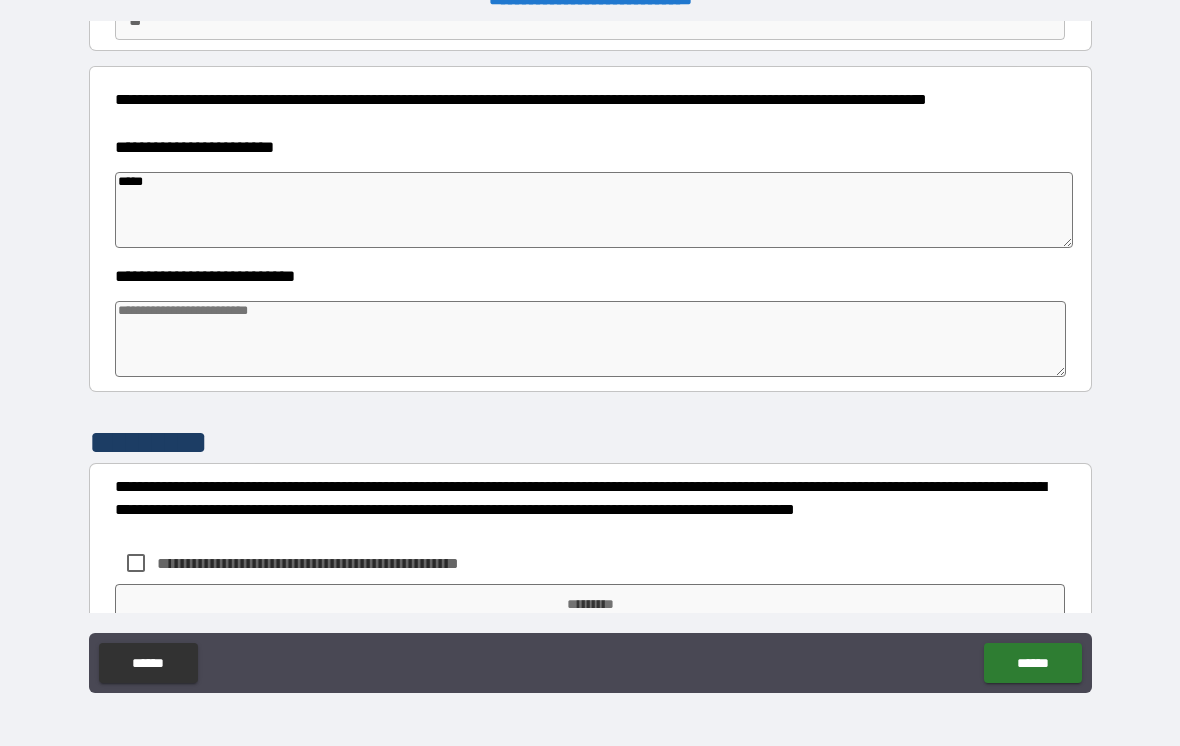 type on "*" 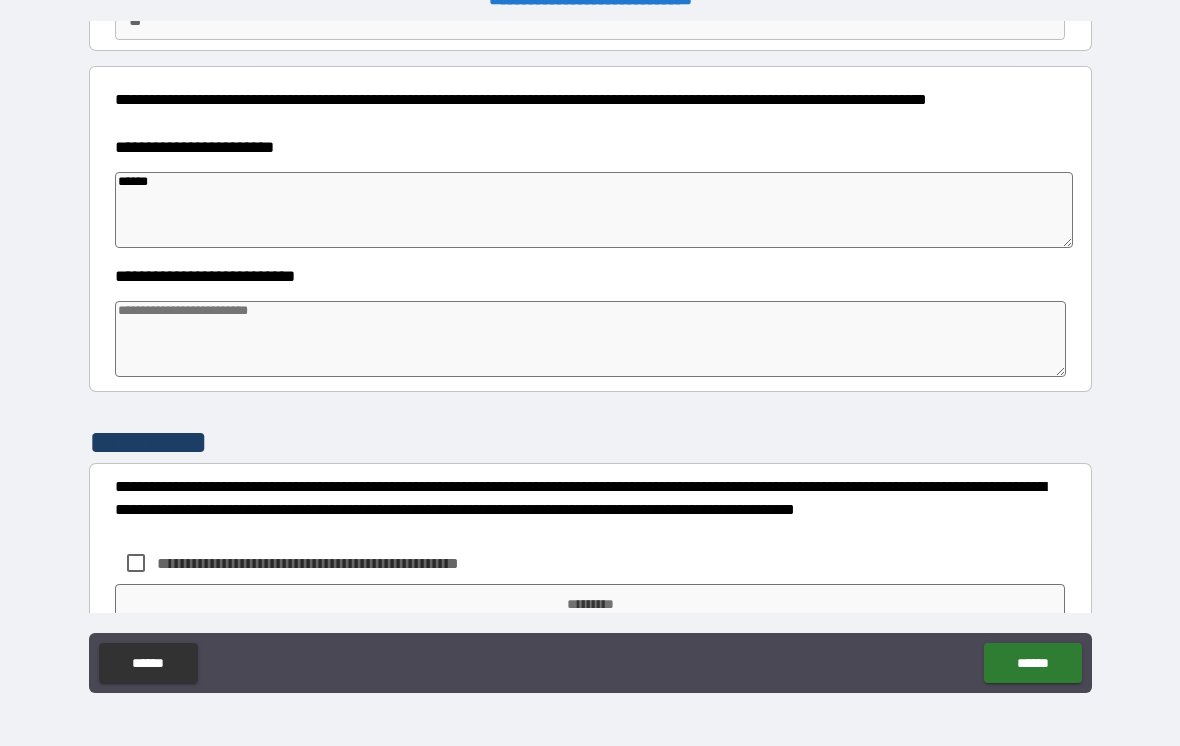 type on "*" 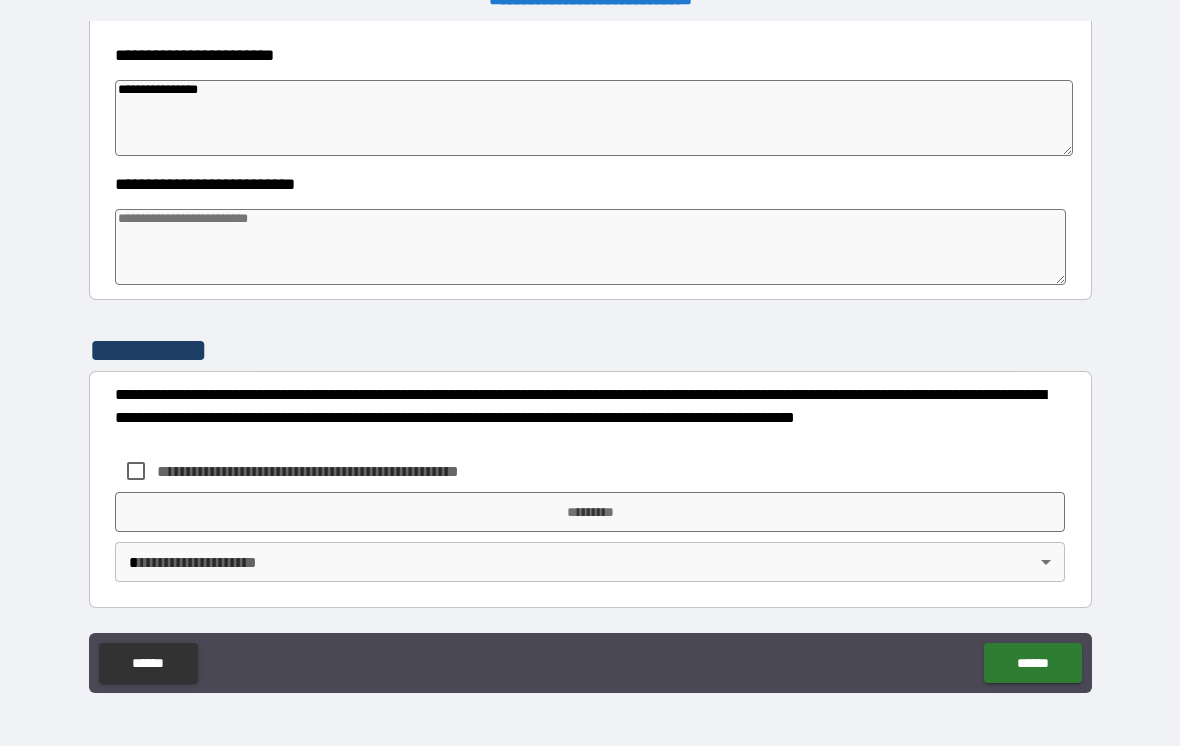 scroll, scrollTop: 306, scrollLeft: 0, axis: vertical 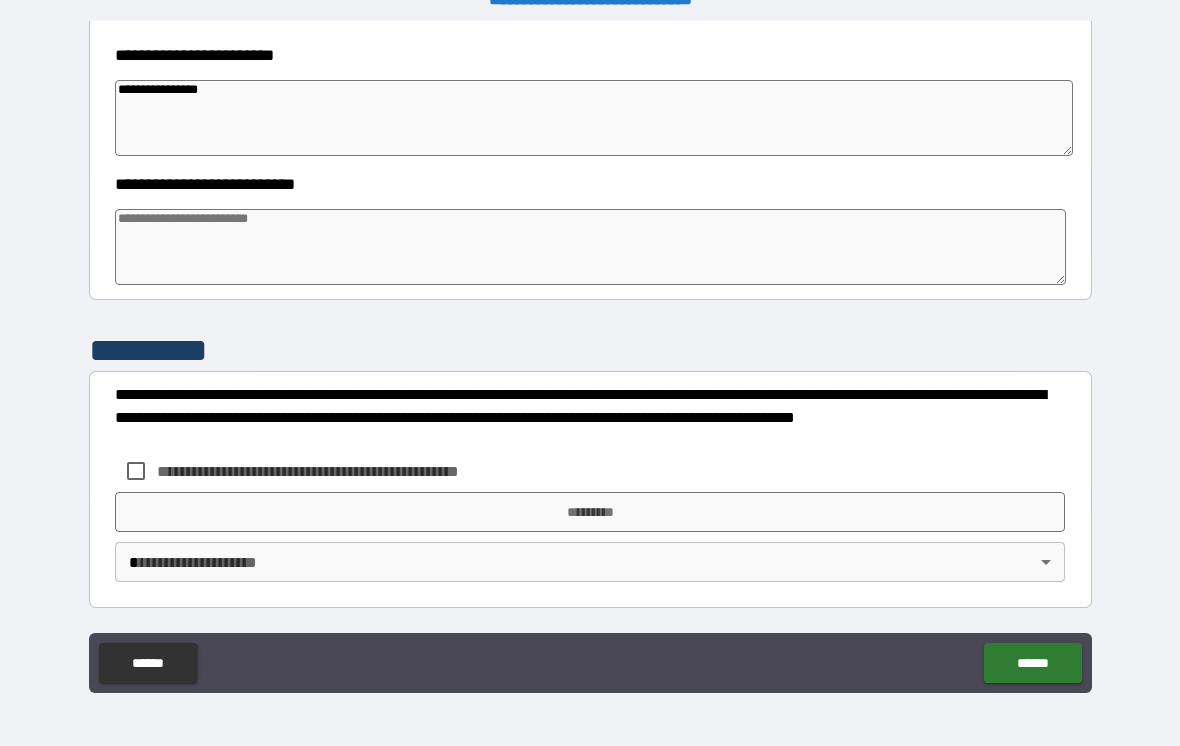 click at bounding box center (591, 247) 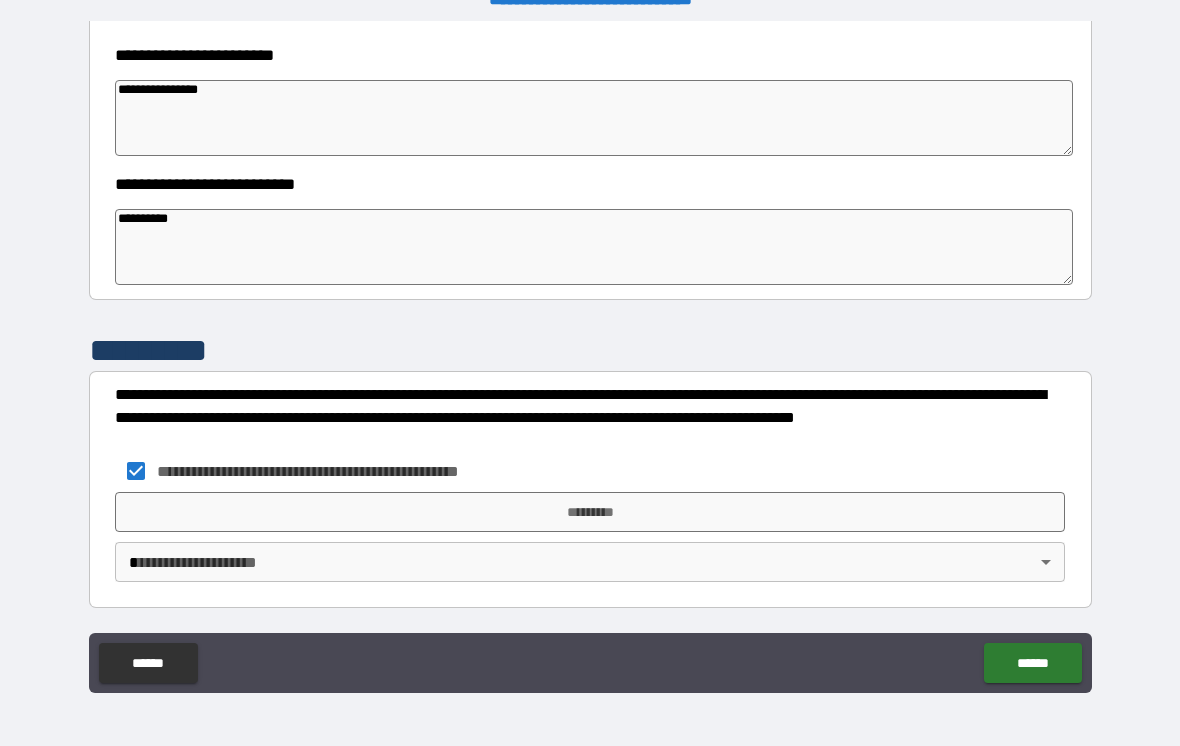 click on "*********" at bounding box center (590, 512) 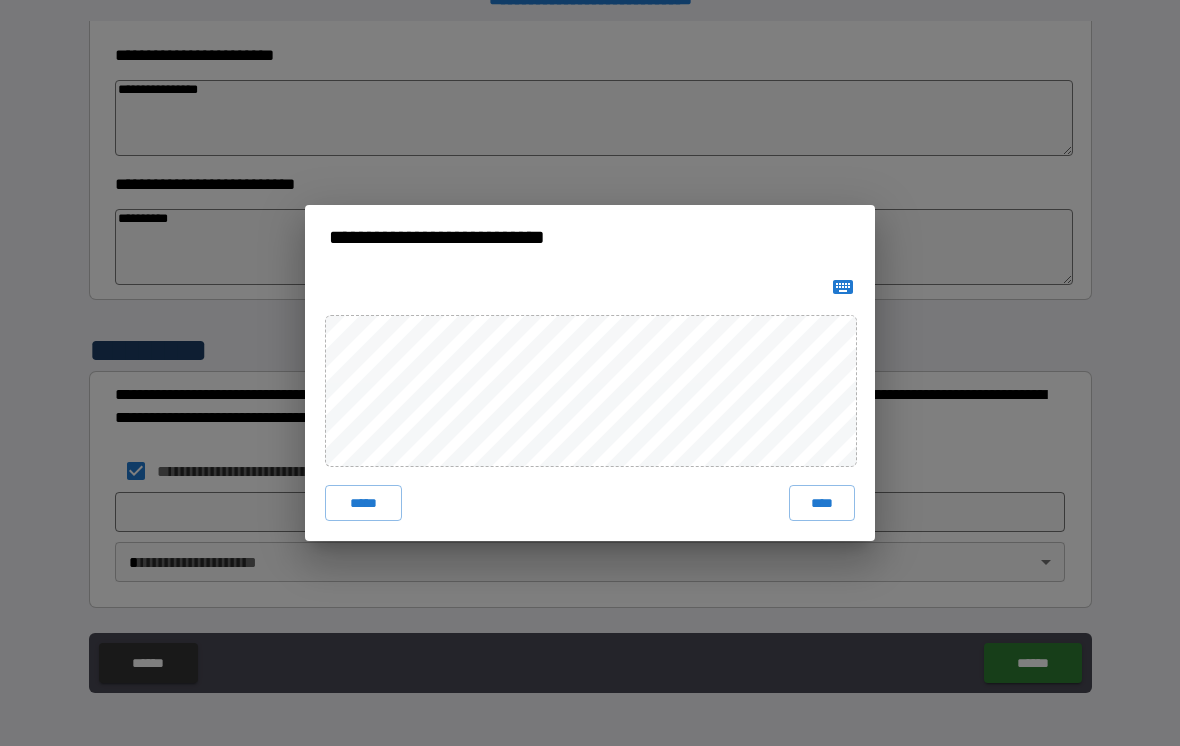 click on "****" at bounding box center [822, 503] 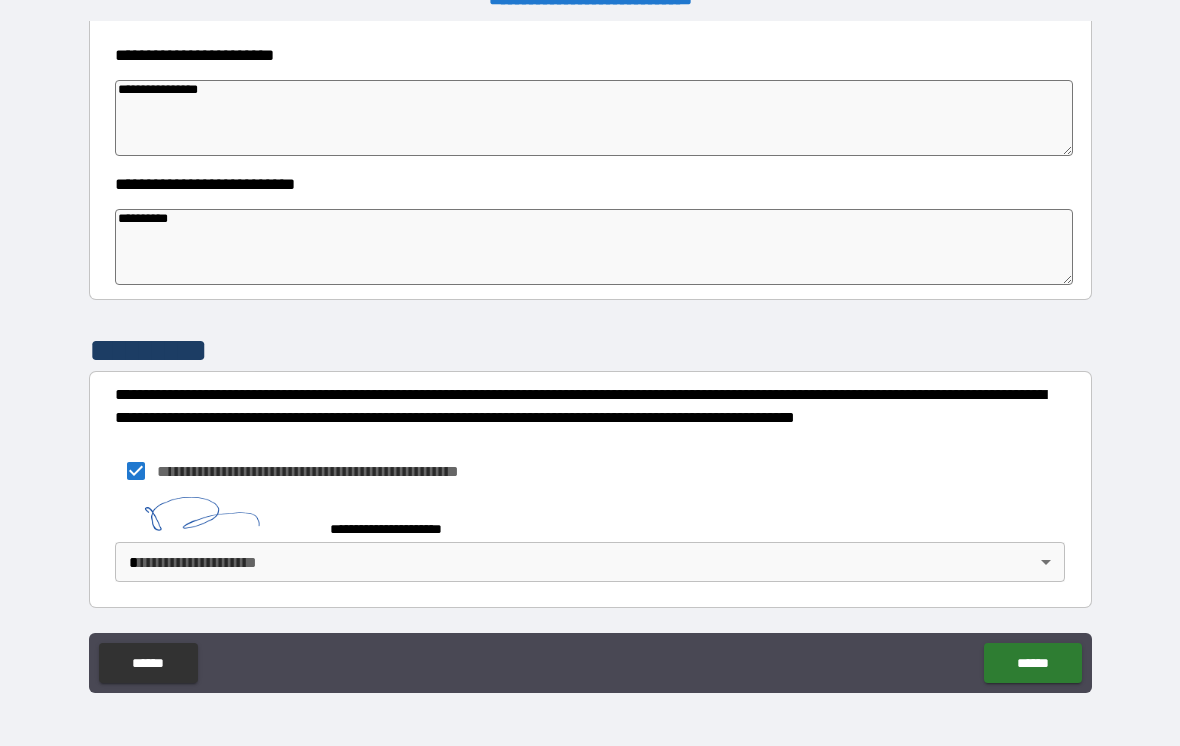 scroll, scrollTop: 296, scrollLeft: 0, axis: vertical 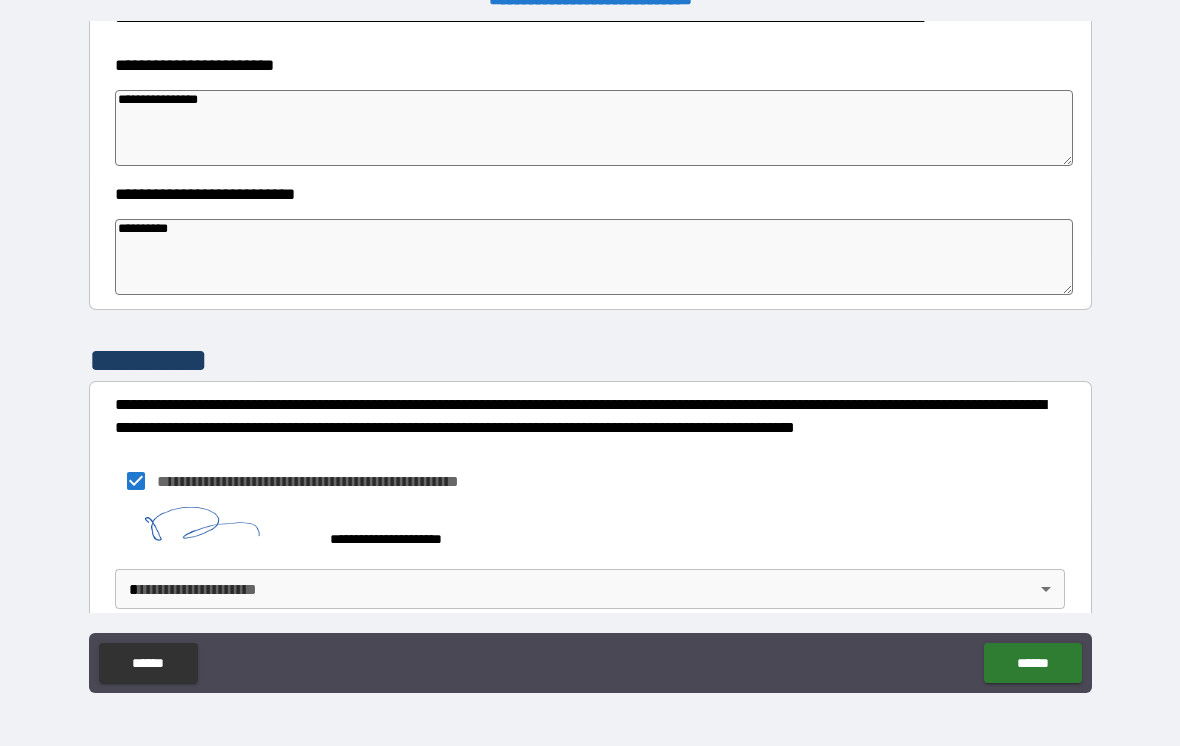 click on "**********" at bounding box center [590, 357] 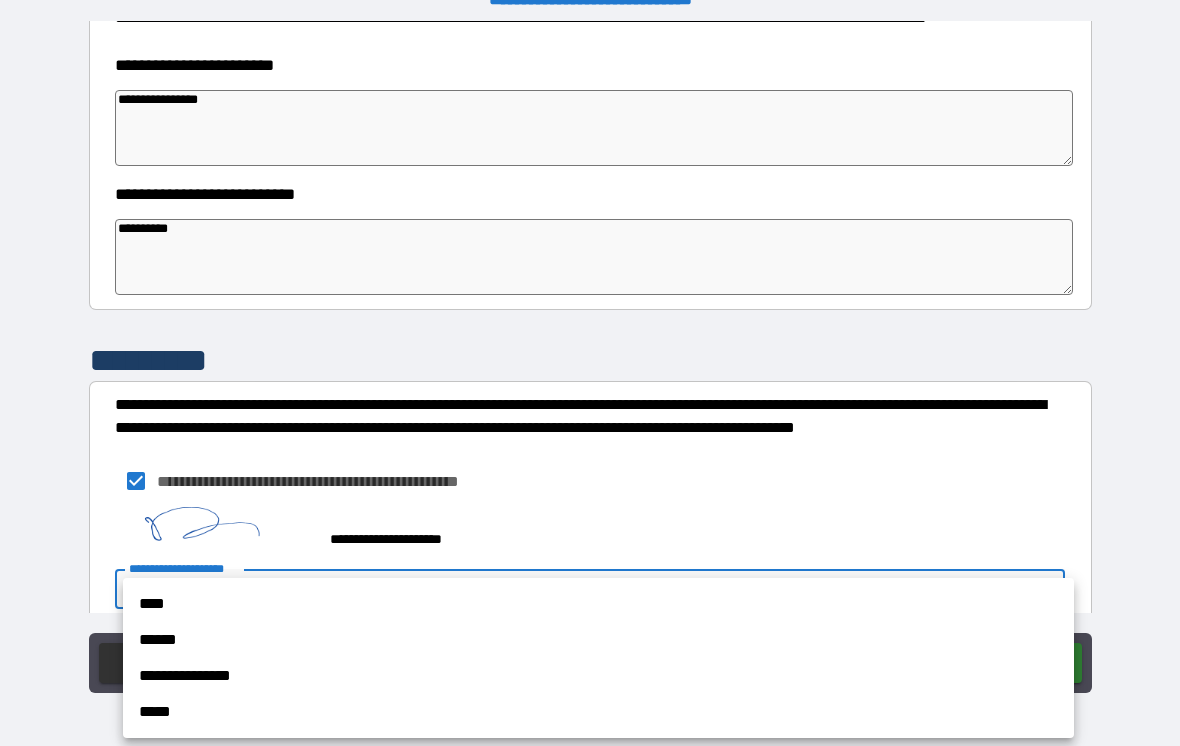 click on "**********" at bounding box center [598, 676] 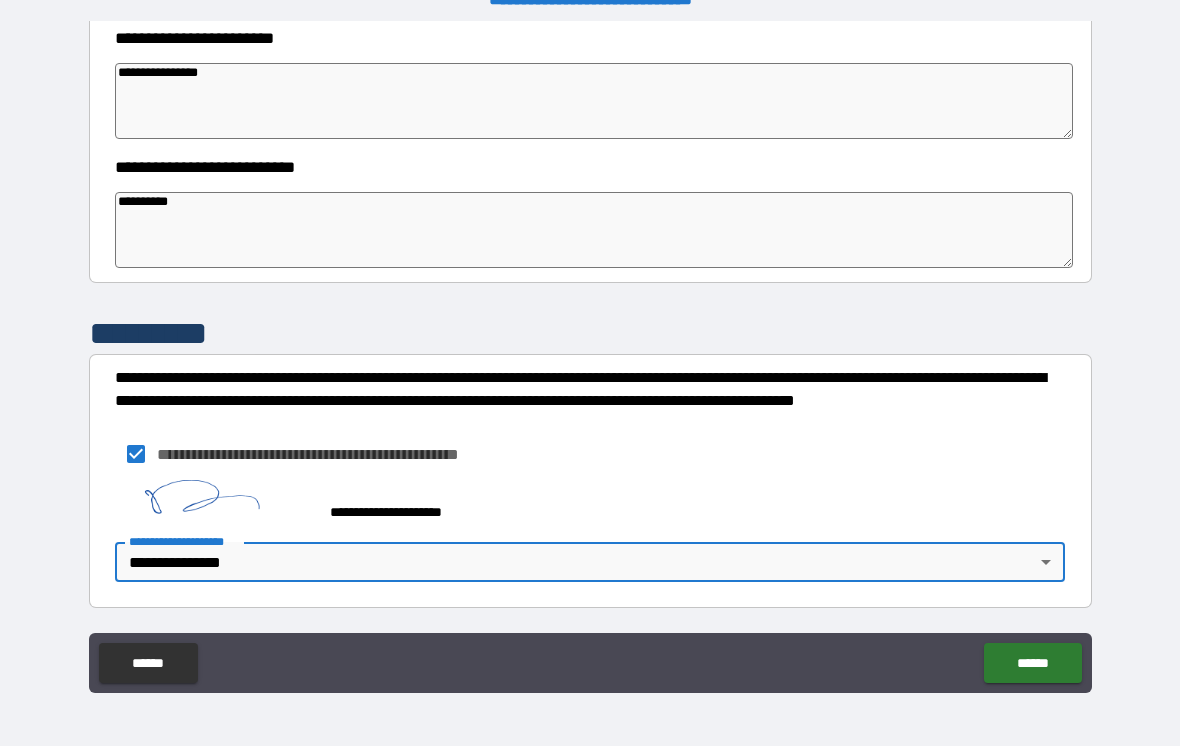 scroll, scrollTop: 324, scrollLeft: 0, axis: vertical 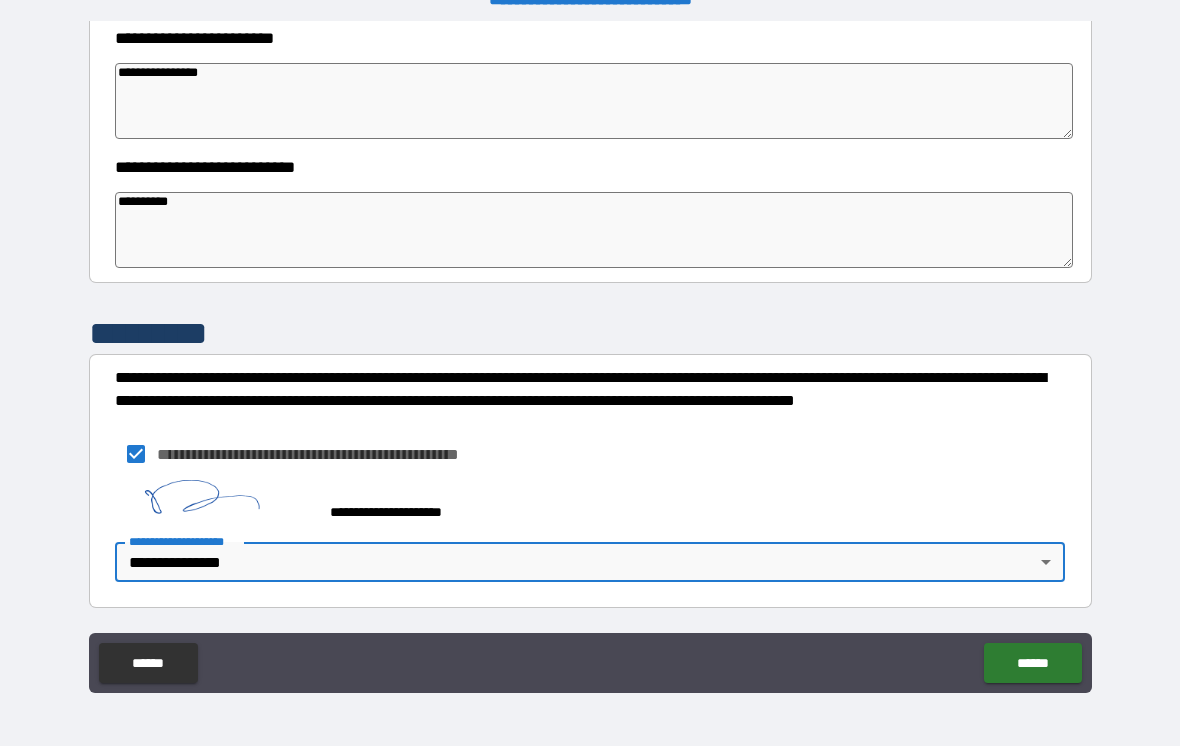 click on "******" at bounding box center (1032, 663) 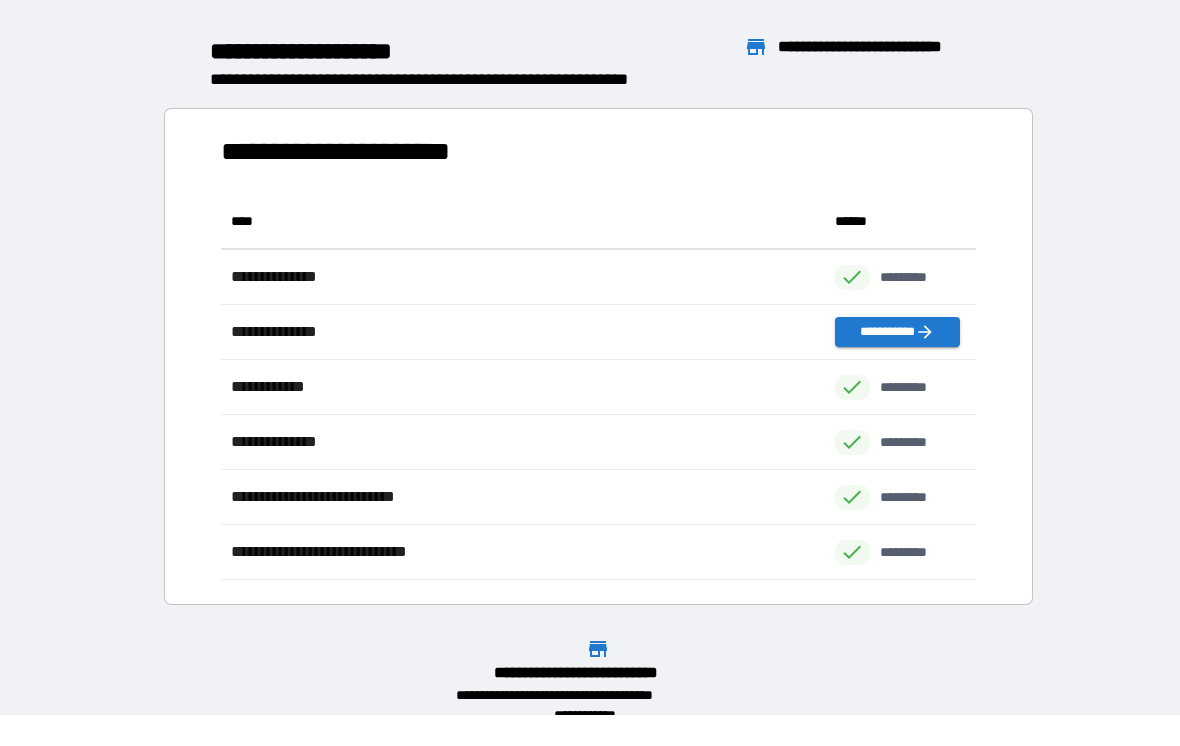 scroll, scrollTop: 1, scrollLeft: 1, axis: both 